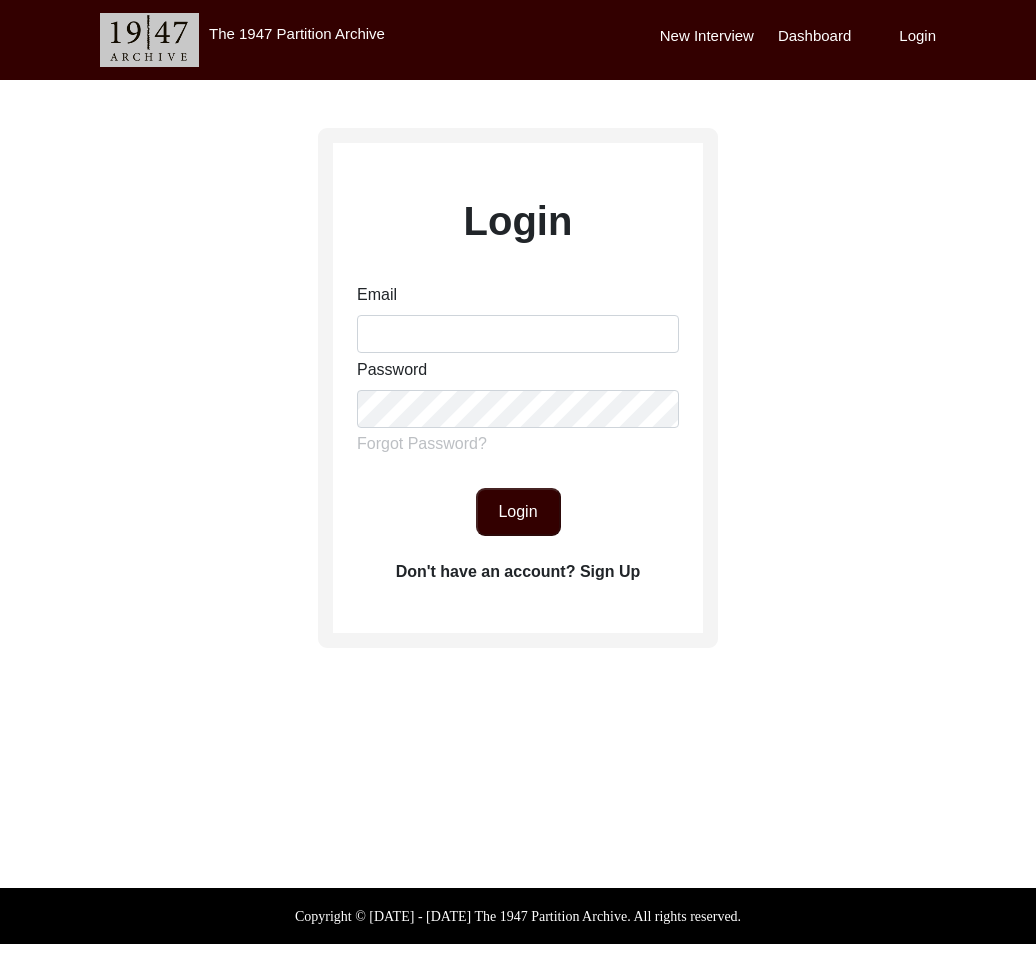 scroll, scrollTop: 0, scrollLeft: 0, axis: both 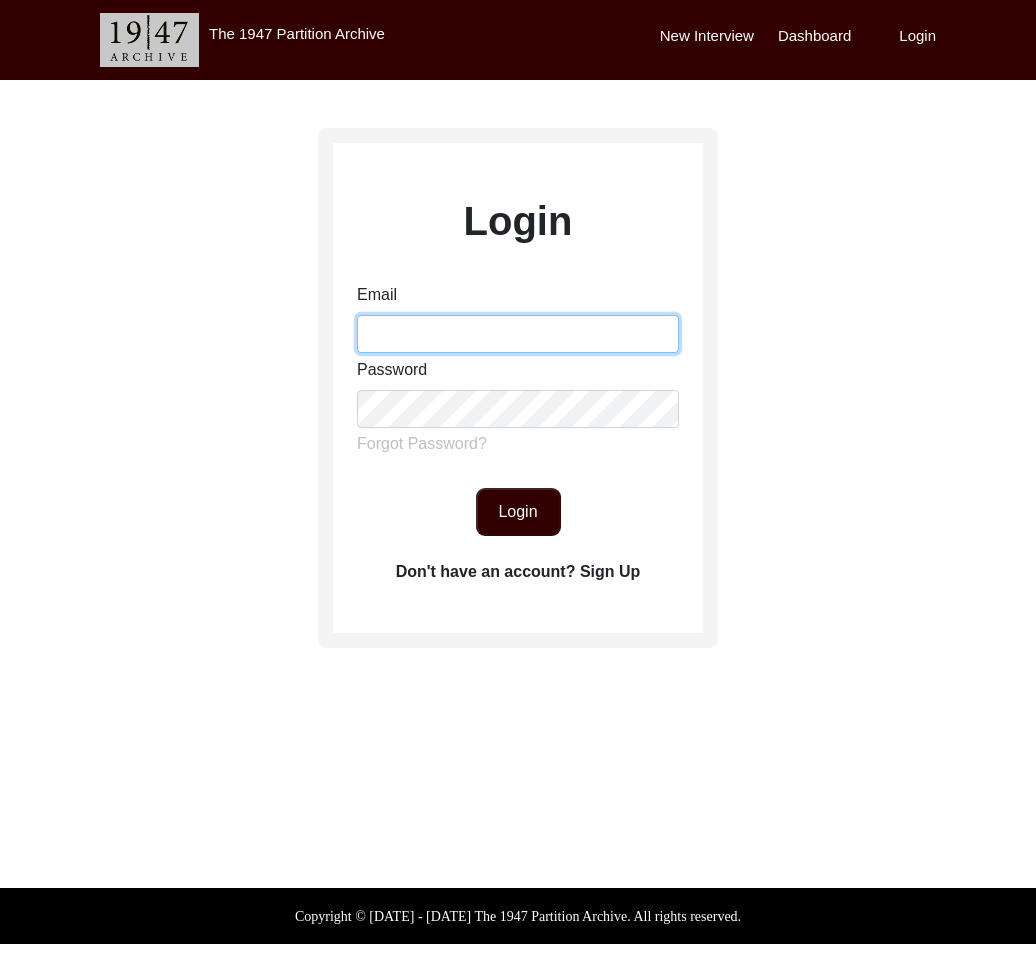click on "Email" at bounding box center (518, 334) 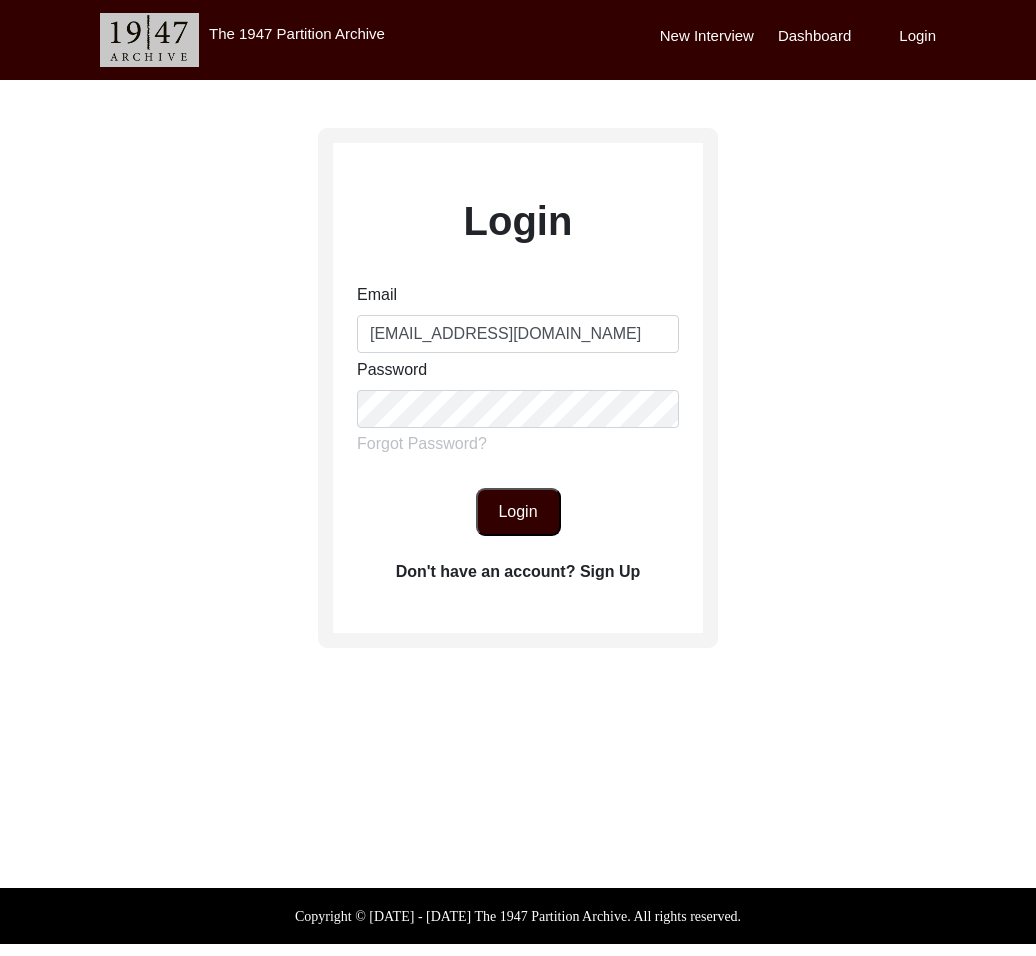 click on "Login" 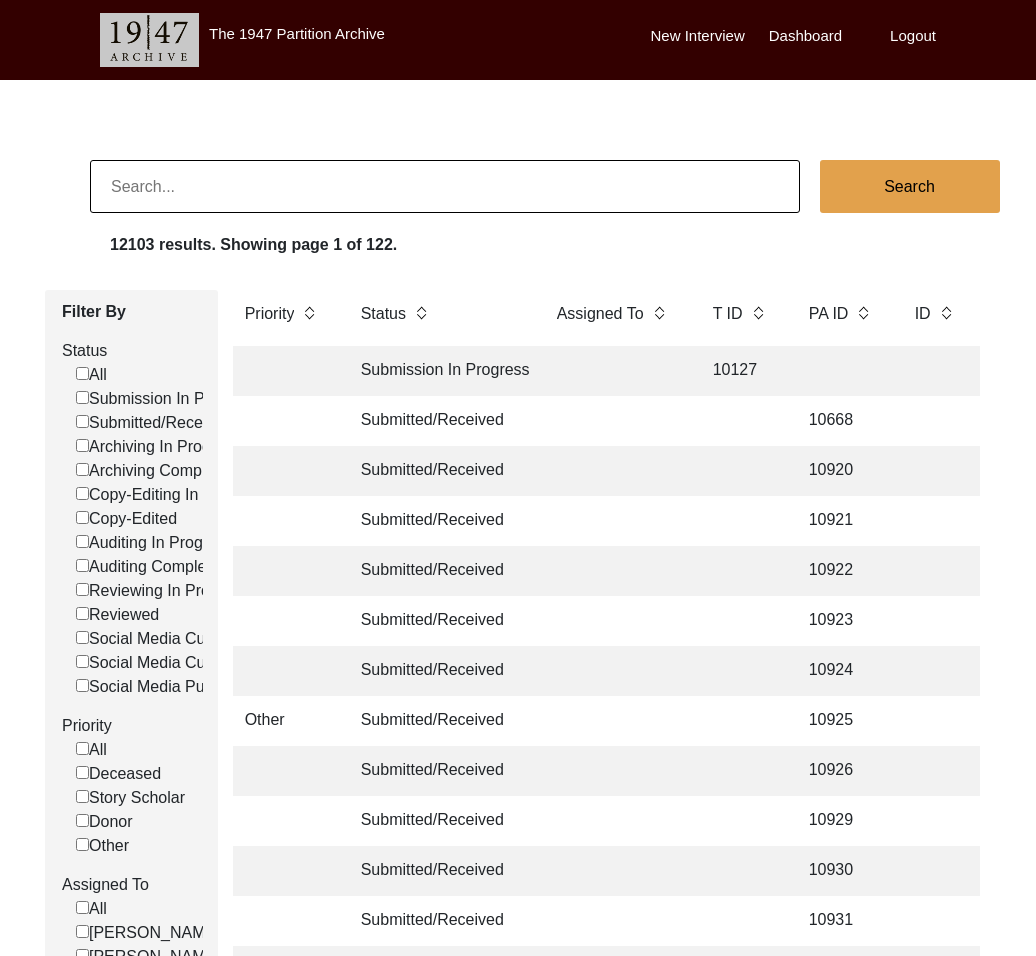 click 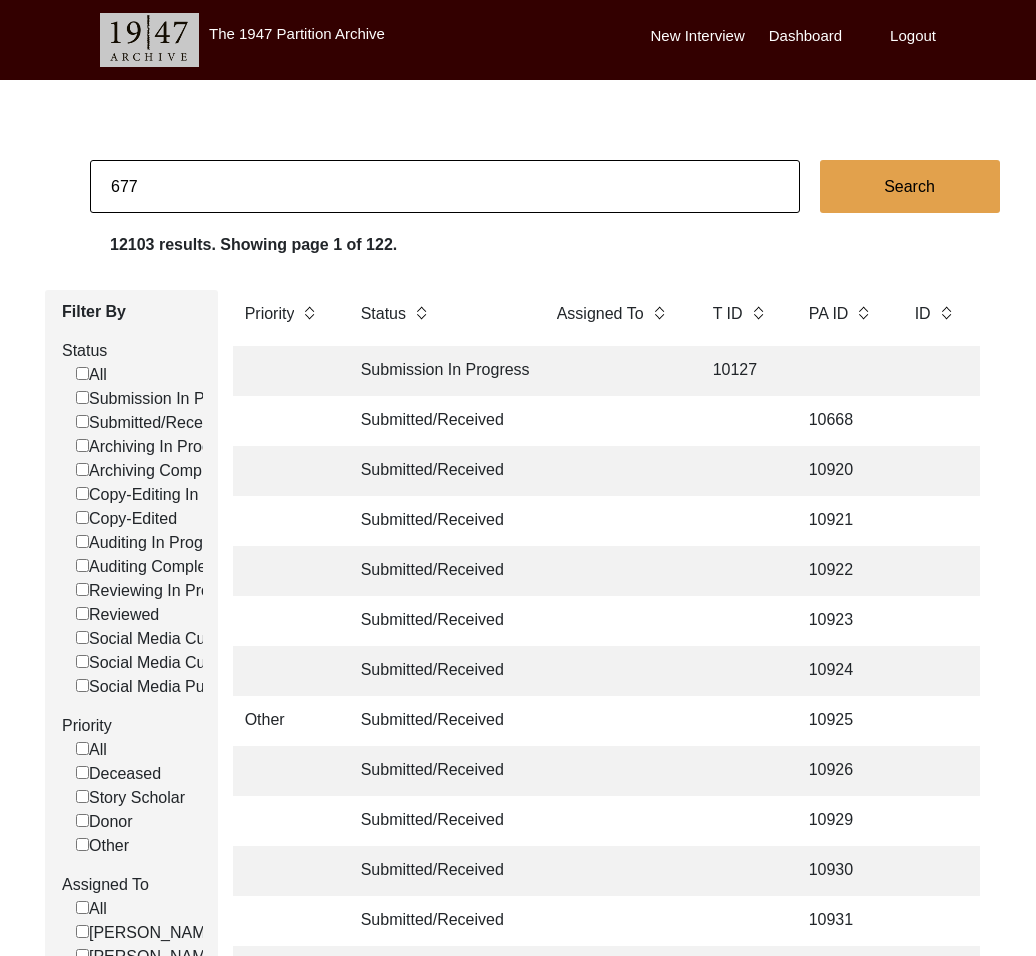 type on "677" 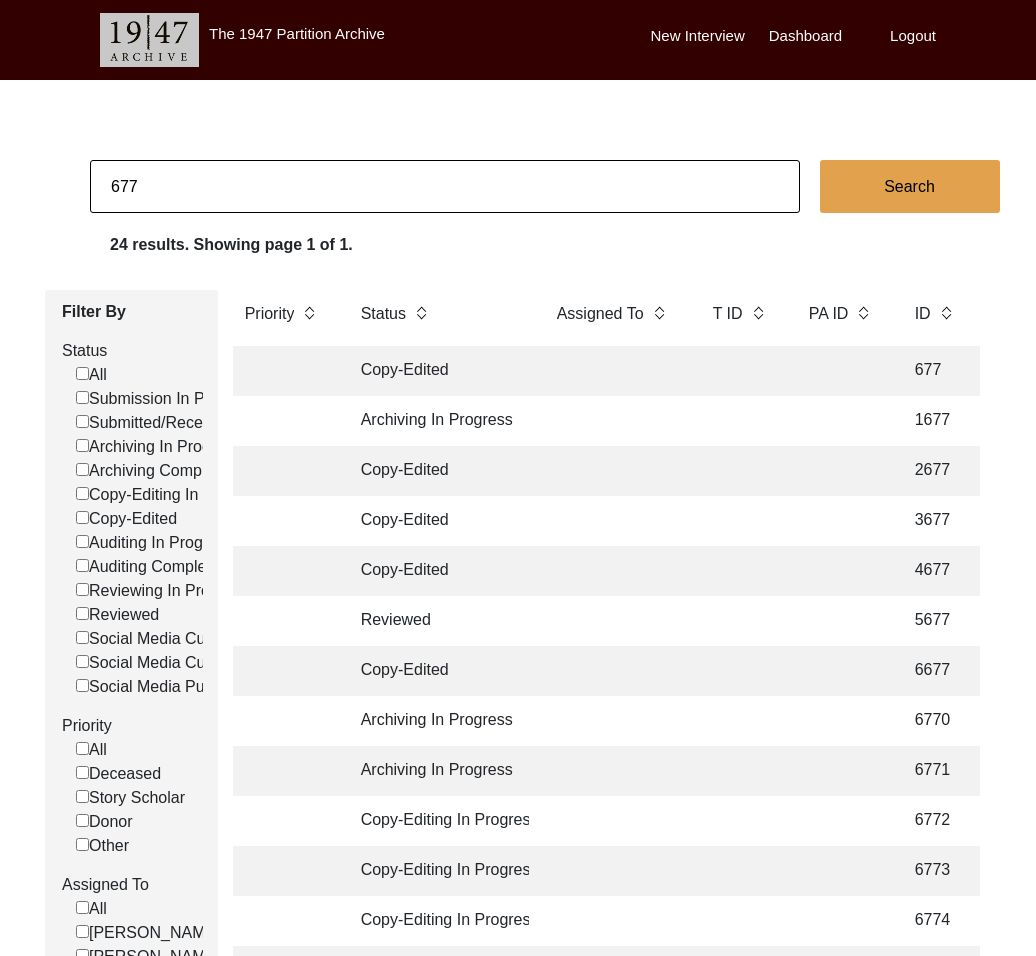 click on "Copy-Edited 677 [PERSON_NAME] [PERSON_NAME] Siddhi TBA [DATE] [DEMOGRAPHIC_DATA] [DATE] English [GEOGRAPHIC_DATA], [GEOGRAPHIC_DATA], [GEOGRAPHIC_DATA] [GEOGRAPHIC_DATA], [GEOGRAPHIC_DATA], [GEOGRAPHIC_DATA] yes no yes" 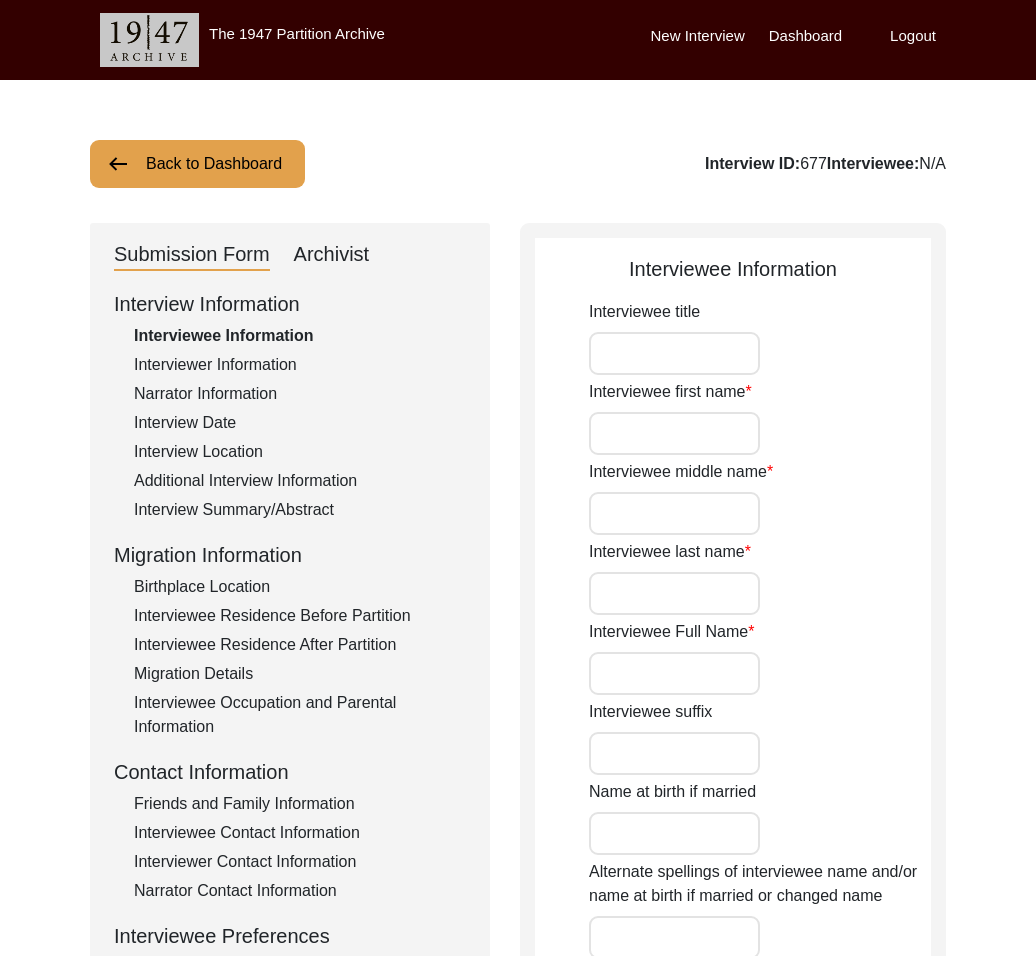 type on "[PERSON_NAME] Arora" 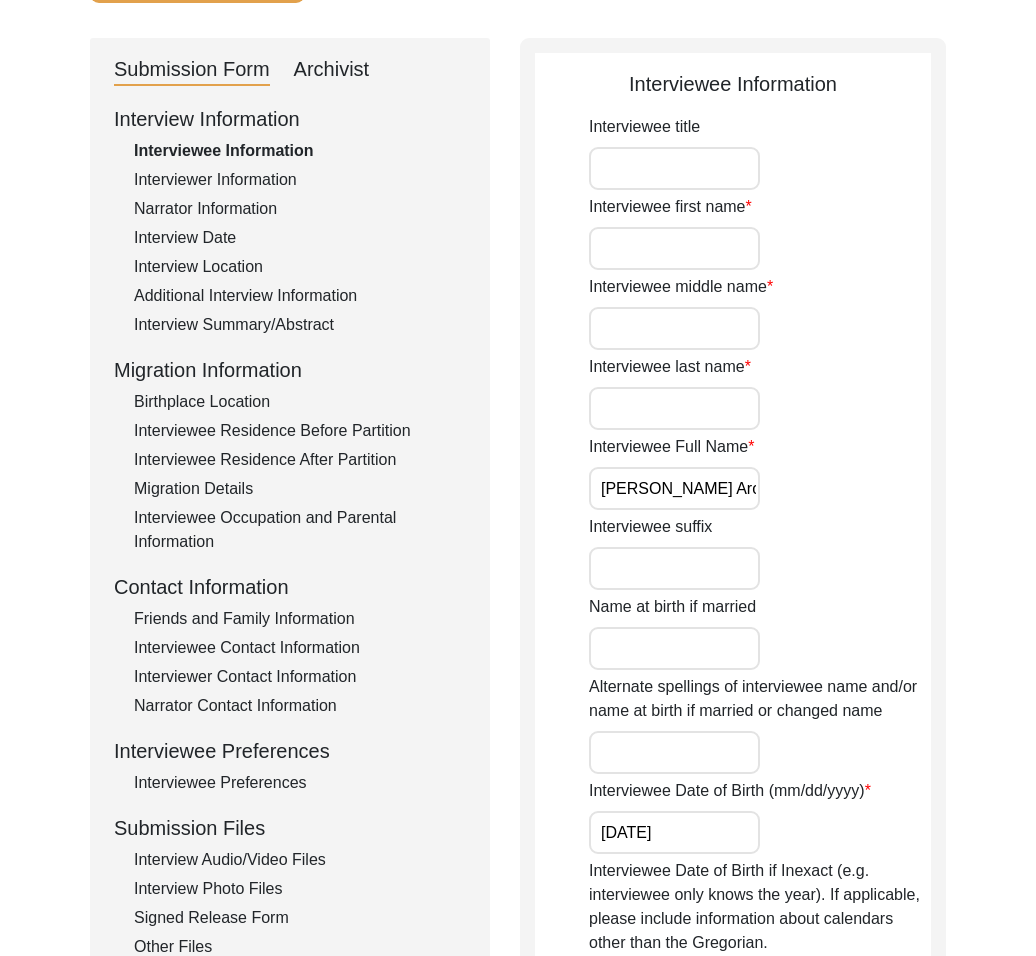 scroll, scrollTop: 251, scrollLeft: 0, axis: vertical 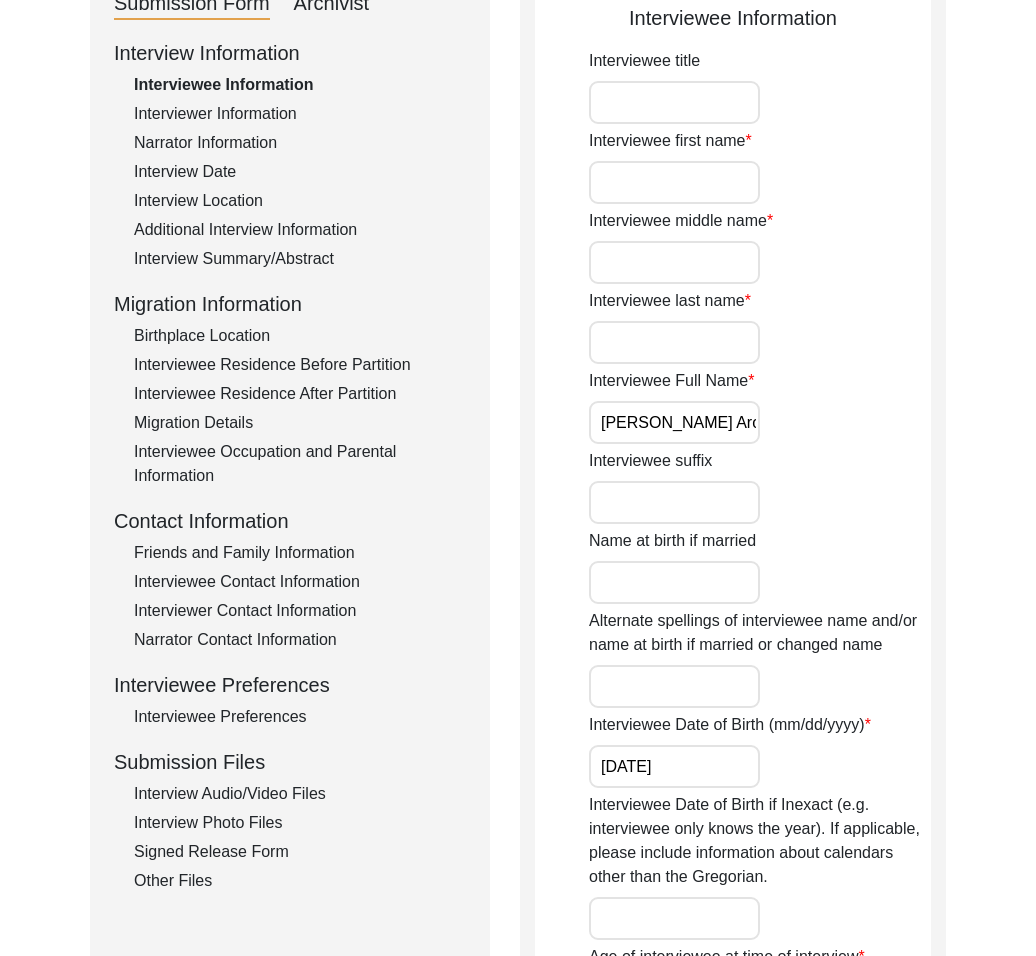 click on "Interviewee Preferences" 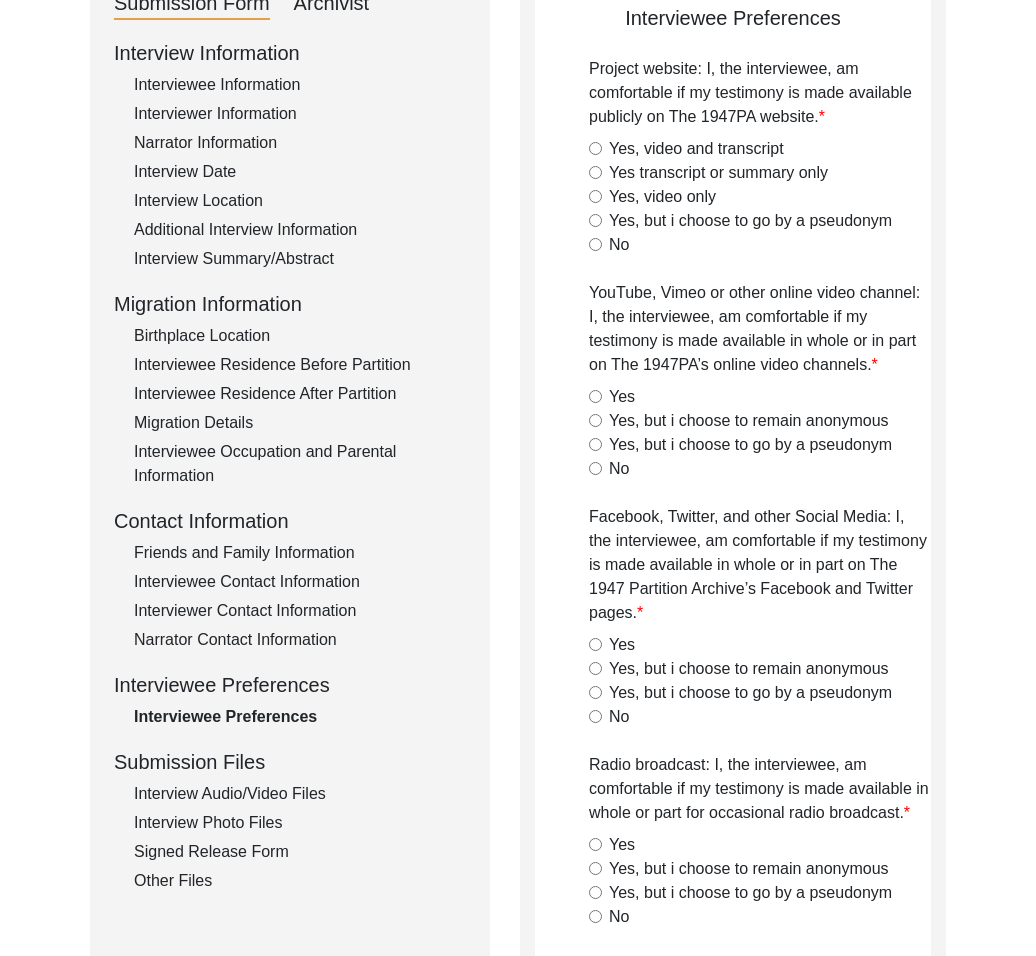 type on "yes" 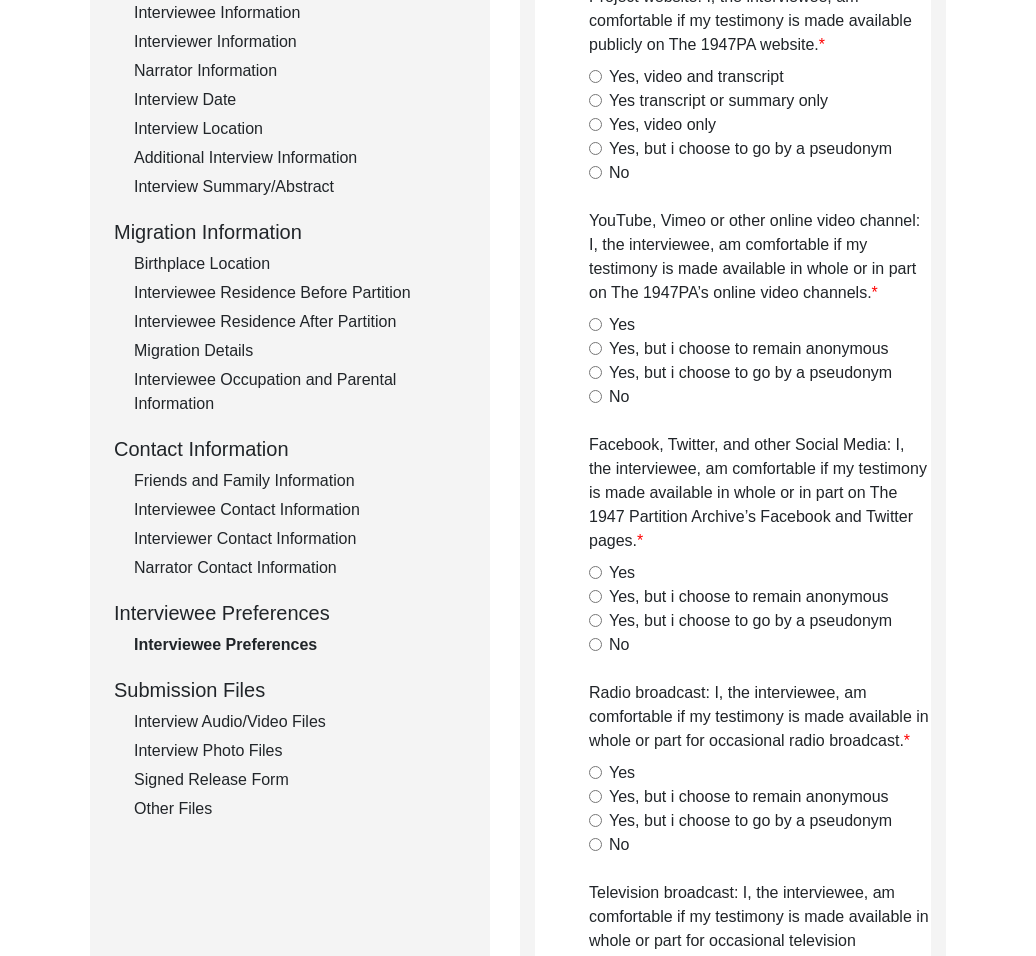 scroll, scrollTop: 0, scrollLeft: 0, axis: both 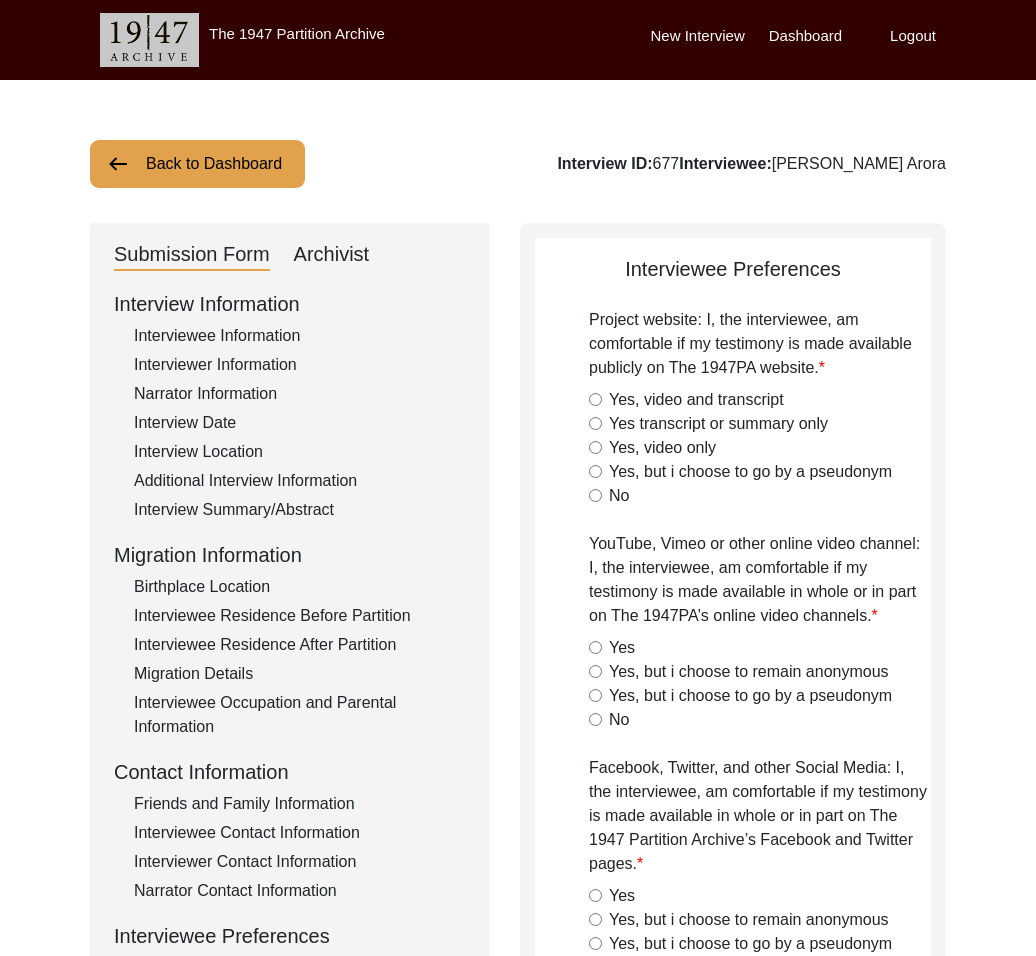 click on "Yes transcript or summary only" 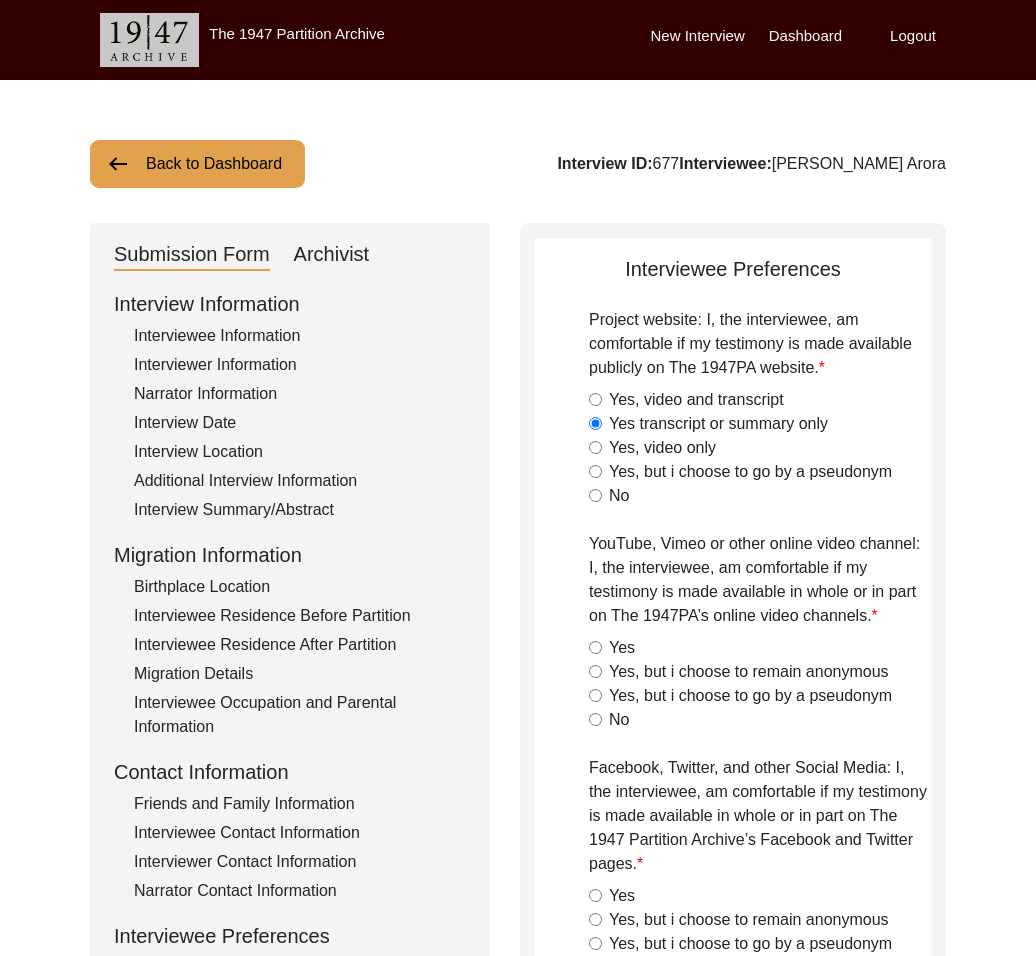 drag, startPoint x: 680, startPoint y: 404, endPoint x: 690, endPoint y: 434, distance: 31.622776 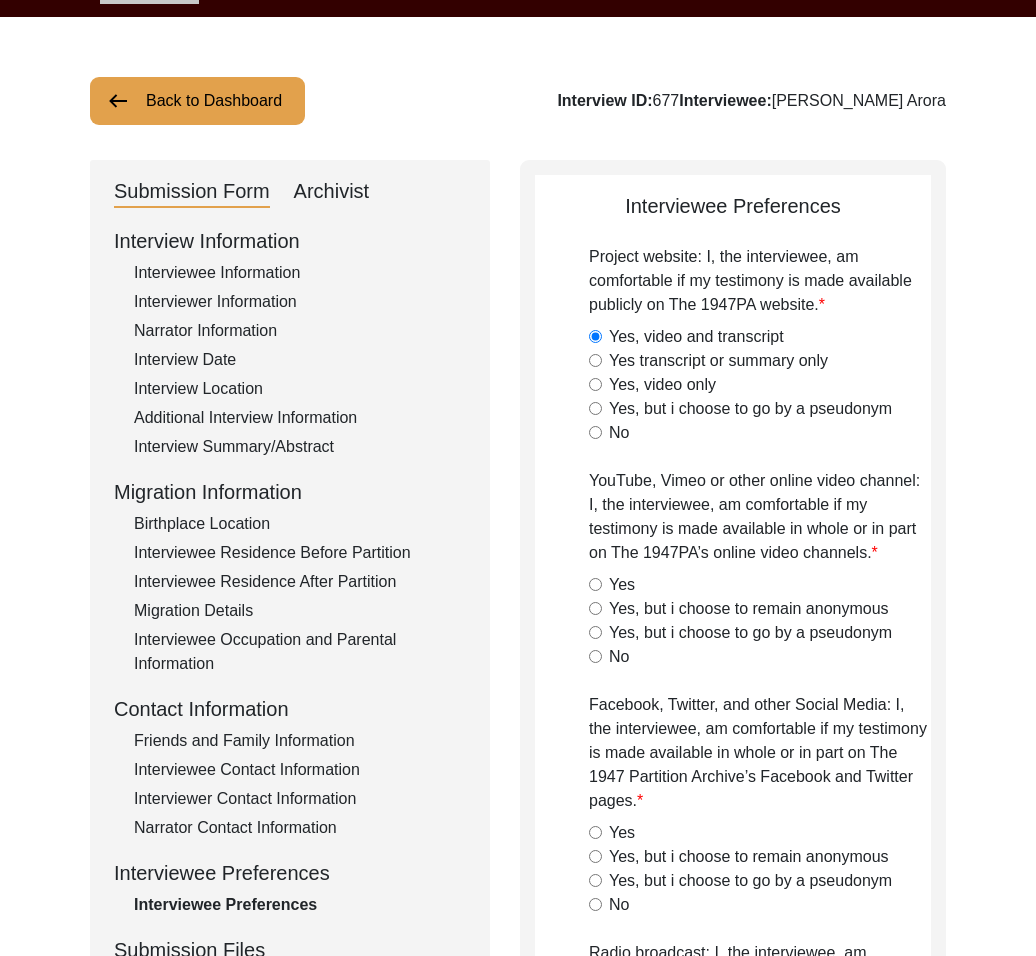 scroll, scrollTop: 72, scrollLeft: 0, axis: vertical 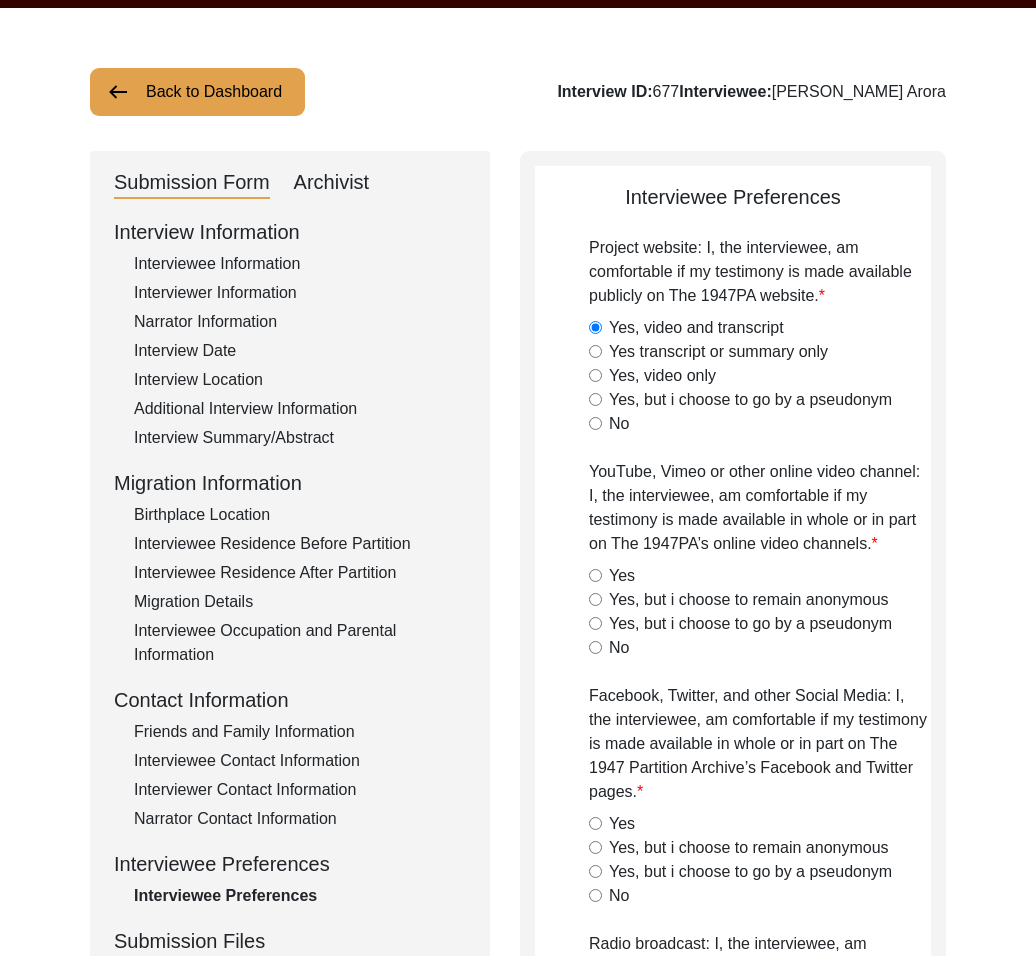 click on "Yes" 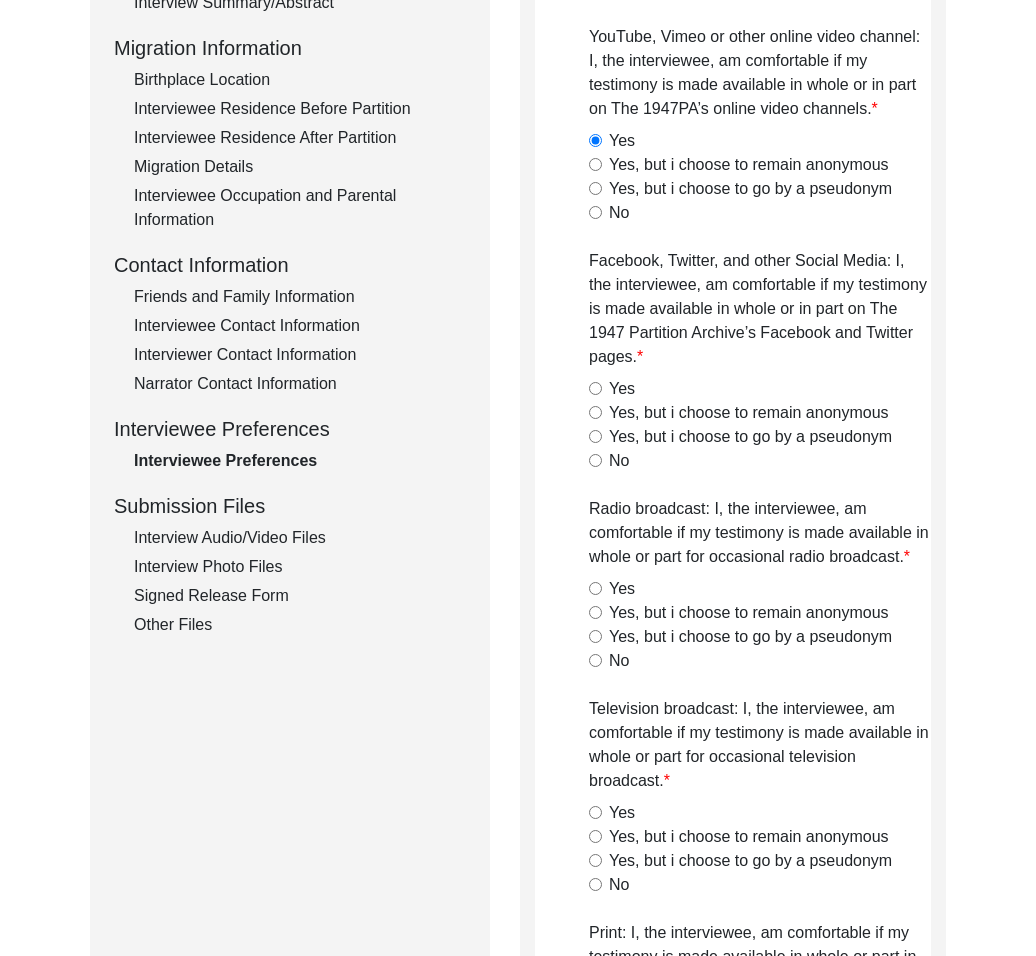 scroll, scrollTop: 532, scrollLeft: 0, axis: vertical 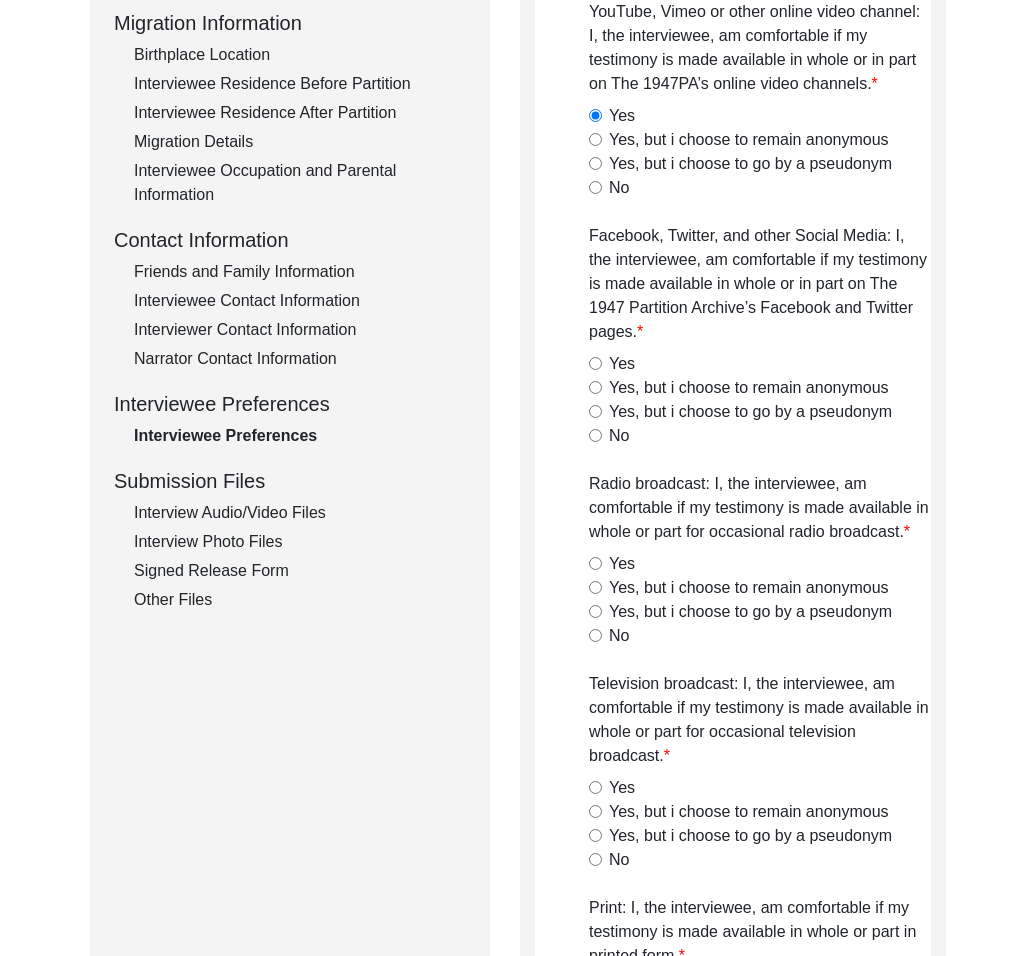 click on "Yes" 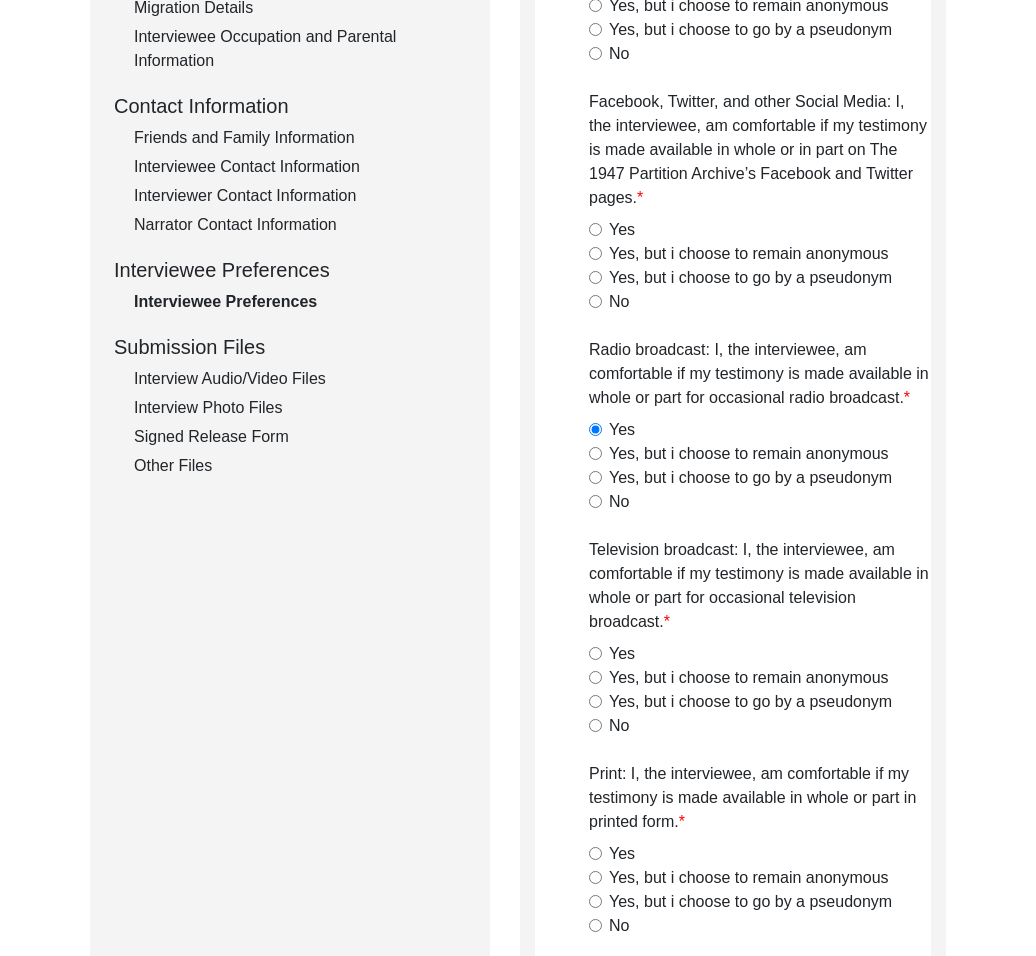 scroll, scrollTop: 662, scrollLeft: 0, axis: vertical 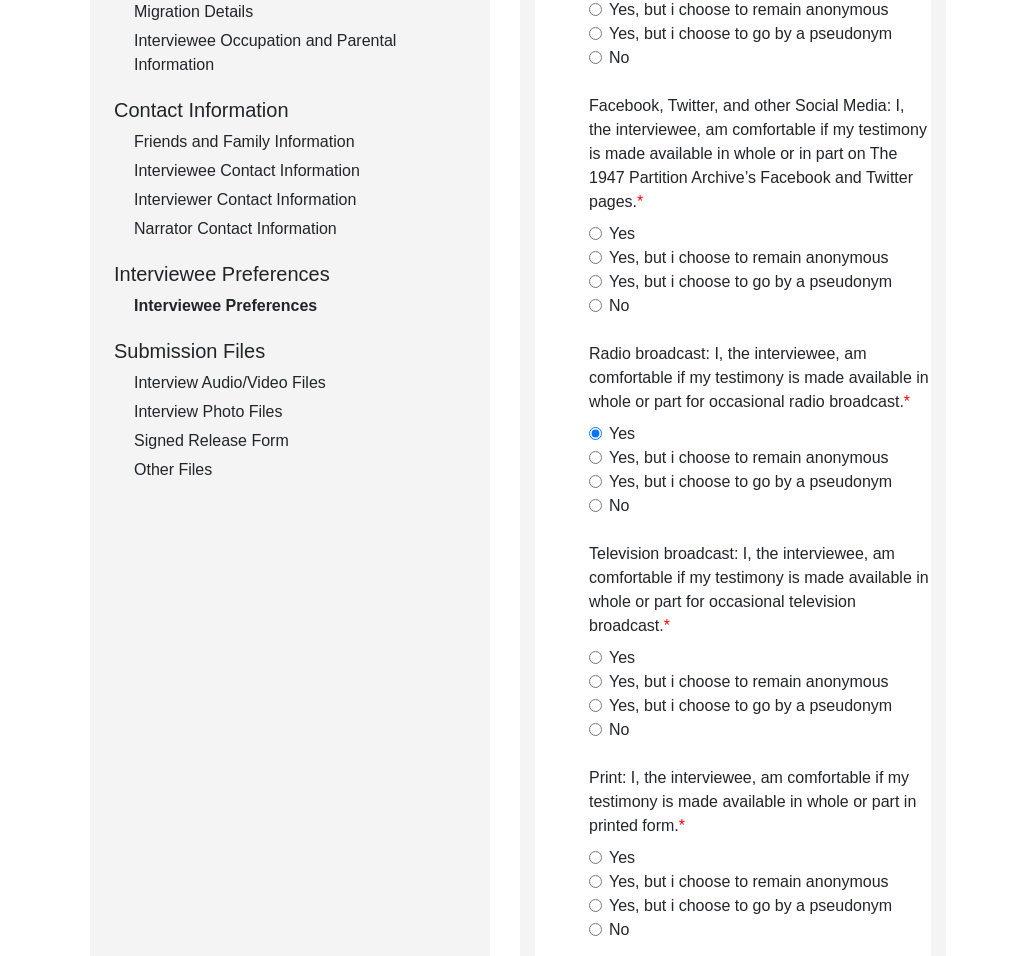 click on "Yes" 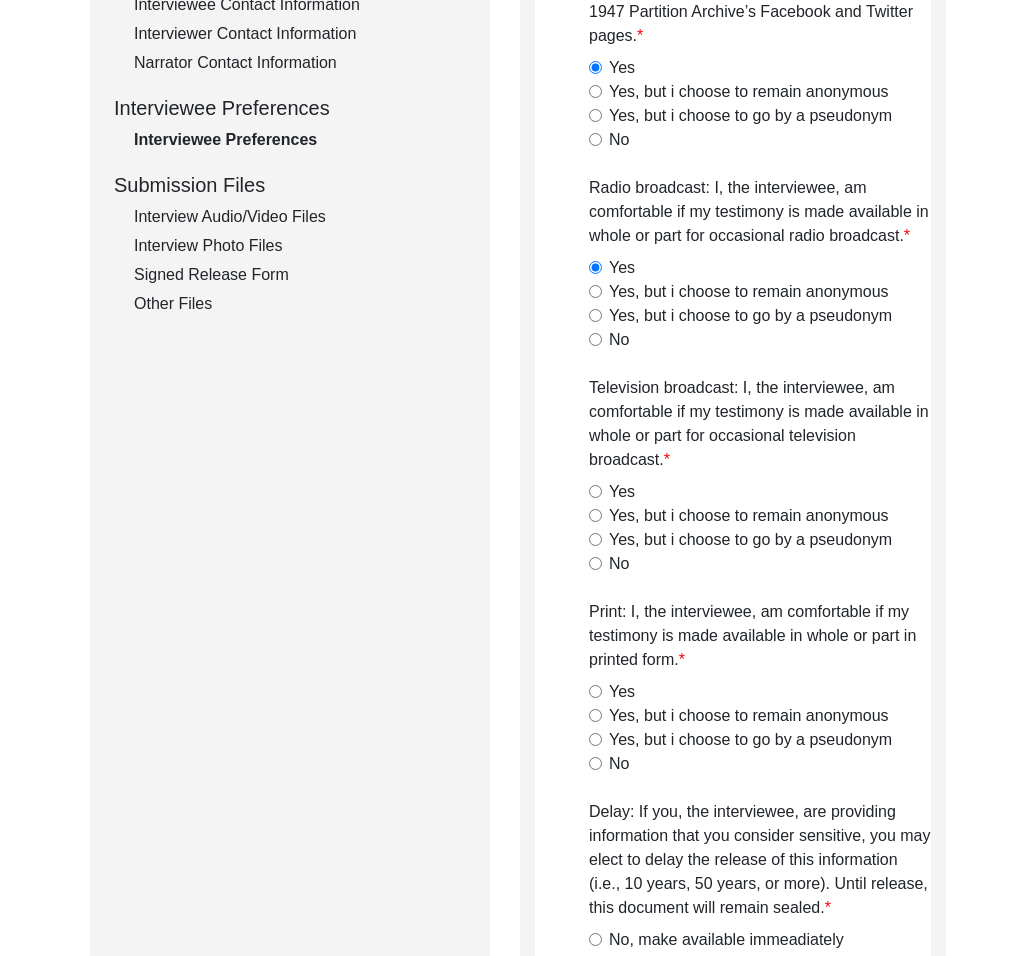 scroll, scrollTop: 833, scrollLeft: 0, axis: vertical 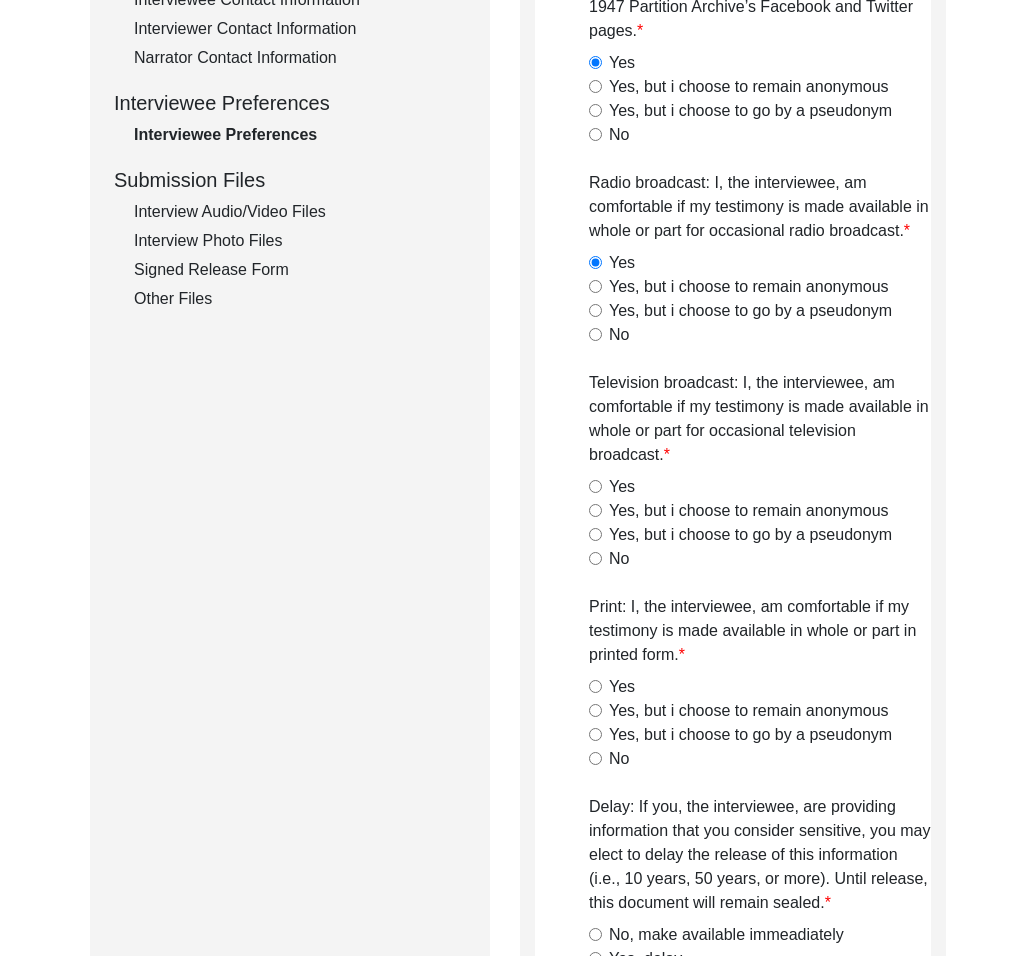 click on "Yes" 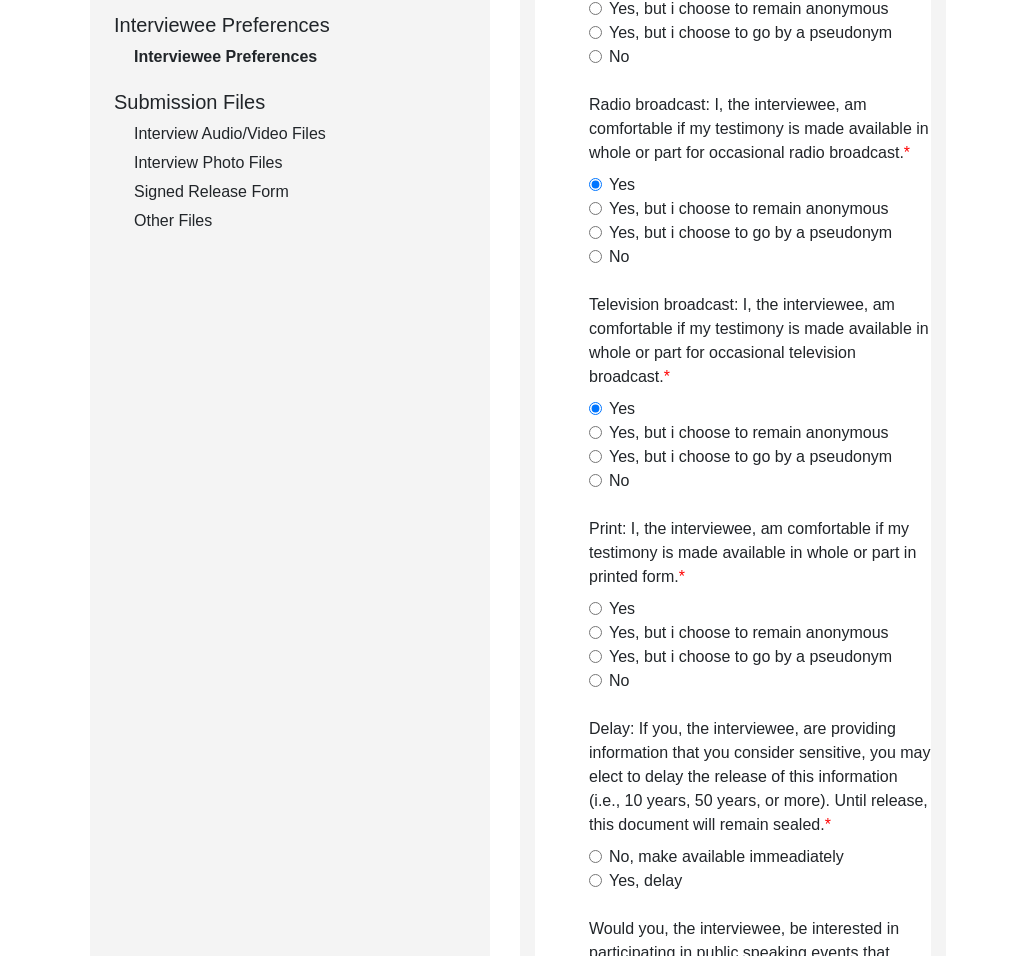 scroll, scrollTop: 1115, scrollLeft: 0, axis: vertical 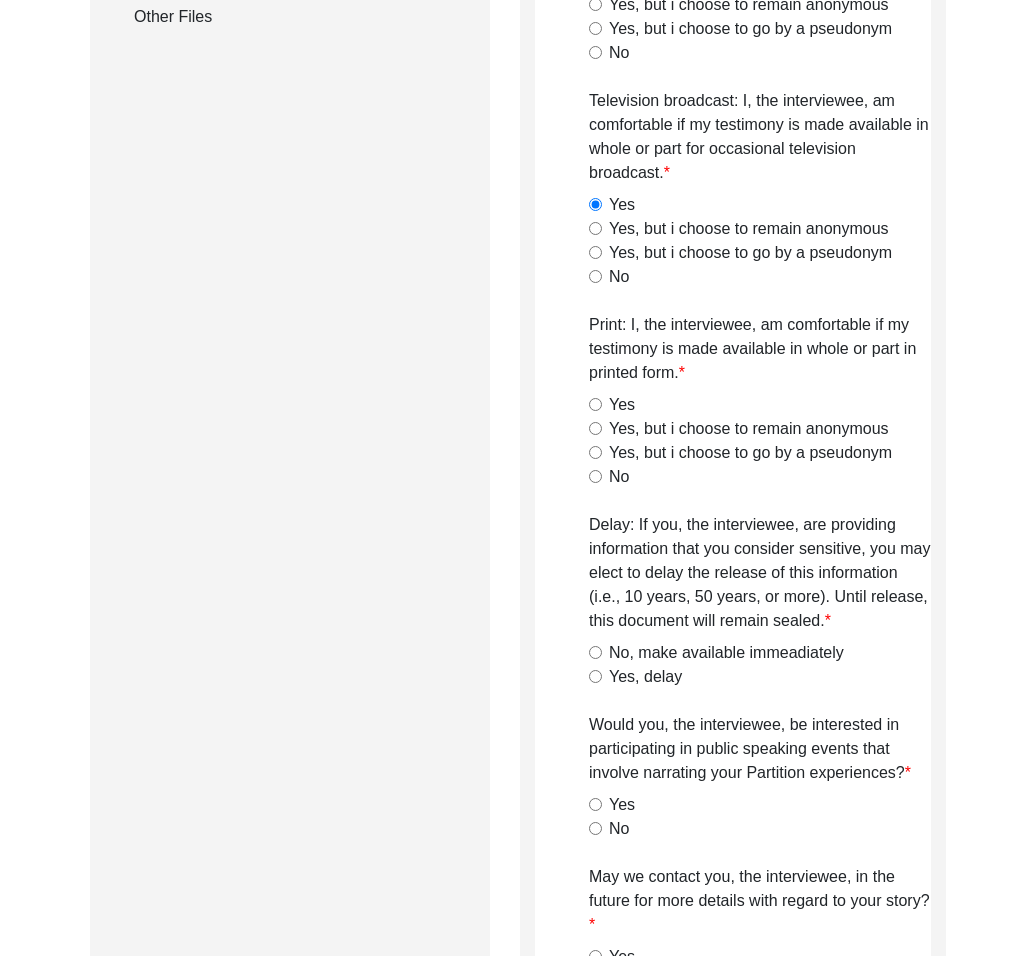 click on "Yes" 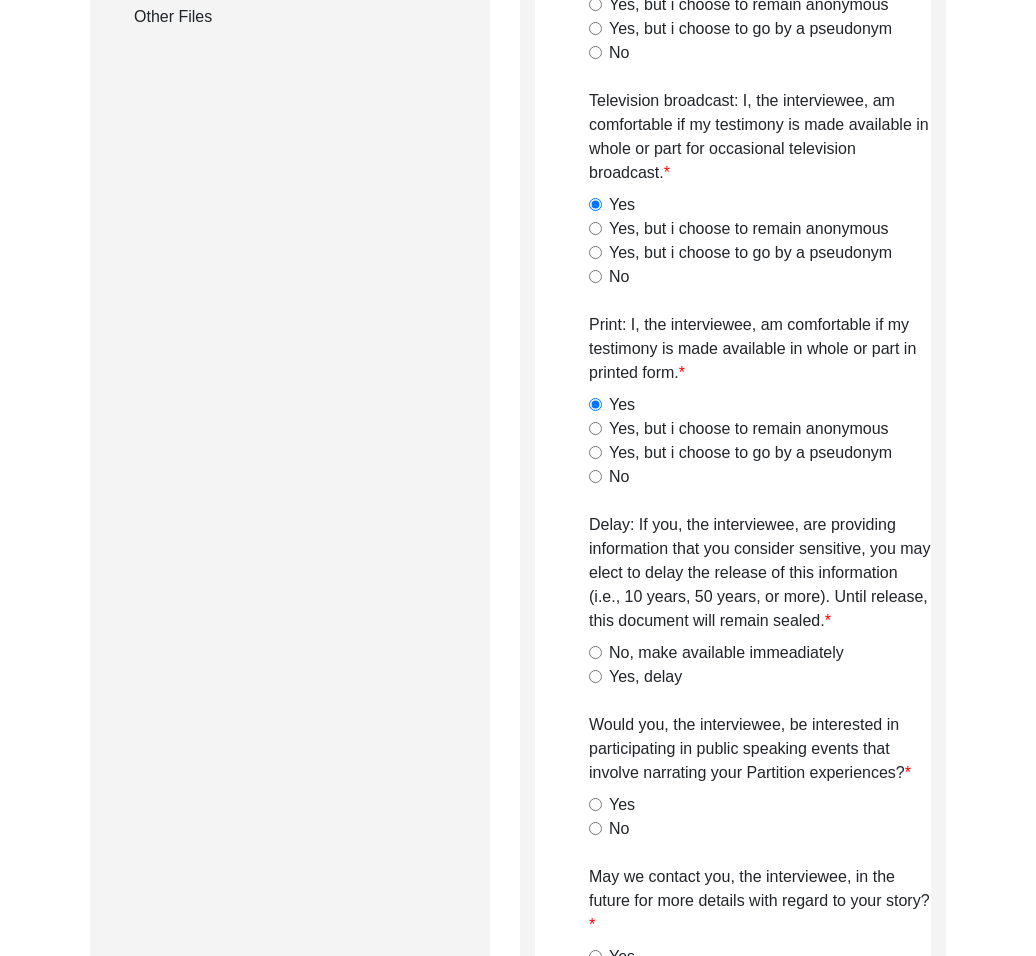 drag, startPoint x: 654, startPoint y: 651, endPoint x: 650, endPoint y: 759, distance: 108.07405 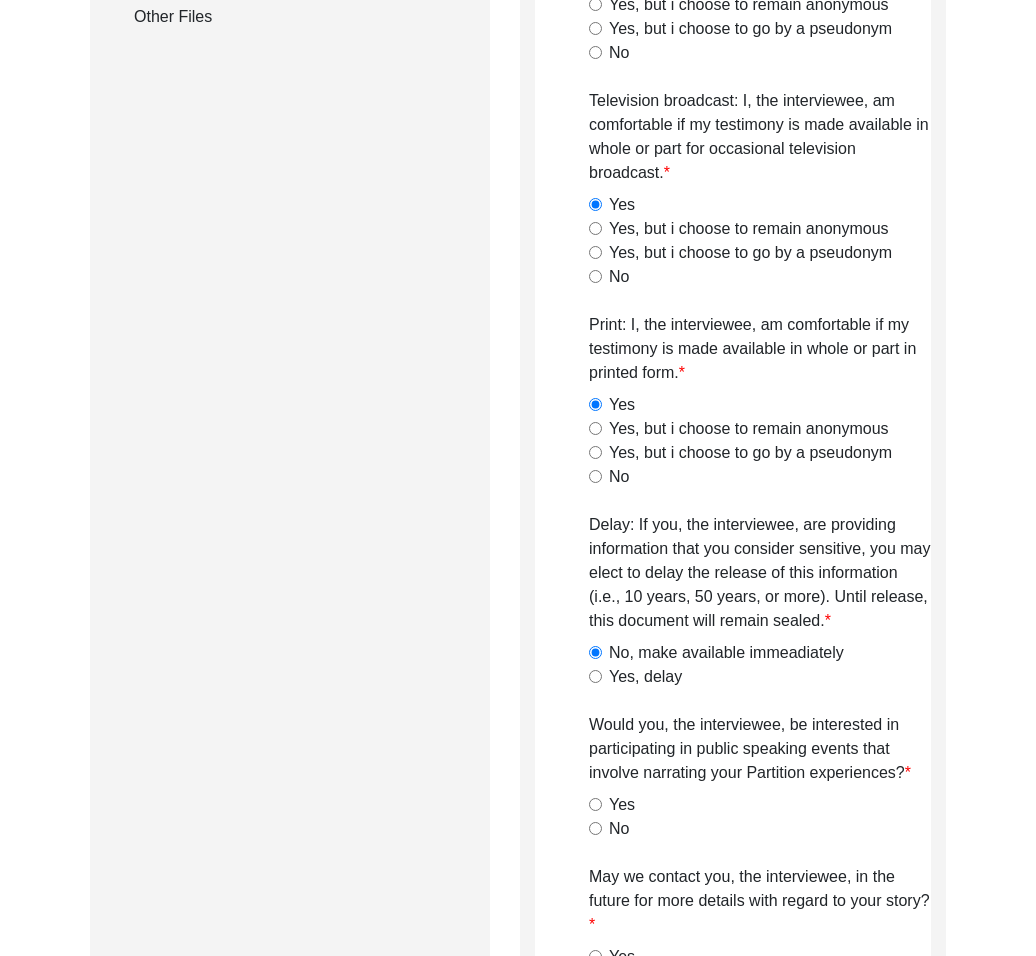 click on "Yes" 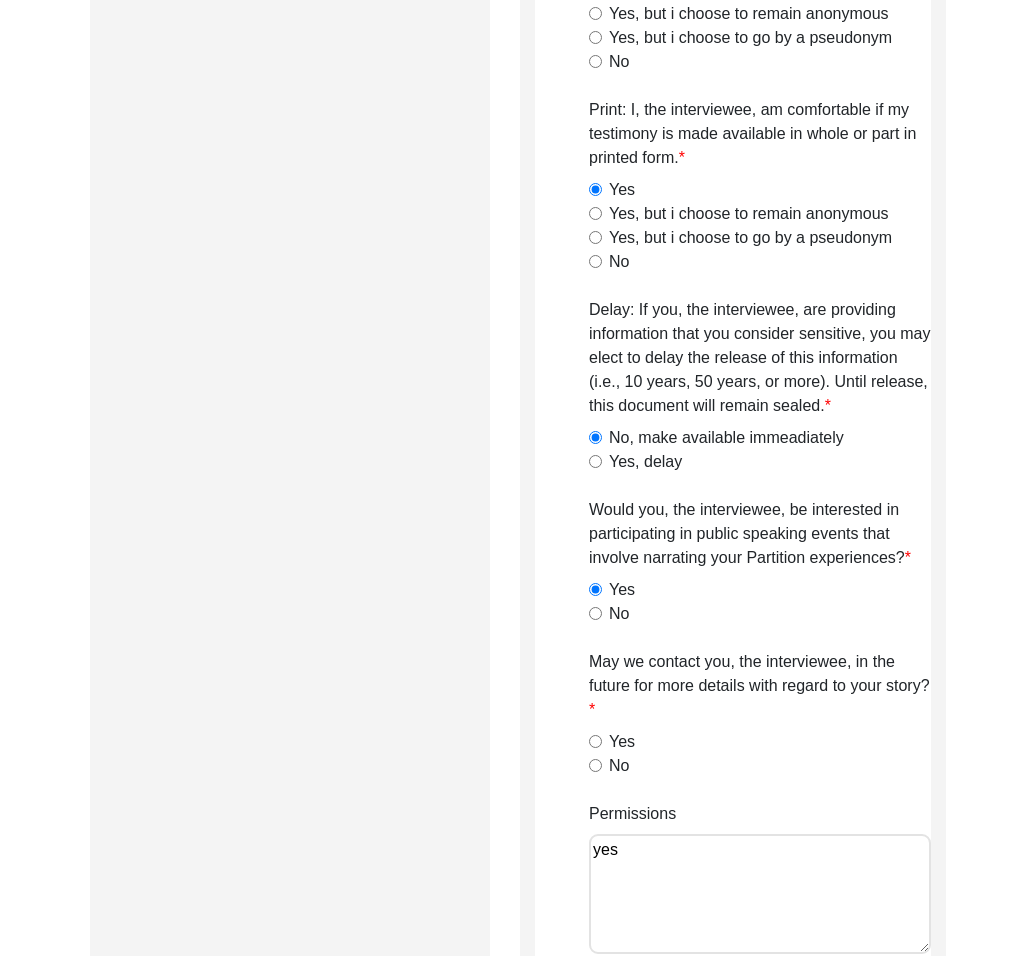 scroll, scrollTop: 1370, scrollLeft: 0, axis: vertical 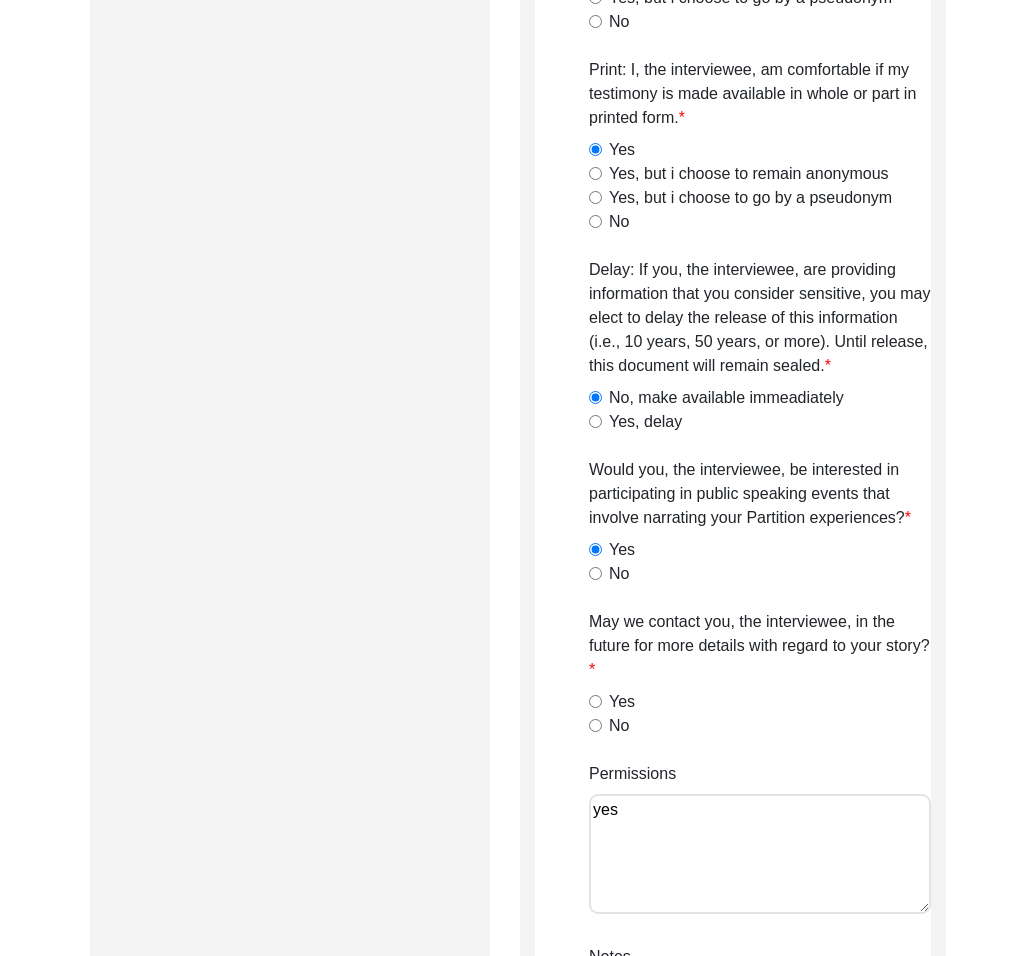 click on "No" 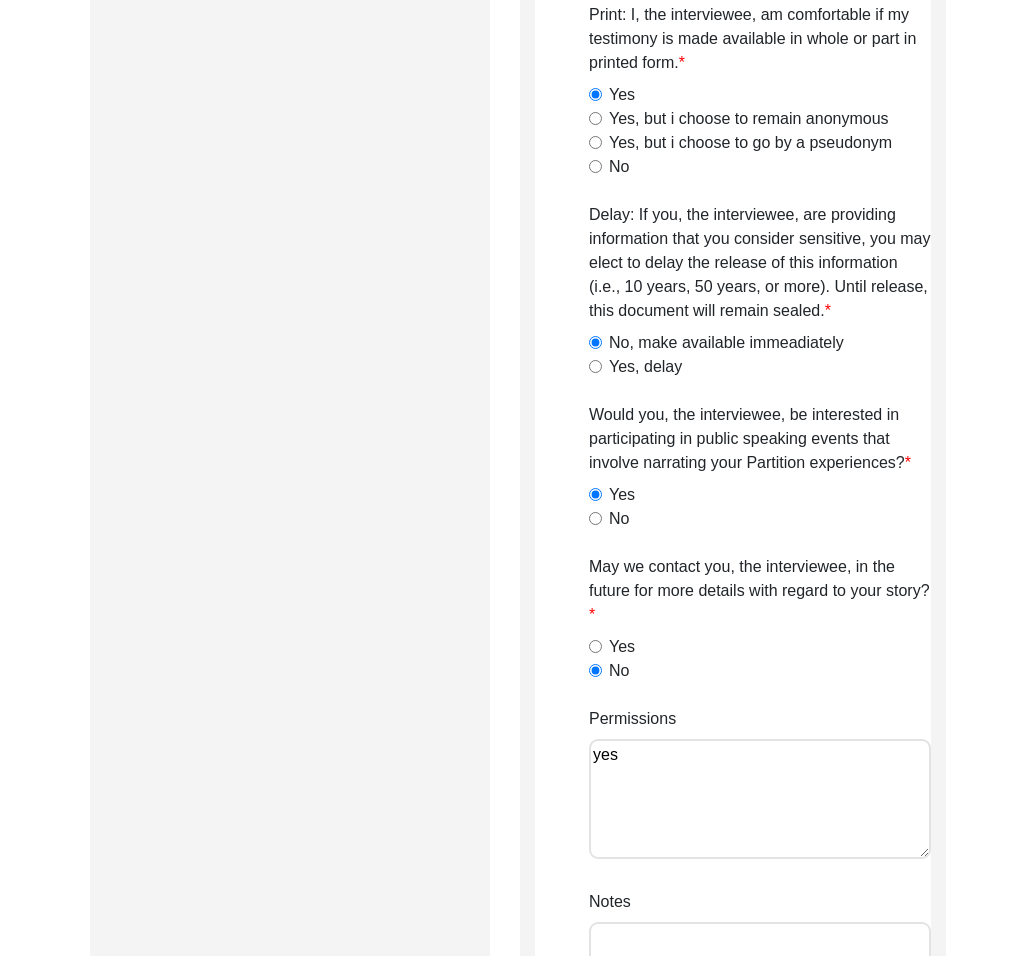 click on "Yes" 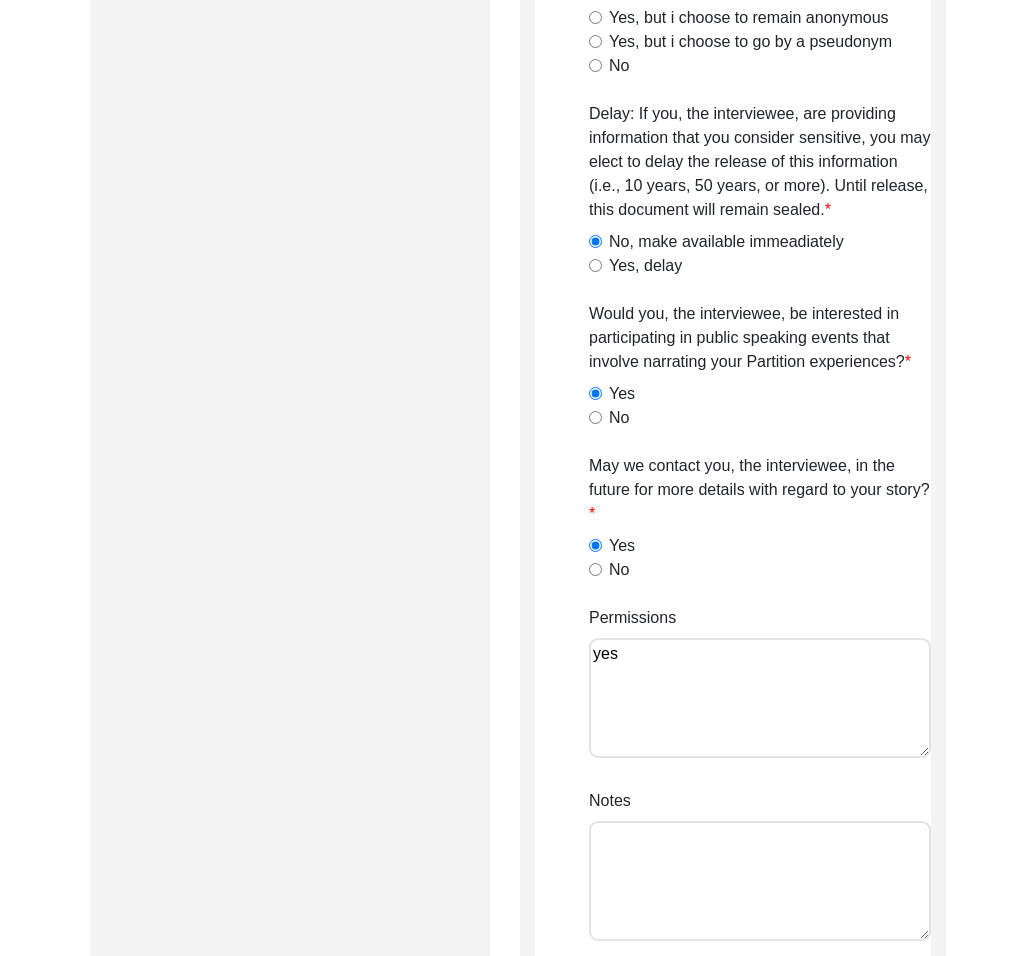scroll, scrollTop: 1808, scrollLeft: 0, axis: vertical 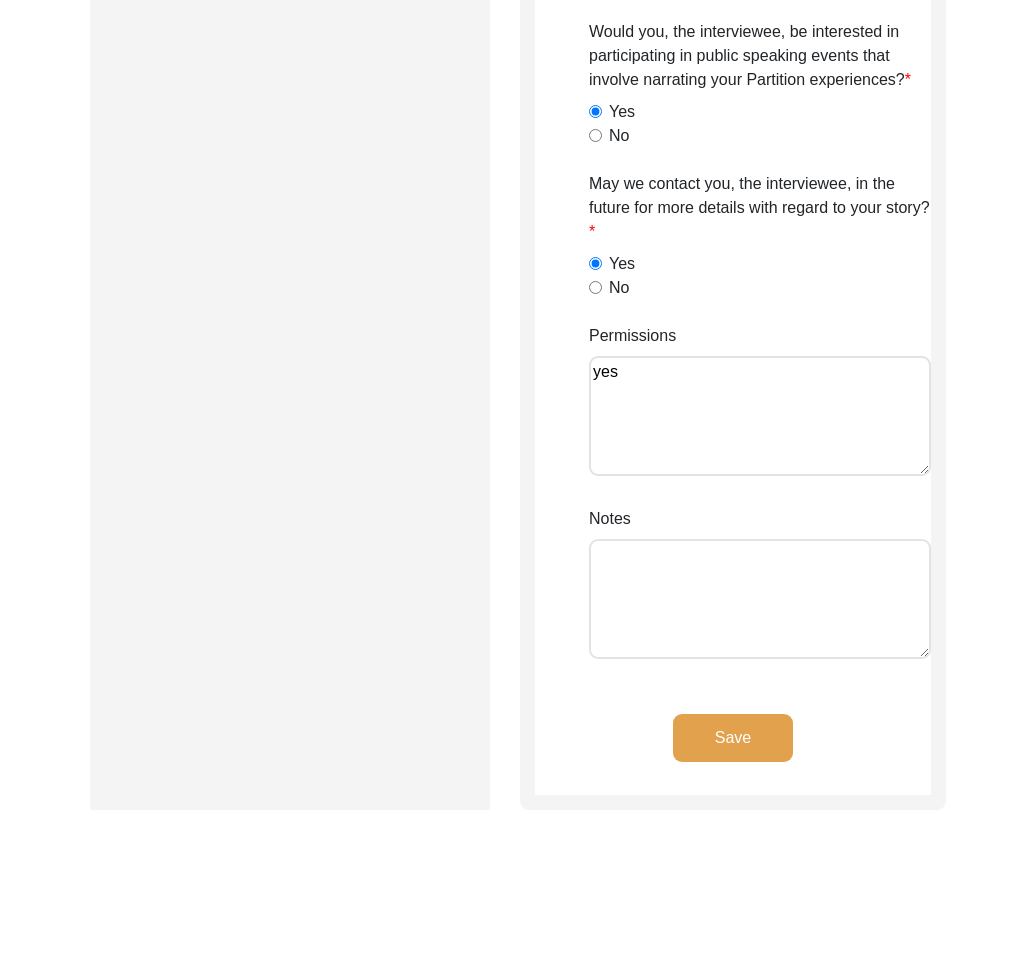 click on "Notes" at bounding box center [760, 599] 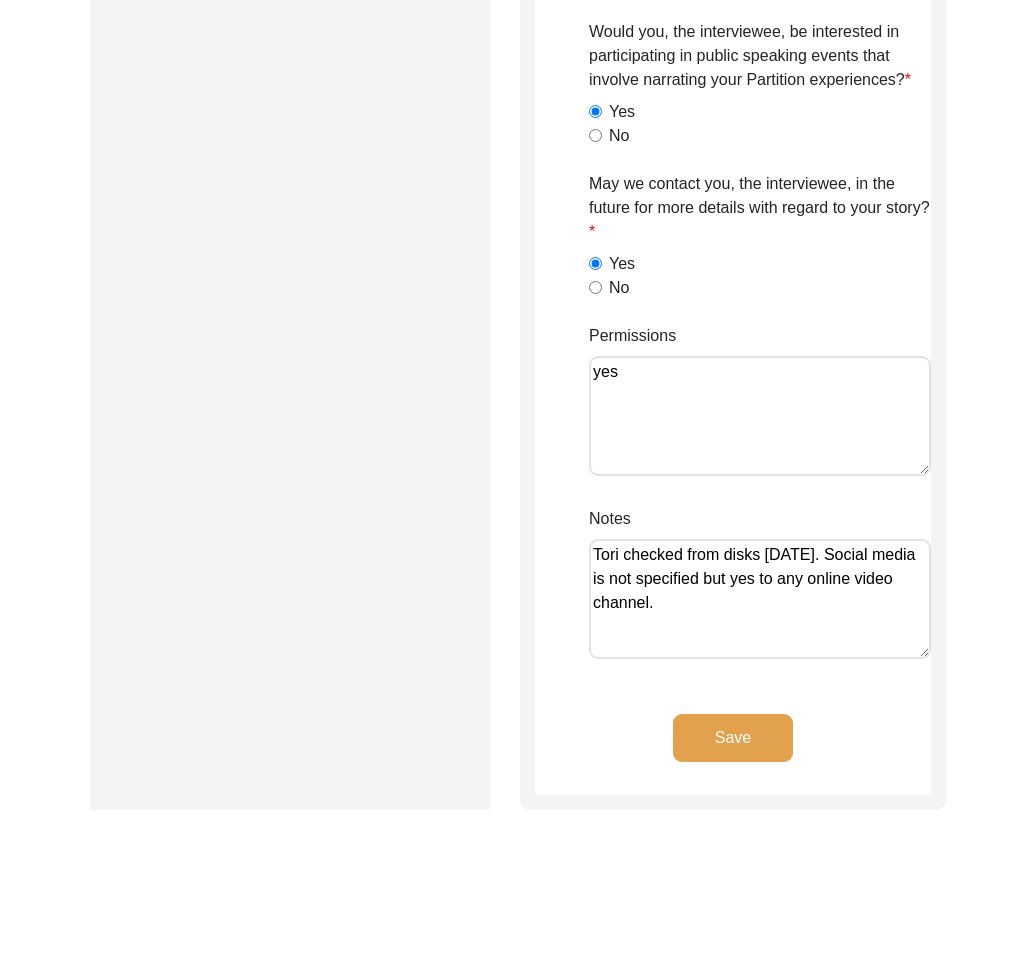 type on "Tori checked from disks [DATE]. Social media is not specified but yes to any online video channel." 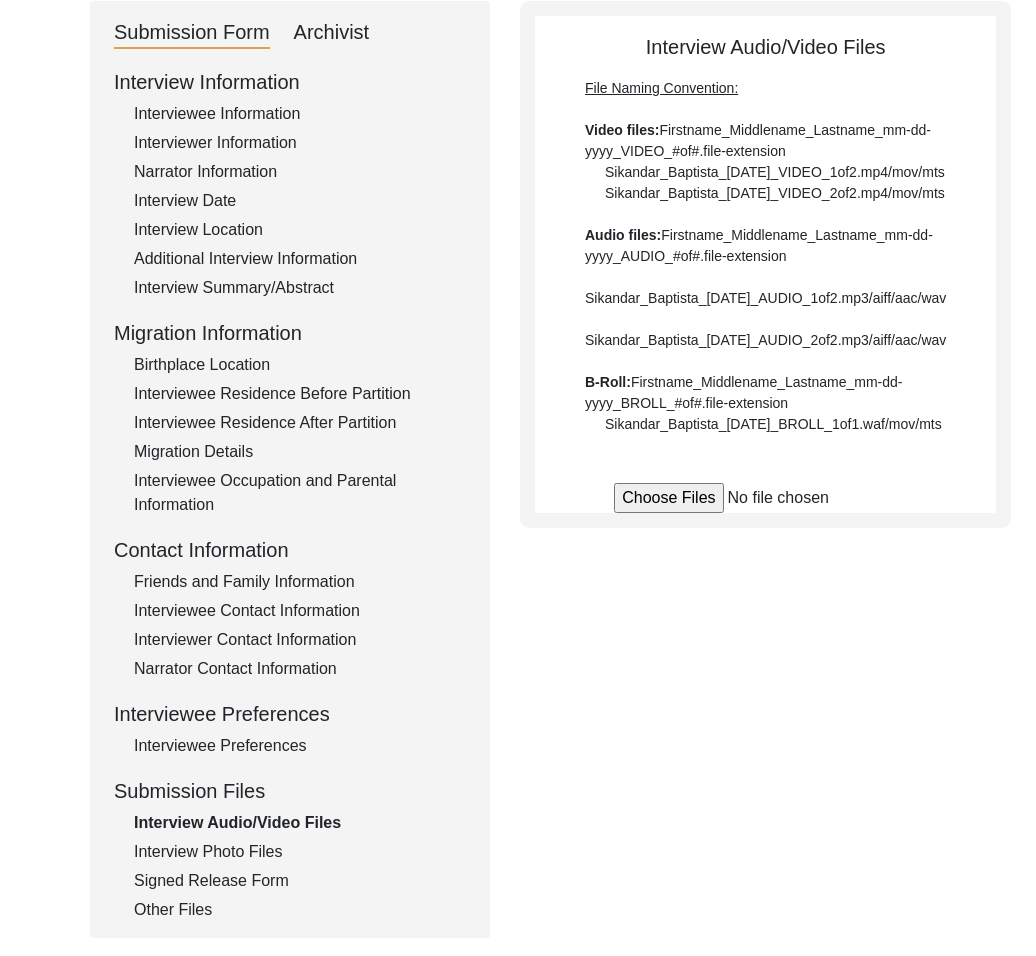 scroll, scrollTop: 0, scrollLeft: 0, axis: both 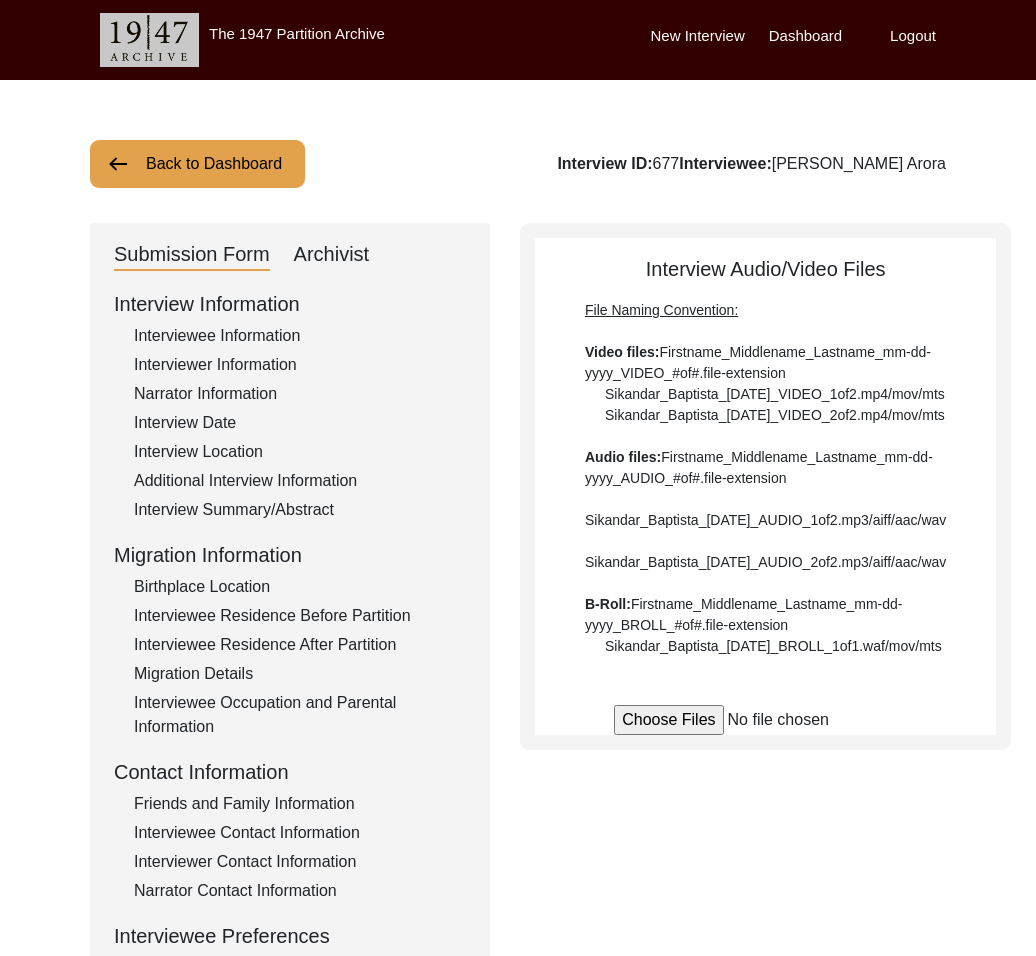click on "Back to Dashboard" 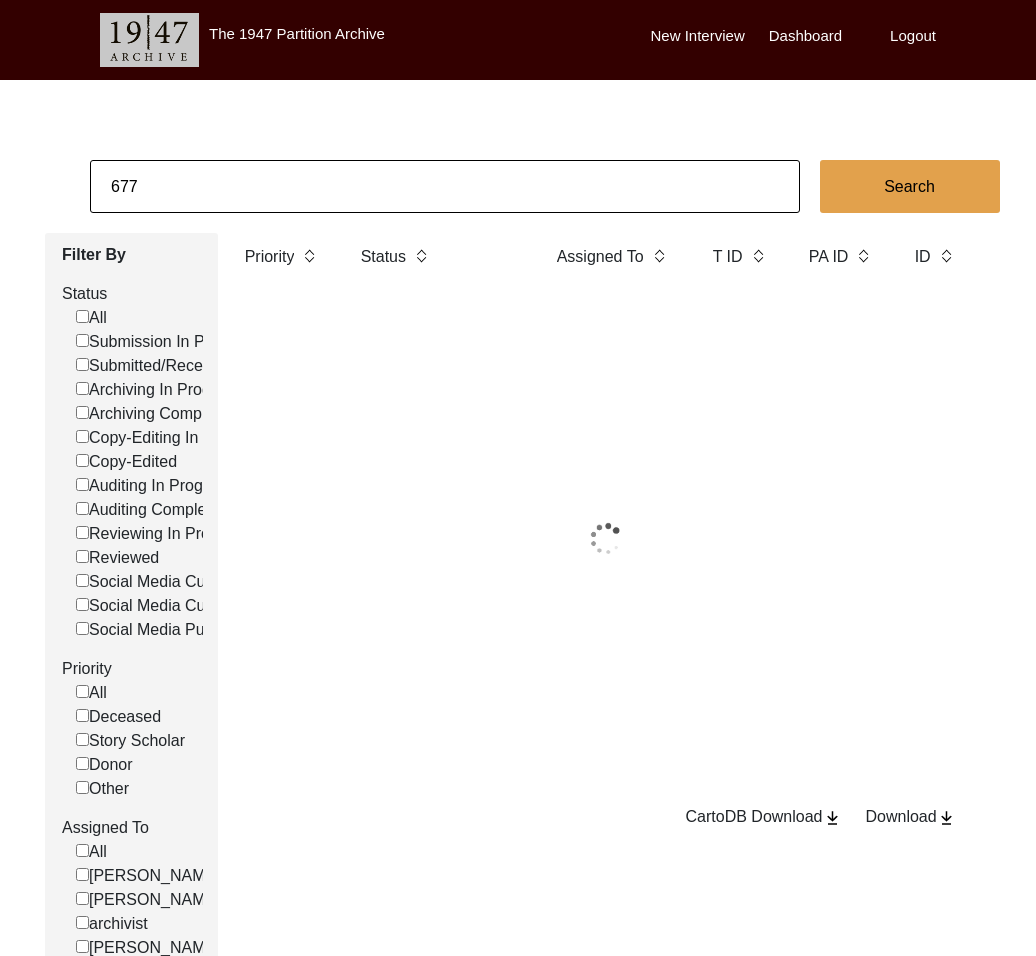 click on "677" 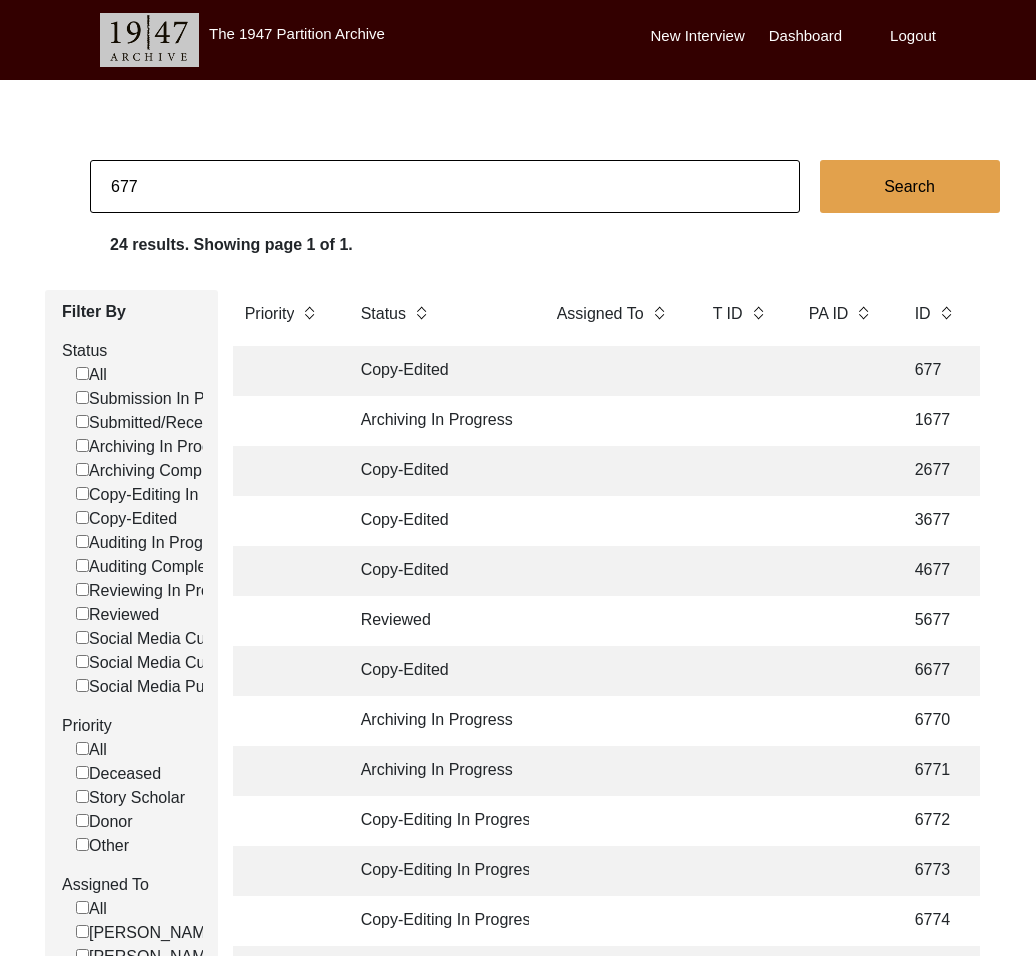click on "677" 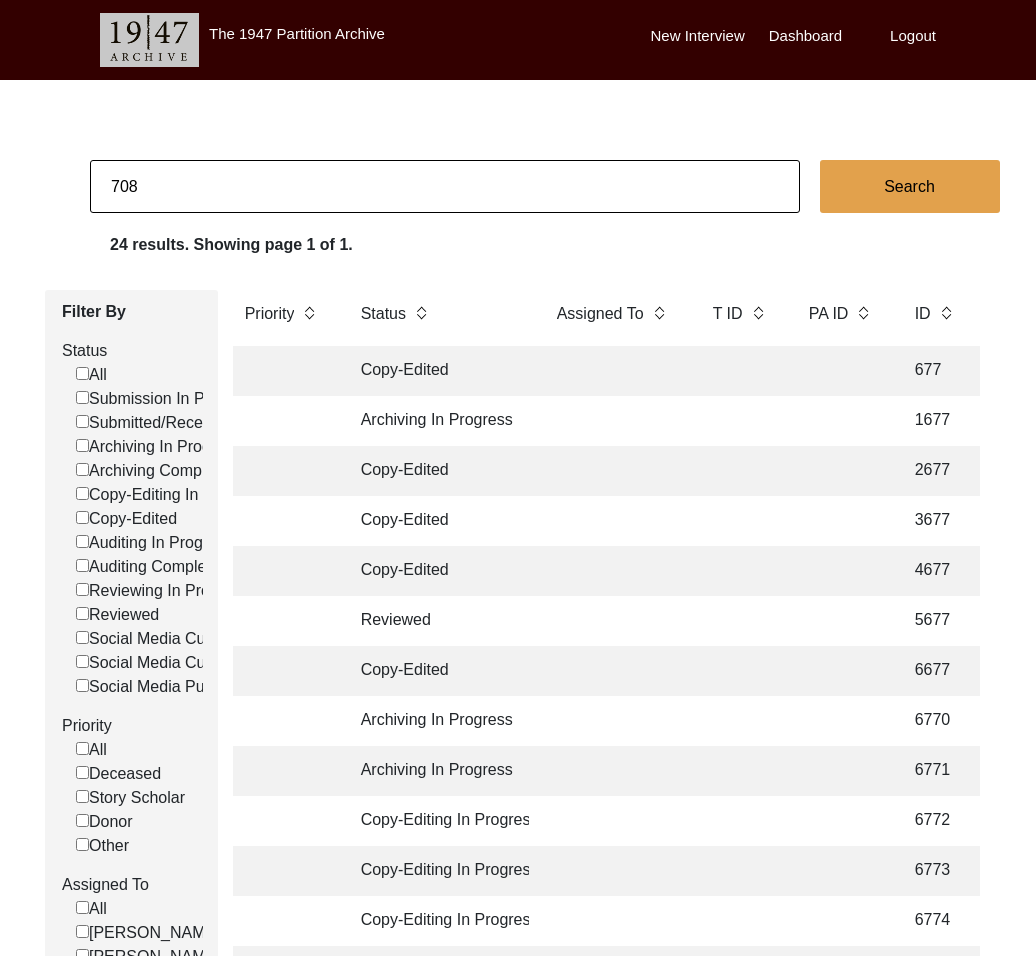 type on "708" 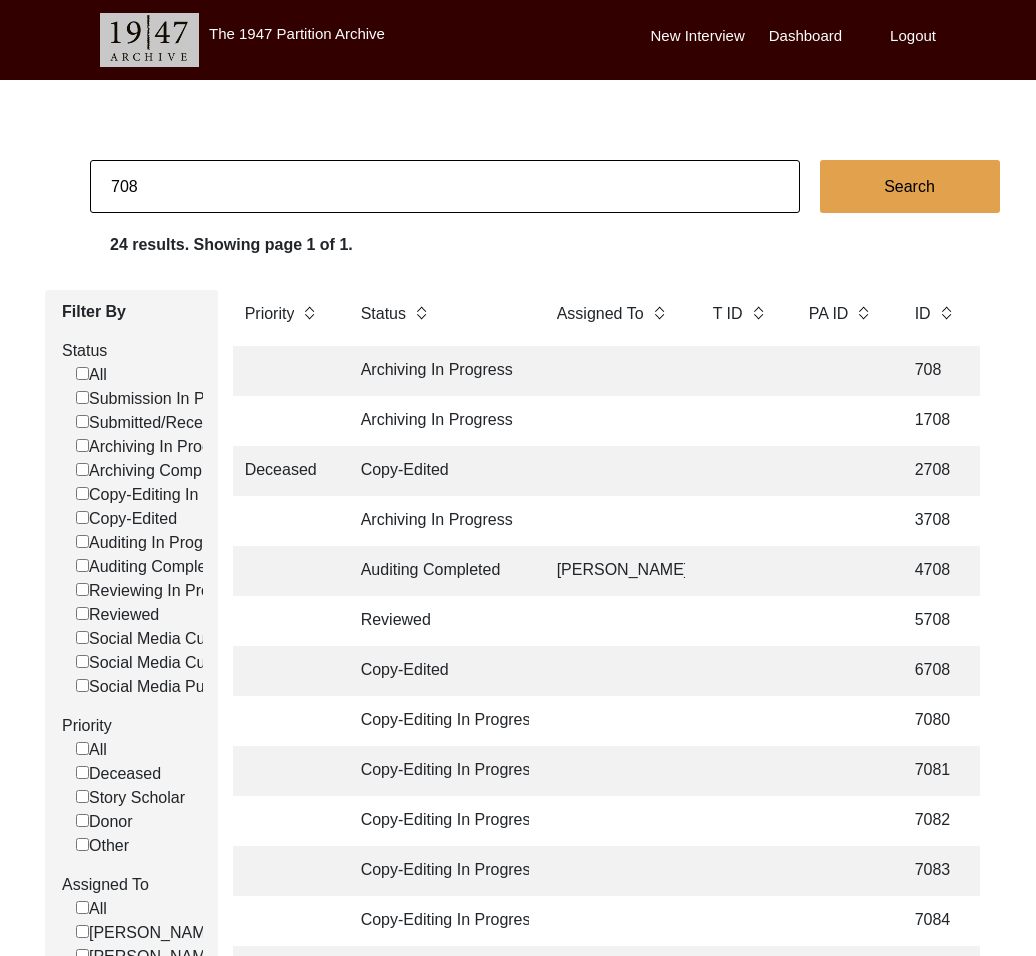 click 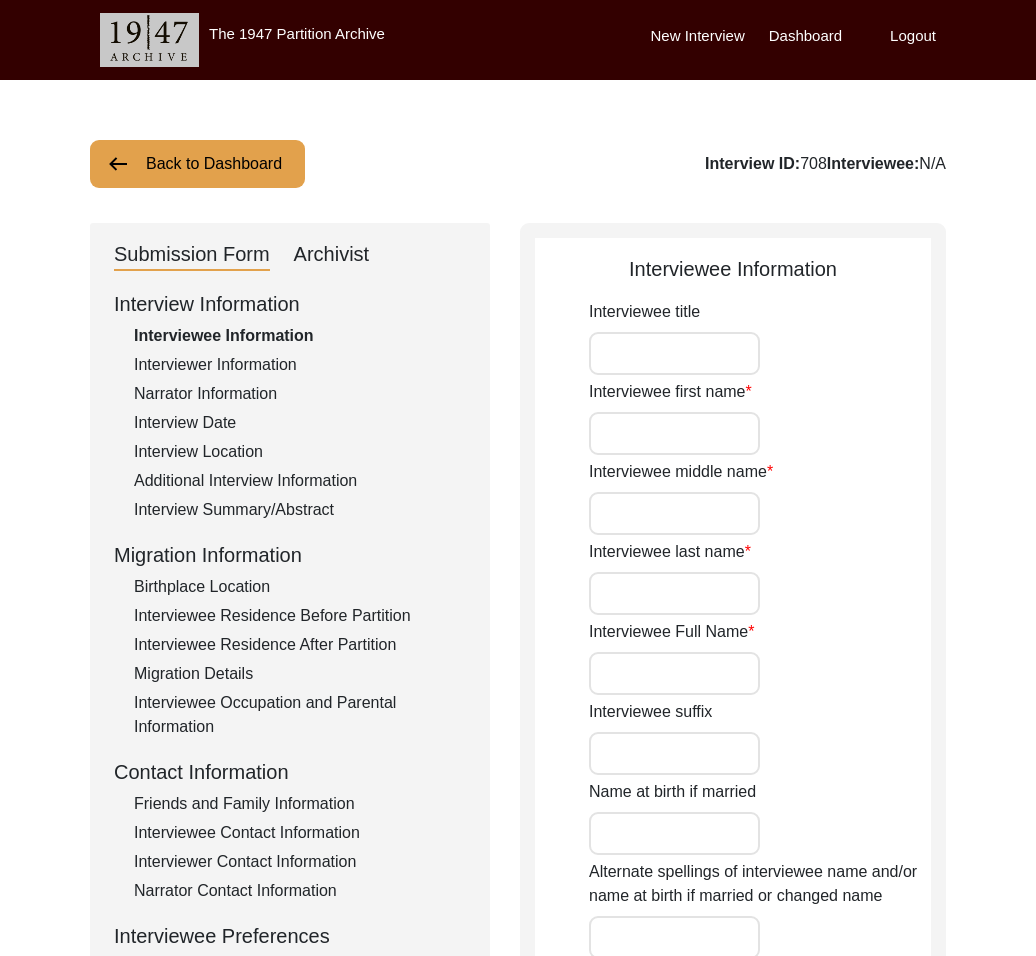 type on "[PERSON_NAME]" 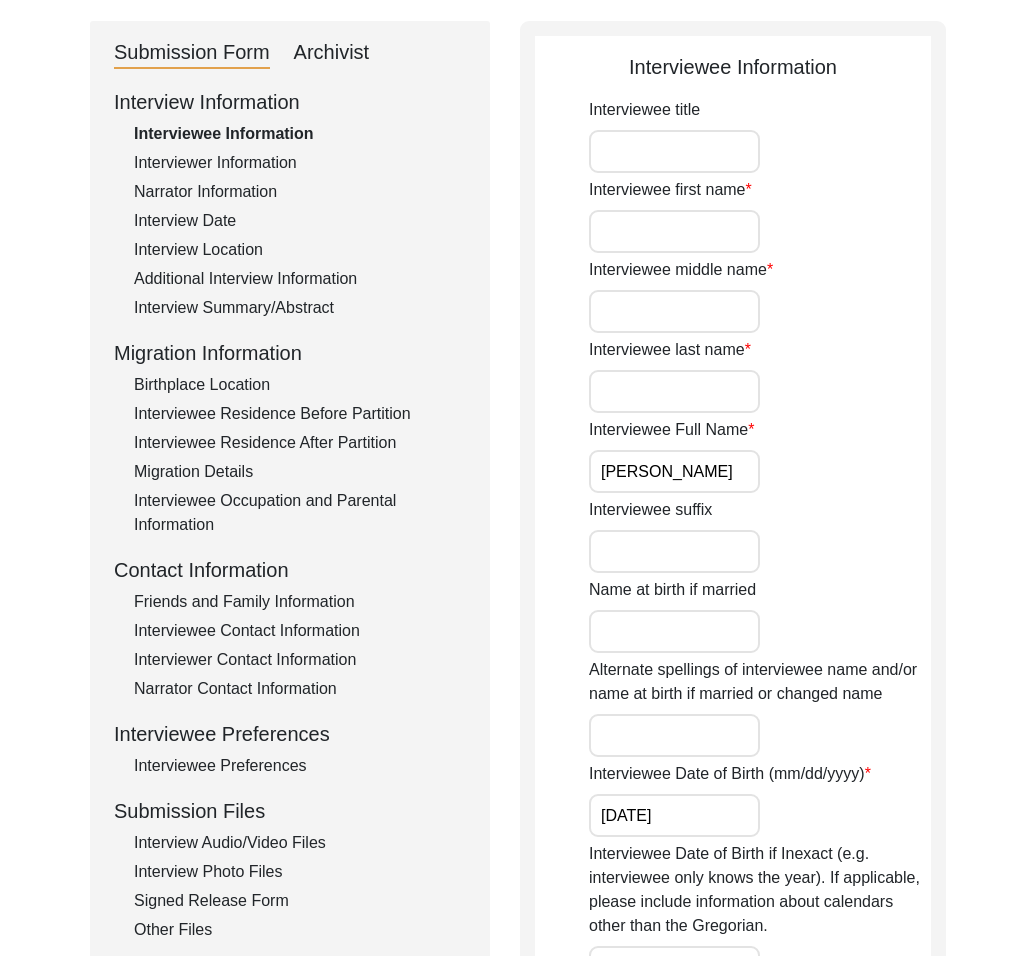 scroll, scrollTop: 217, scrollLeft: 0, axis: vertical 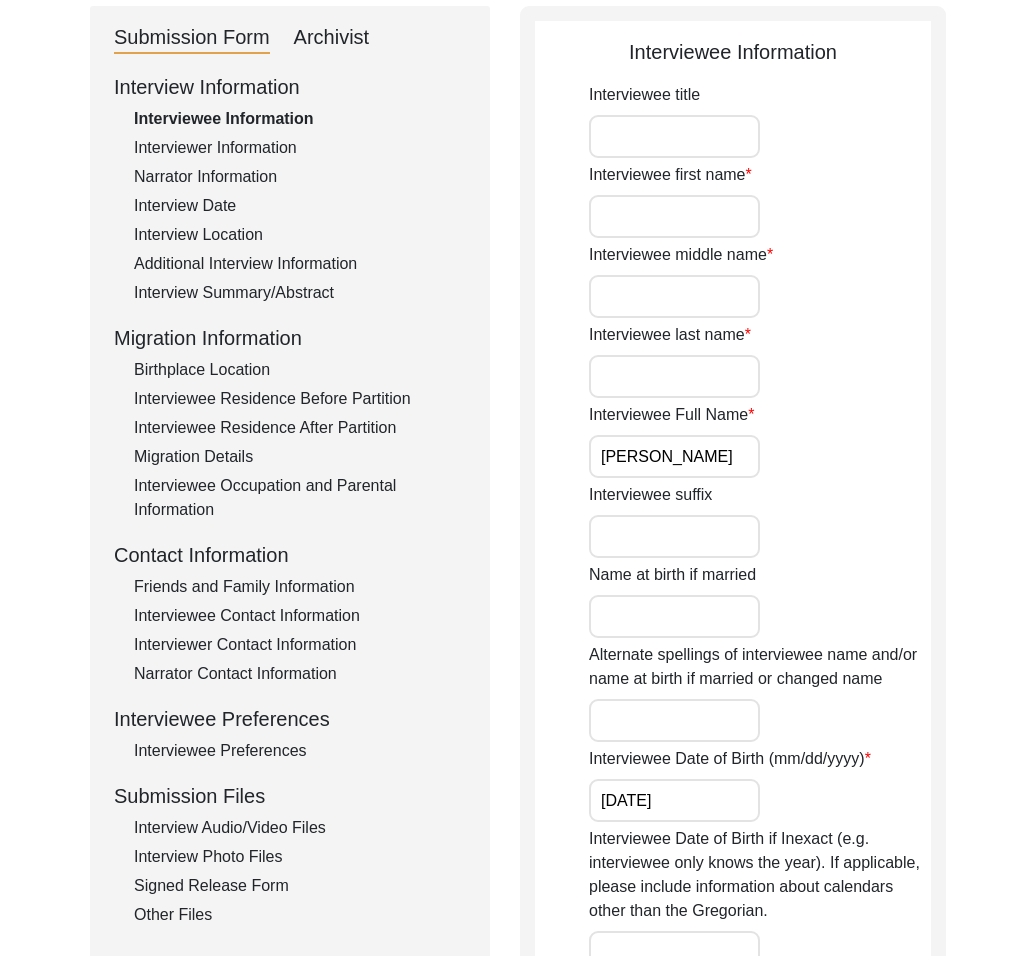 click on "Interview Information   Interviewee Information   Interviewer Information   Narrator Information   Interview Date   Interview Location   Additional Interview Information   Interview Summary/Abstract   Migration Information   Birthplace Location   Interviewee Residence Before Partition   Interviewee Residence After Partition   Migration Details   Interviewee Occupation and Parental Information   Contact Information   Friends and Family Information   Interviewee Contact Information   Interviewer Contact Information   Narrator Contact Information   Interviewee Preferences   Interviewee Preferences   Submission Files   Interview Audio/Video Files   Interview Photo Files   Signed Release Form   Other Files" 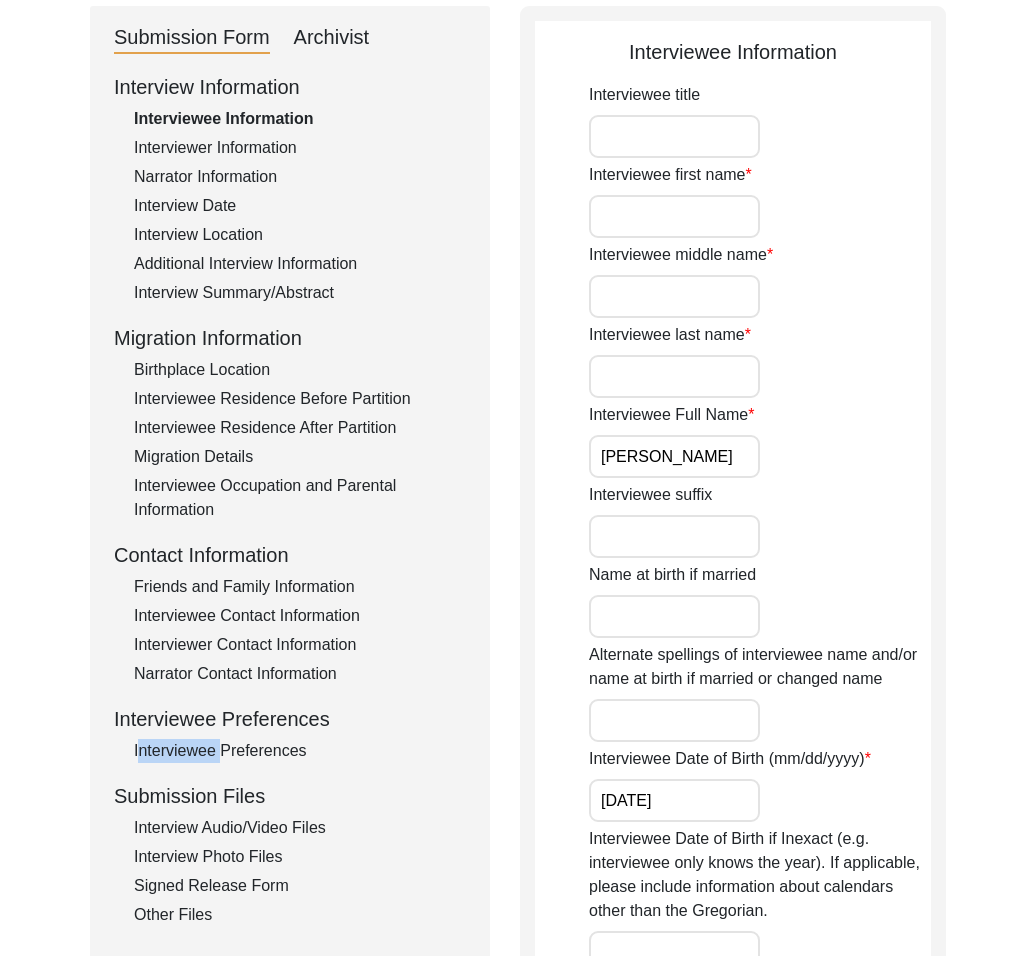 click on "Interview Information   Interviewee Information   Interviewer Information   Narrator Information   Interview Date   Interview Location   Additional Interview Information   Interview Summary/Abstract   Migration Information   Birthplace Location   Interviewee Residence Before Partition   Interviewee Residence After Partition   Migration Details   Interviewee Occupation and Parental Information   Contact Information   Friends and Family Information   Interviewee Contact Information   Interviewer Contact Information   Narrator Contact Information   Interviewee Preferences   Interviewee Preferences   Submission Files   Interview Audio/Video Files   Interview Photo Files   Signed Release Form   Other Files" 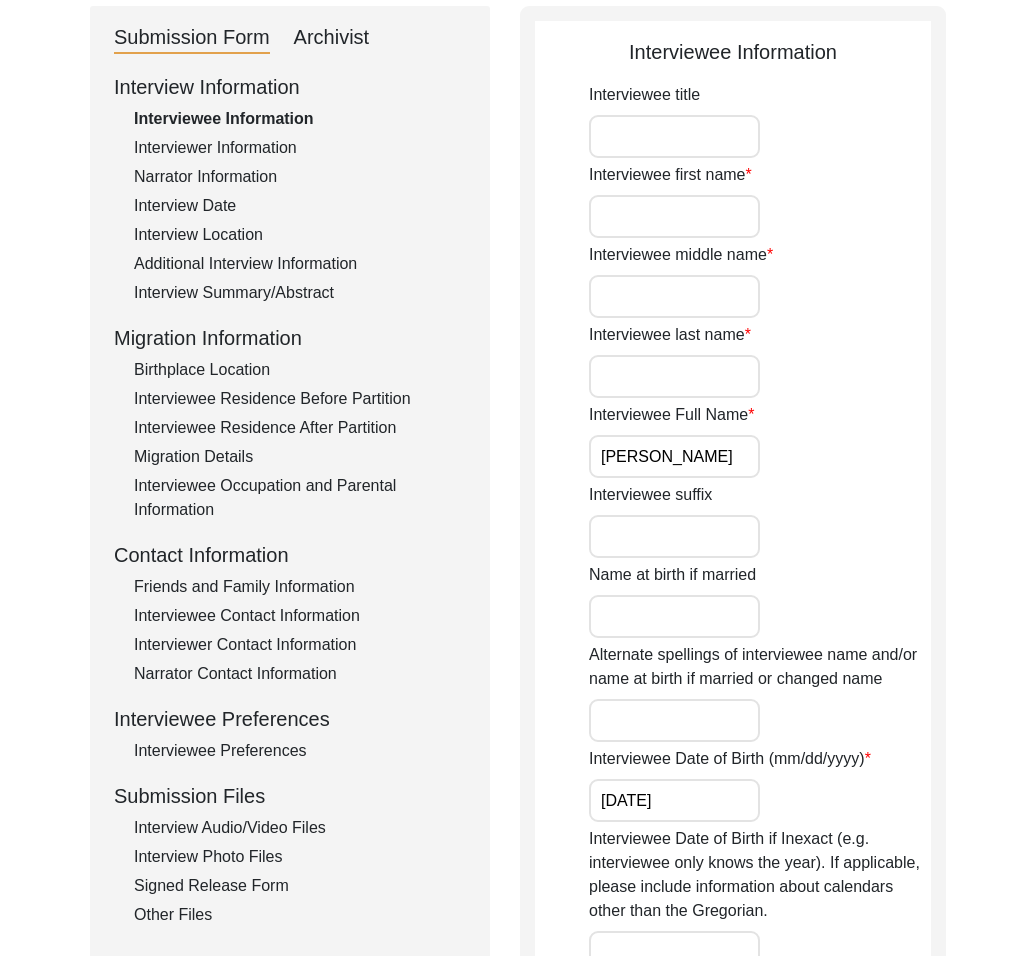 click on "Interviewee Preferences" 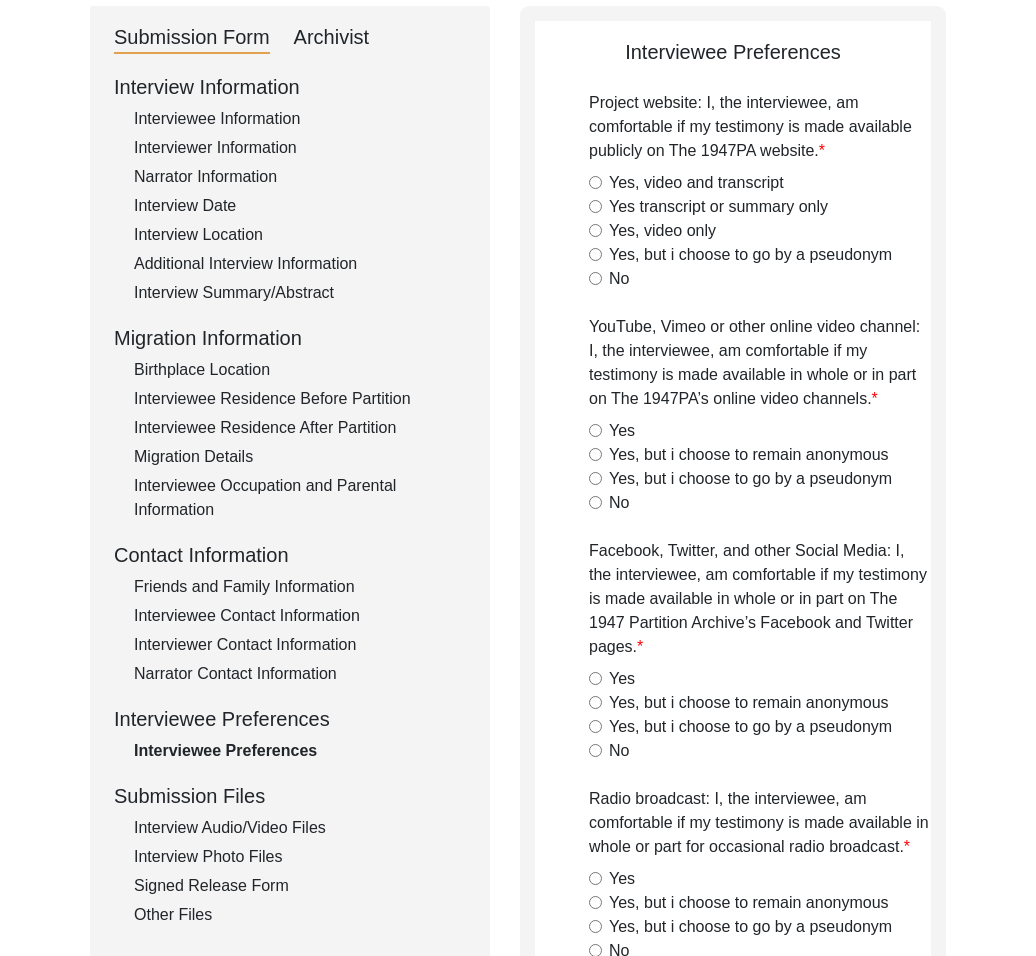type on "yes" 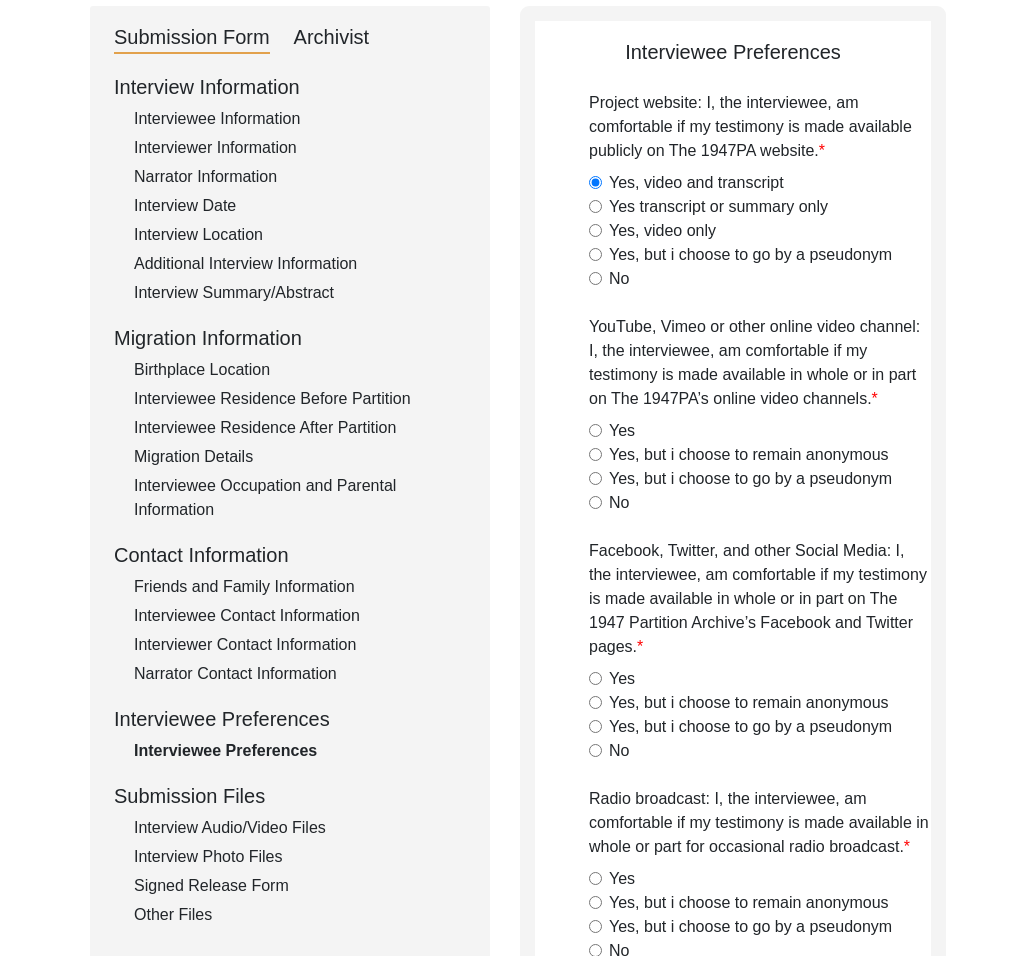 click on "Yes" 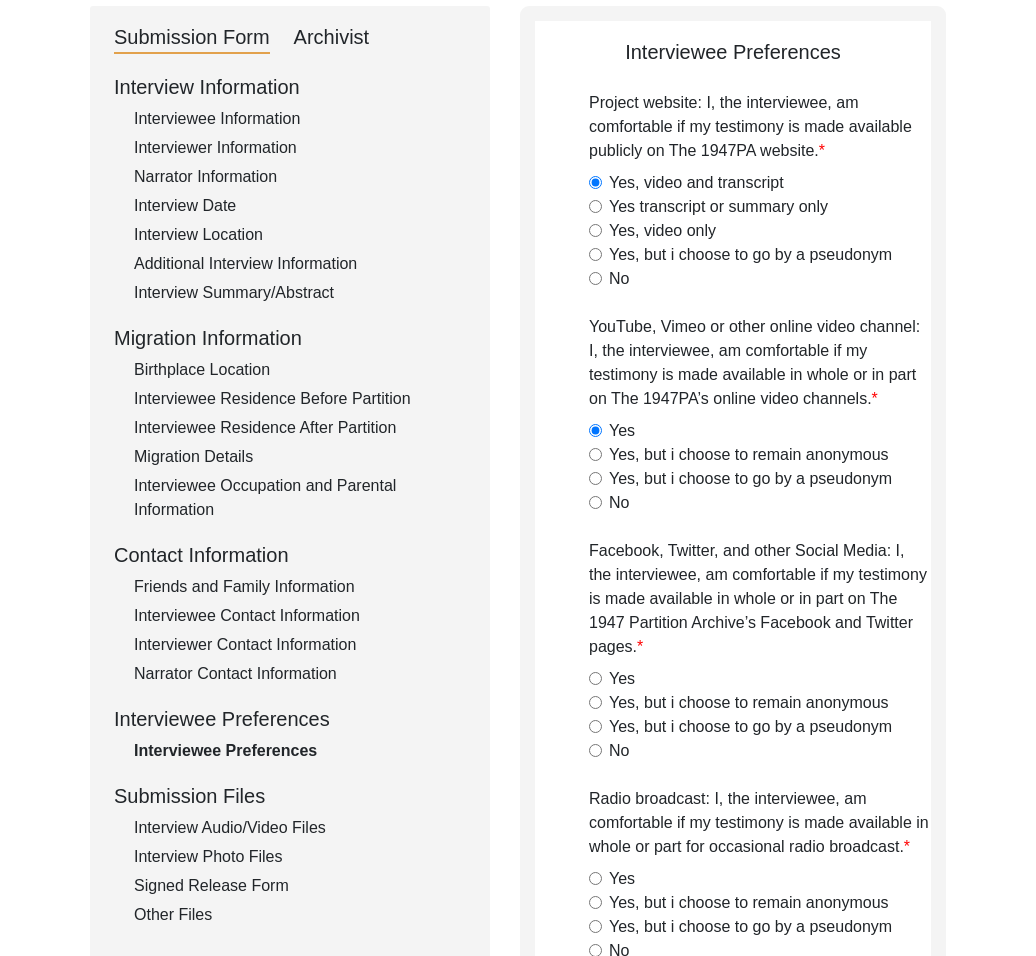 click on "Yes, but i choose to remain anonymous" 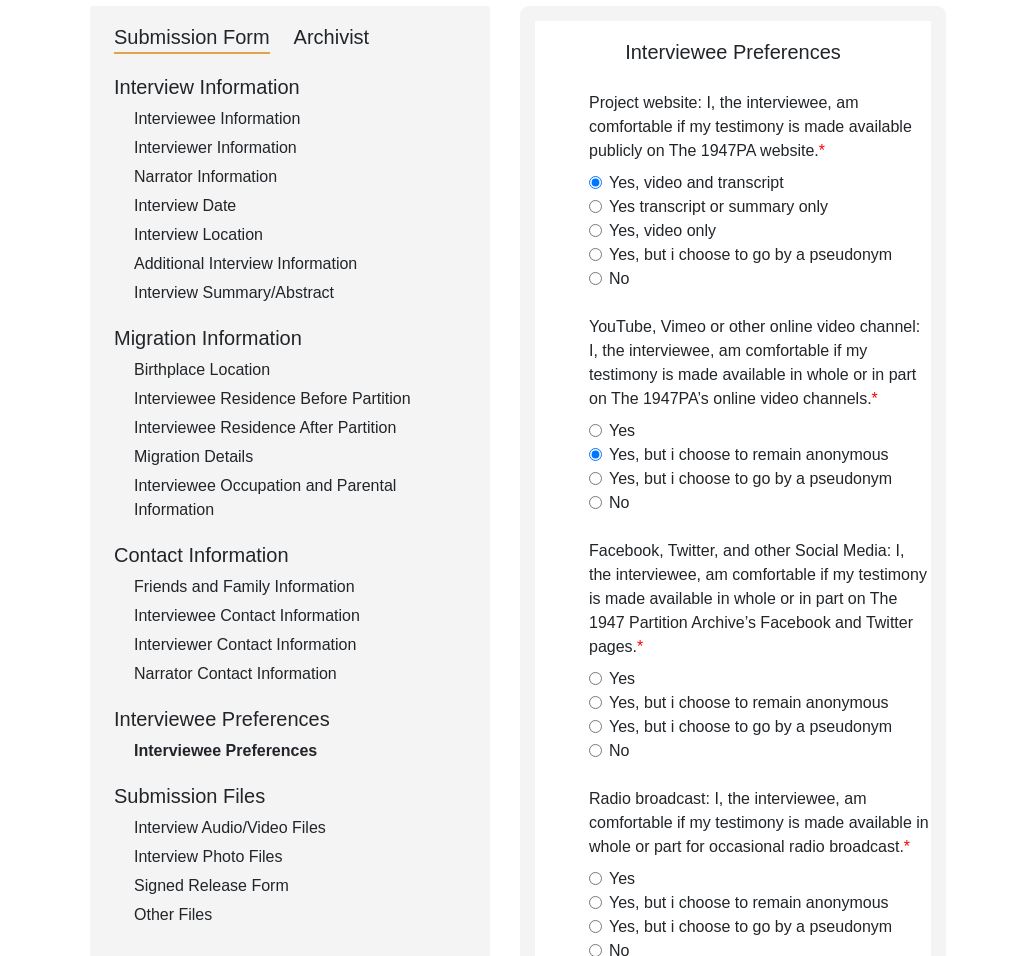 click on "Yes, but i choose to remain anonymous" 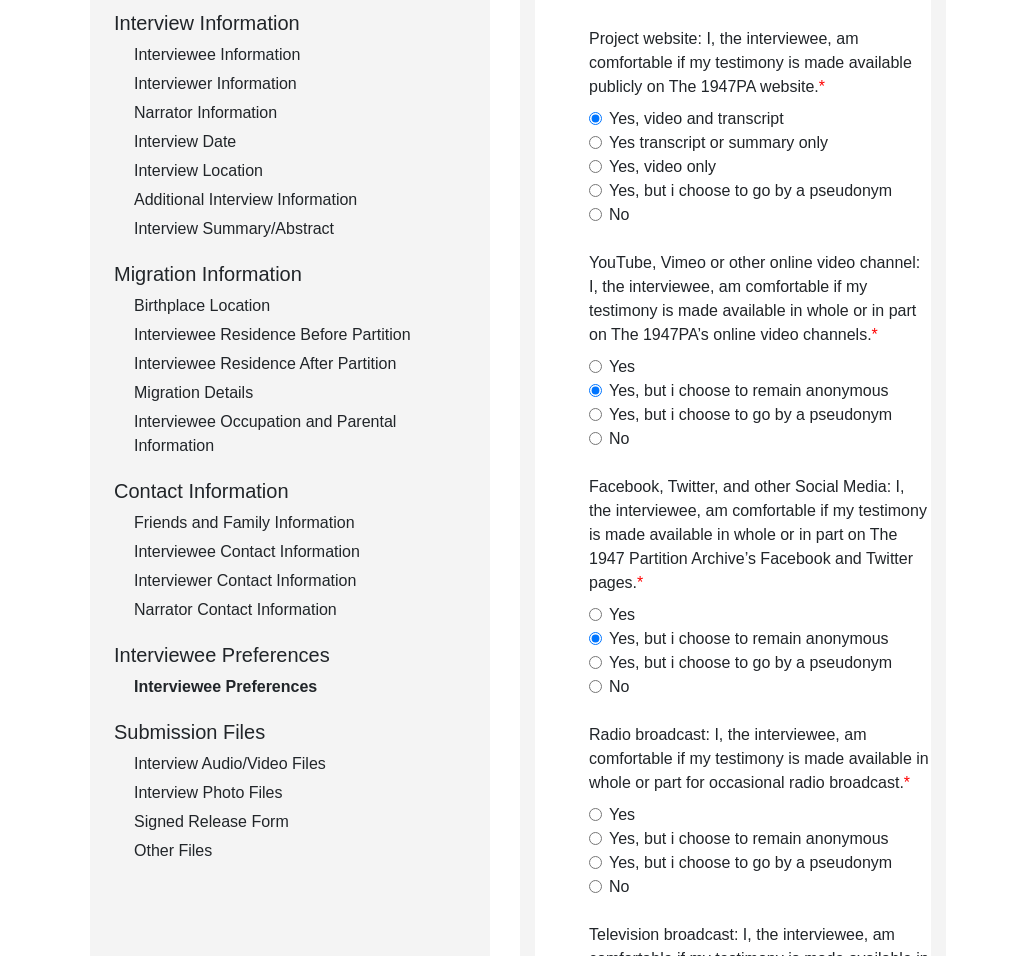 scroll, scrollTop: 279, scrollLeft: 0, axis: vertical 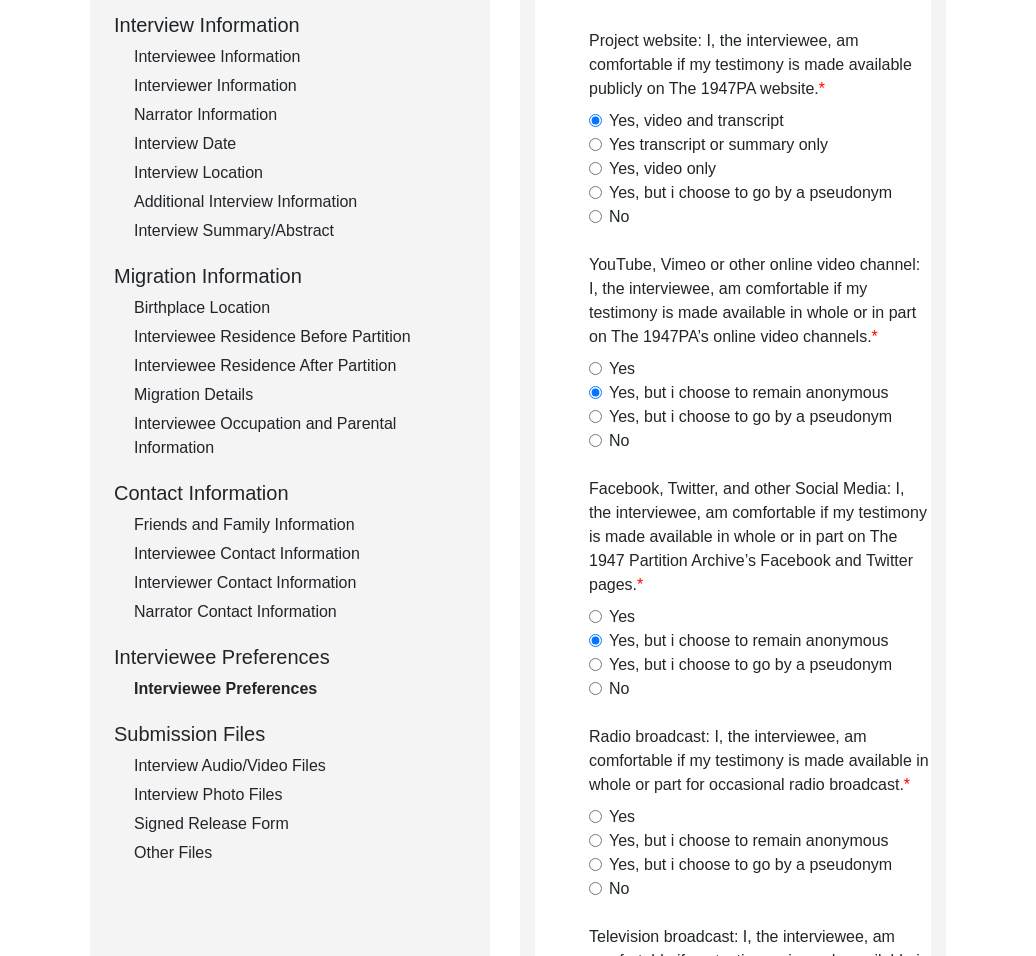 click on "Yes, but i choose to remain anonymous" 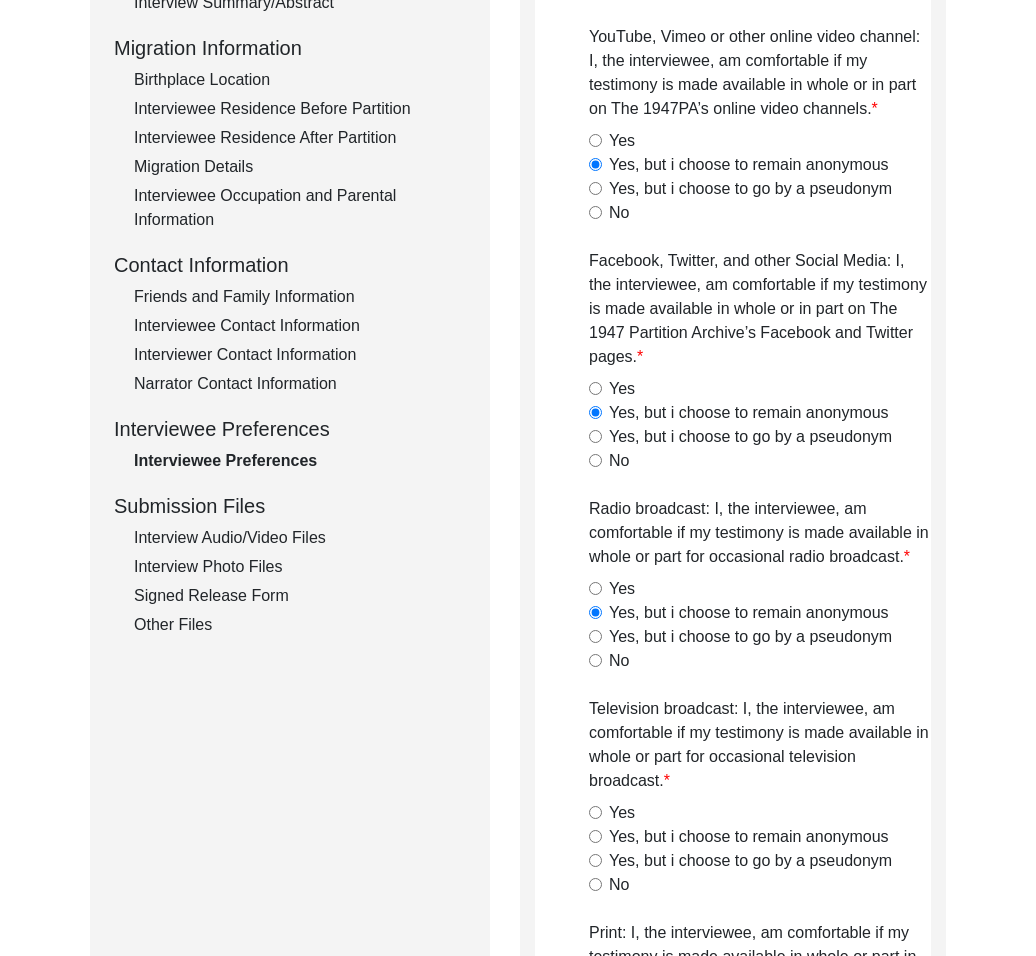 scroll, scrollTop: 557, scrollLeft: 0, axis: vertical 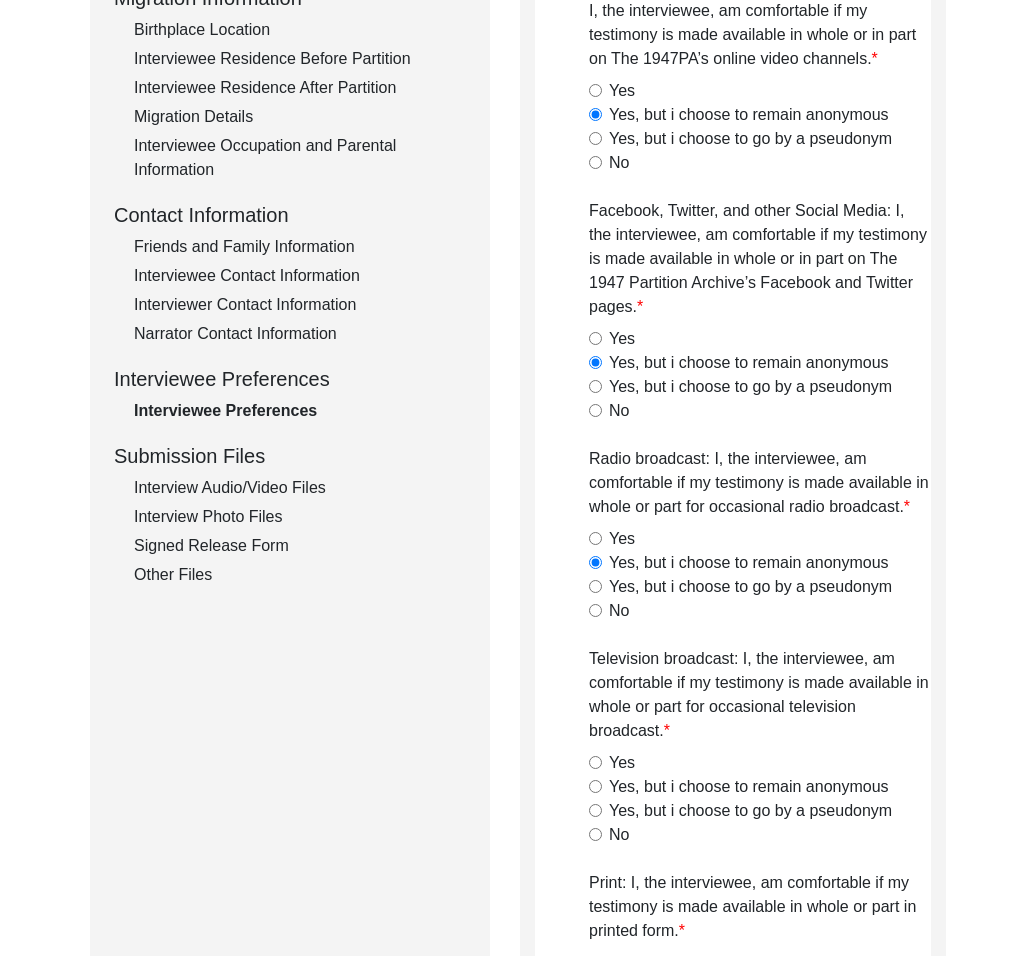 click on "Yes, but i choose to remain anonymous" 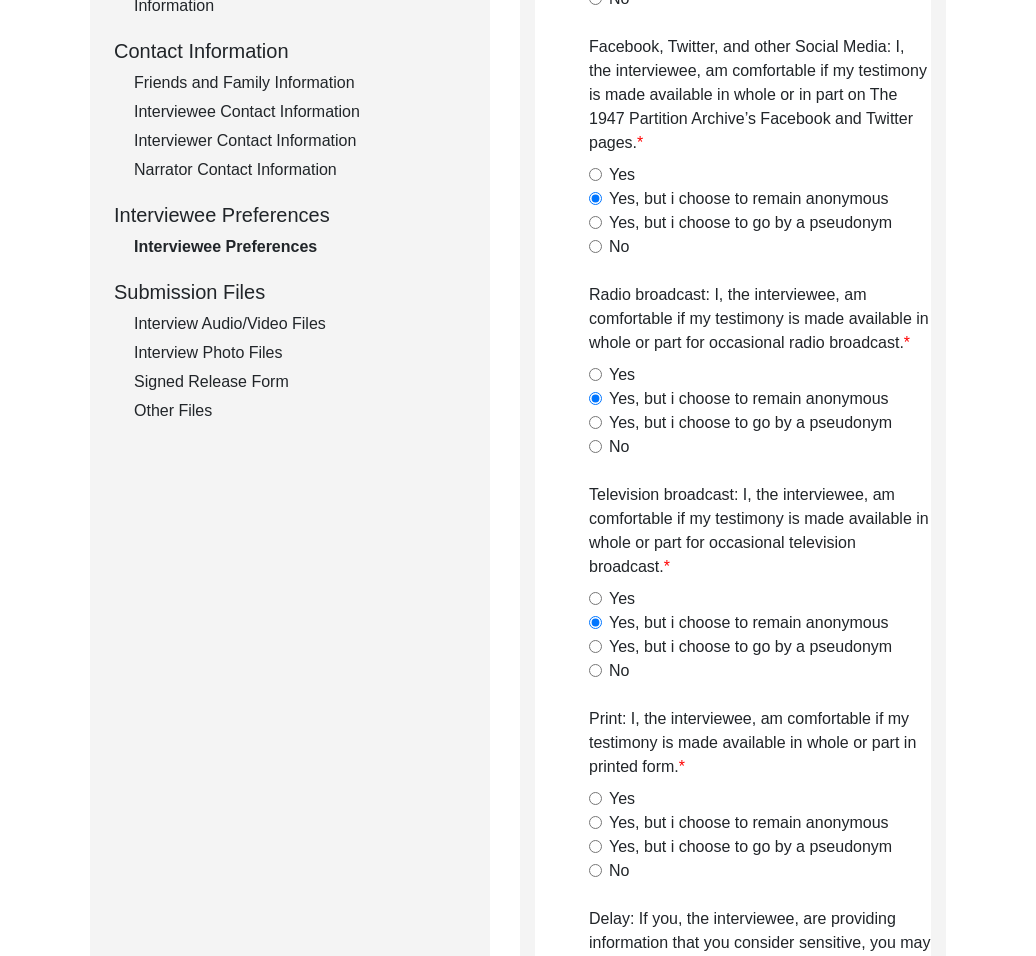 click on "Yes, but i choose to remain anonymous" 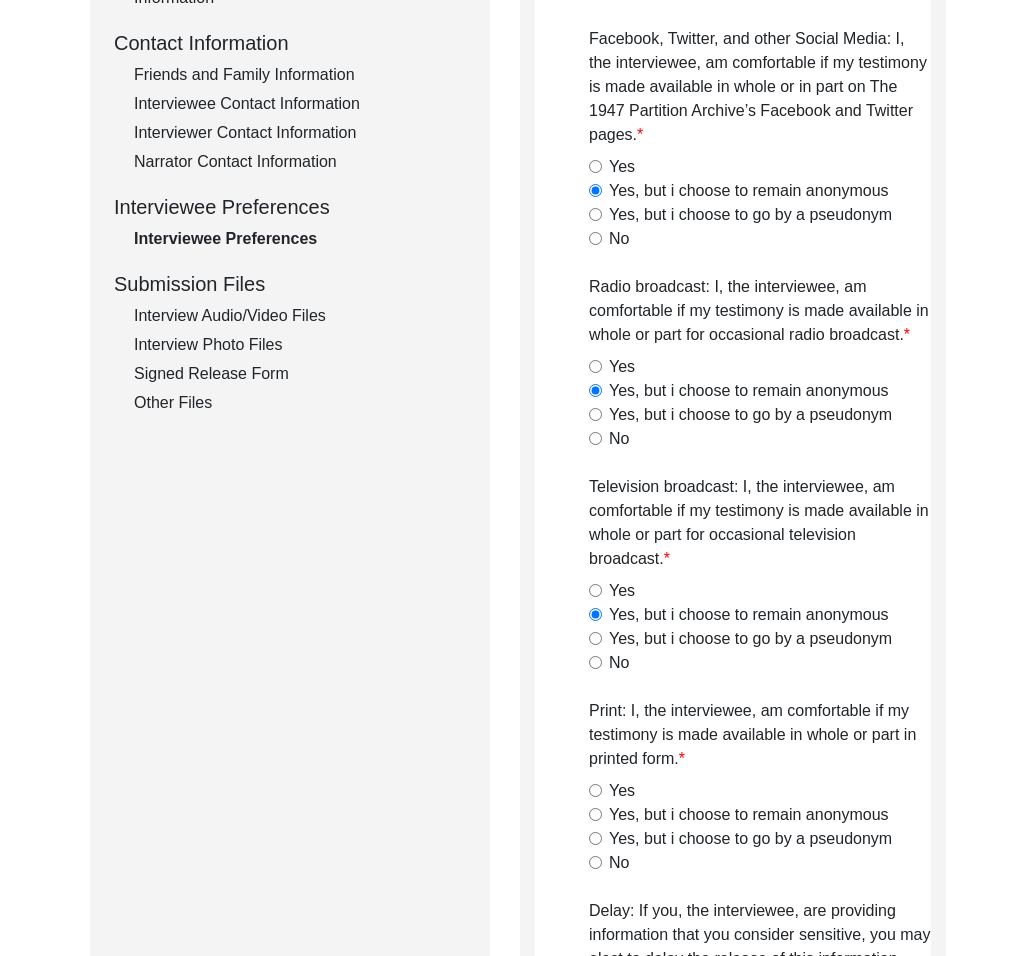 click on "Yes, but i choose to remain anonymous" at bounding box center (595, 814) 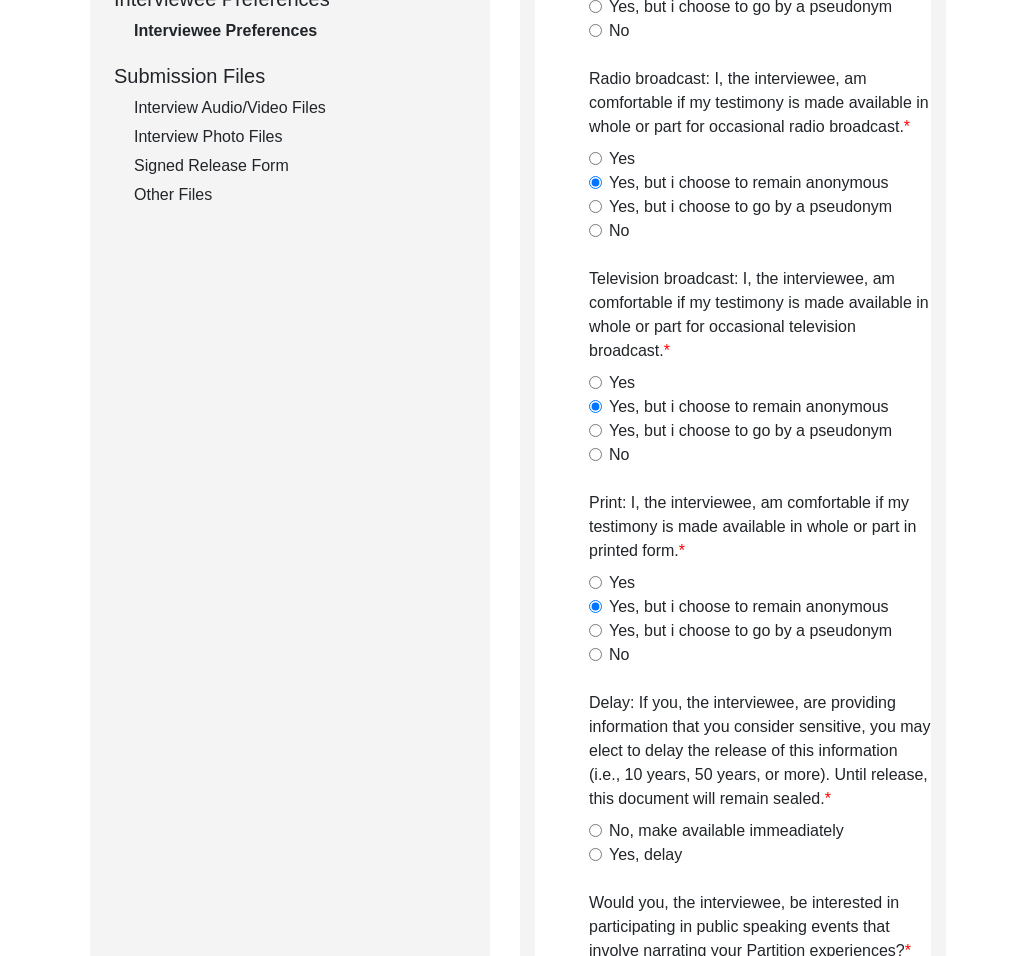 scroll, scrollTop: 1073, scrollLeft: 0, axis: vertical 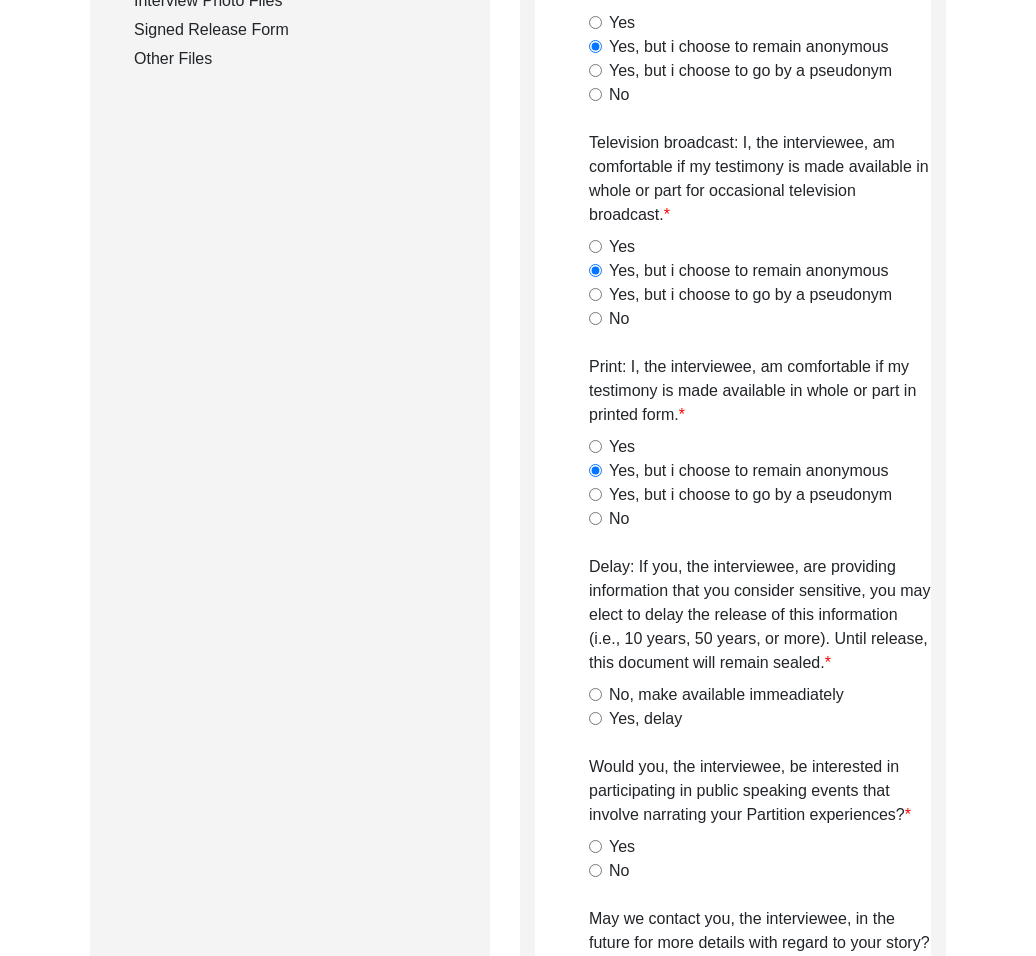 click on "No, make available immeadiately" 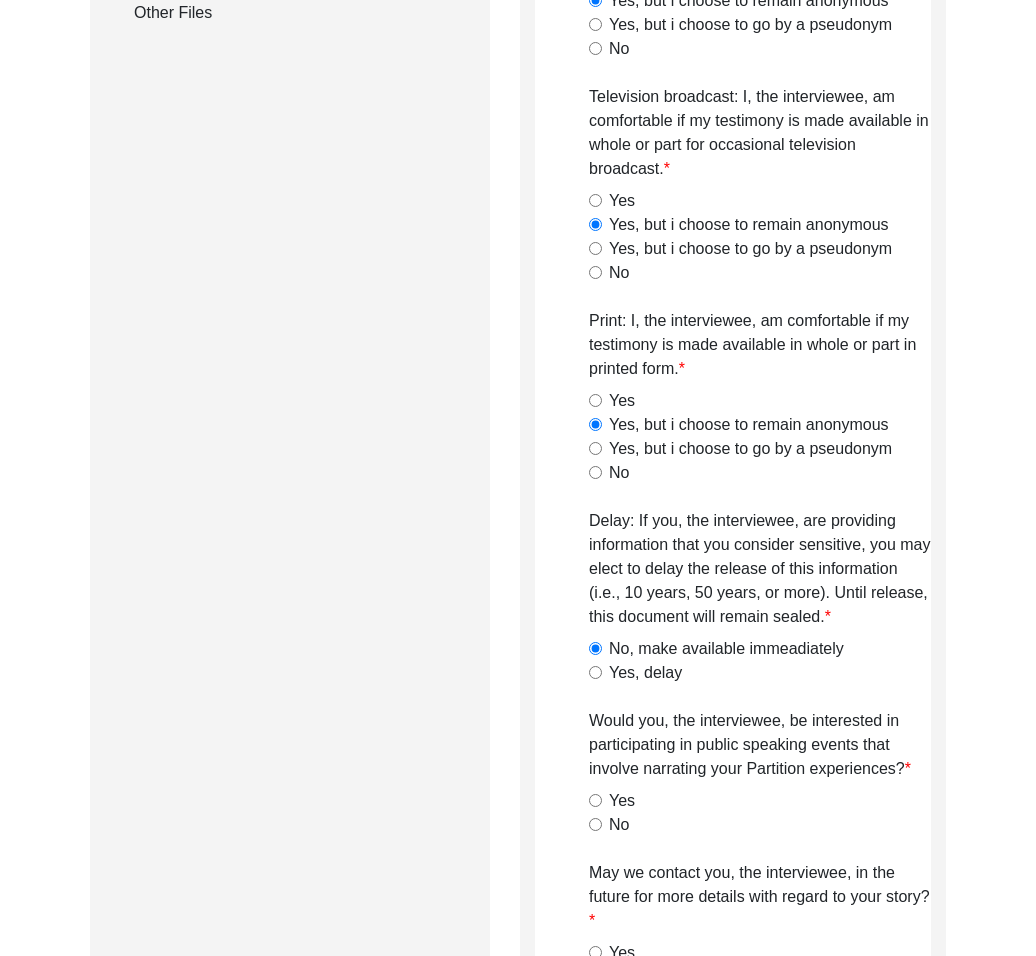 click on "No" 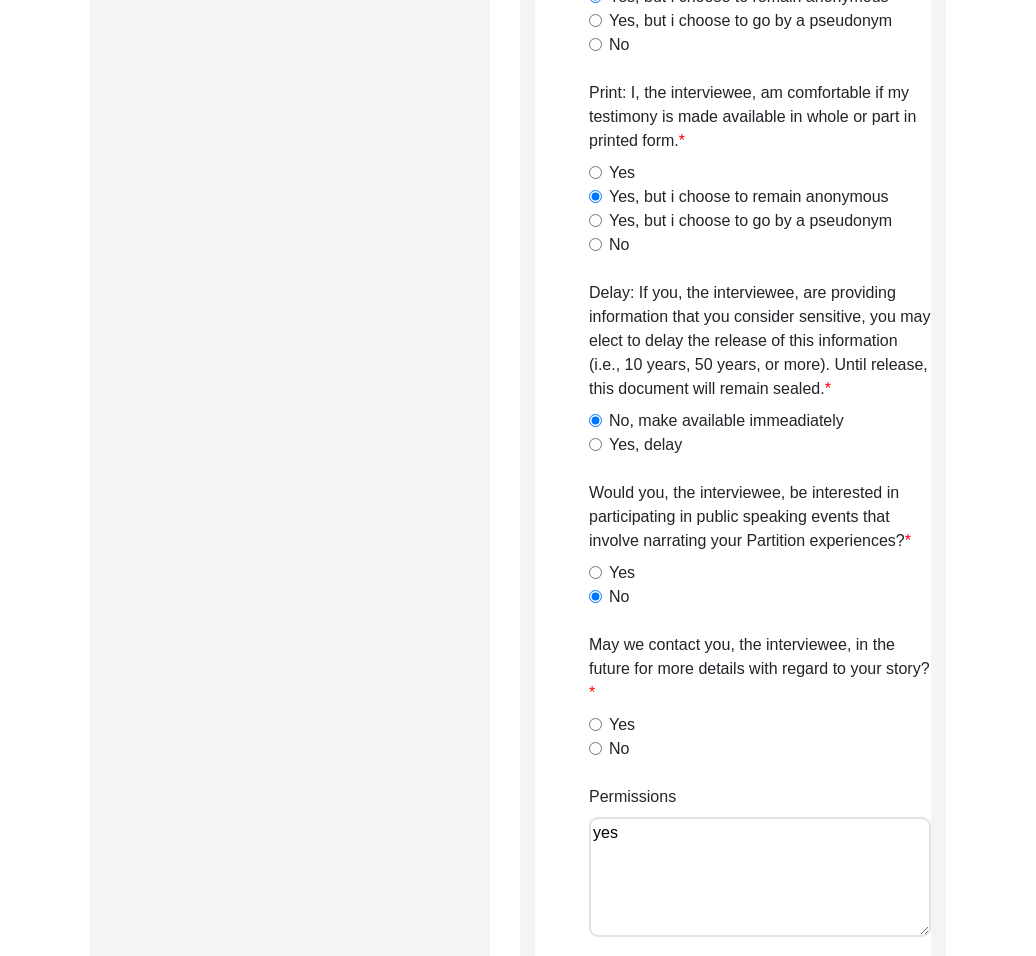 scroll, scrollTop: 1352, scrollLeft: 0, axis: vertical 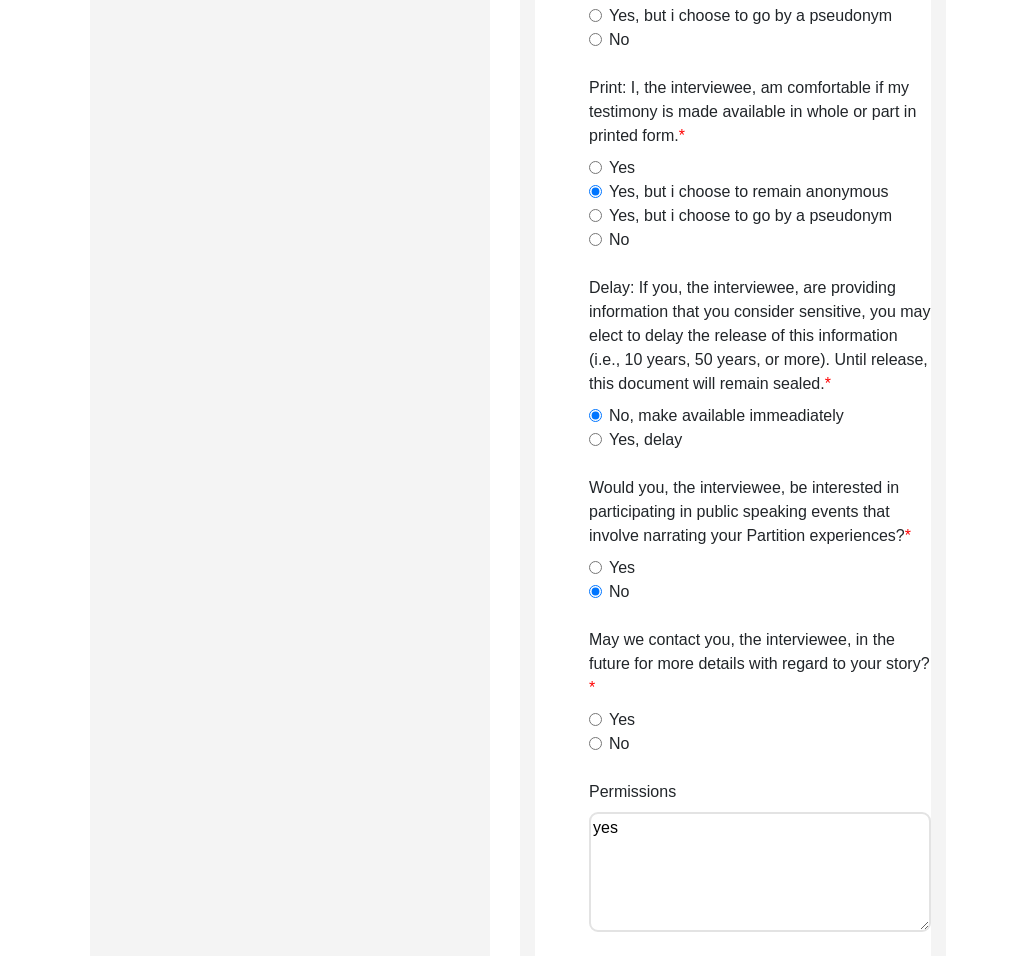 click on "Yes" 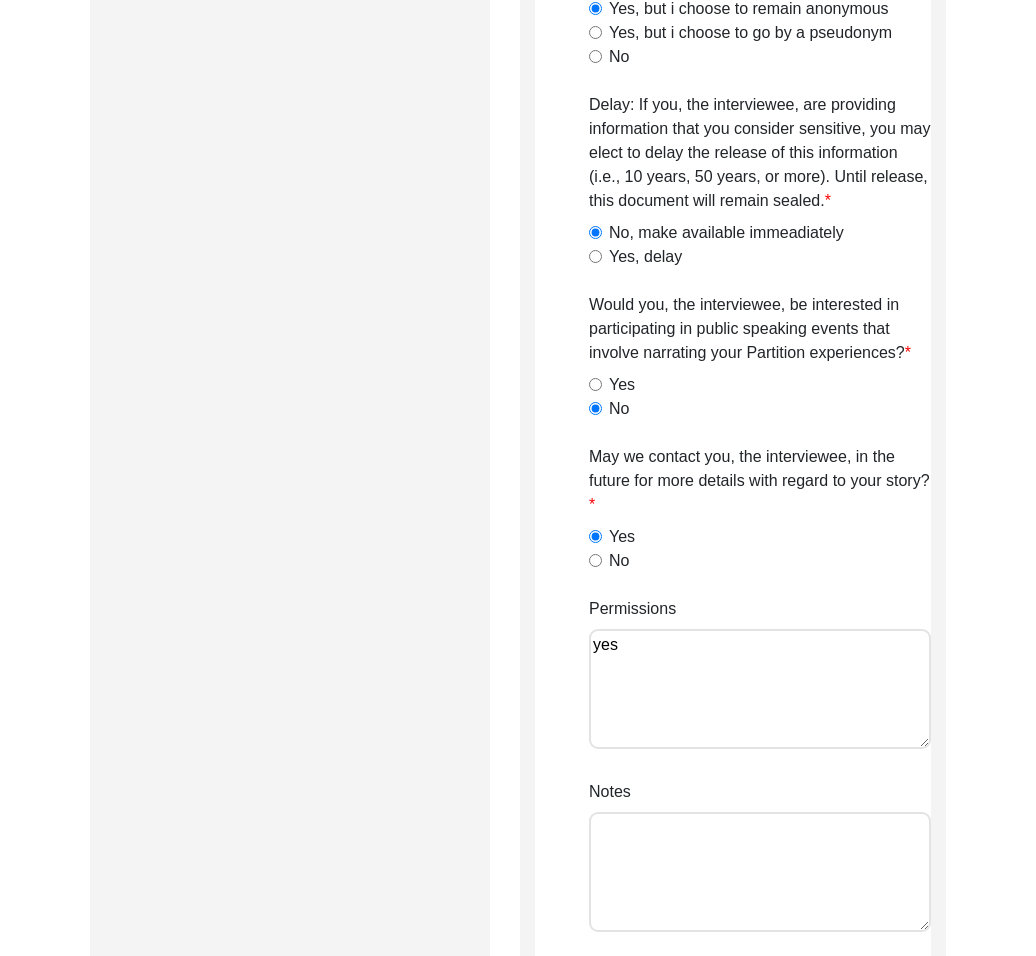 scroll, scrollTop: 1749, scrollLeft: 0, axis: vertical 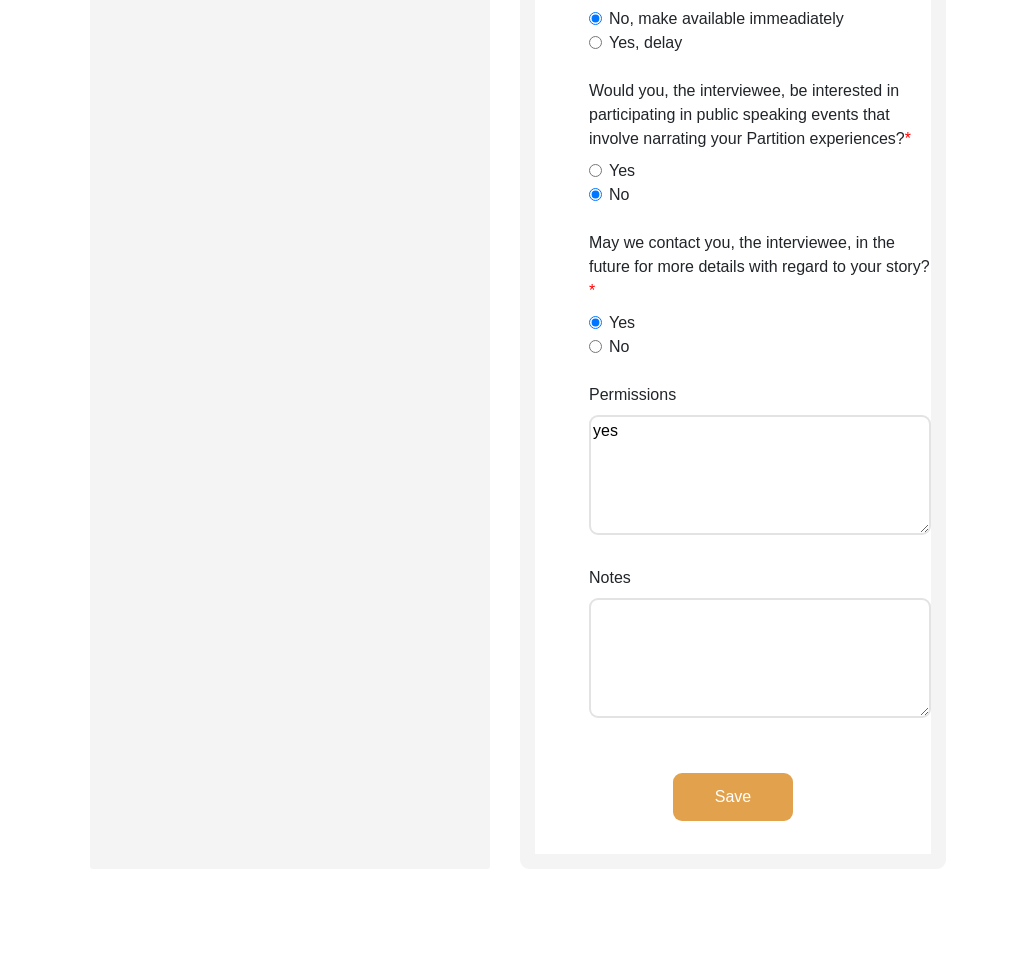 click on "Notes" at bounding box center (760, 658) 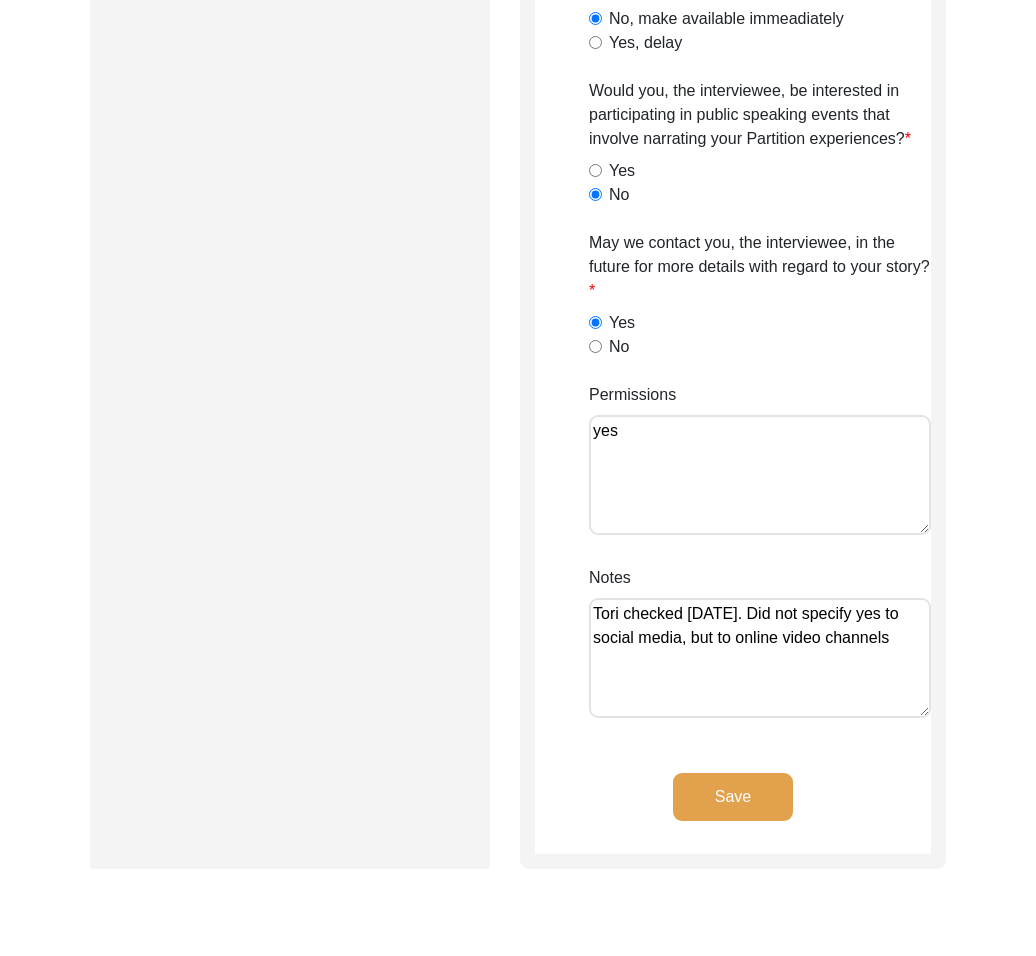 type on "Tori checked [DATE]. Did not specify yes to social media, but to online video channels" 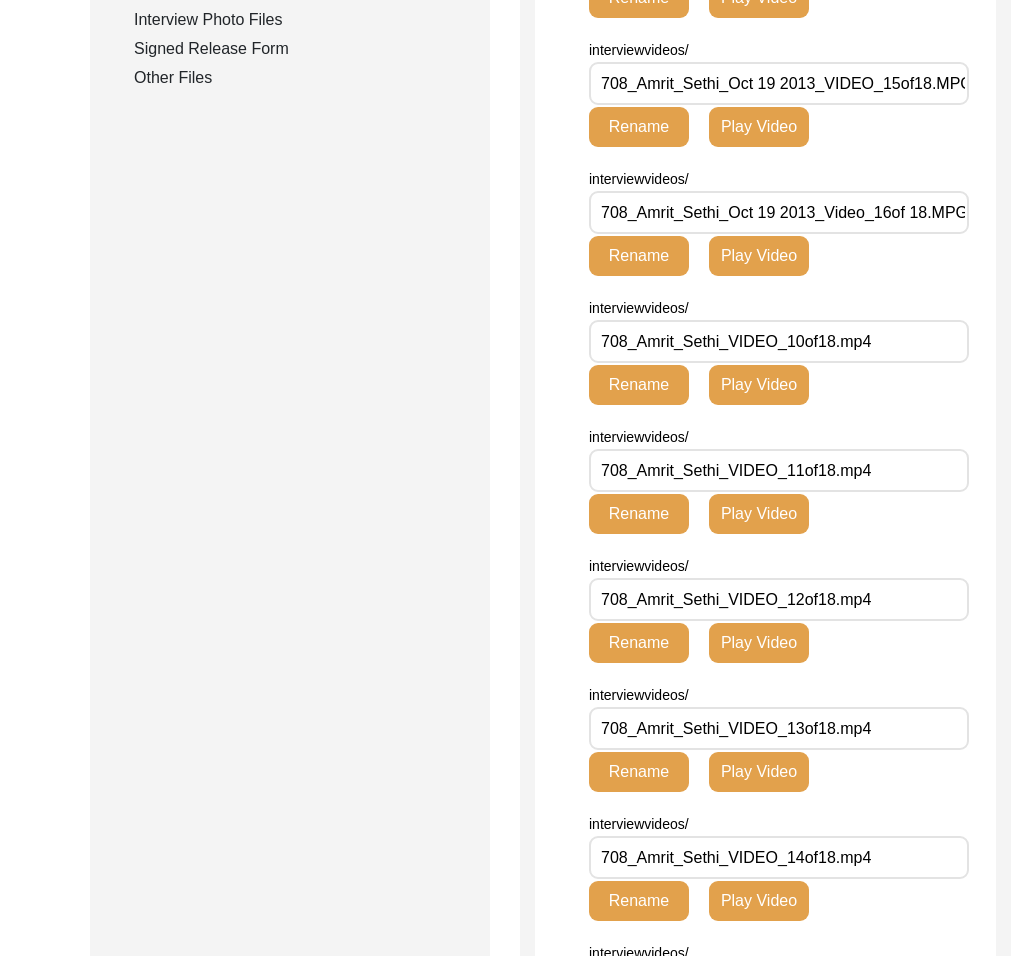 scroll, scrollTop: 0, scrollLeft: 0, axis: both 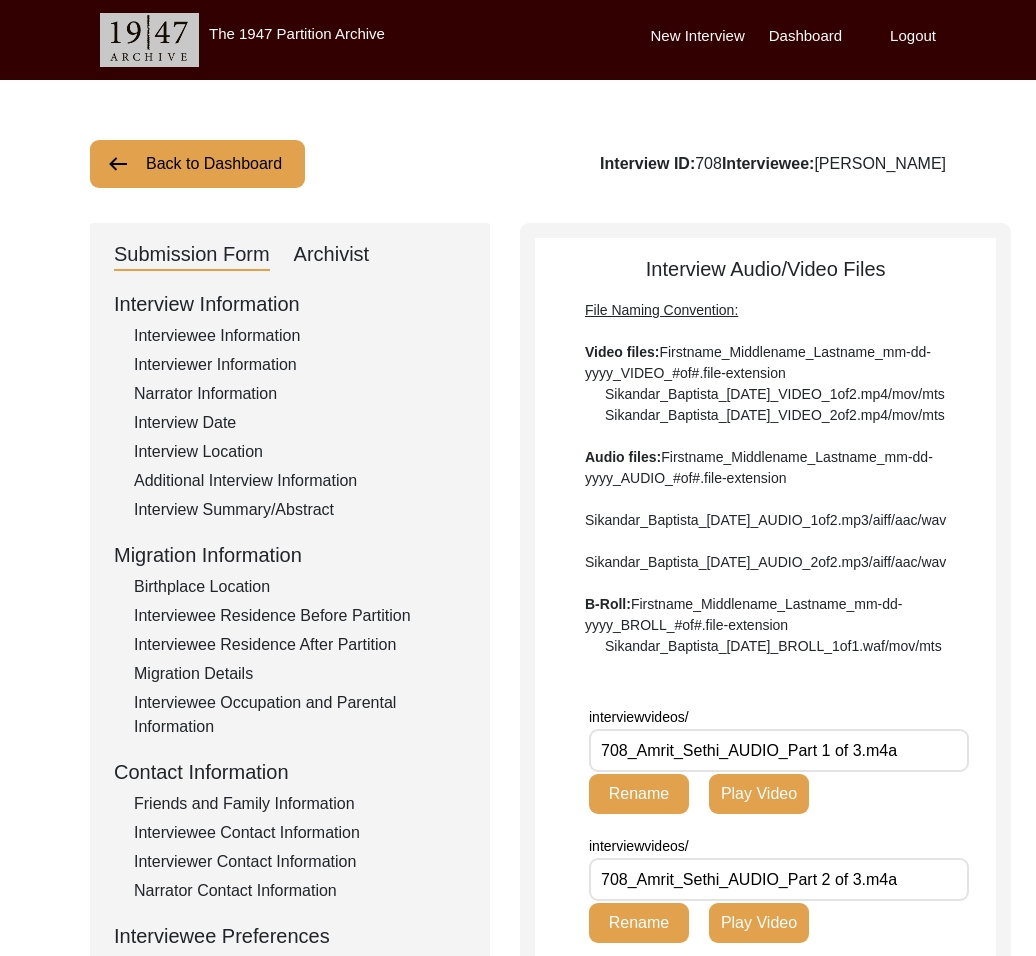 click on "Back to Dashboard" 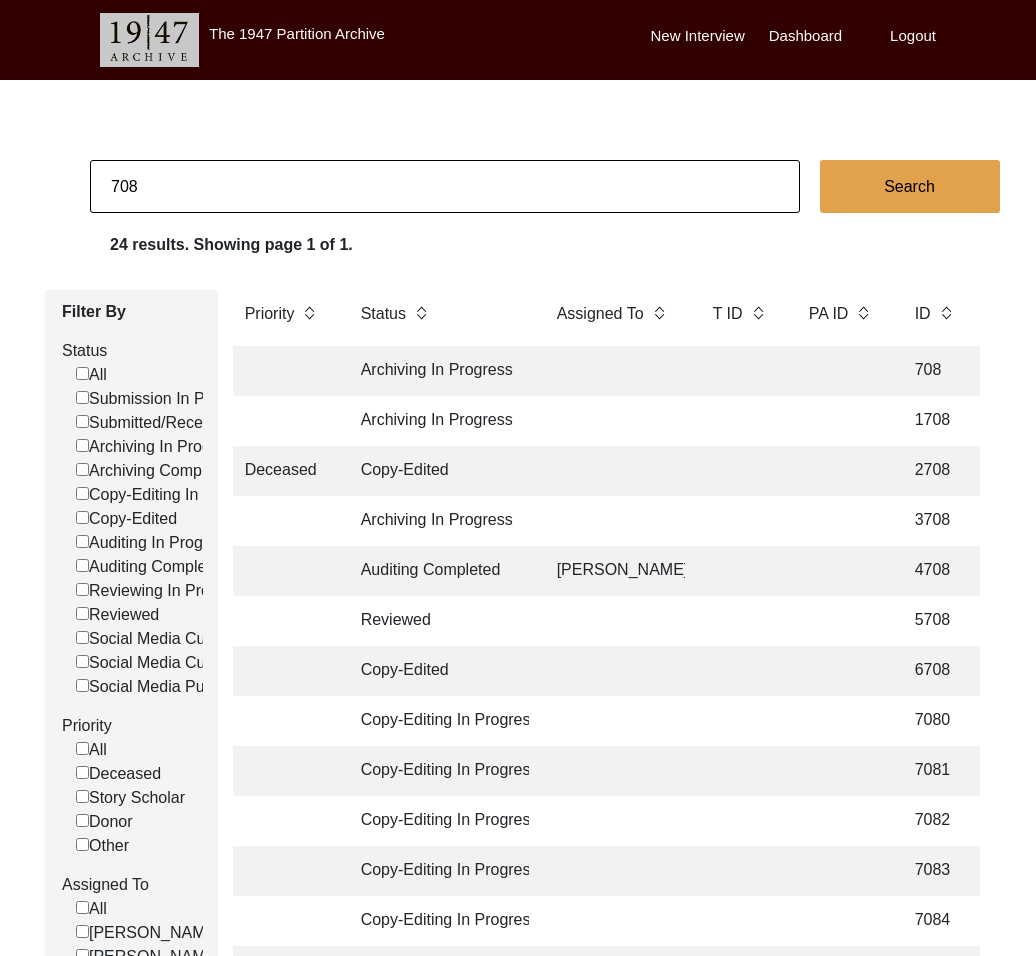 click on "708" 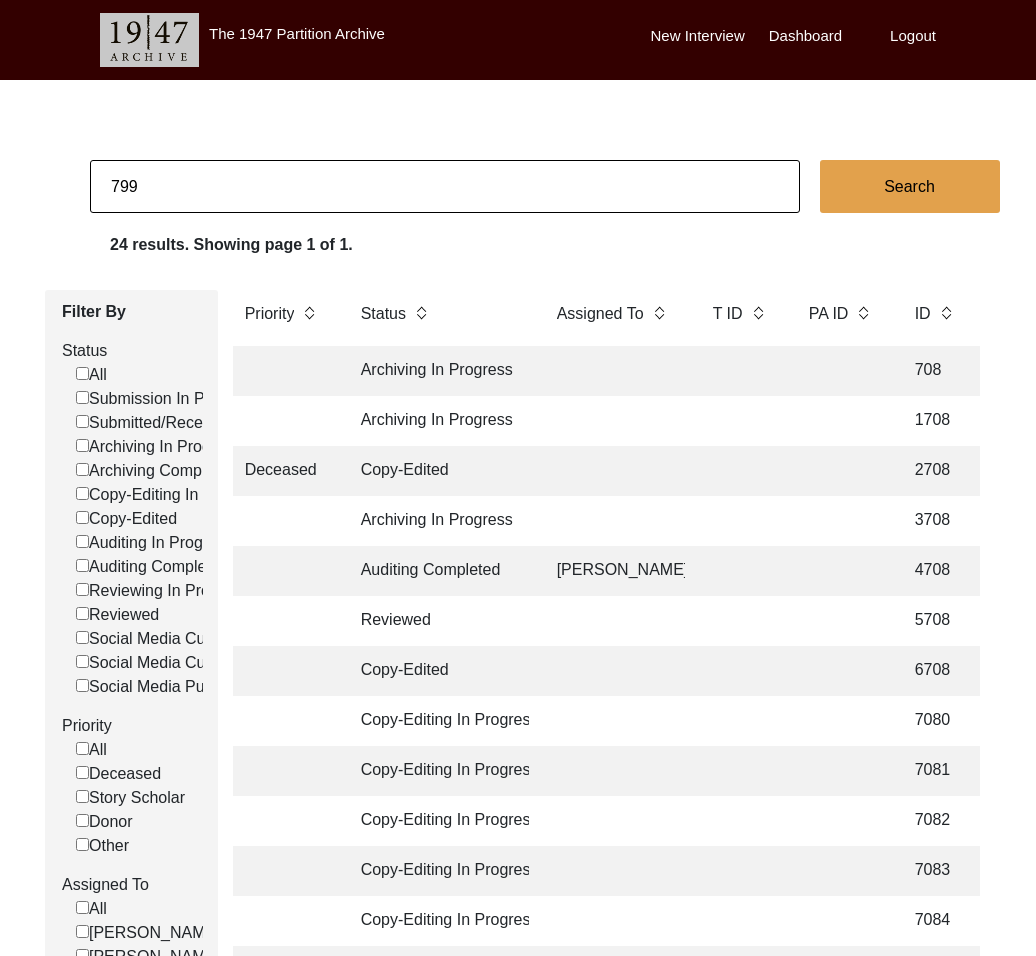 type on "799" 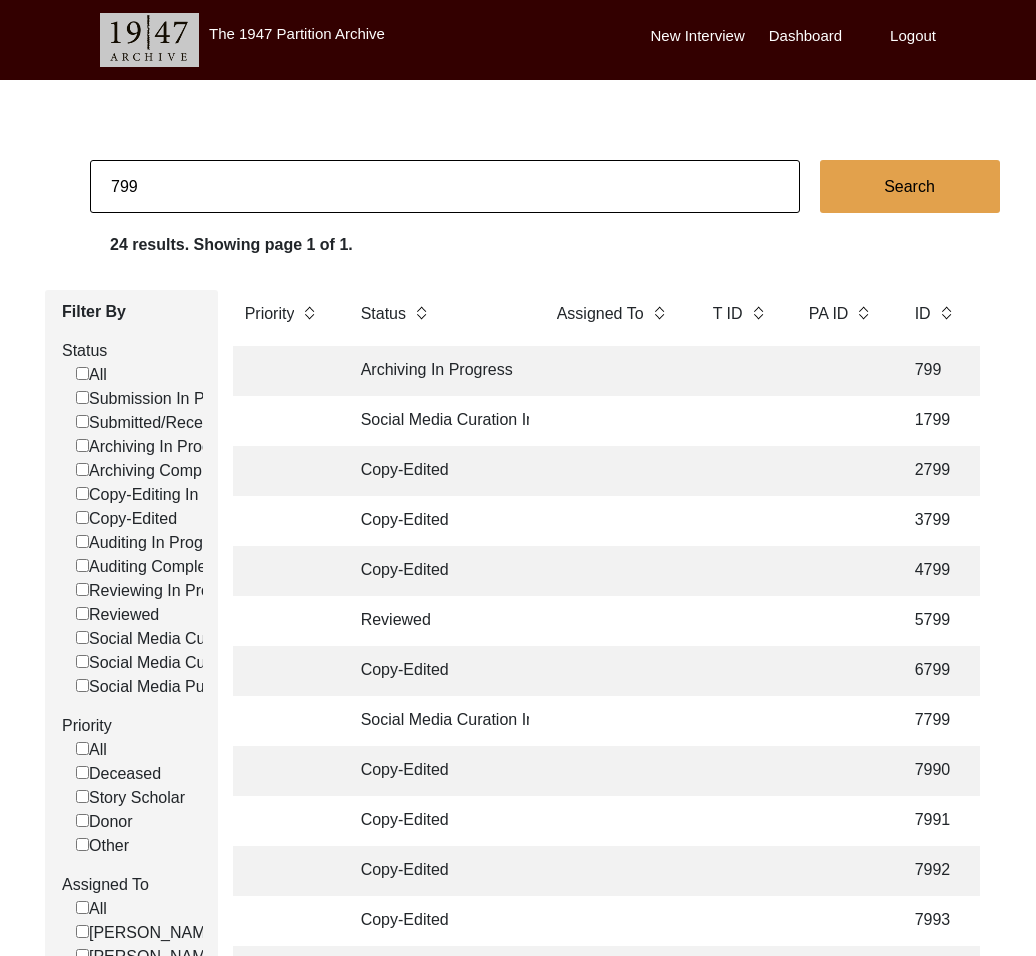 click on "Archiving In Progress" 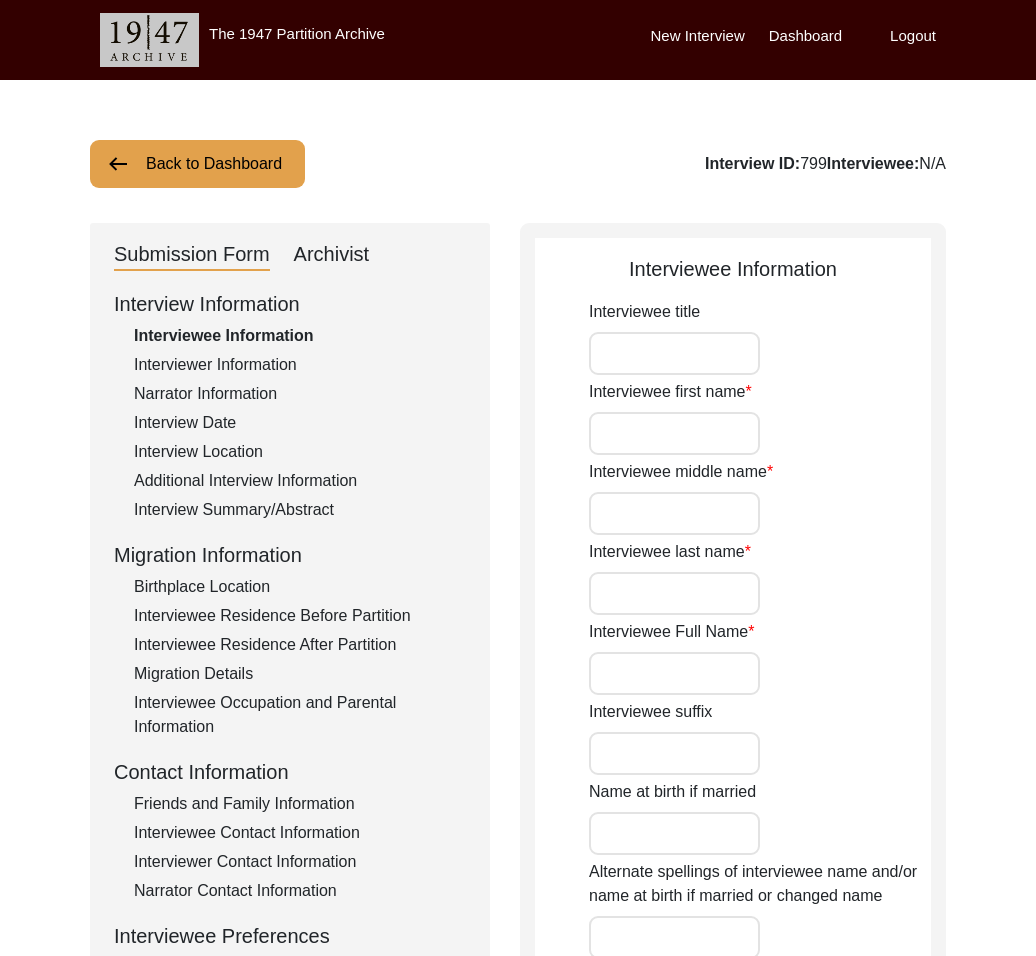 type on "[PERSON_NAME]" 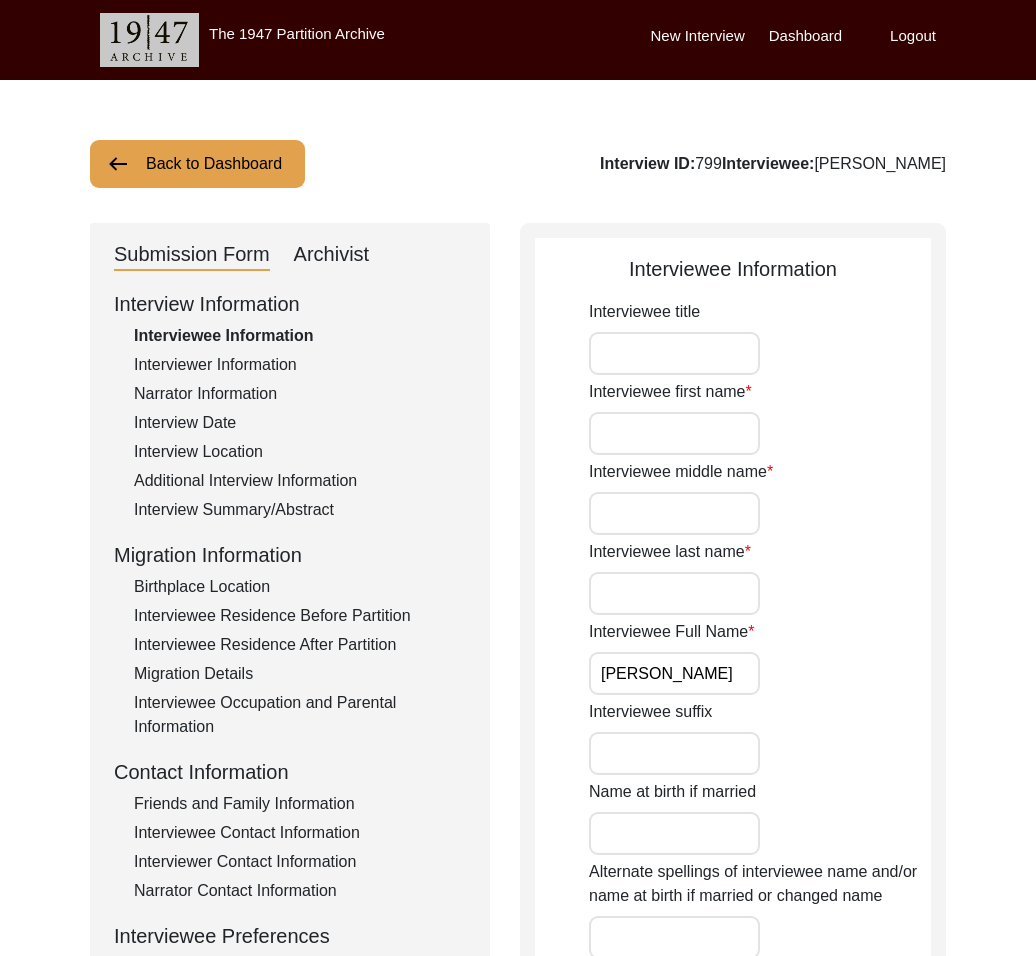 click on "Archivist" 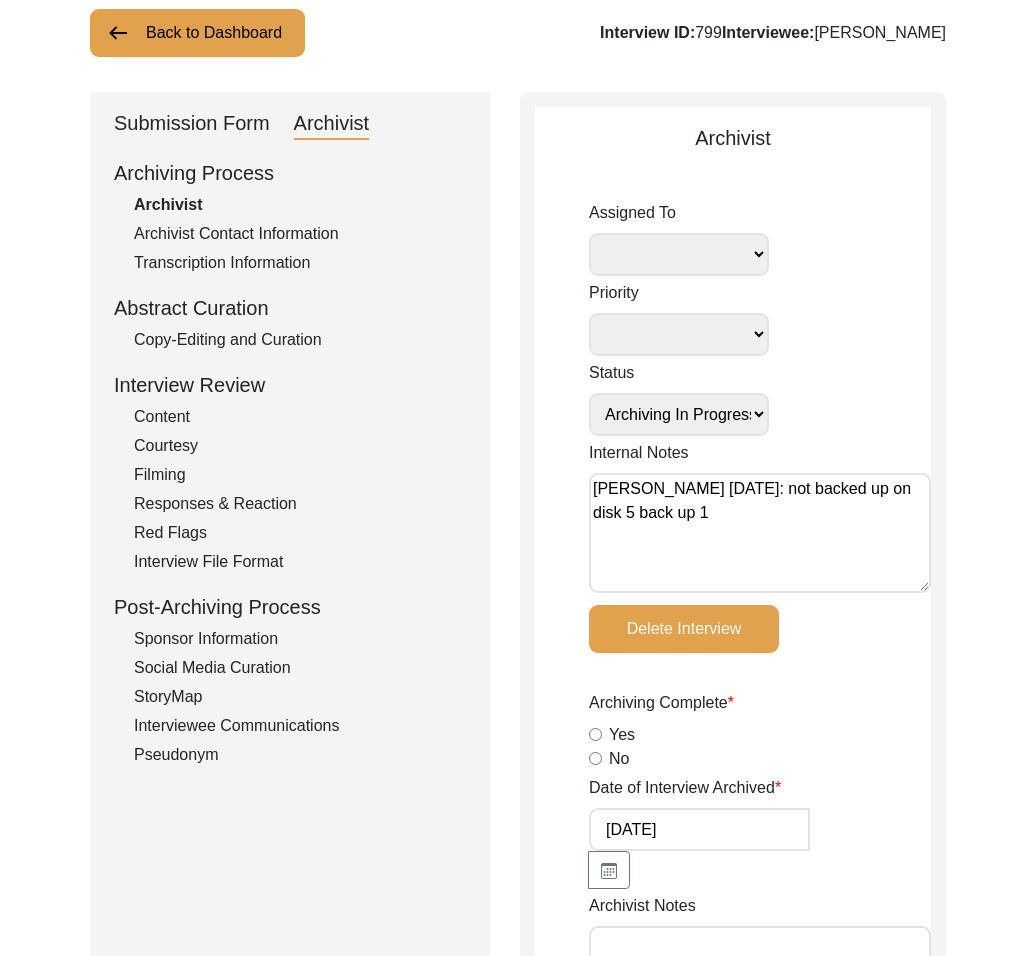 scroll, scrollTop: 174, scrollLeft: 0, axis: vertical 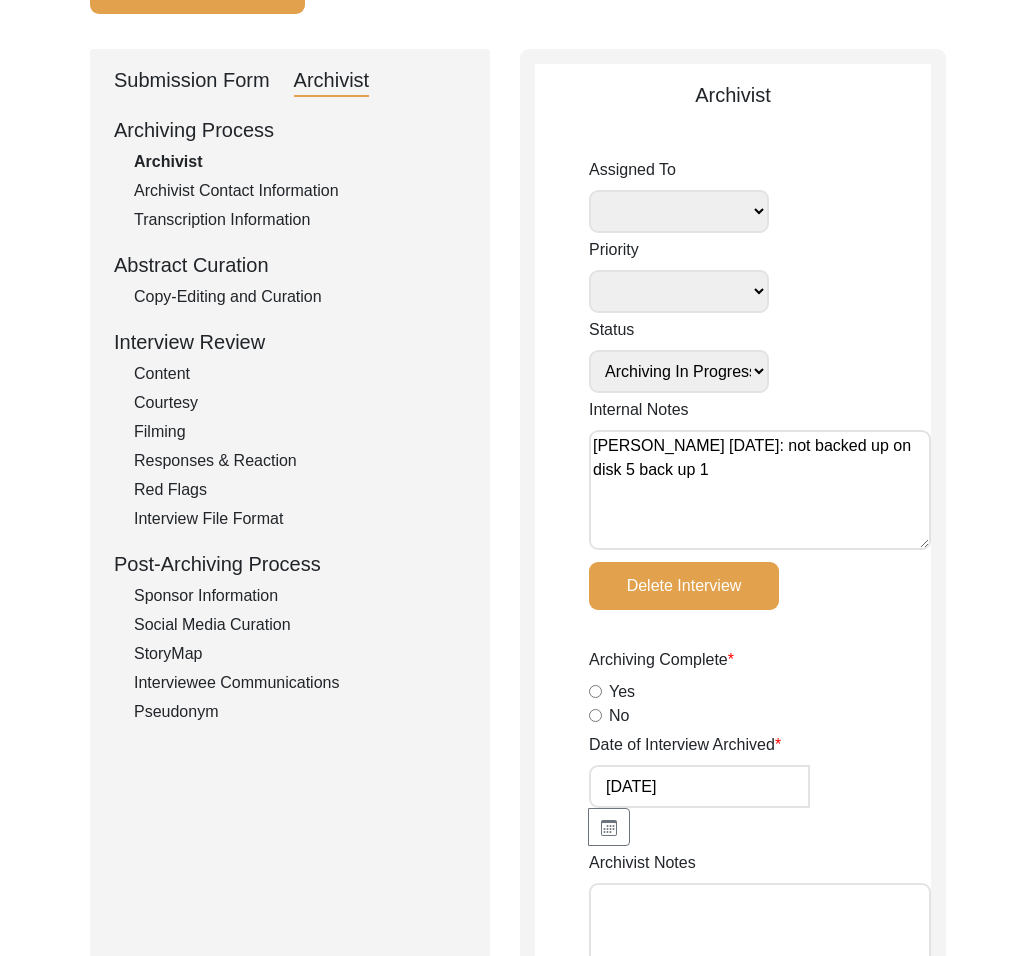 click on "Submission Form" 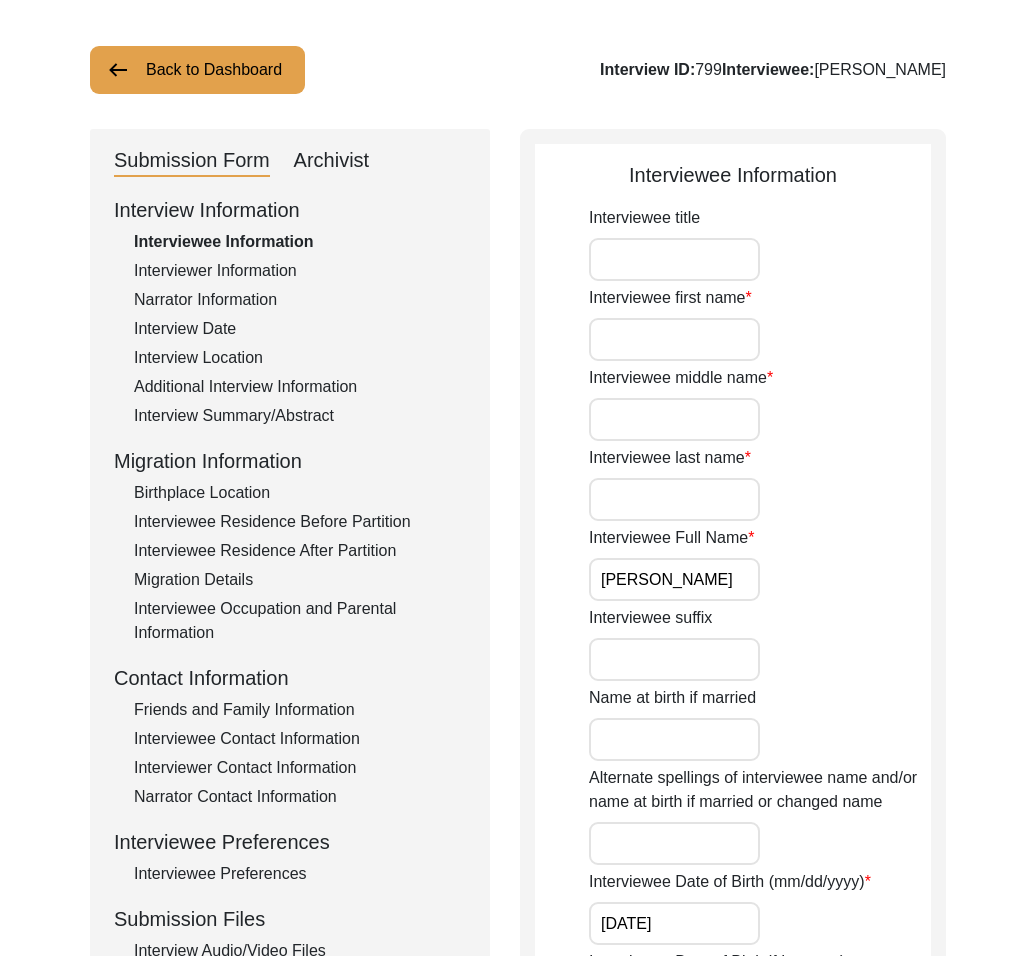 scroll, scrollTop: 283, scrollLeft: 0, axis: vertical 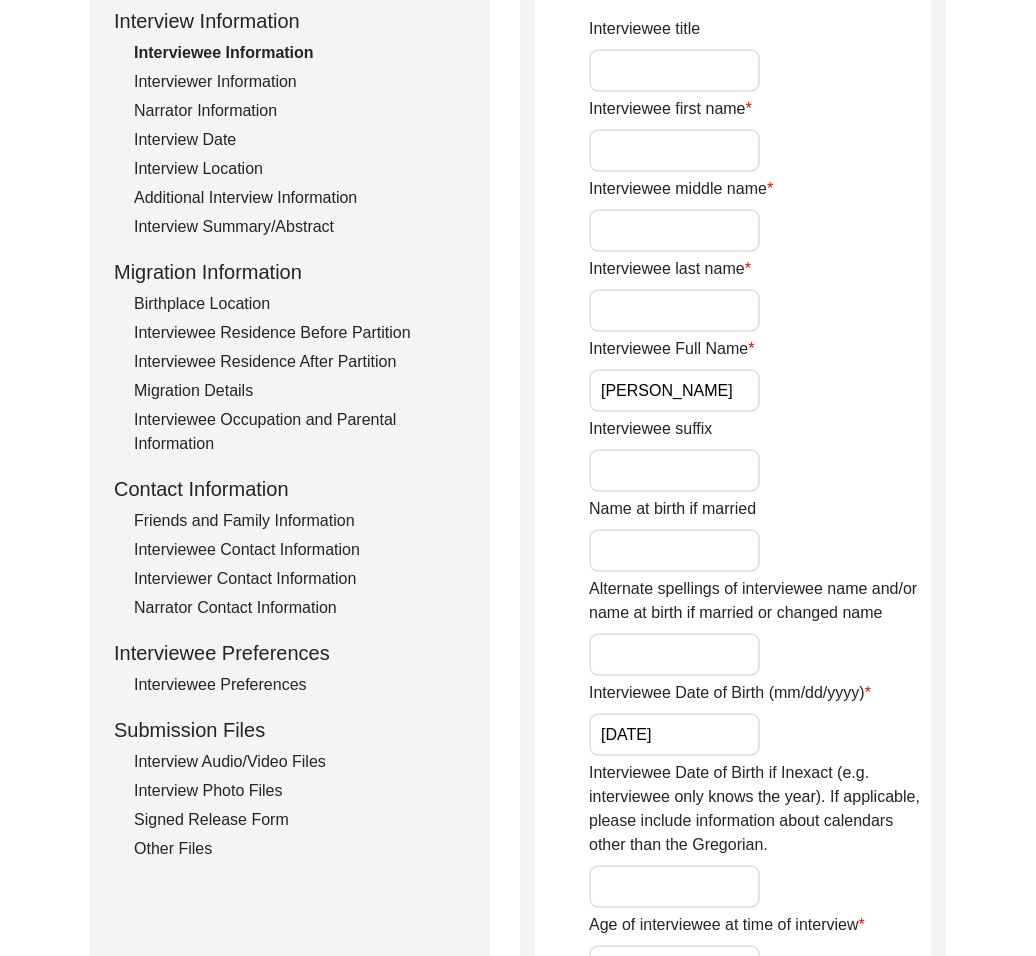 click on "Interviewee Preferences" 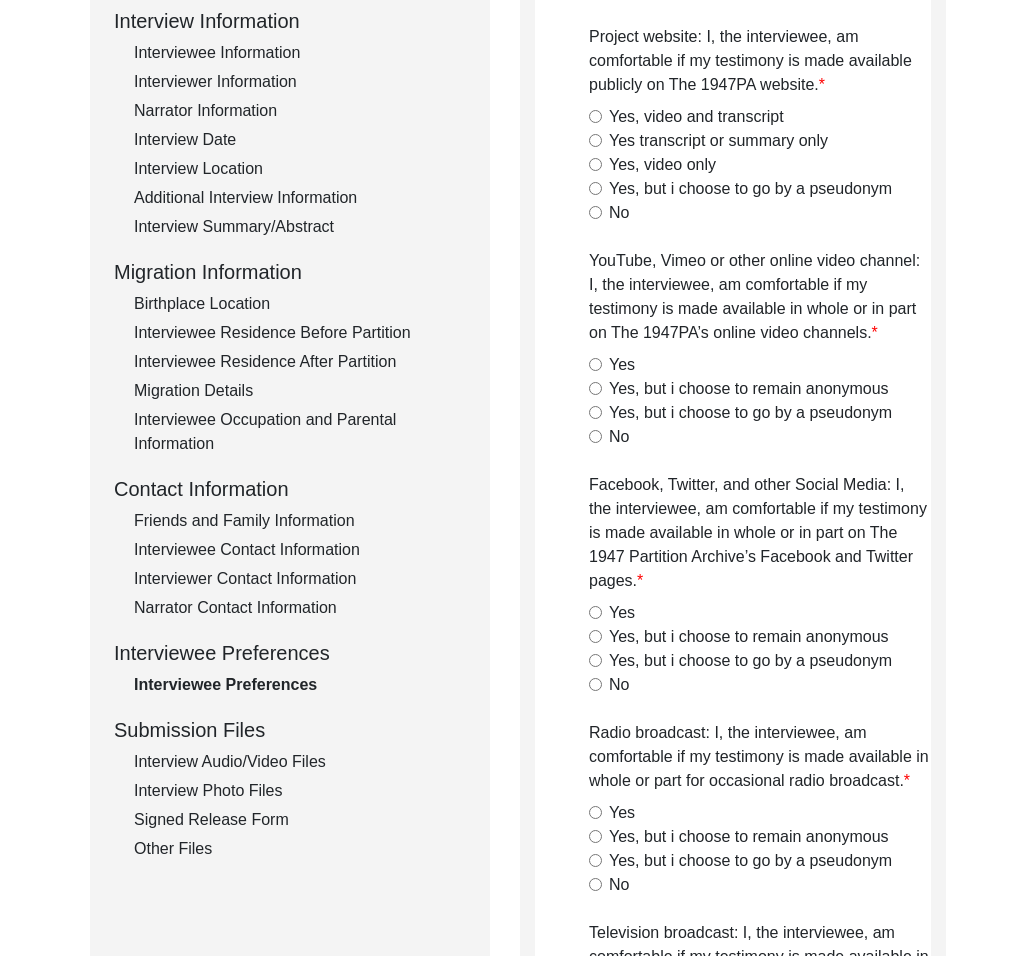 click on "Yes, video and transcript" 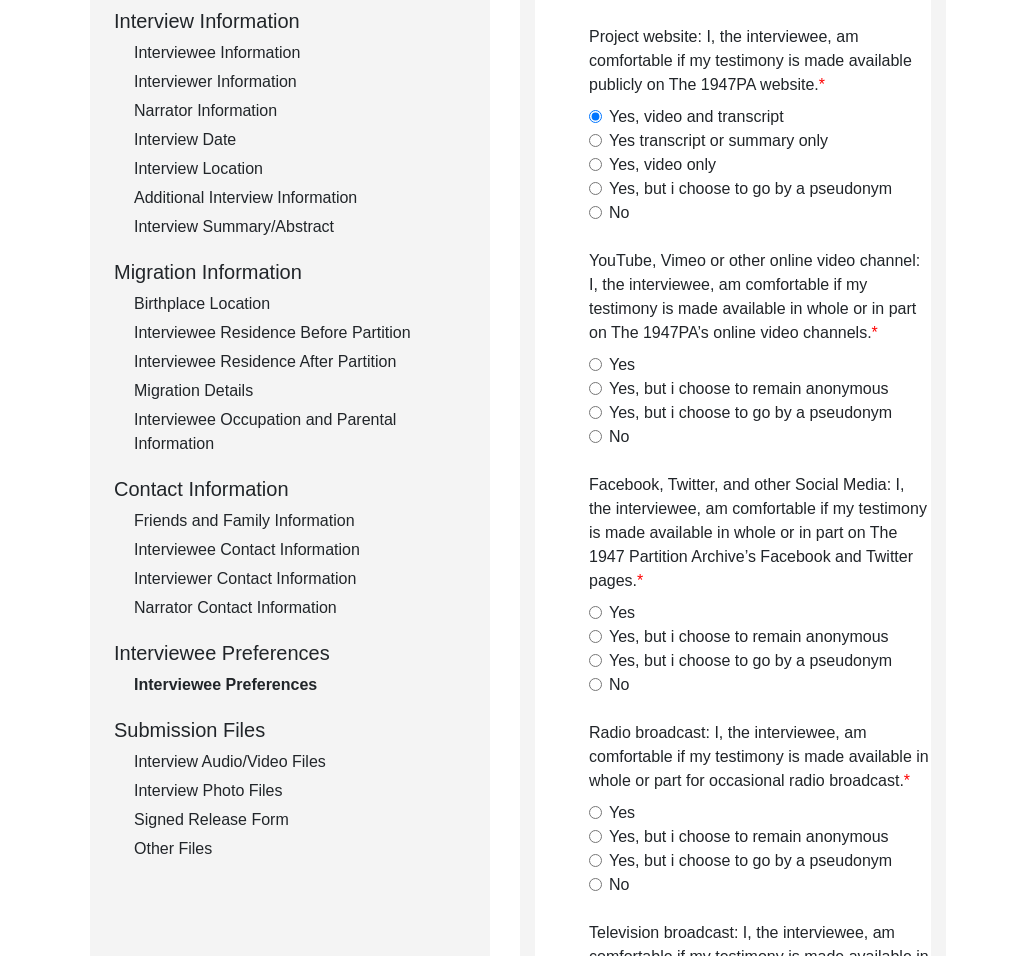 click on "Yes" 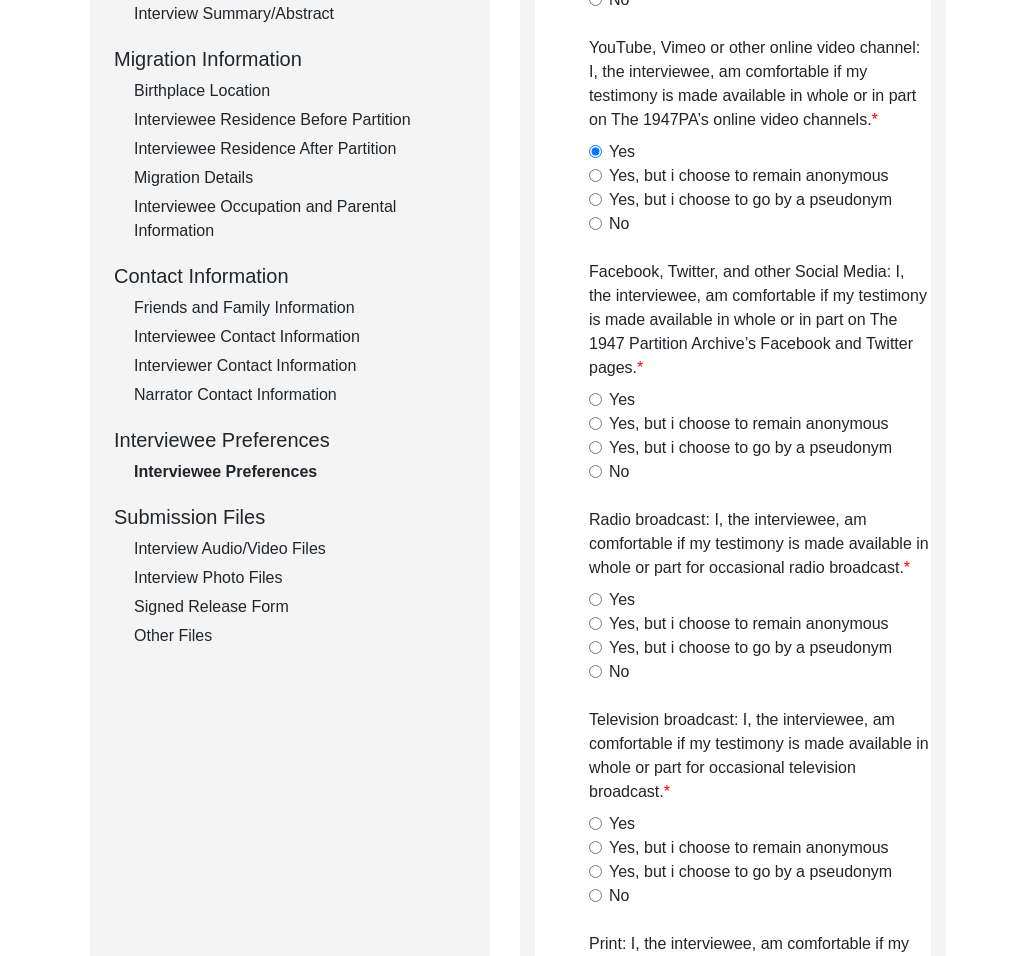 scroll, scrollTop: 493, scrollLeft: 0, axis: vertical 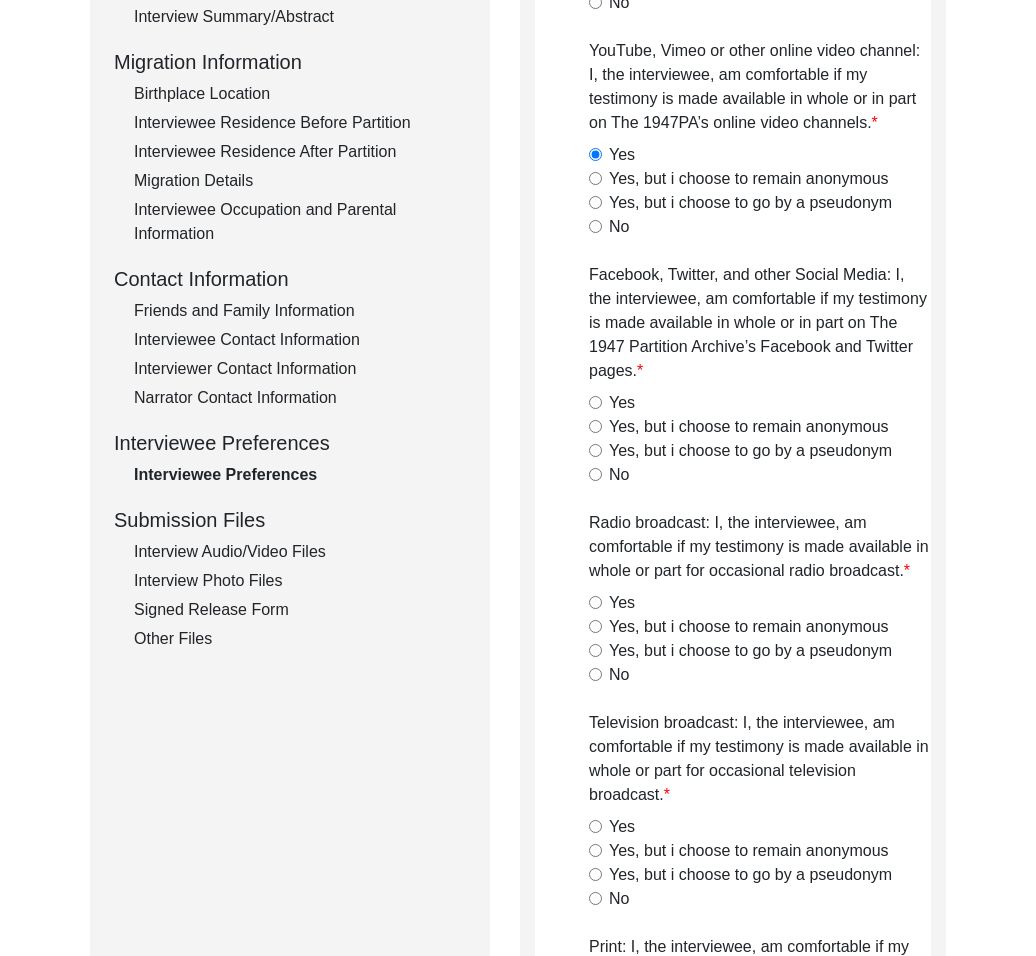 click on "Yes" 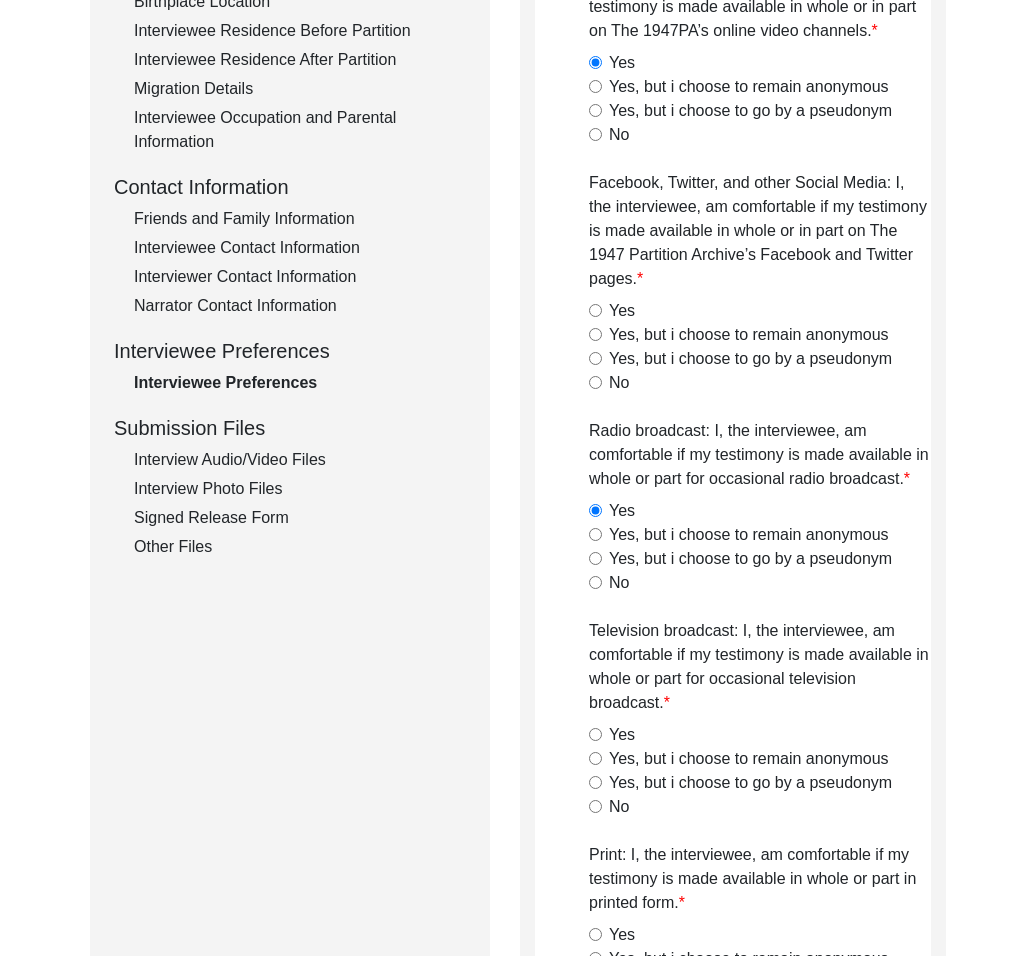 scroll, scrollTop: 583, scrollLeft: 0, axis: vertical 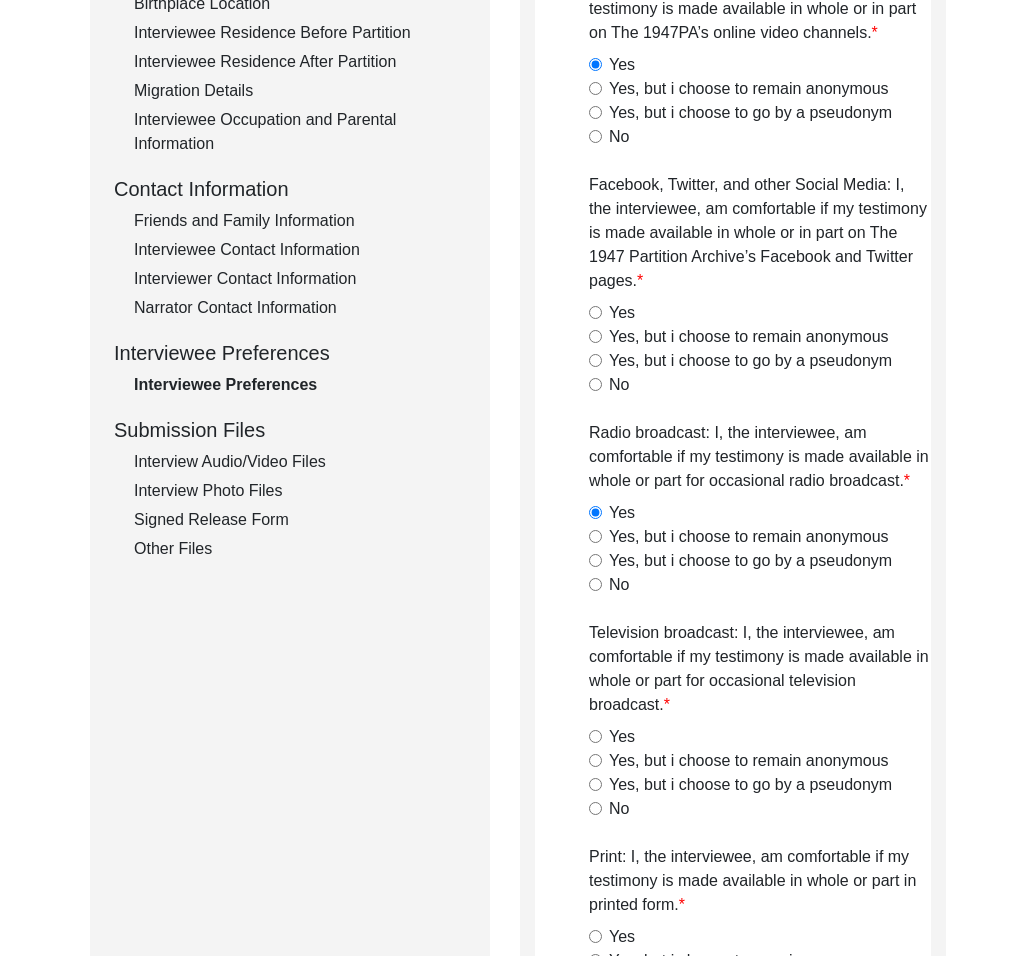drag, startPoint x: 621, startPoint y: 734, endPoint x: 631, endPoint y: 738, distance: 10.770329 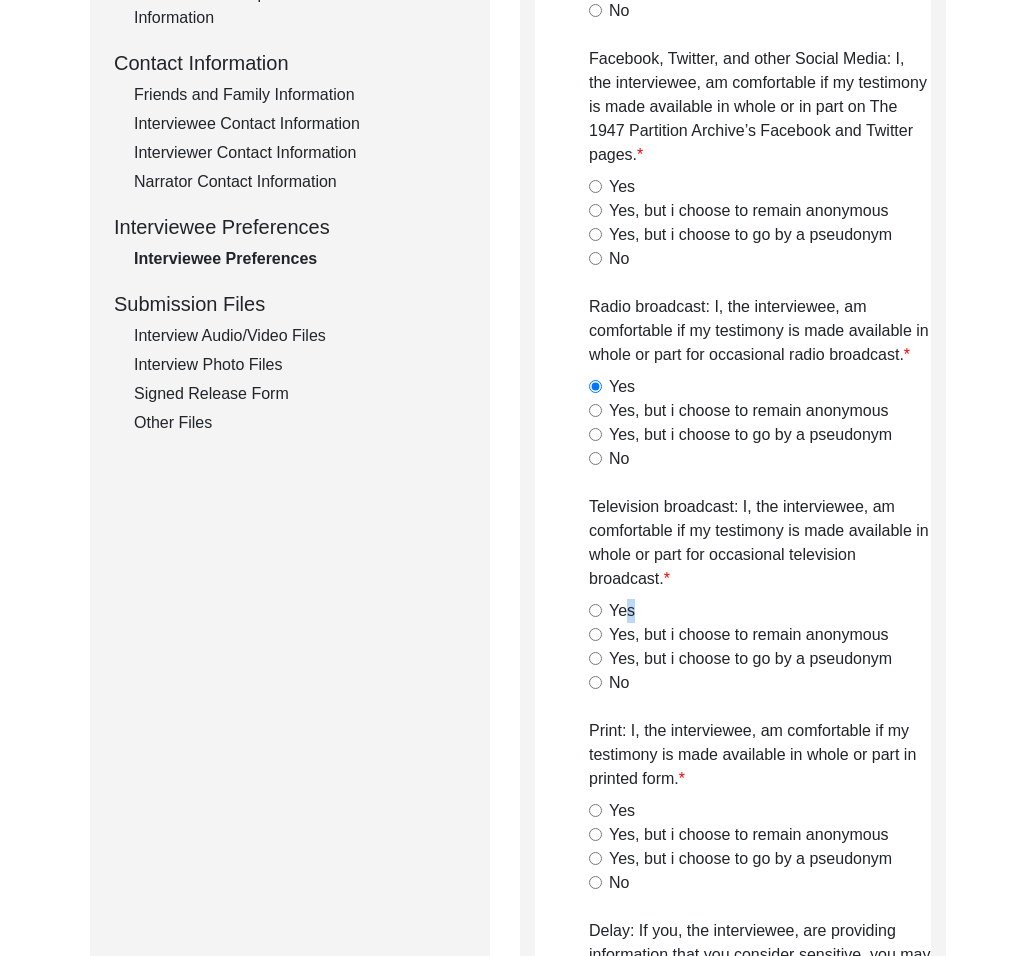 scroll, scrollTop: 954, scrollLeft: 0, axis: vertical 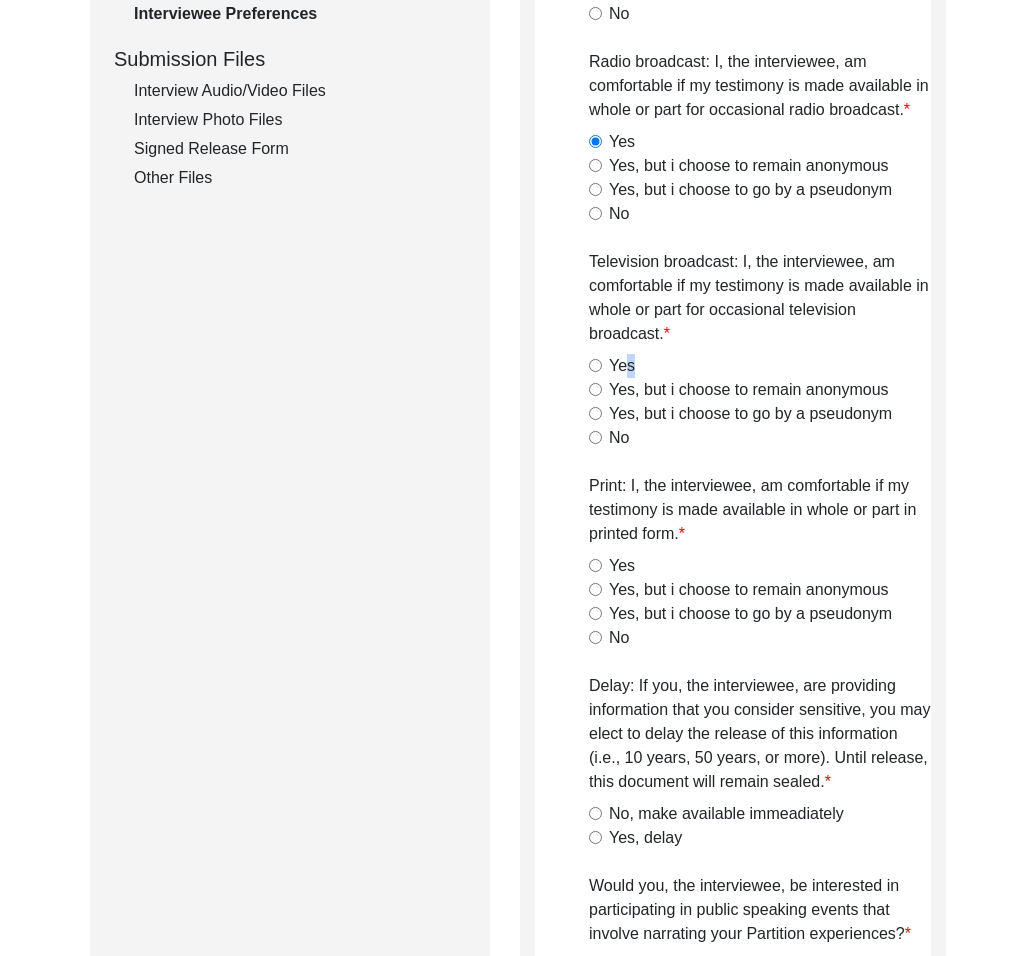 drag, startPoint x: 599, startPoint y: 361, endPoint x: 612, endPoint y: 415, distance: 55.542778 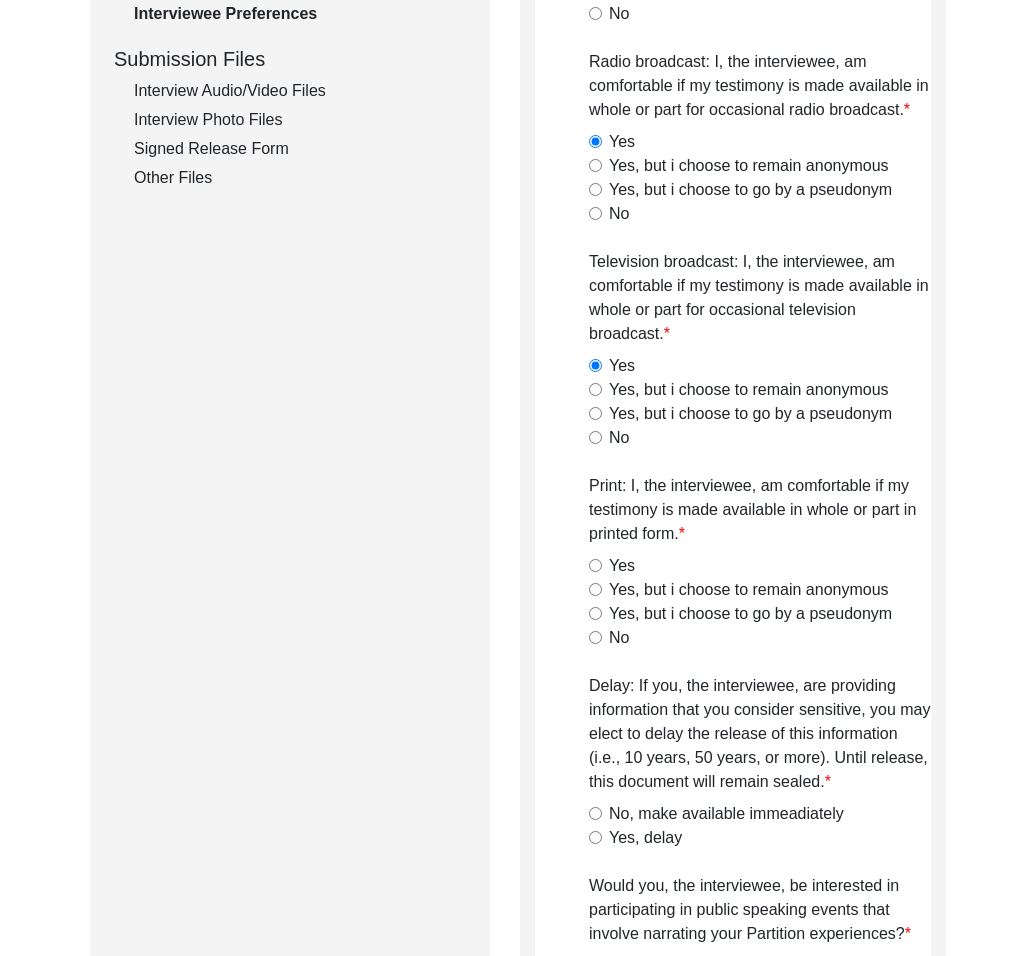 click on "Yes" 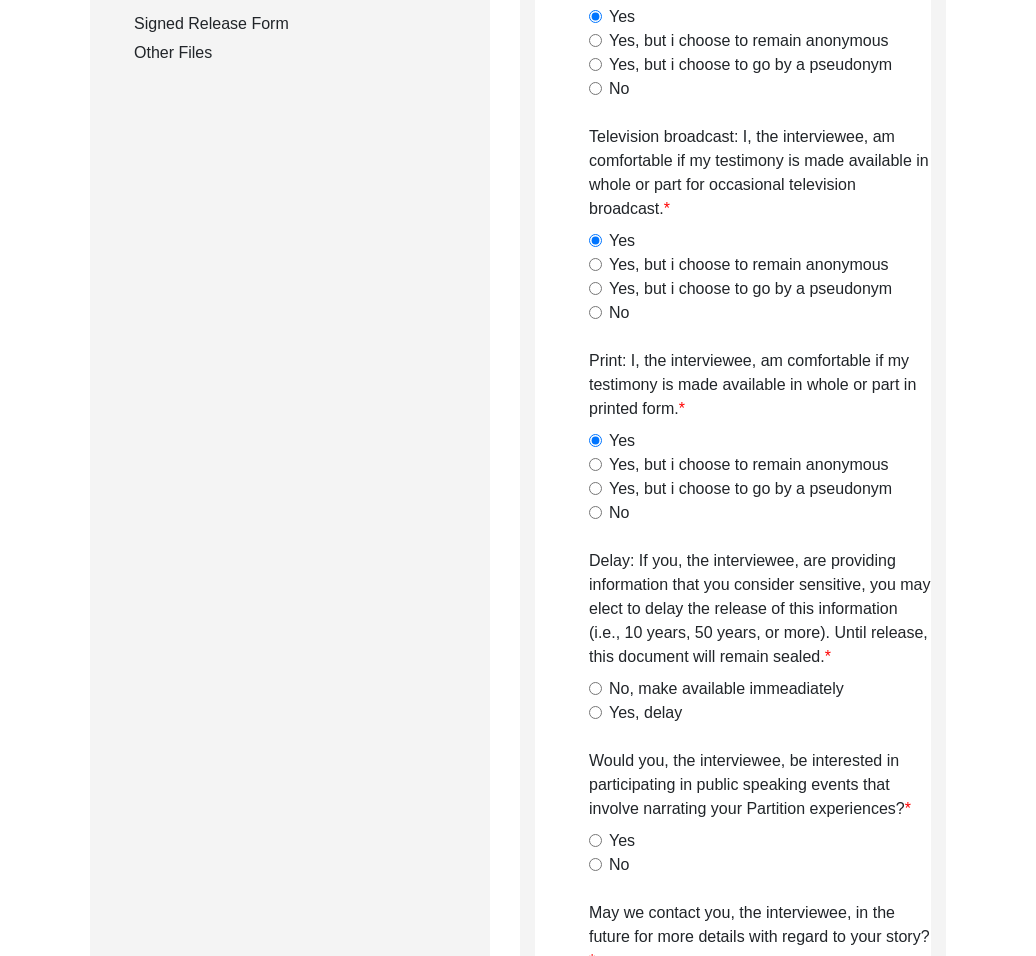 scroll, scrollTop: 1085, scrollLeft: 0, axis: vertical 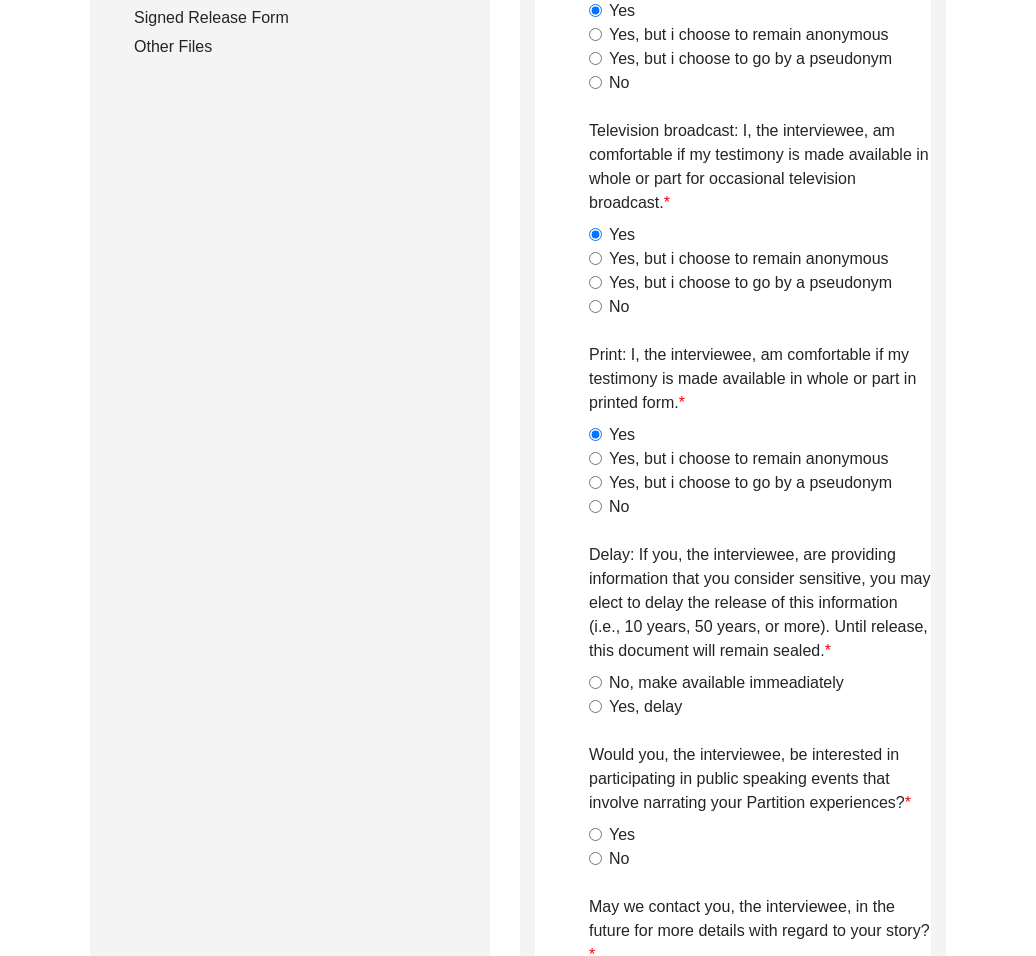 click on "No, make available immeadiately" 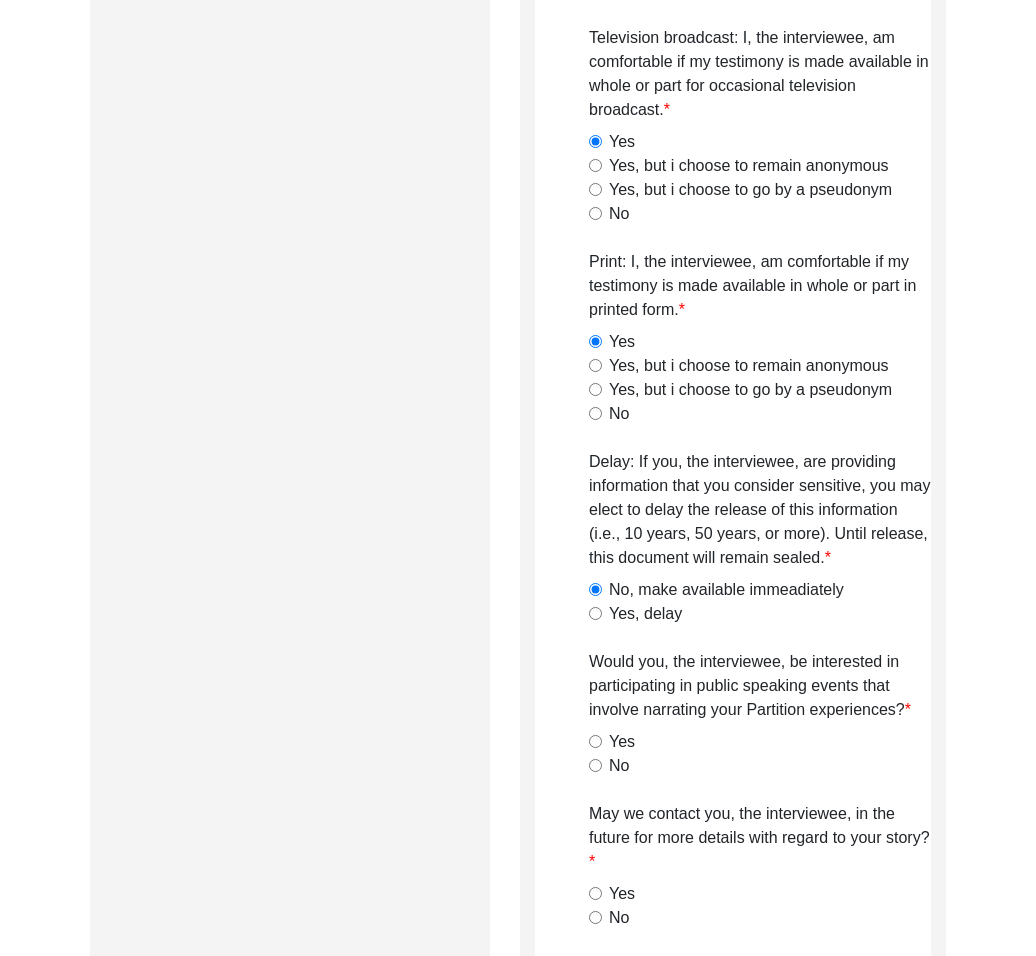 drag, startPoint x: 598, startPoint y: 739, endPoint x: 630, endPoint y: 854, distance: 119.36918 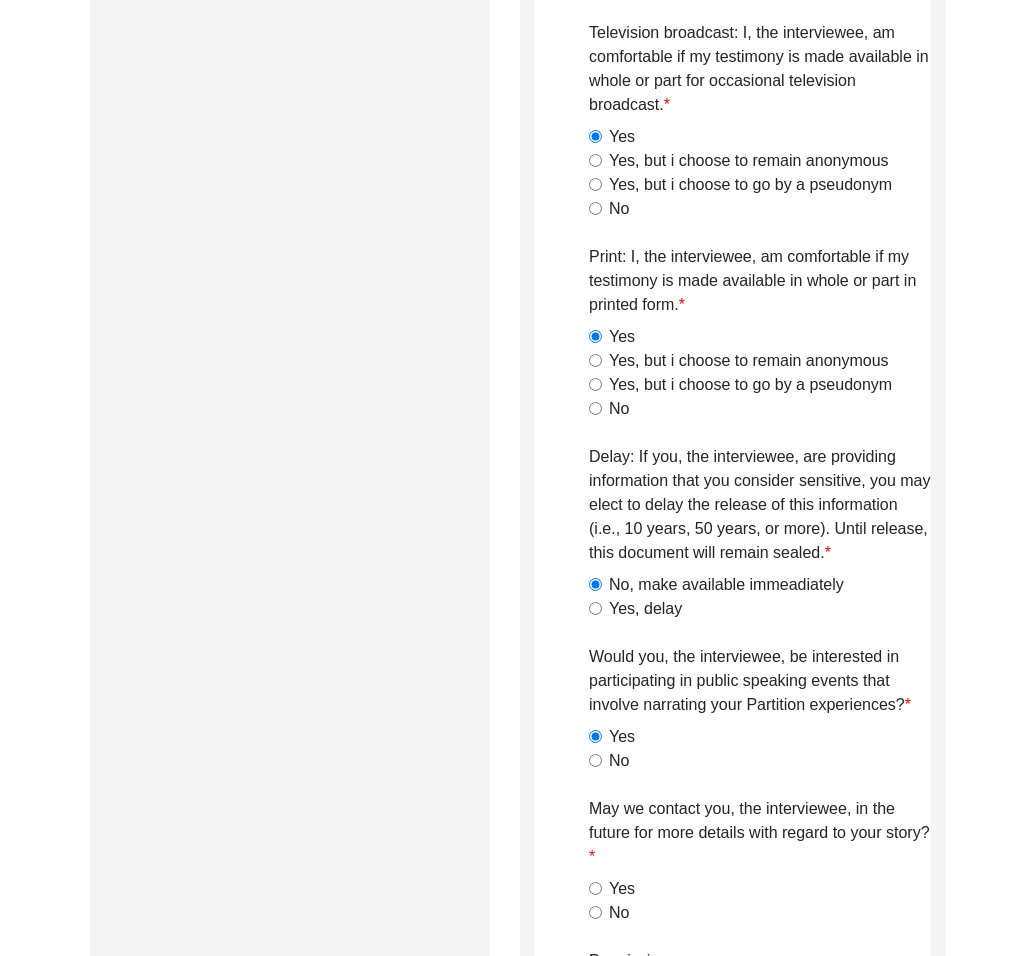 drag, startPoint x: 620, startPoint y: 883, endPoint x: 680, endPoint y: 873, distance: 60.827625 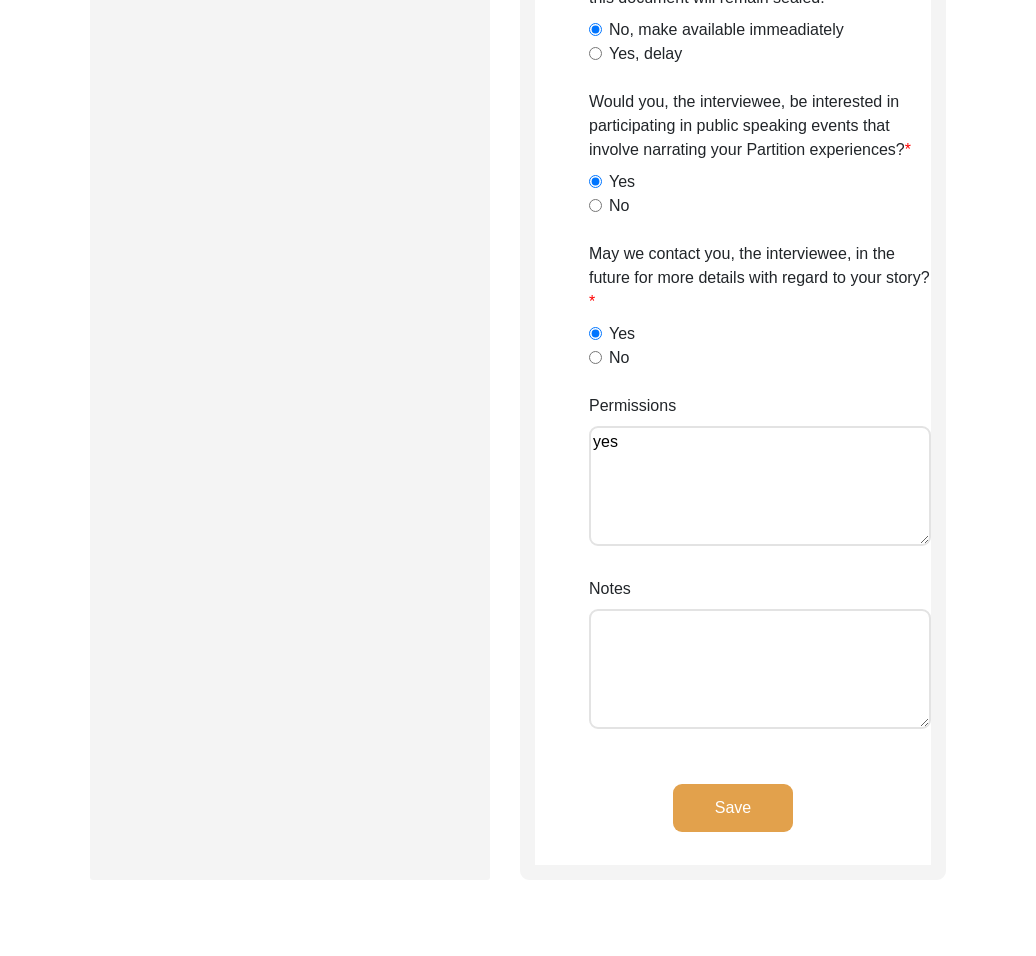 scroll, scrollTop: 1947, scrollLeft: 0, axis: vertical 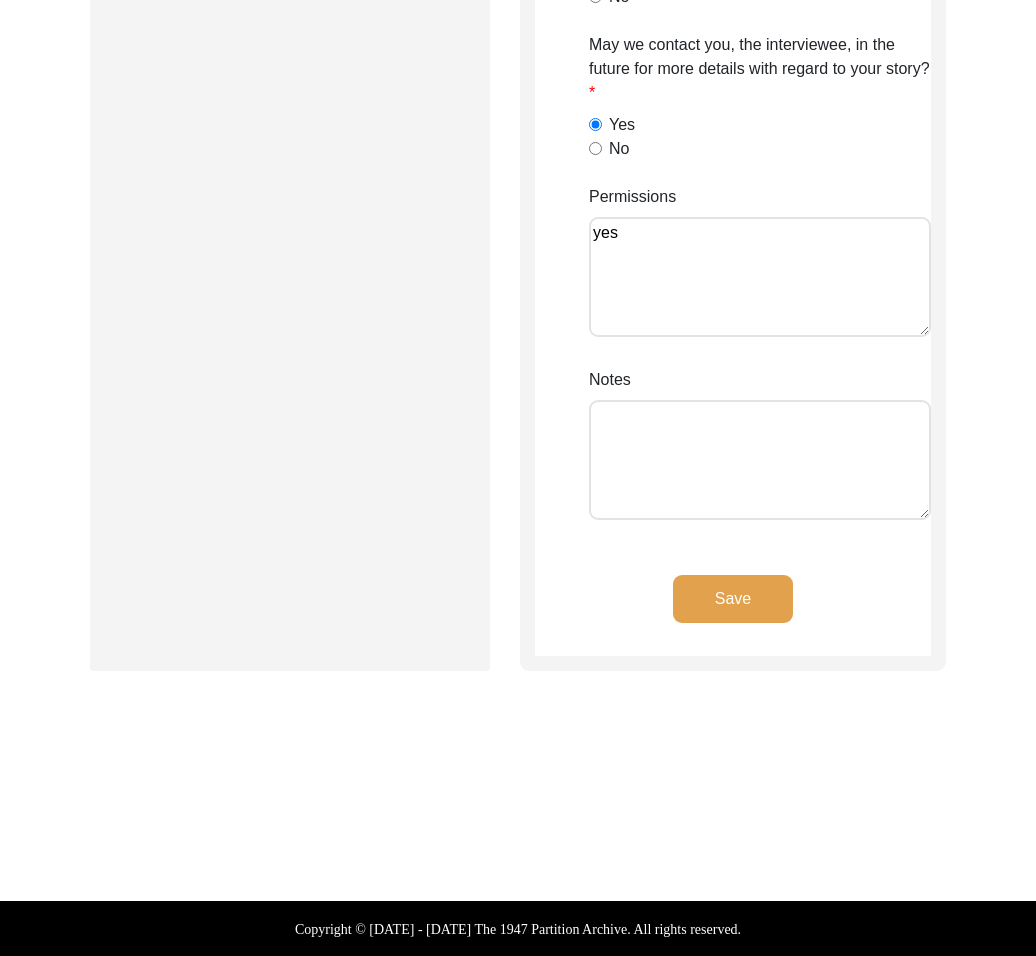 click on "Notes" at bounding box center [760, 460] 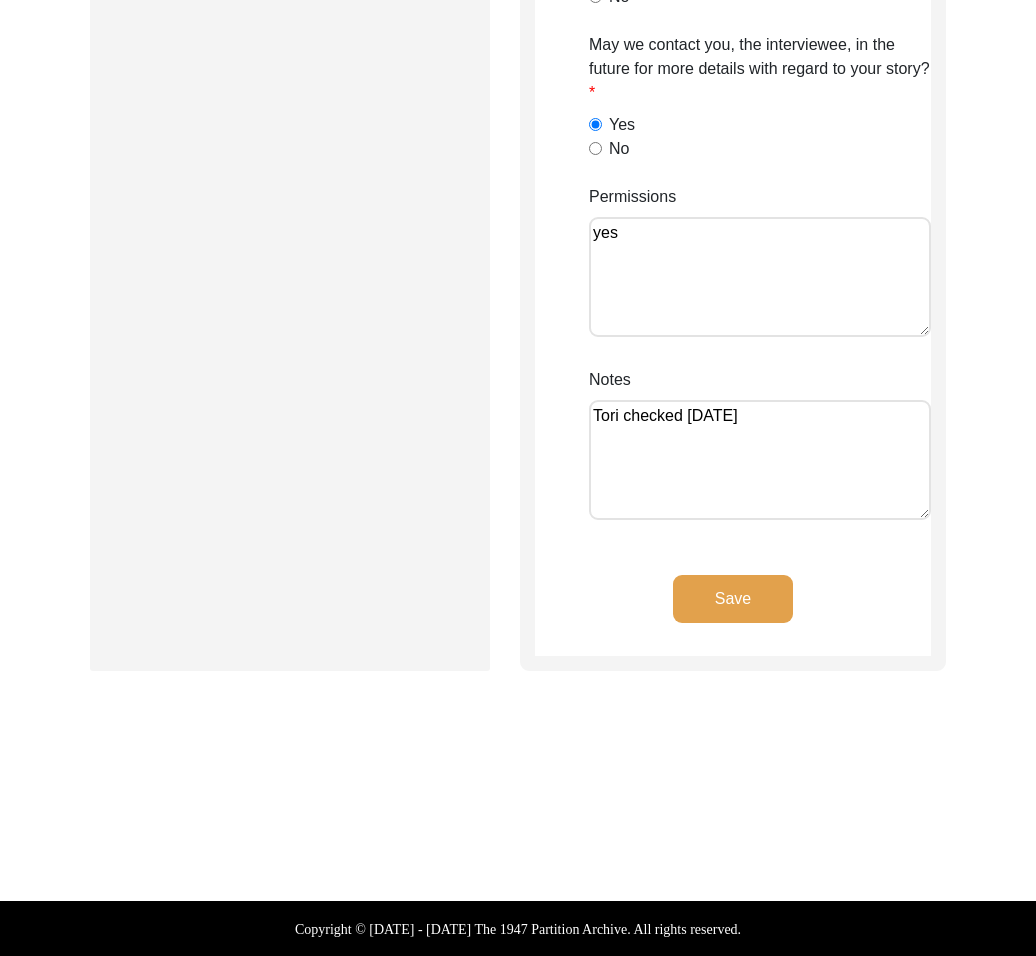 type on "Tori checked [DATE]" 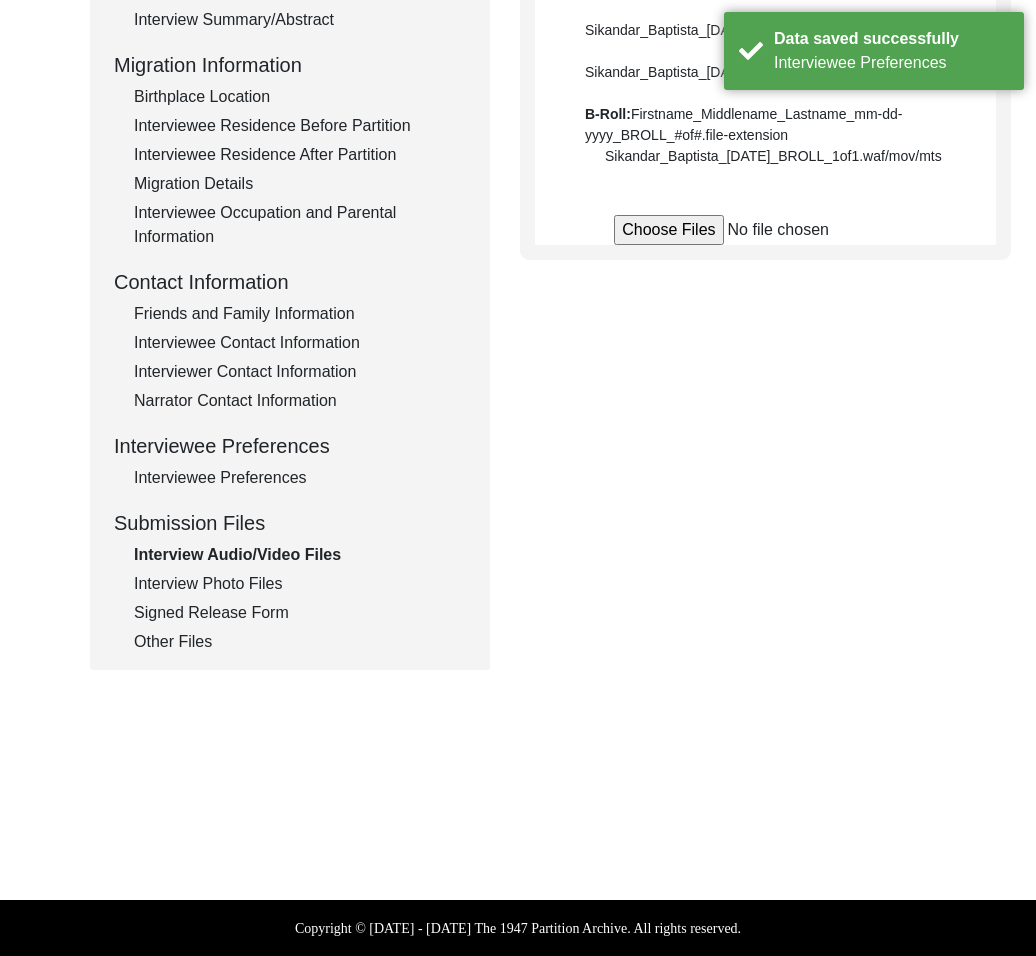 scroll, scrollTop: 0, scrollLeft: 0, axis: both 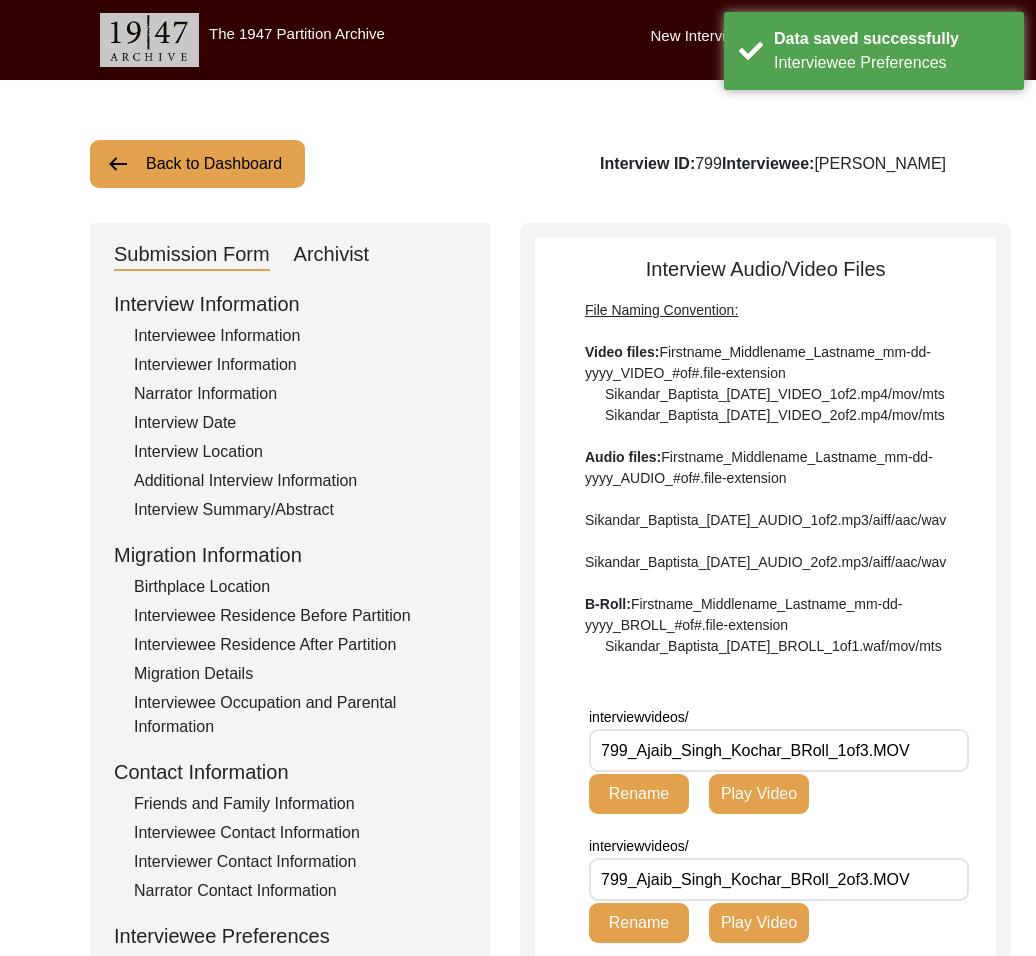 click on "Back to Dashboard" 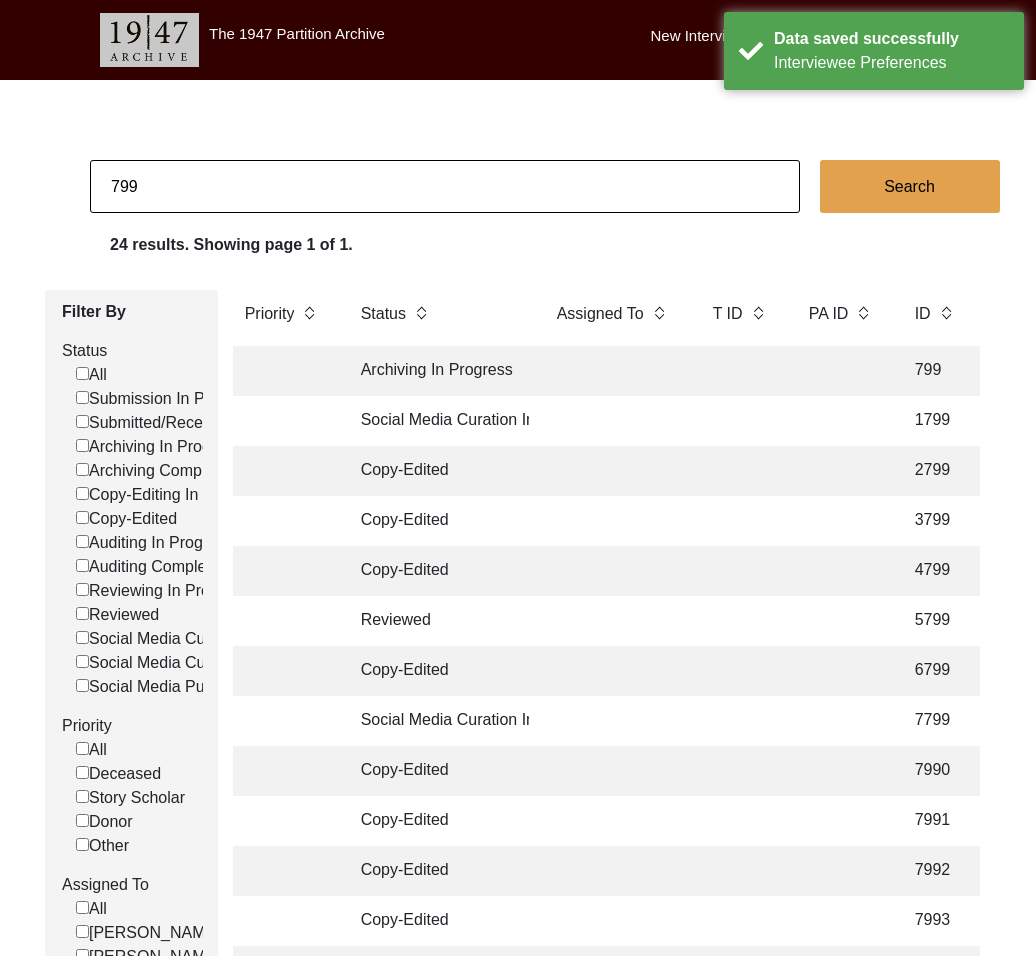 click on "799" 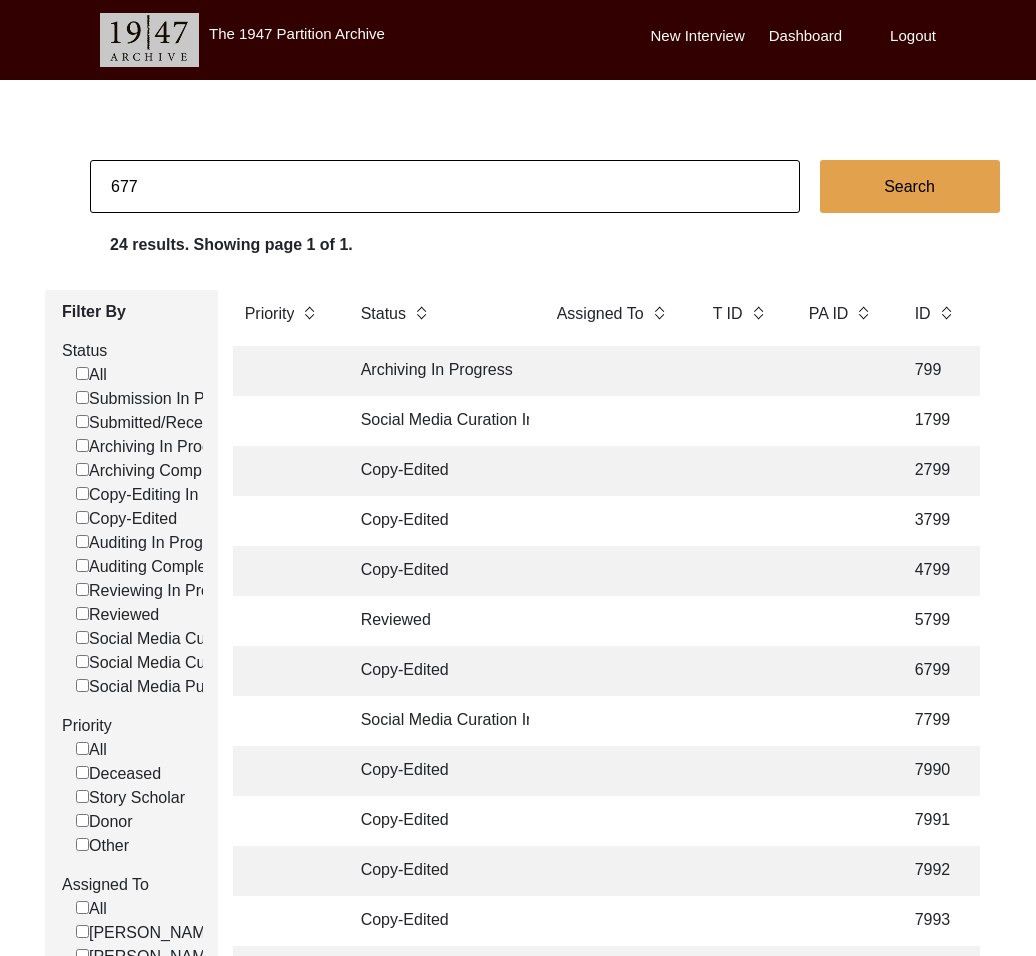 type on "677" 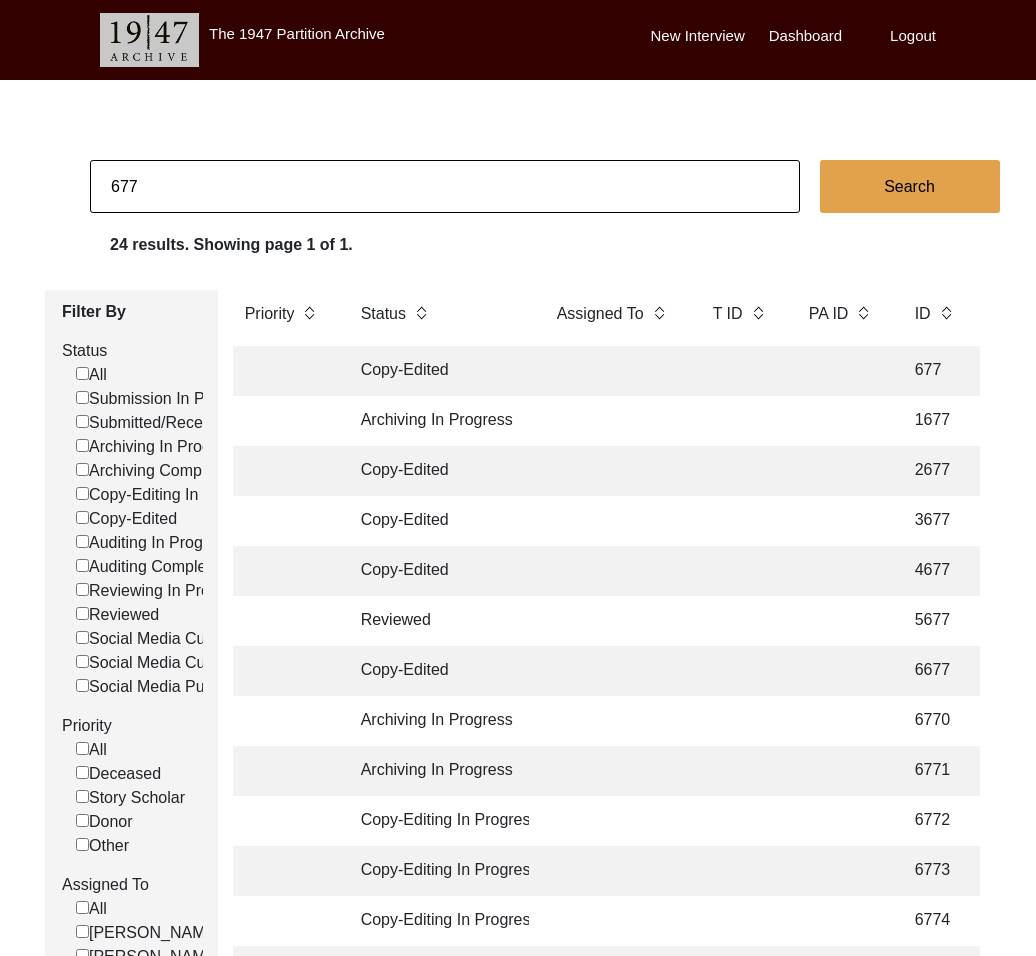 click on "Copy-Edited" 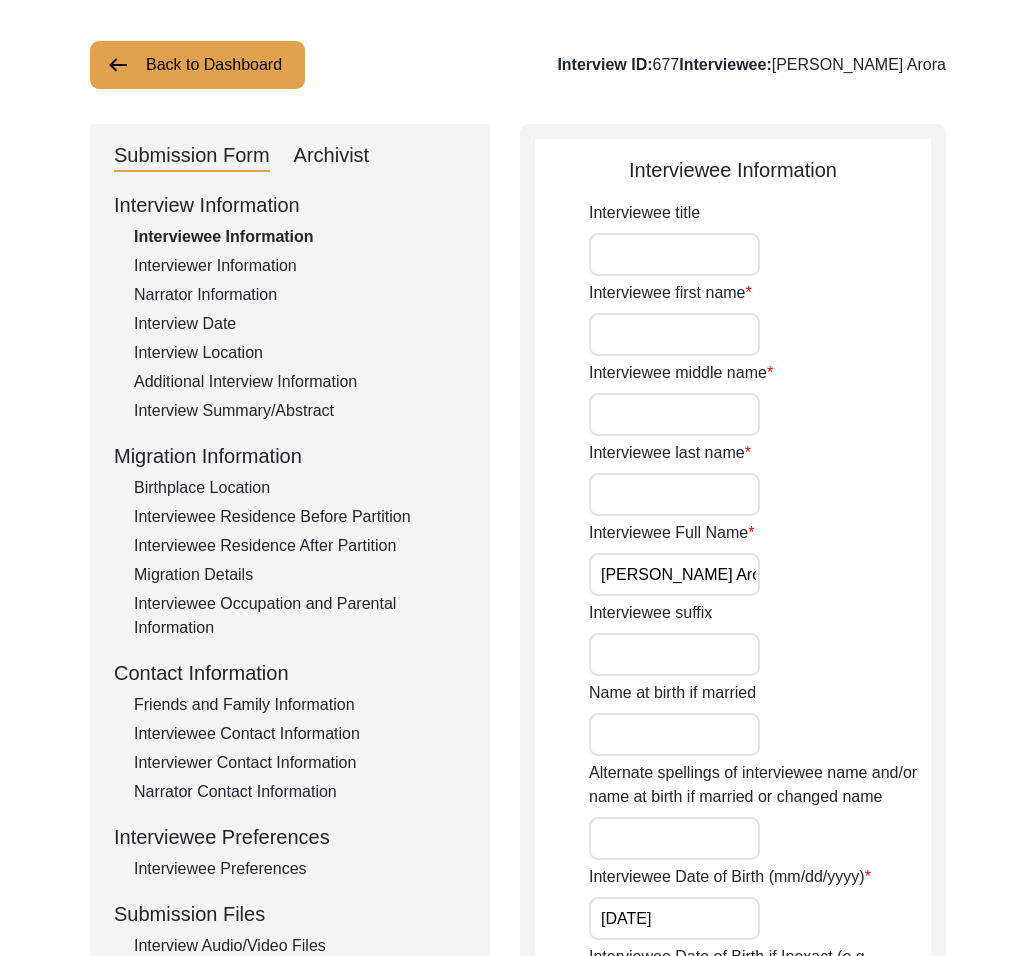 scroll, scrollTop: 227, scrollLeft: 0, axis: vertical 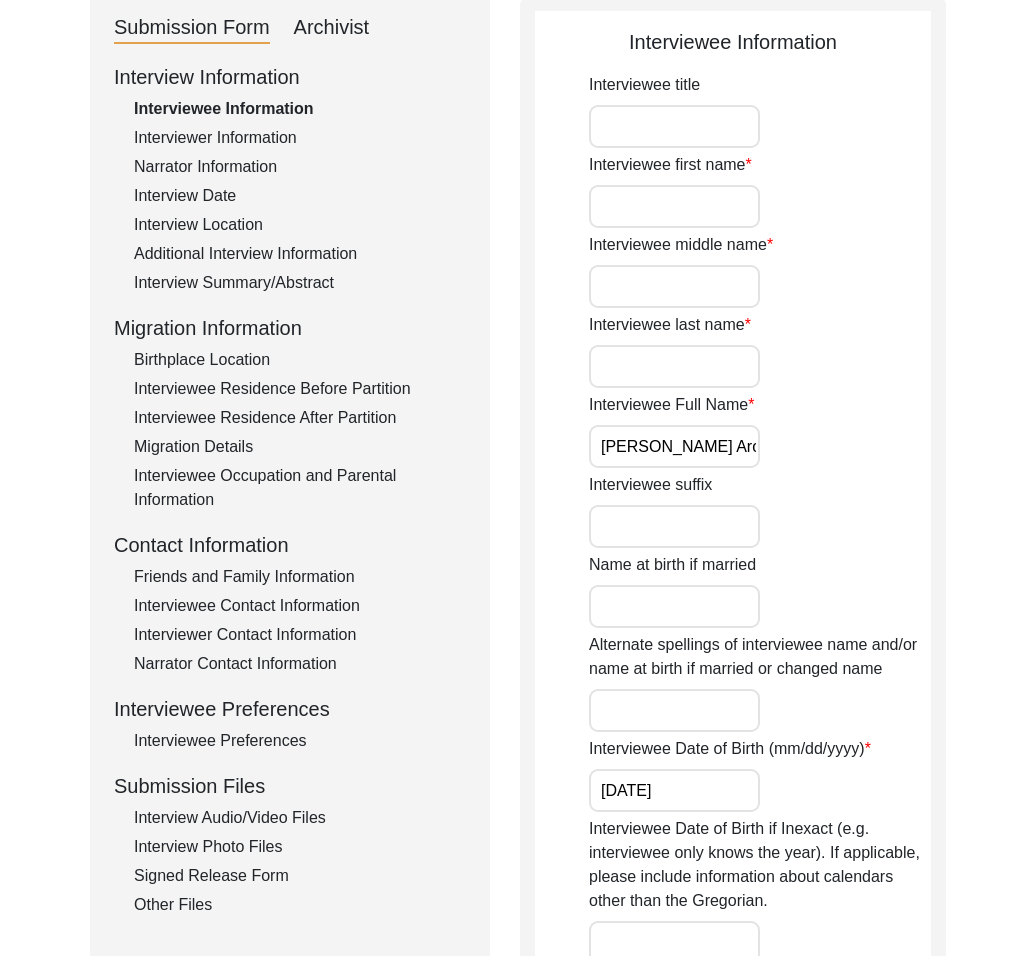 click on "Interviewee Preferences" 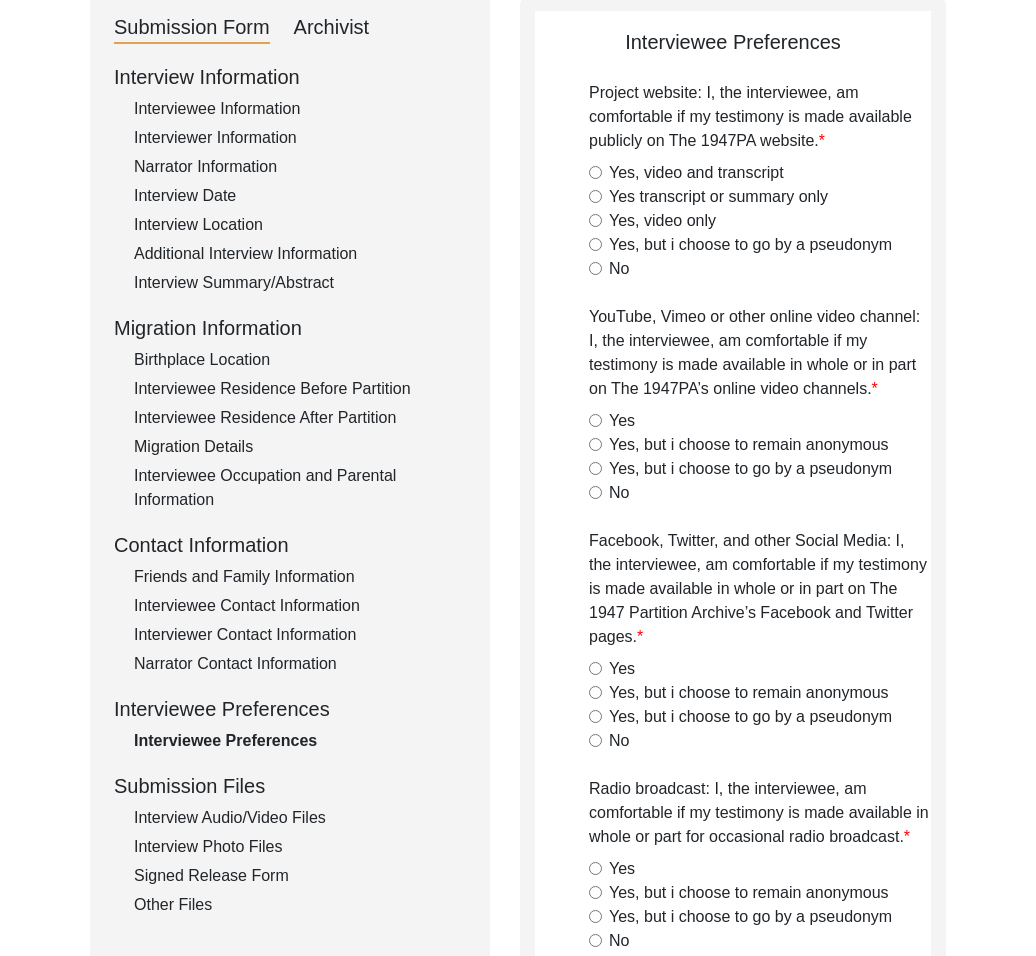radio on "true" 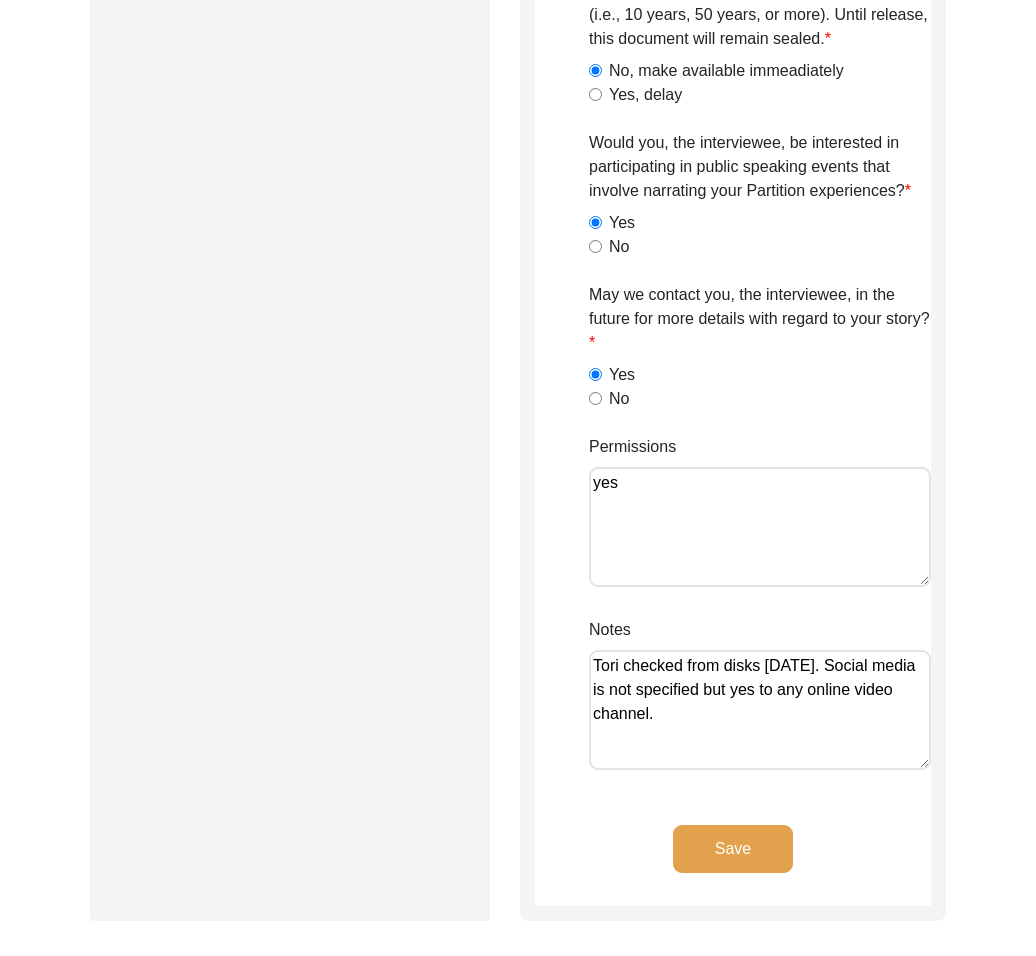 scroll, scrollTop: 1845, scrollLeft: 0, axis: vertical 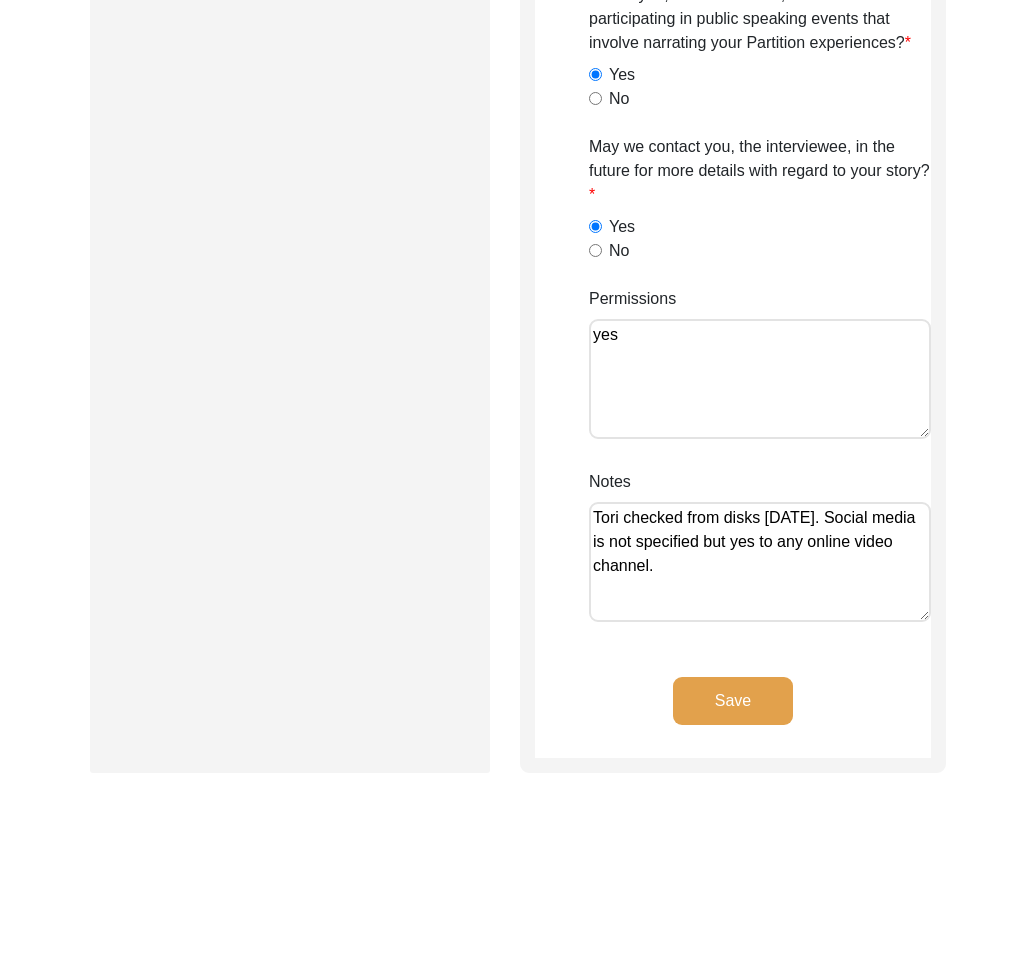 click on "Tori checked from disks [DATE]. Social media is not specified but yes to any online video channel." at bounding box center (760, 562) 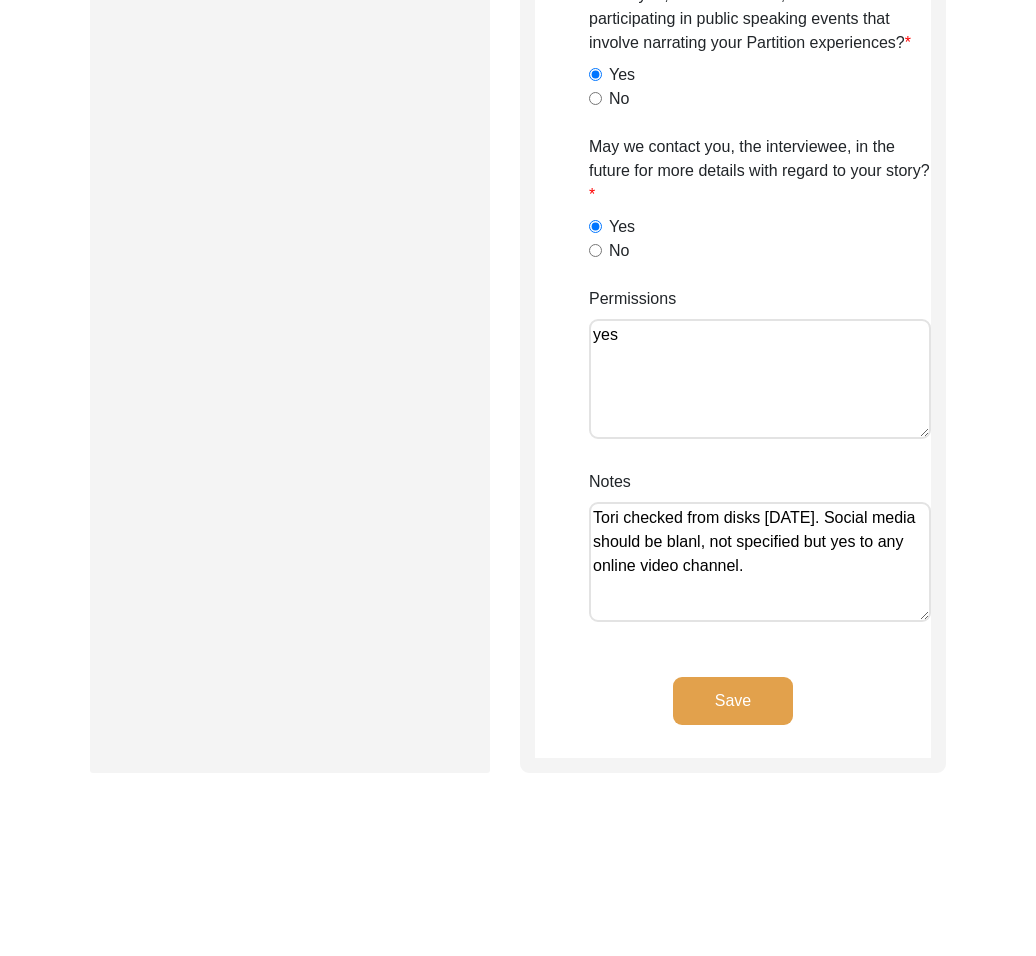 type on "Tori checked from disks [DATE]. Social media should be blanl, not specified but yes to any online video channel." 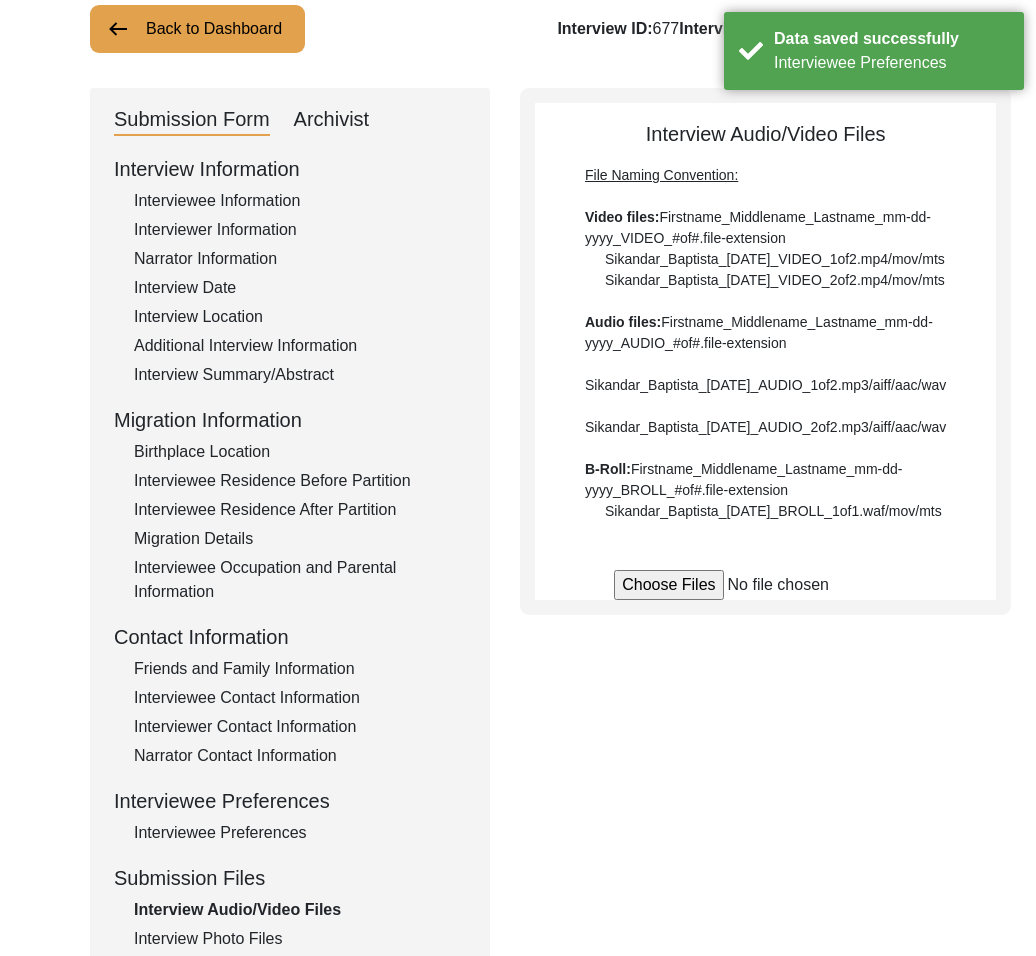 scroll, scrollTop: 0, scrollLeft: 0, axis: both 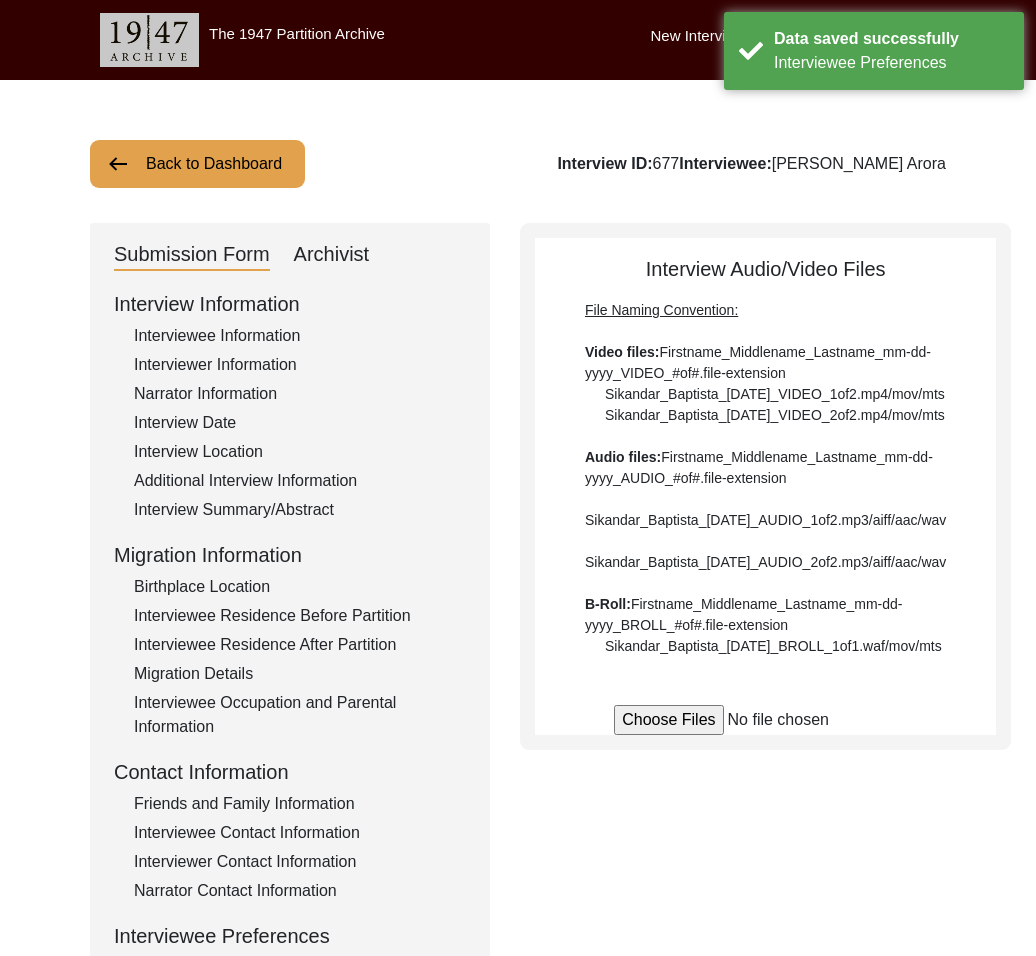 click on "Back to Dashboard" 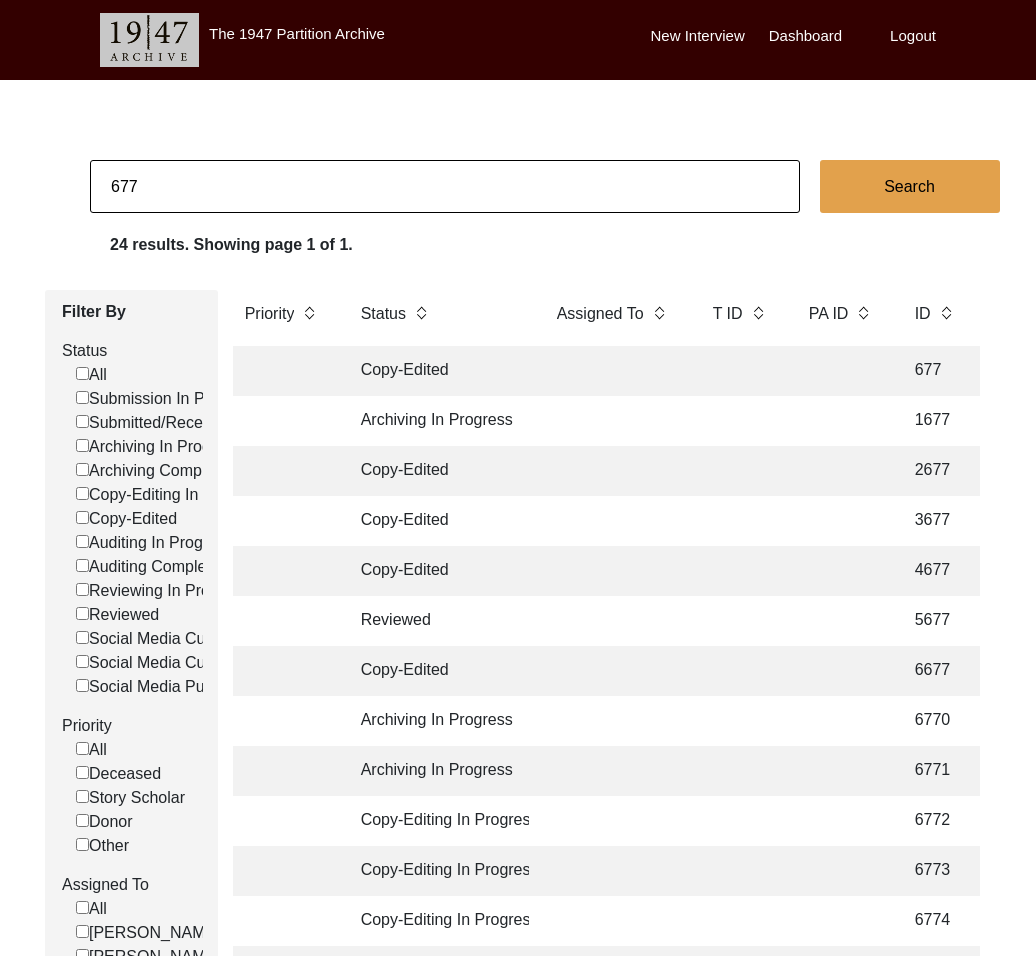 click on "677" 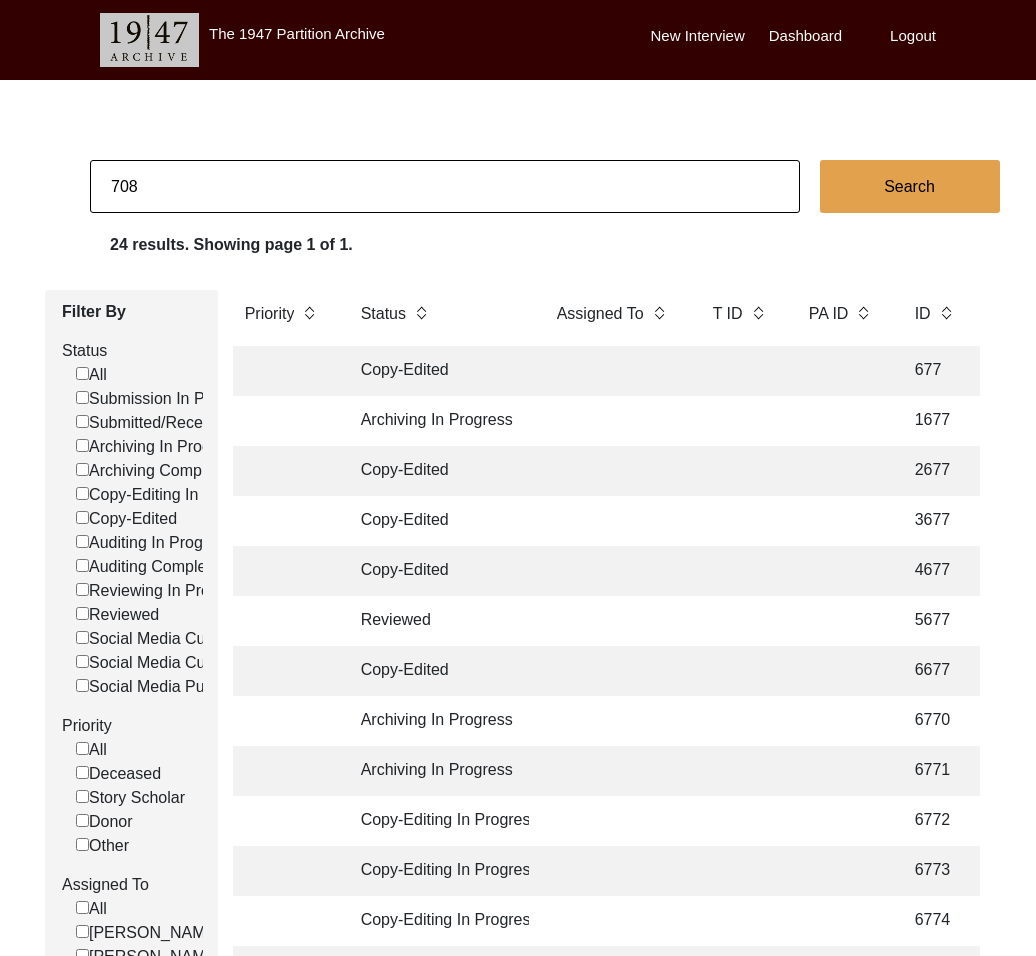 type on "708" 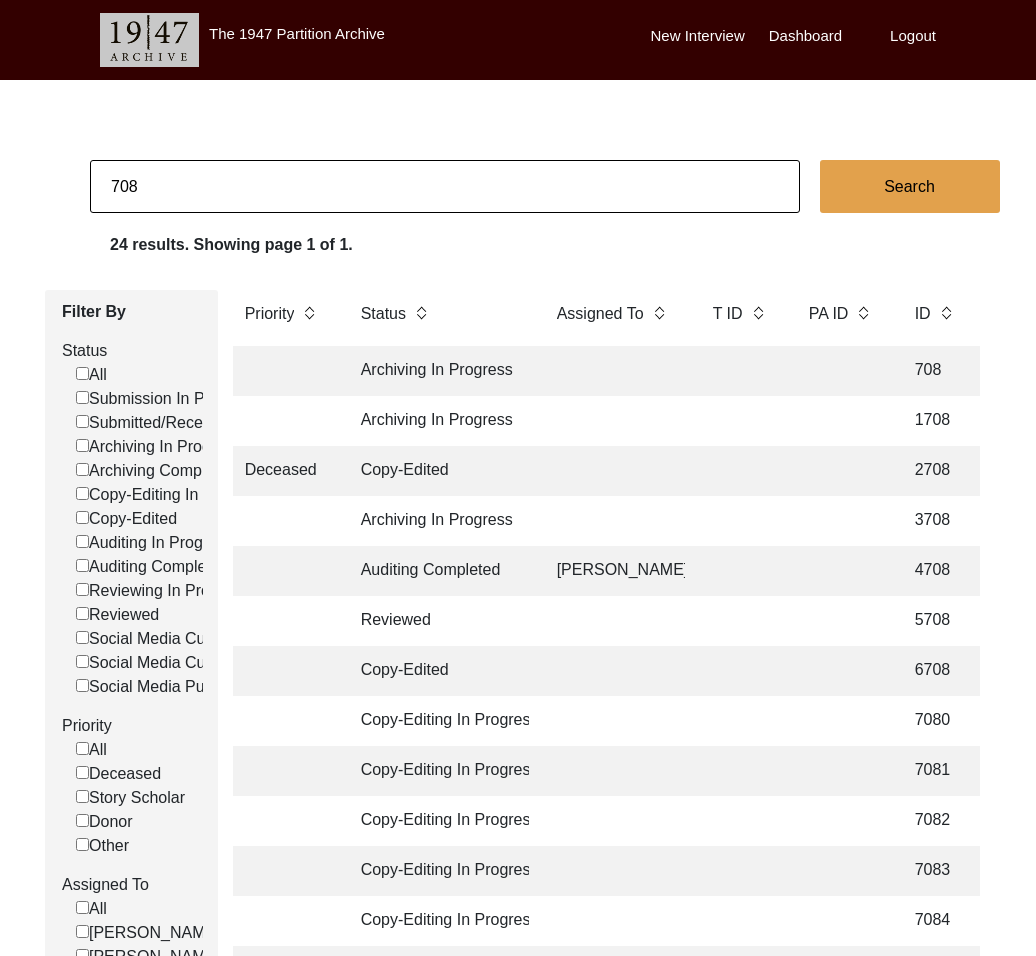 click on "Archiving In Progress" 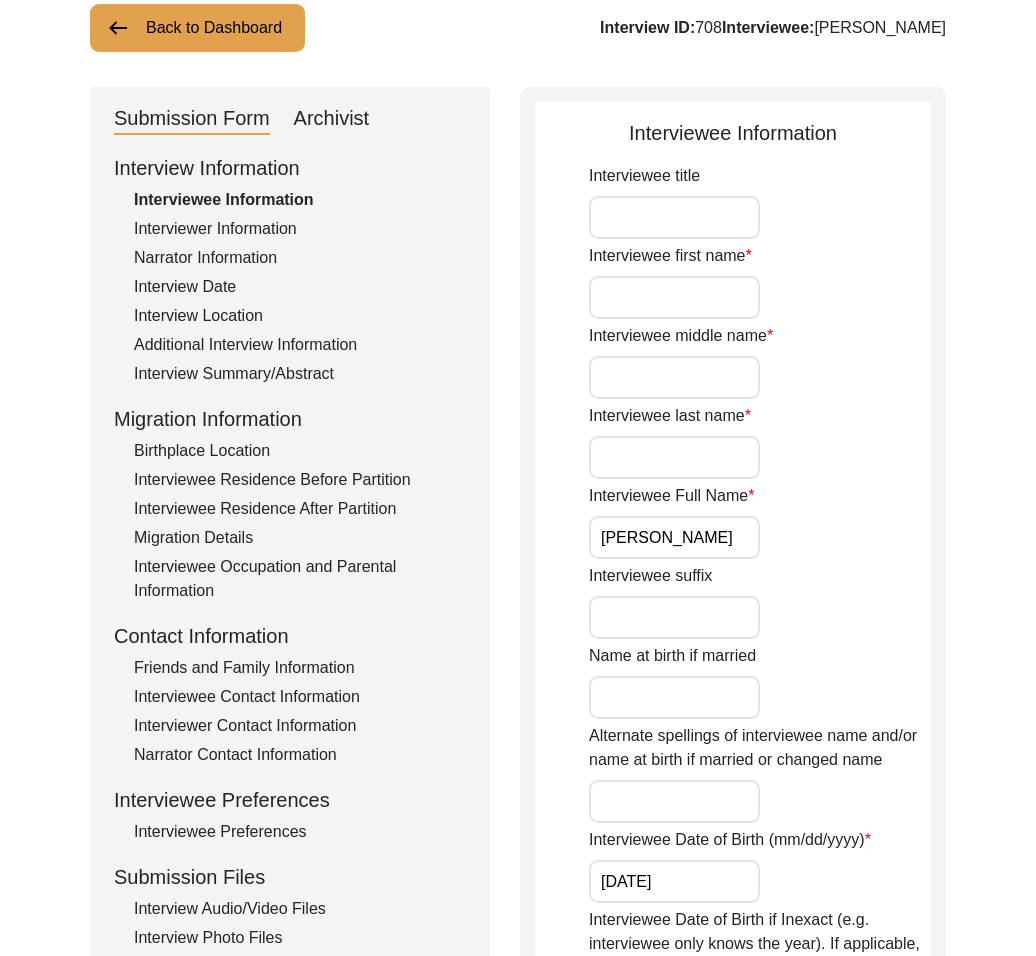 scroll, scrollTop: 183, scrollLeft: 0, axis: vertical 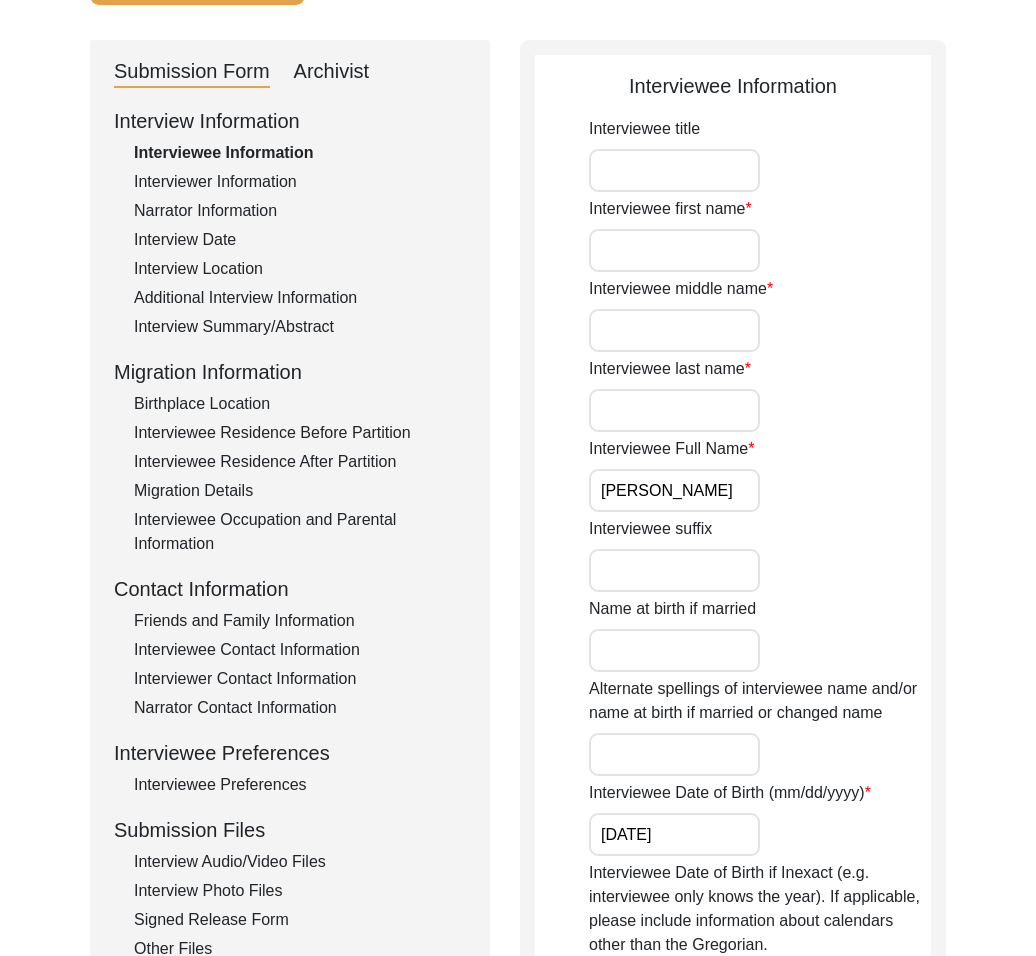 click on "Interviewee Preferences" 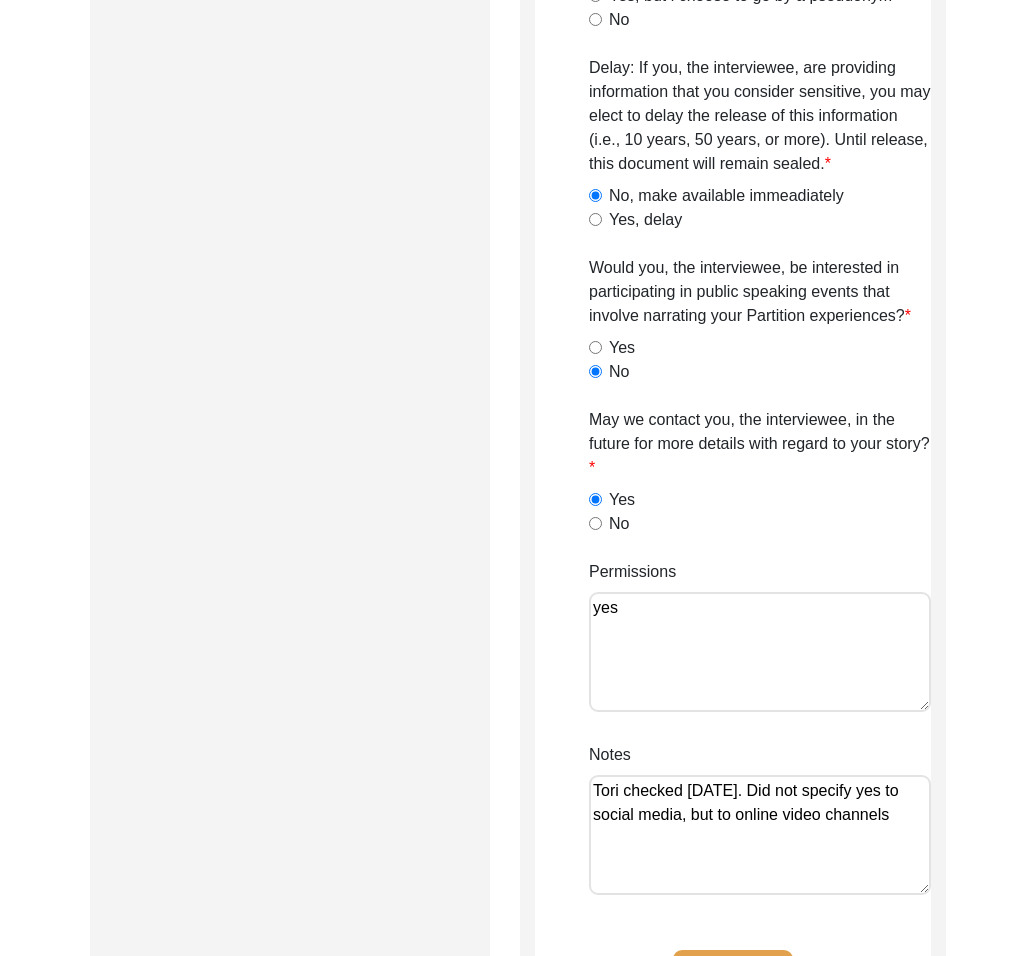 scroll, scrollTop: 1623, scrollLeft: 0, axis: vertical 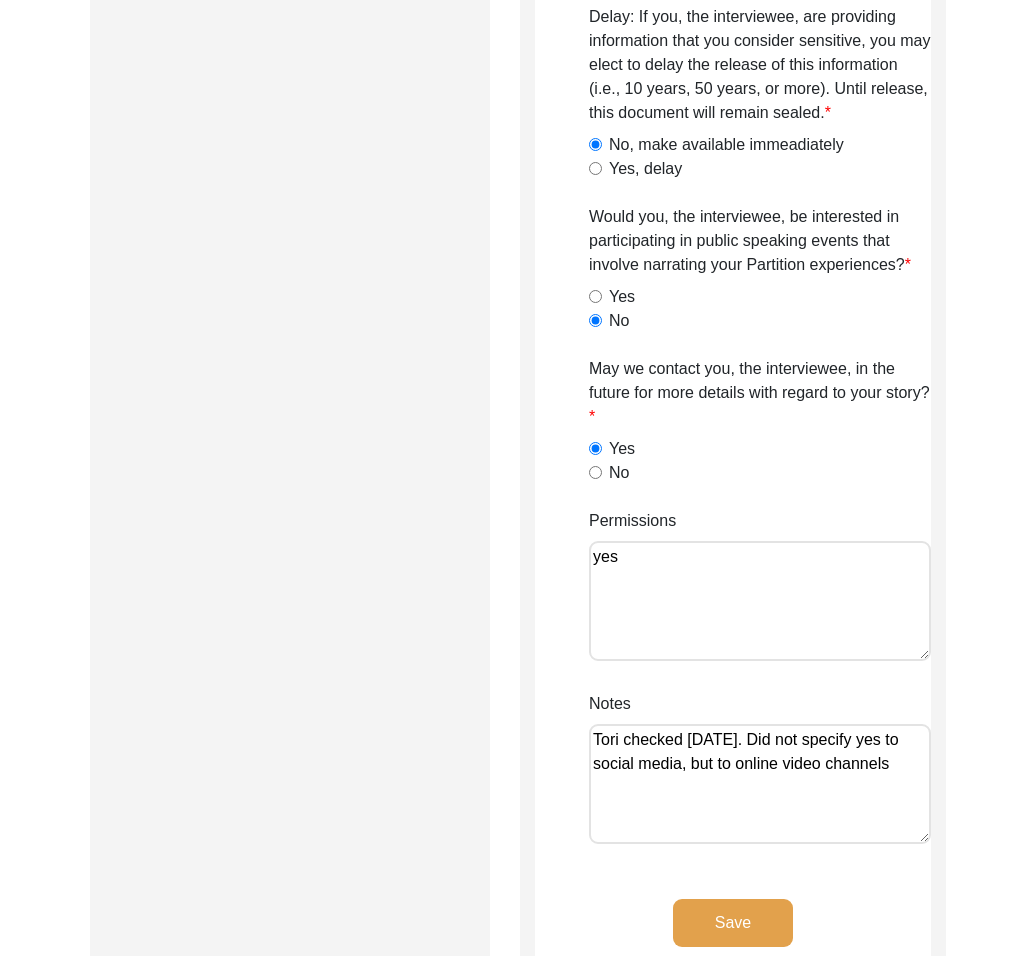 click on "Tori checked [DATE]. Did not specify yes to social media, but to online video channels" at bounding box center [760, 784] 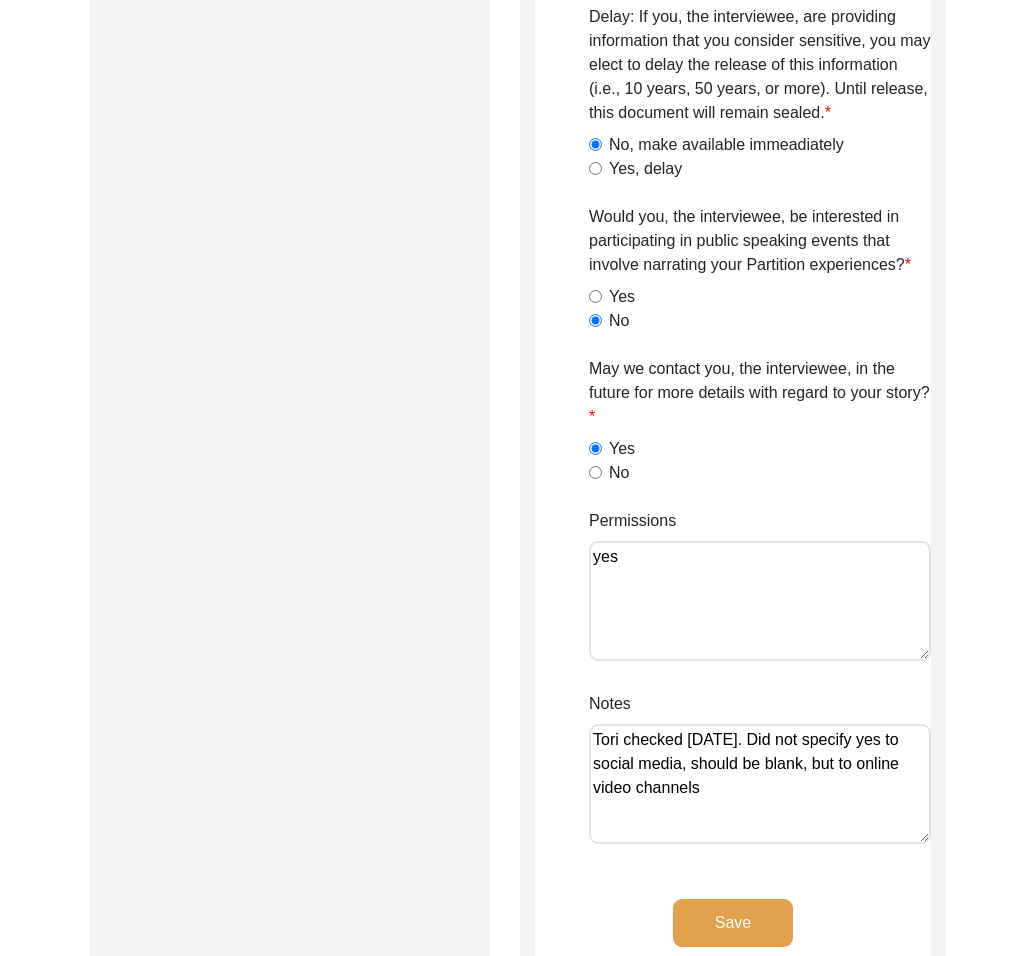 type on "Tori checked [DATE]. Did not specify yes to social media, should be blank, but to online video channels" 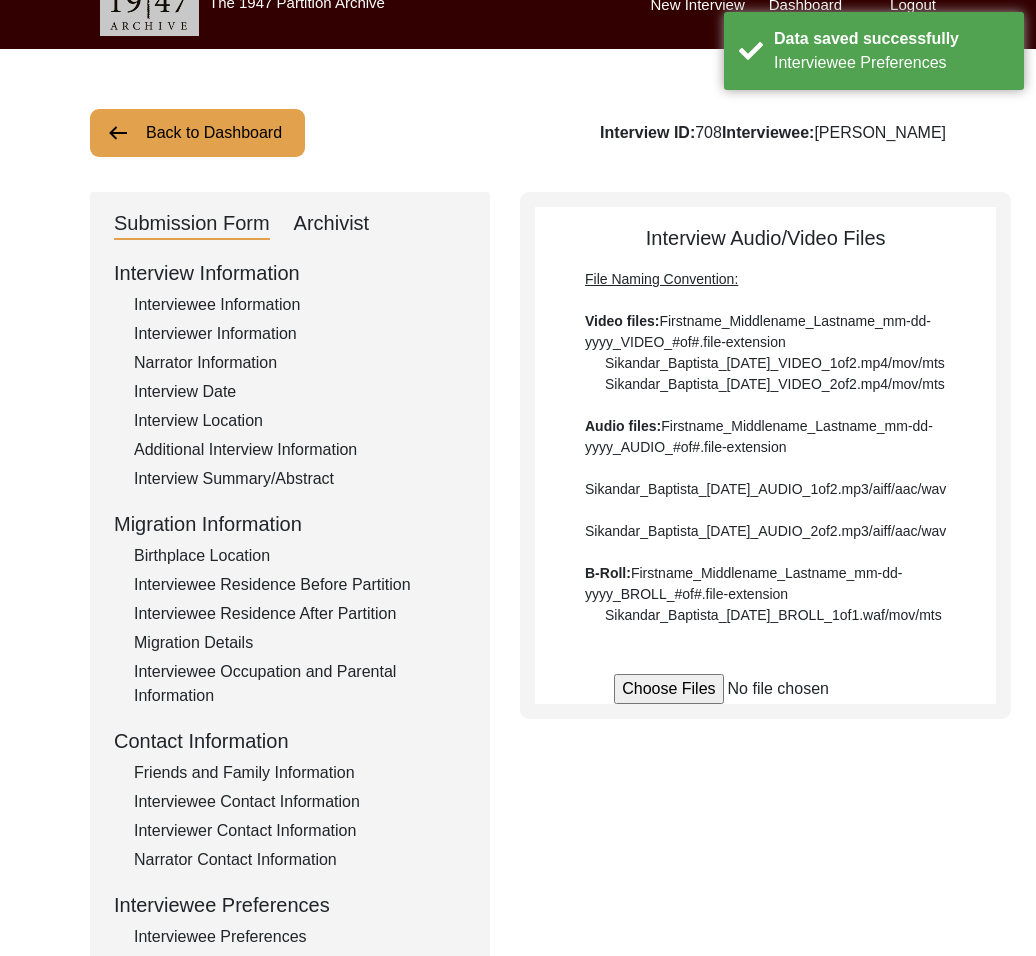 scroll, scrollTop: 0, scrollLeft: 0, axis: both 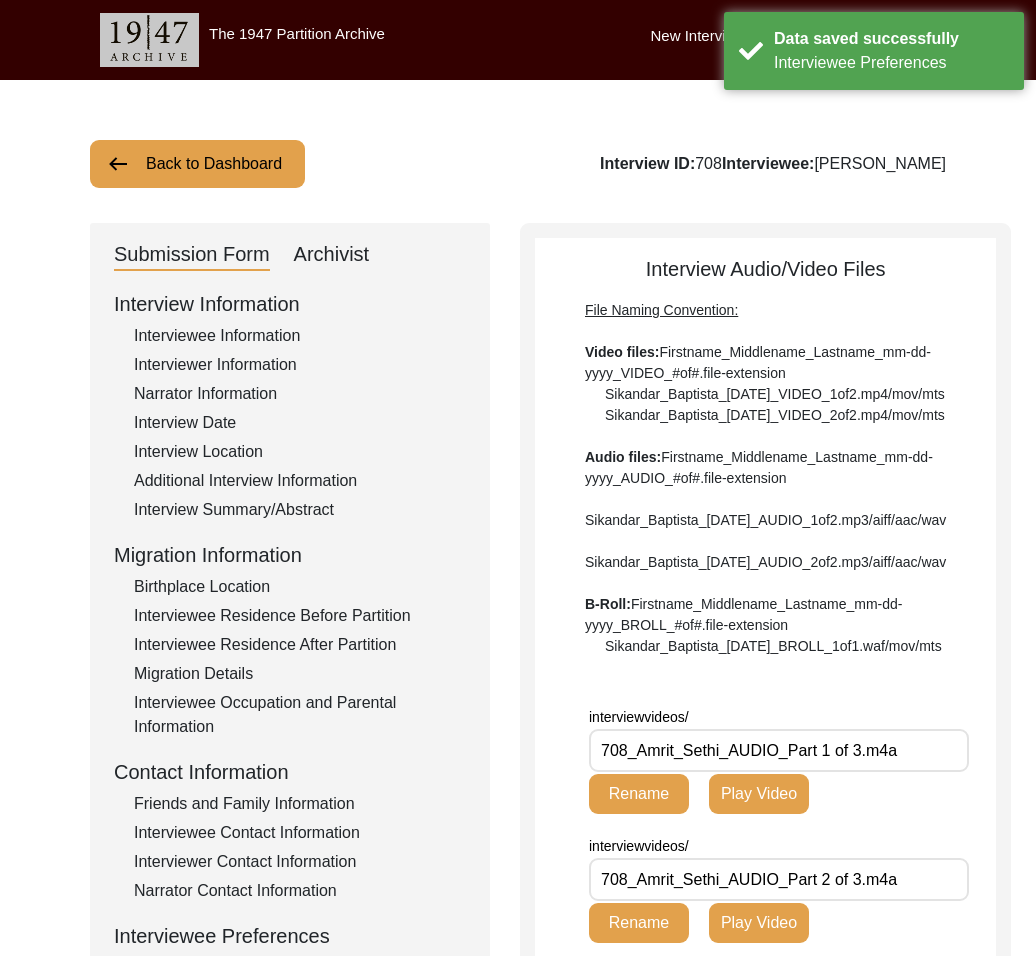 drag, startPoint x: 227, startPoint y: 158, endPoint x: 360, endPoint y: 32, distance: 183.20753 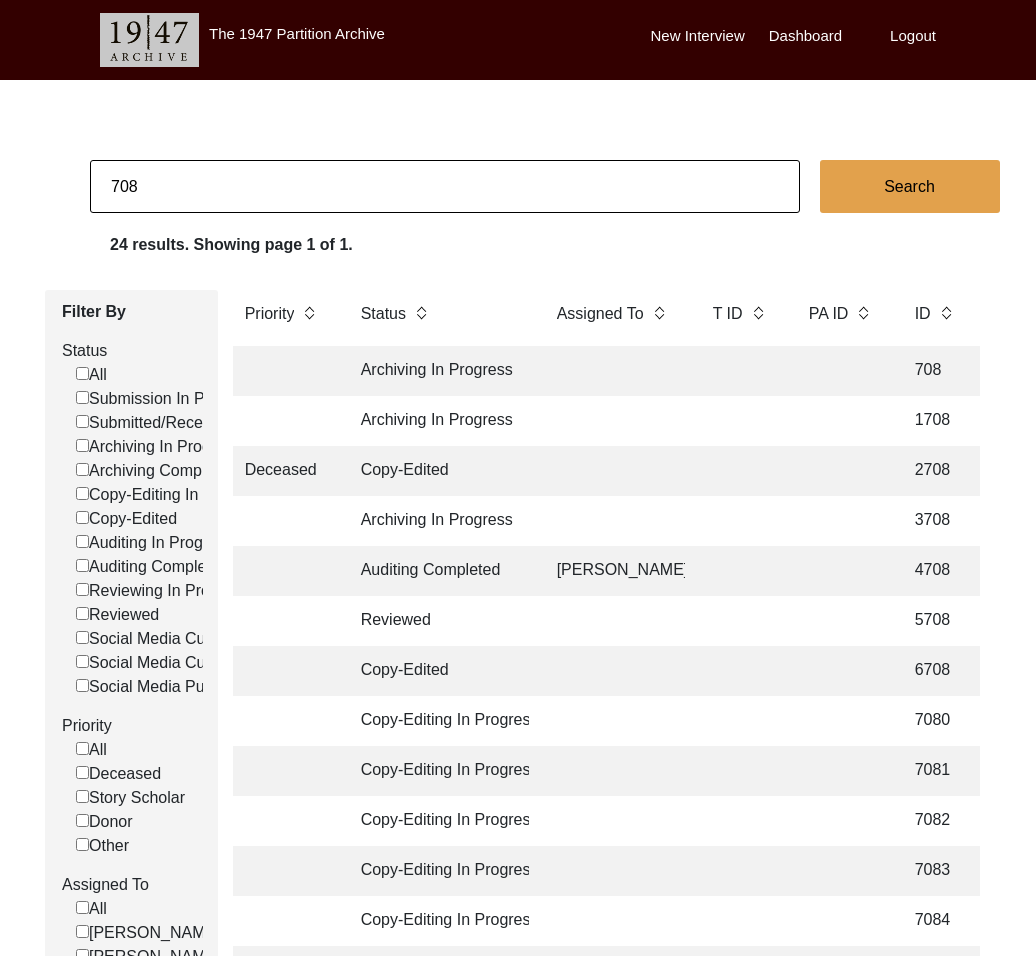 click on "708" 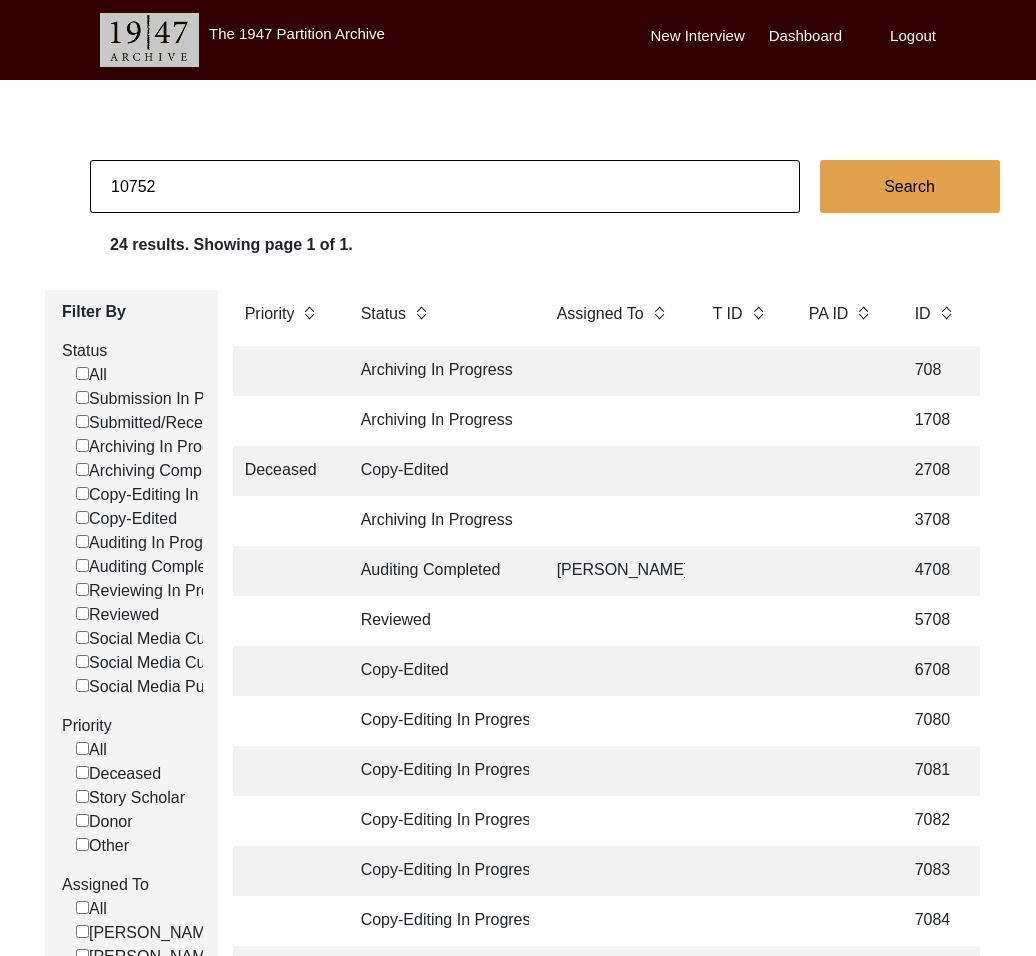 type on "10752" 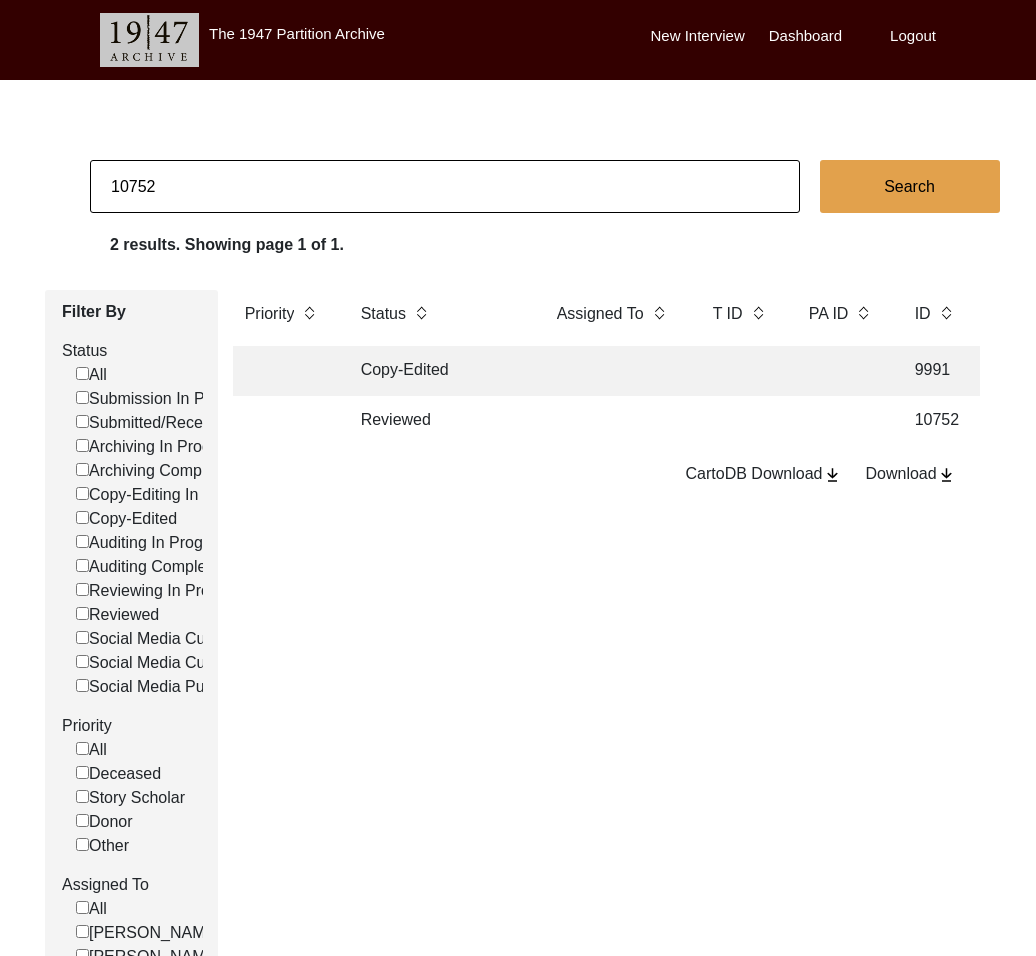 click on "Reviewed" 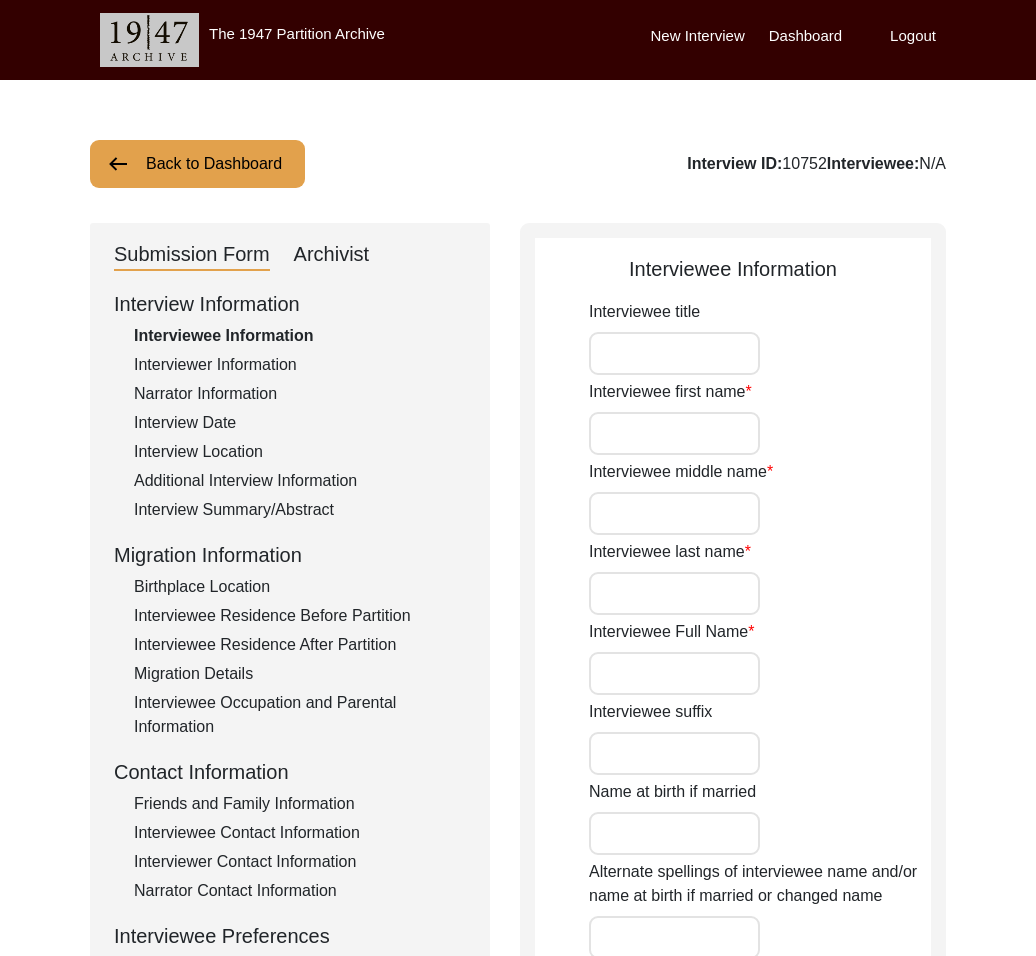 type on "Mrs." 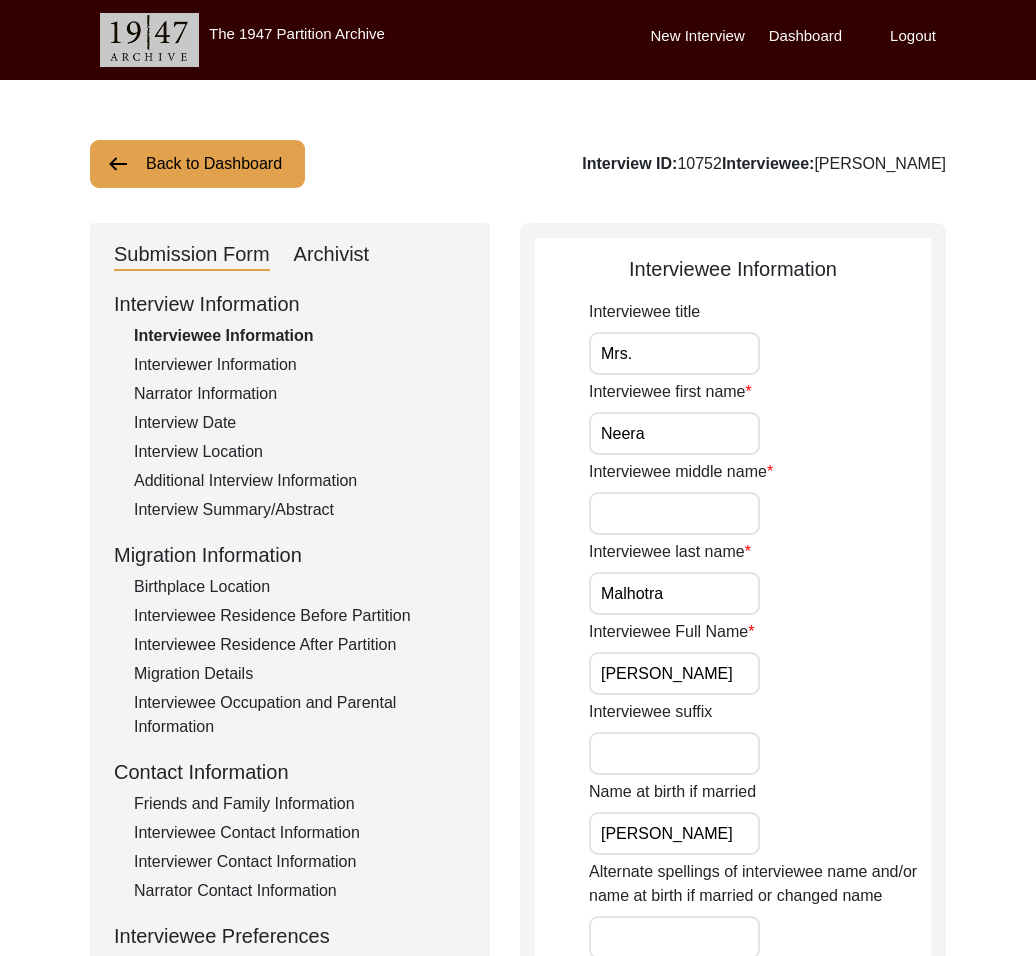 scroll, scrollTop: 306, scrollLeft: 0, axis: vertical 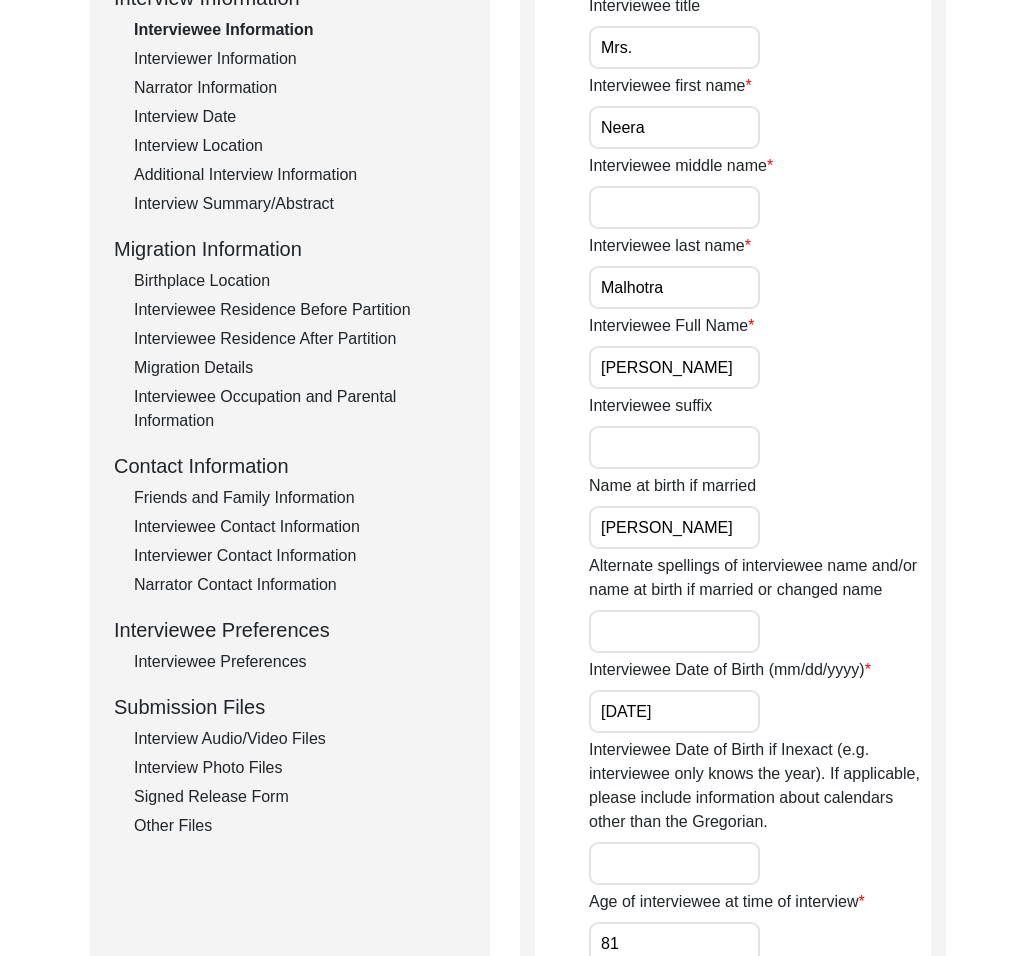 click on "Interviewee Preferences" 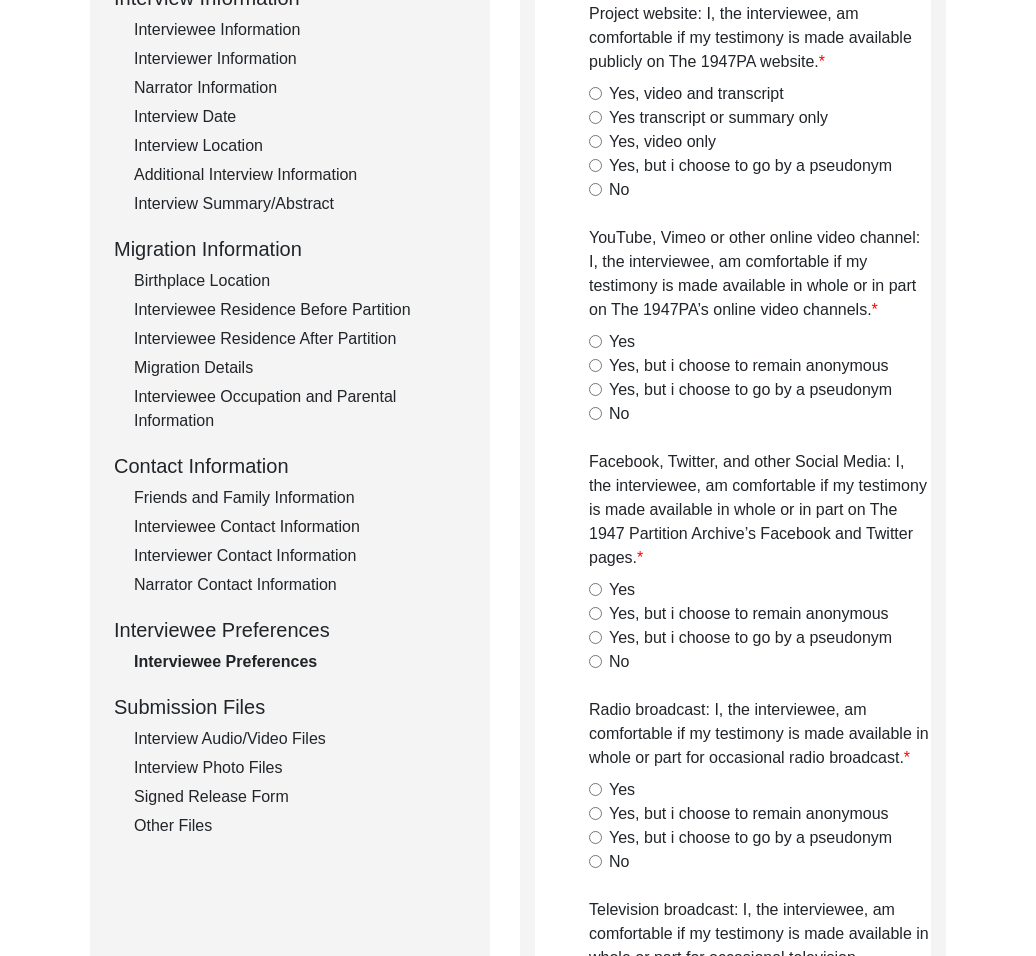 radio on "true" 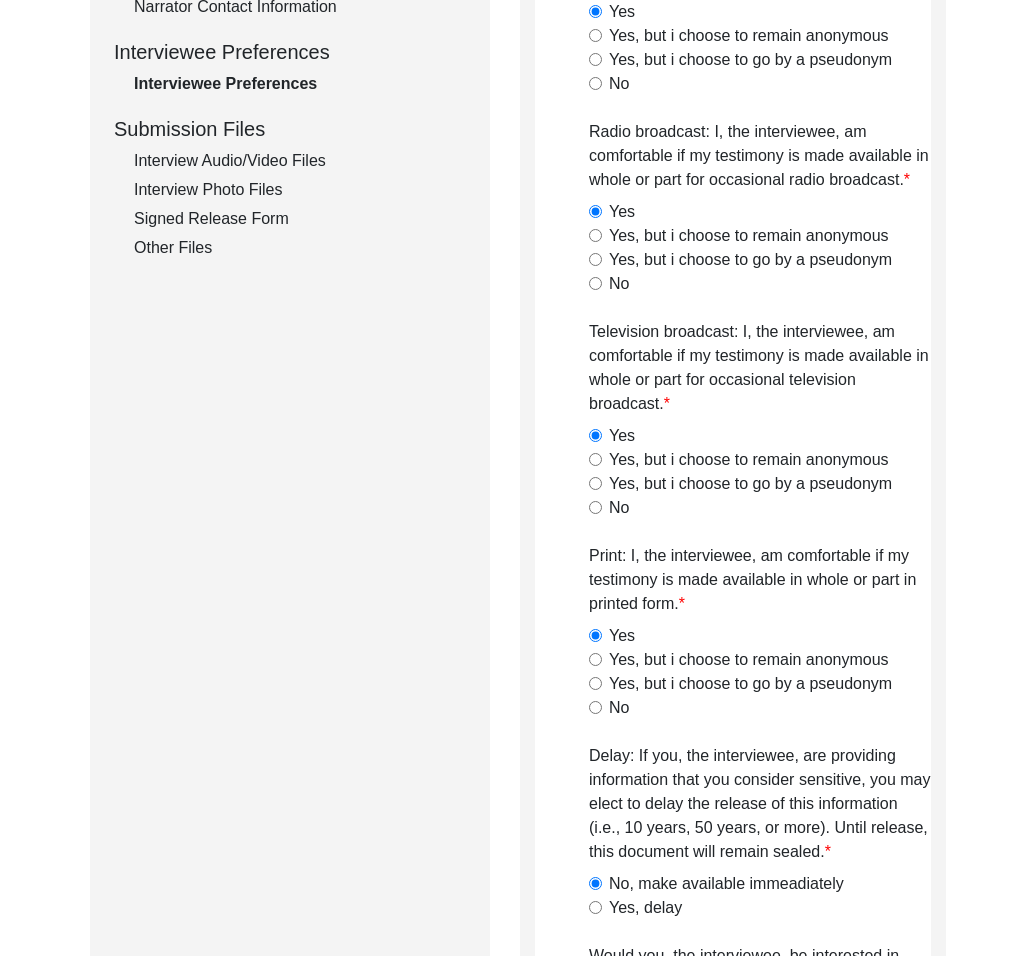 scroll, scrollTop: 0, scrollLeft: 0, axis: both 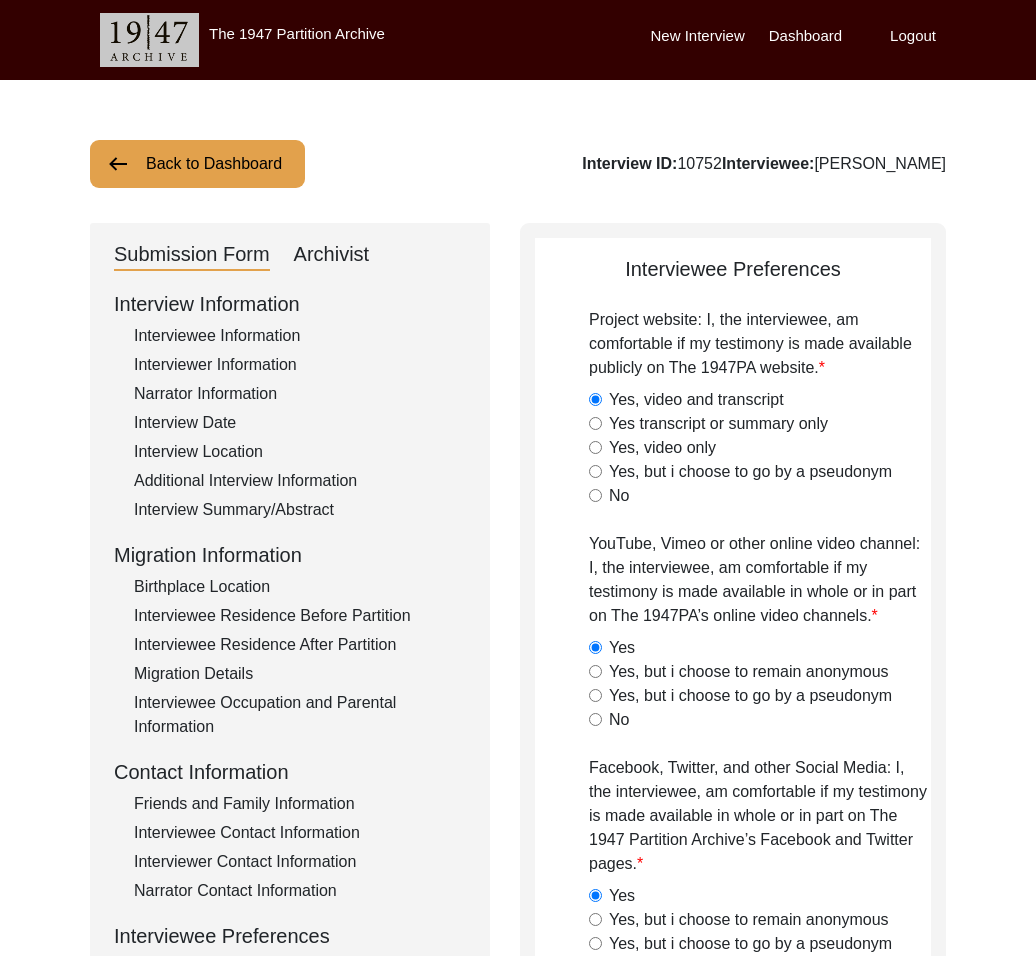 click on "Back to Dashboard" 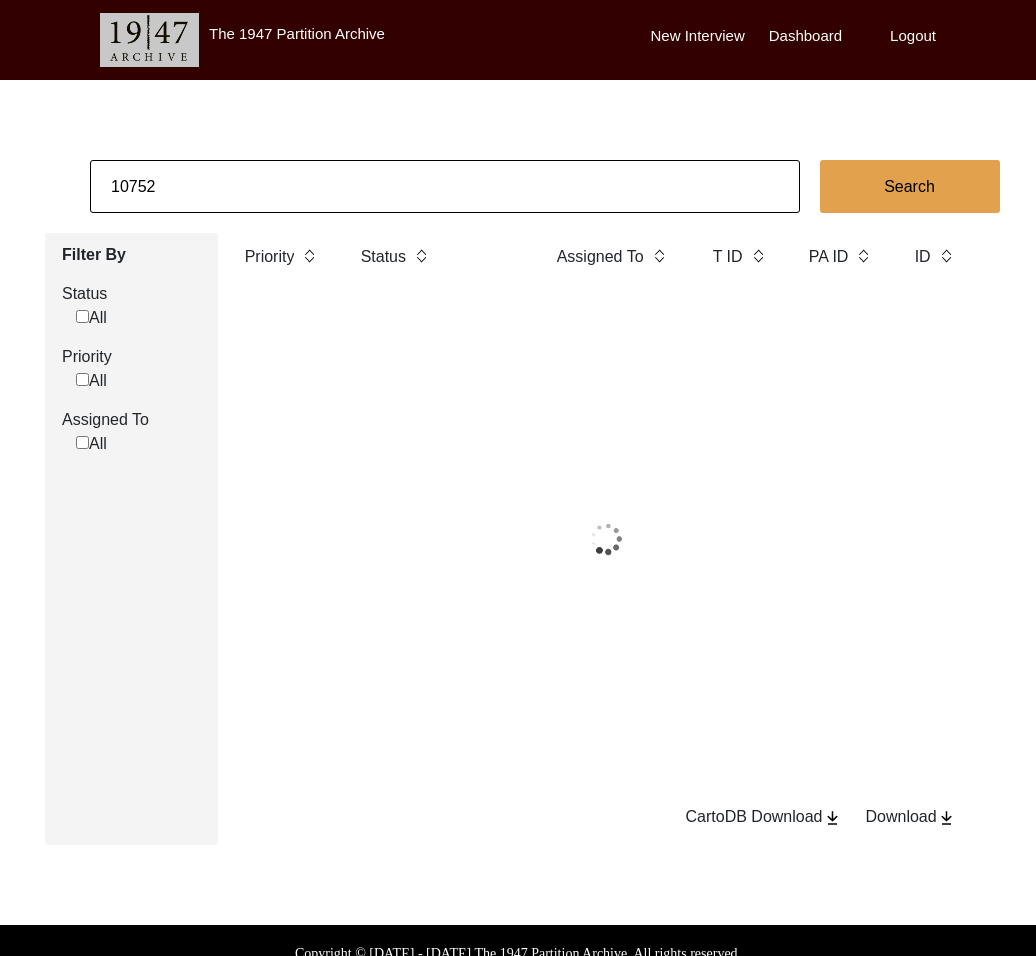 click on "10752" 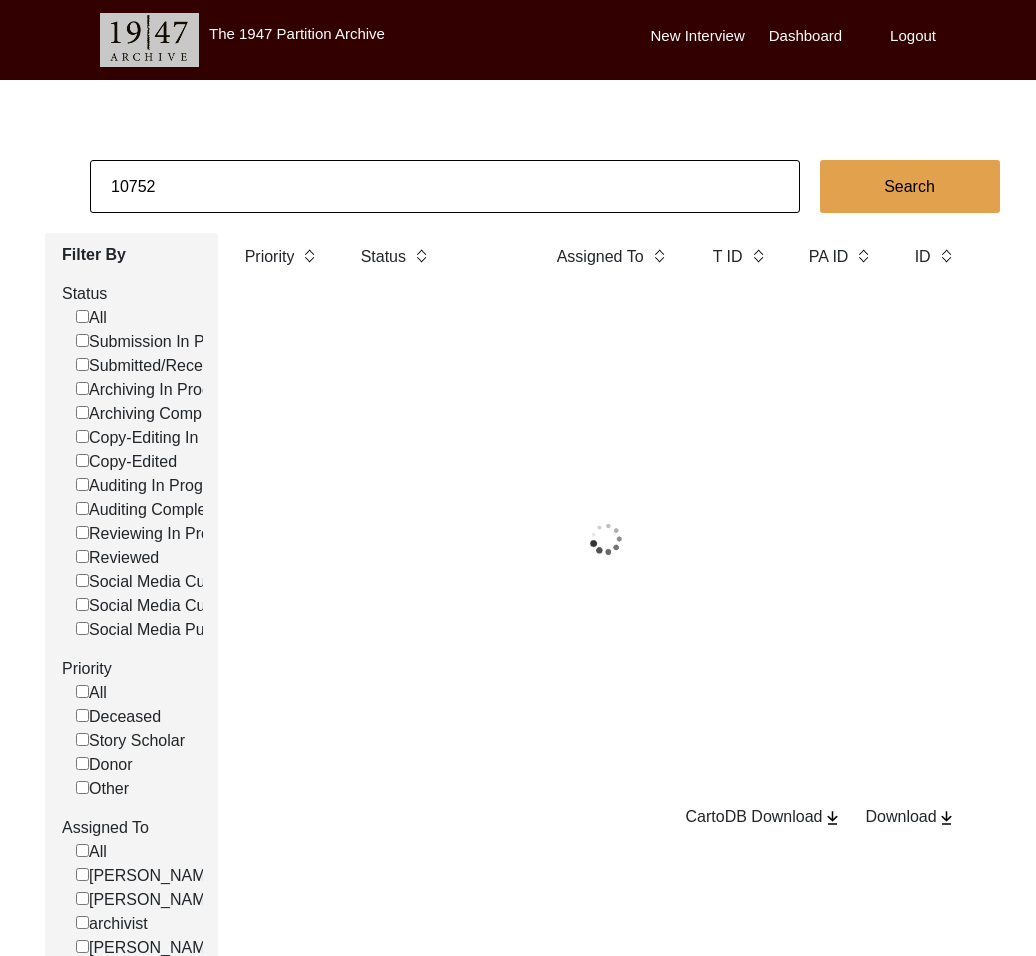 click on "10752" 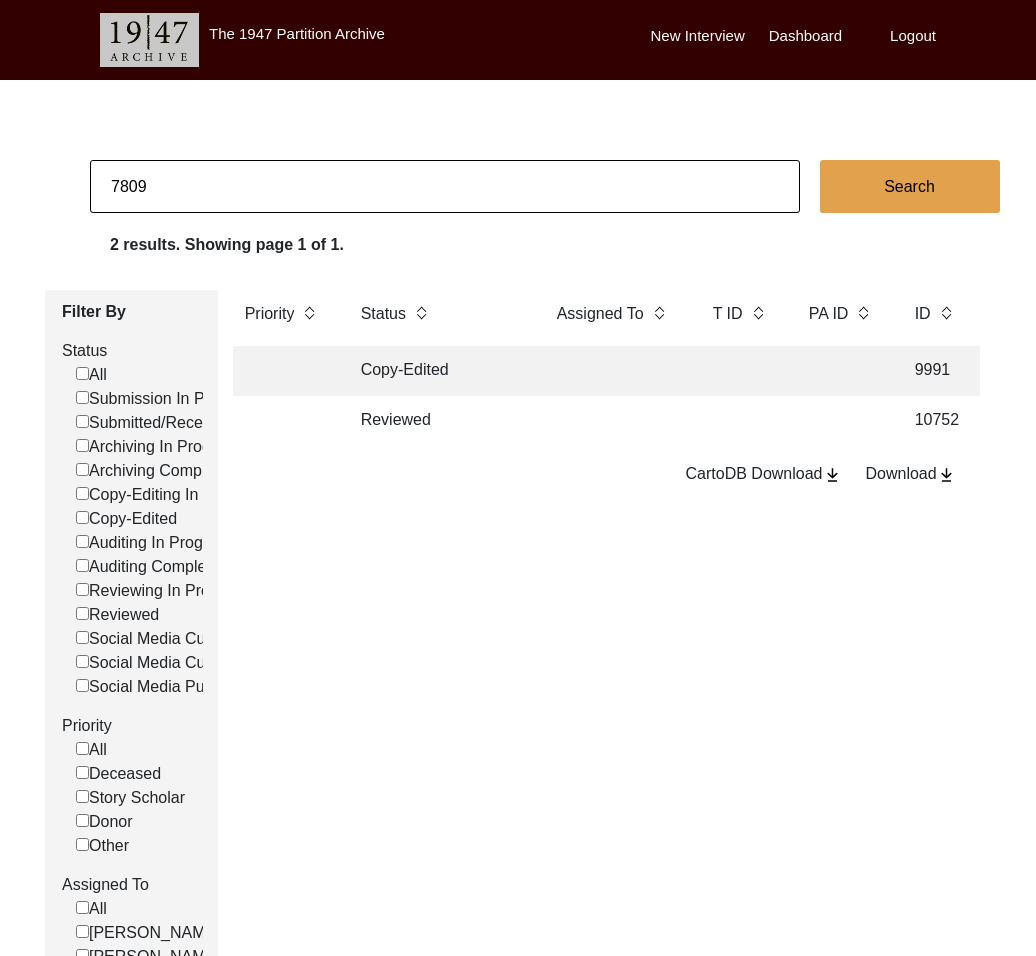 type on "7809" 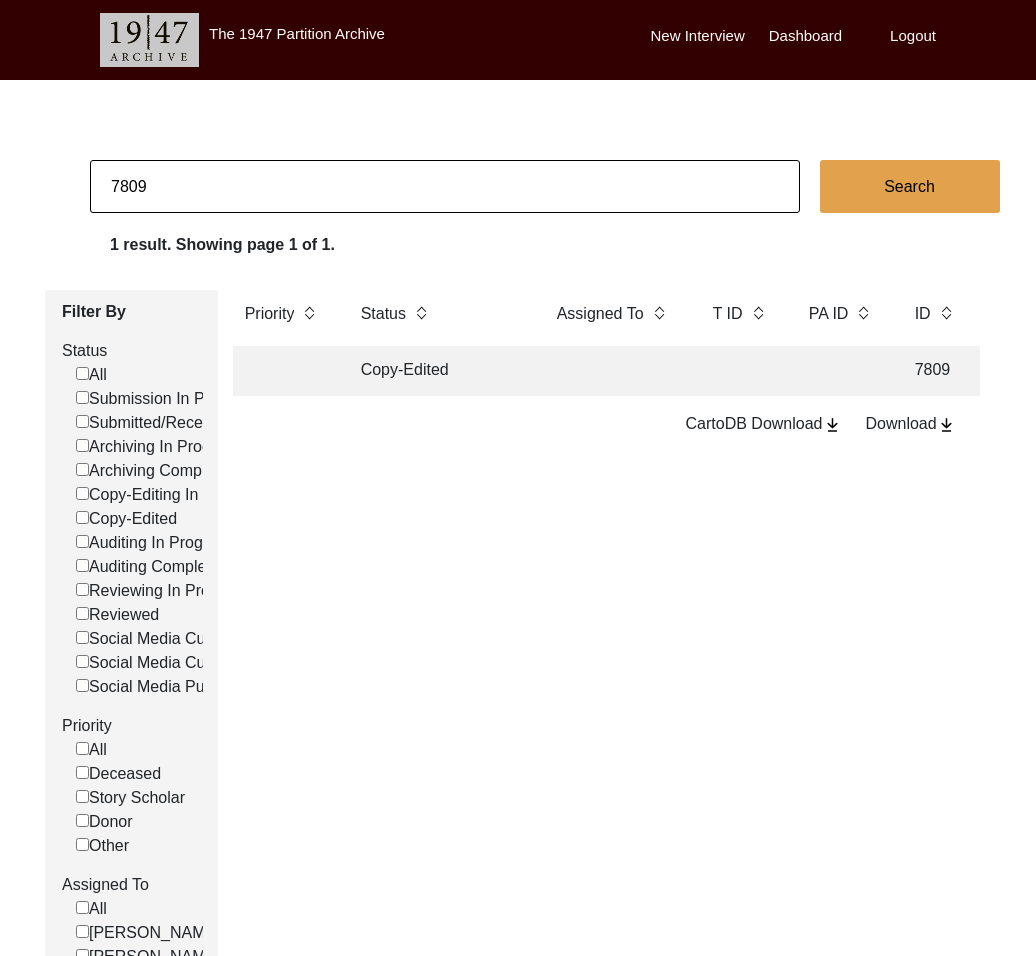 click on "Copy-Edited" 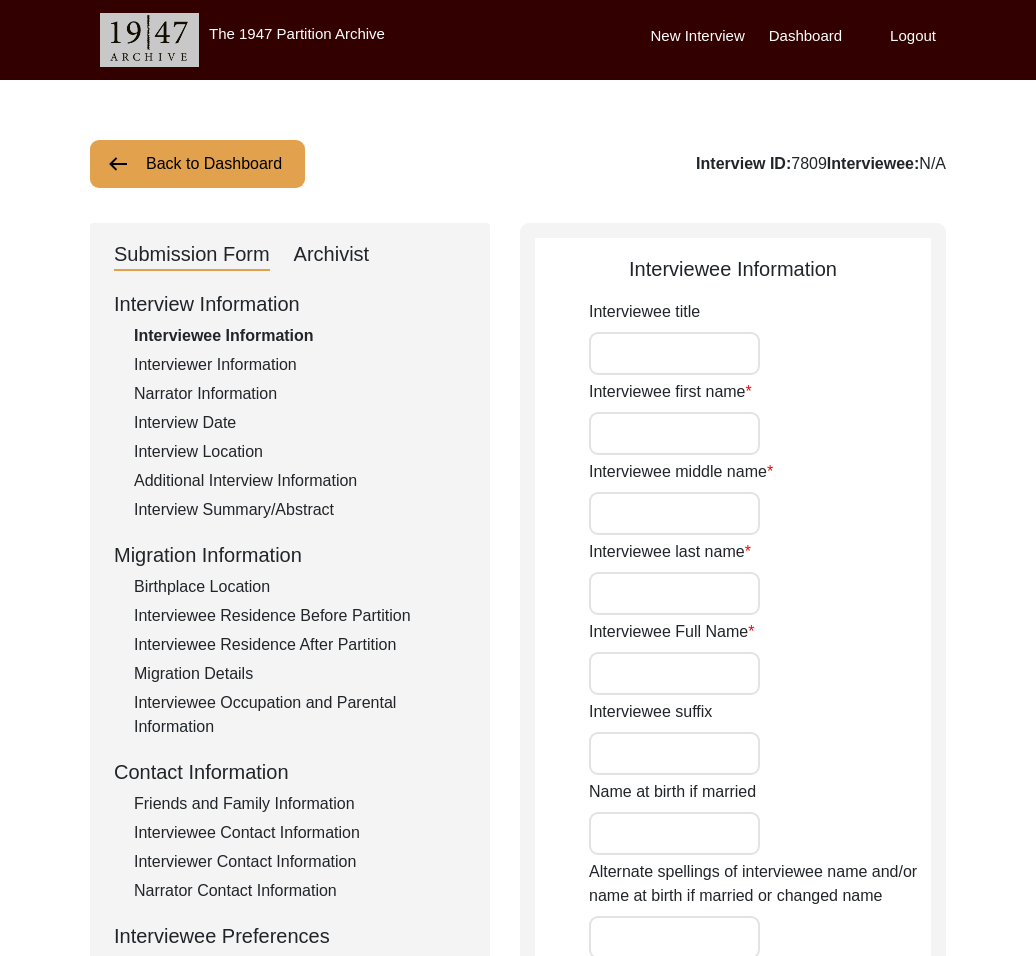 type on "Mrs." 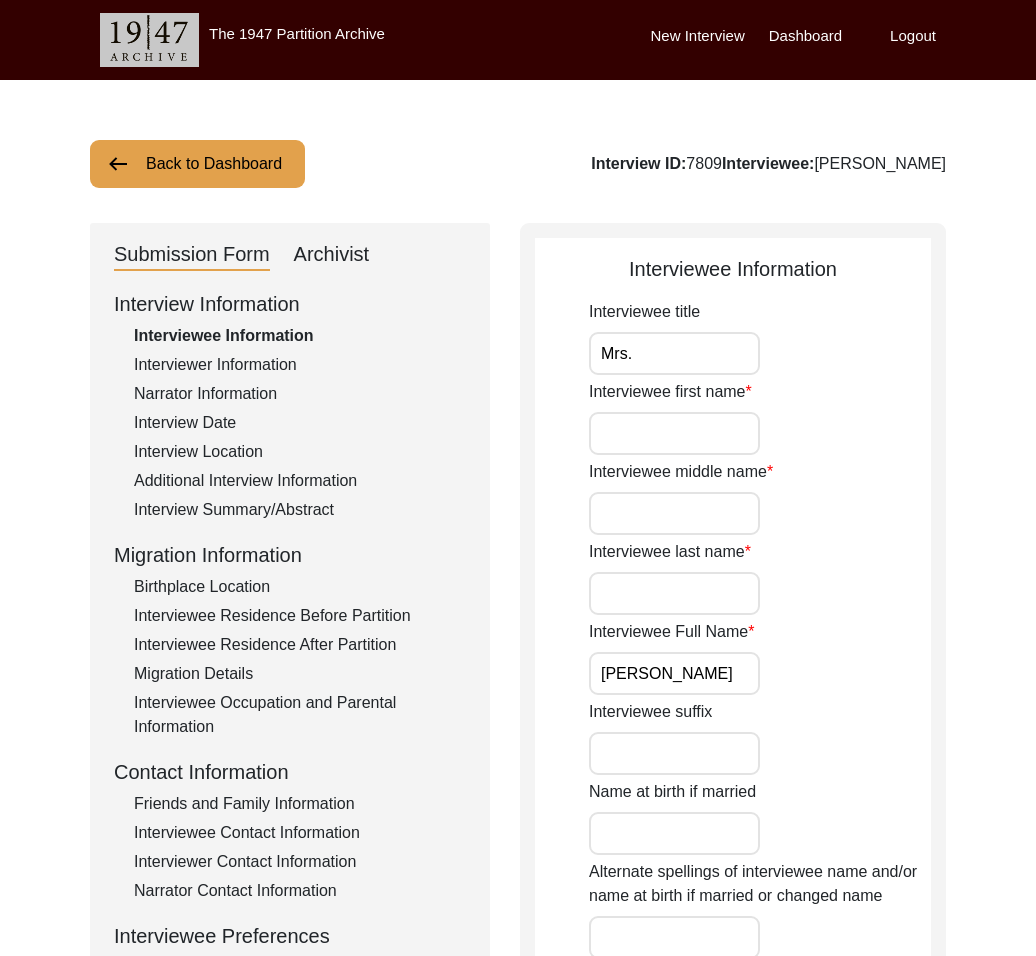 click on "Archivist" 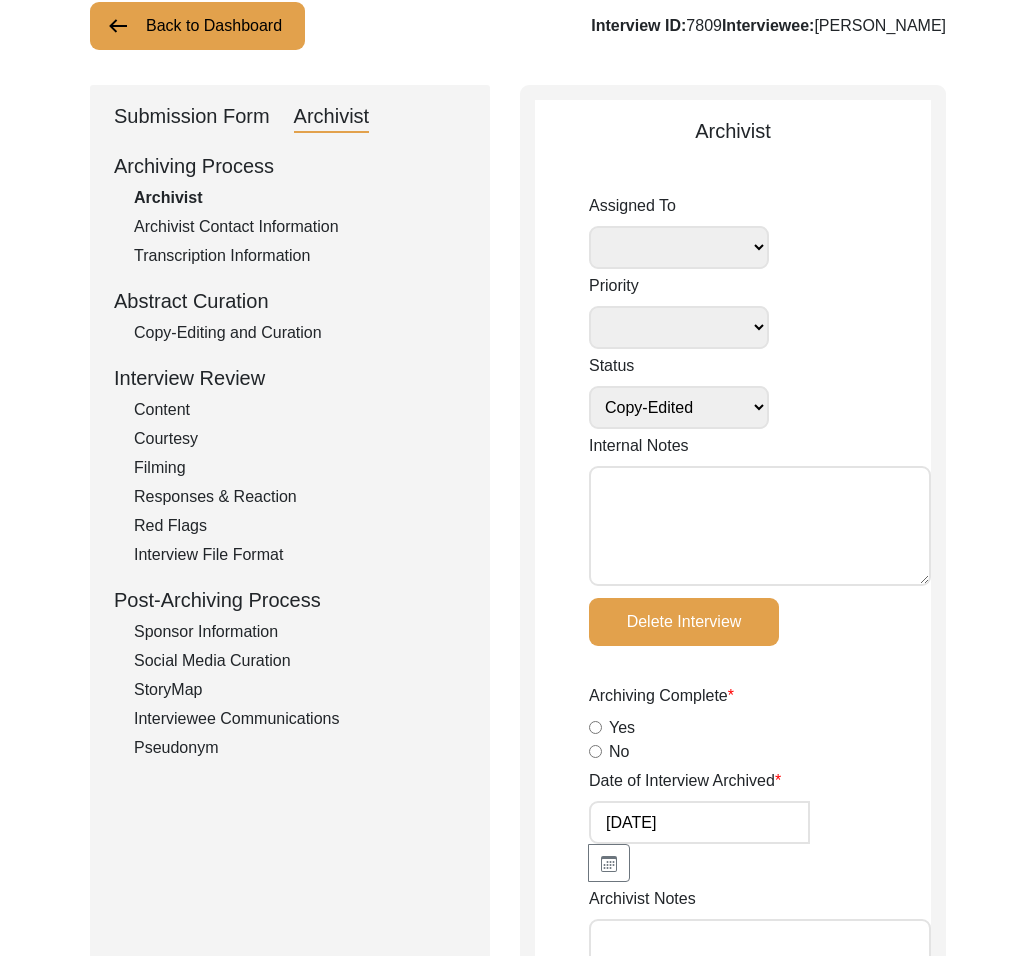 scroll, scrollTop: 0, scrollLeft: 0, axis: both 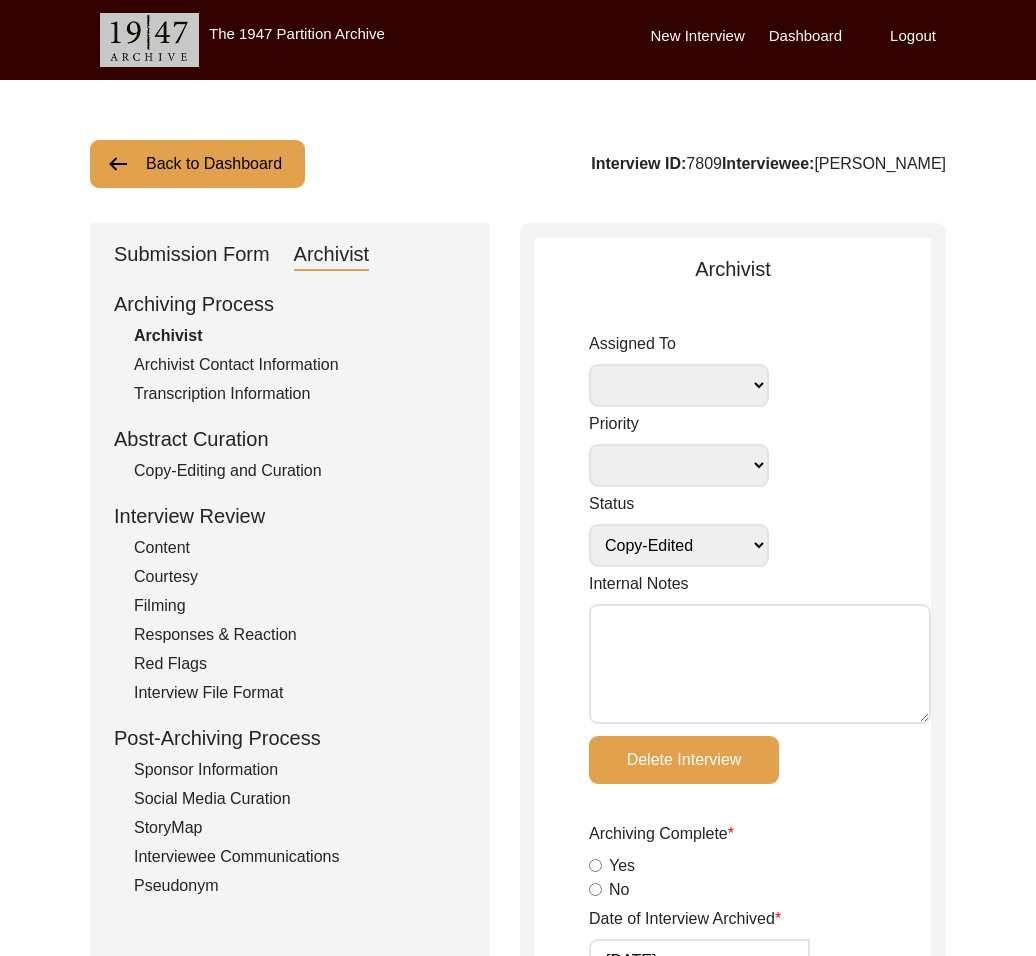 drag, startPoint x: 222, startPoint y: 260, endPoint x: 232, endPoint y: 271, distance: 14.866069 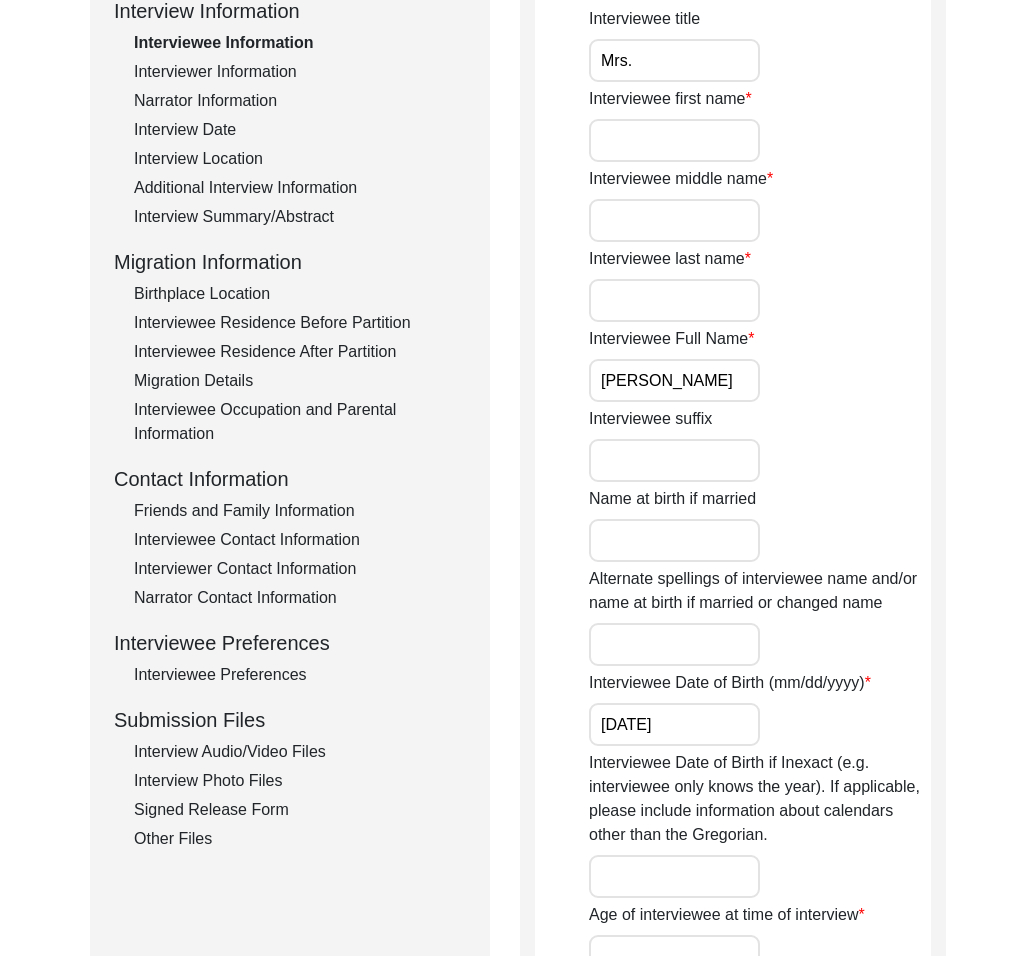scroll, scrollTop: 349, scrollLeft: 0, axis: vertical 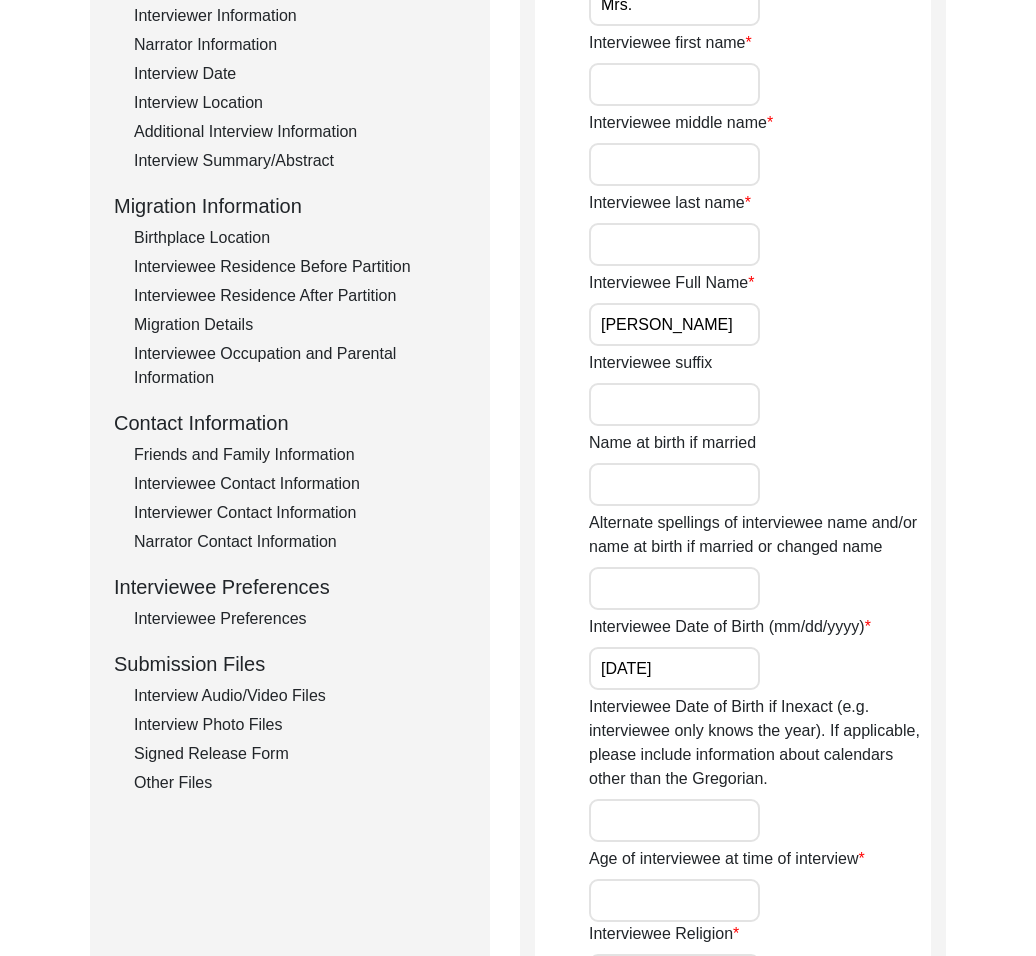drag, startPoint x: 265, startPoint y: 615, endPoint x: 373, endPoint y: 601, distance: 108.903625 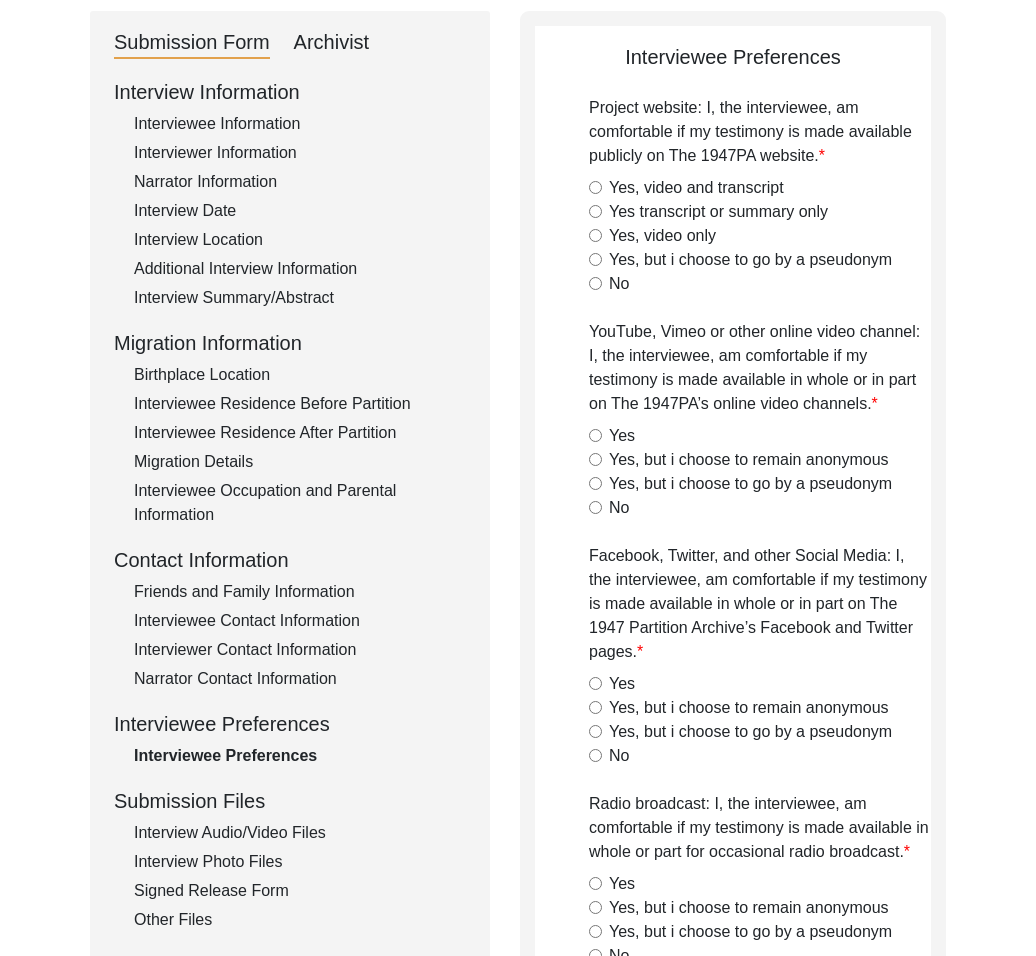 scroll, scrollTop: 79, scrollLeft: 0, axis: vertical 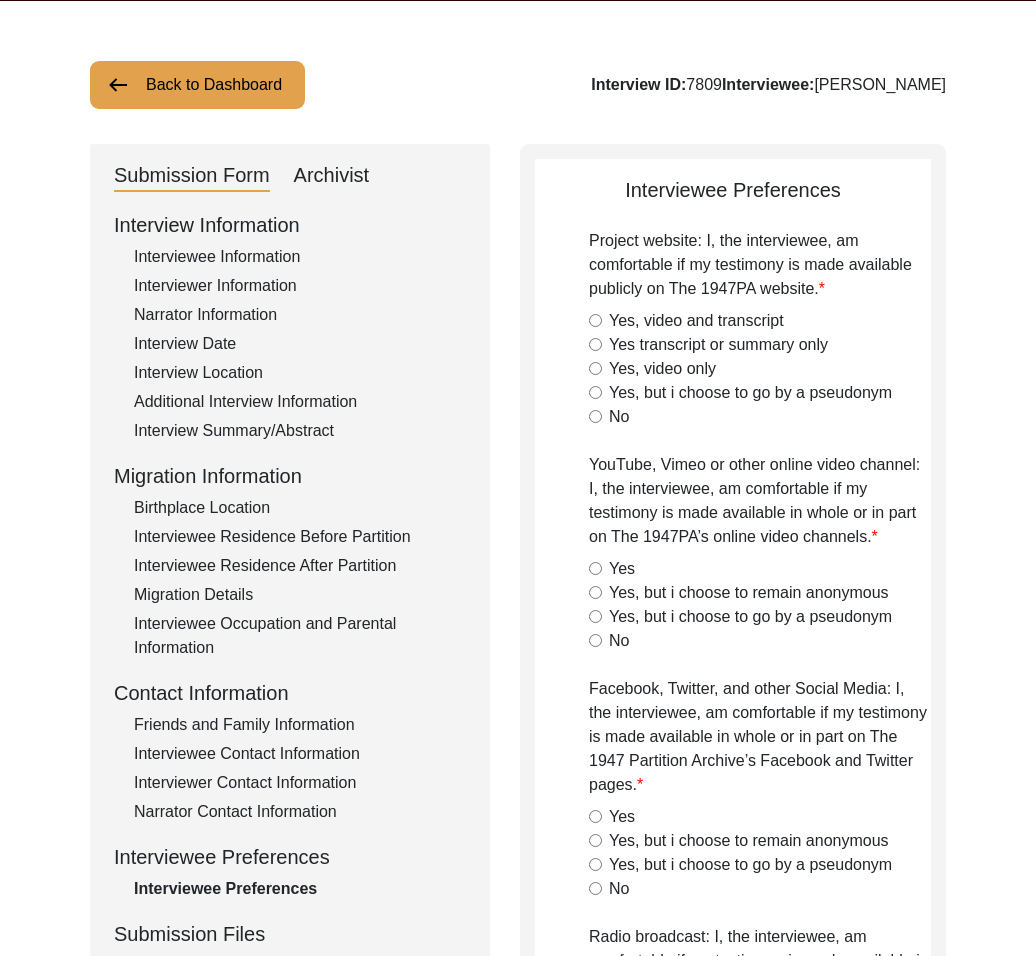click on "Yes, video and transcript" 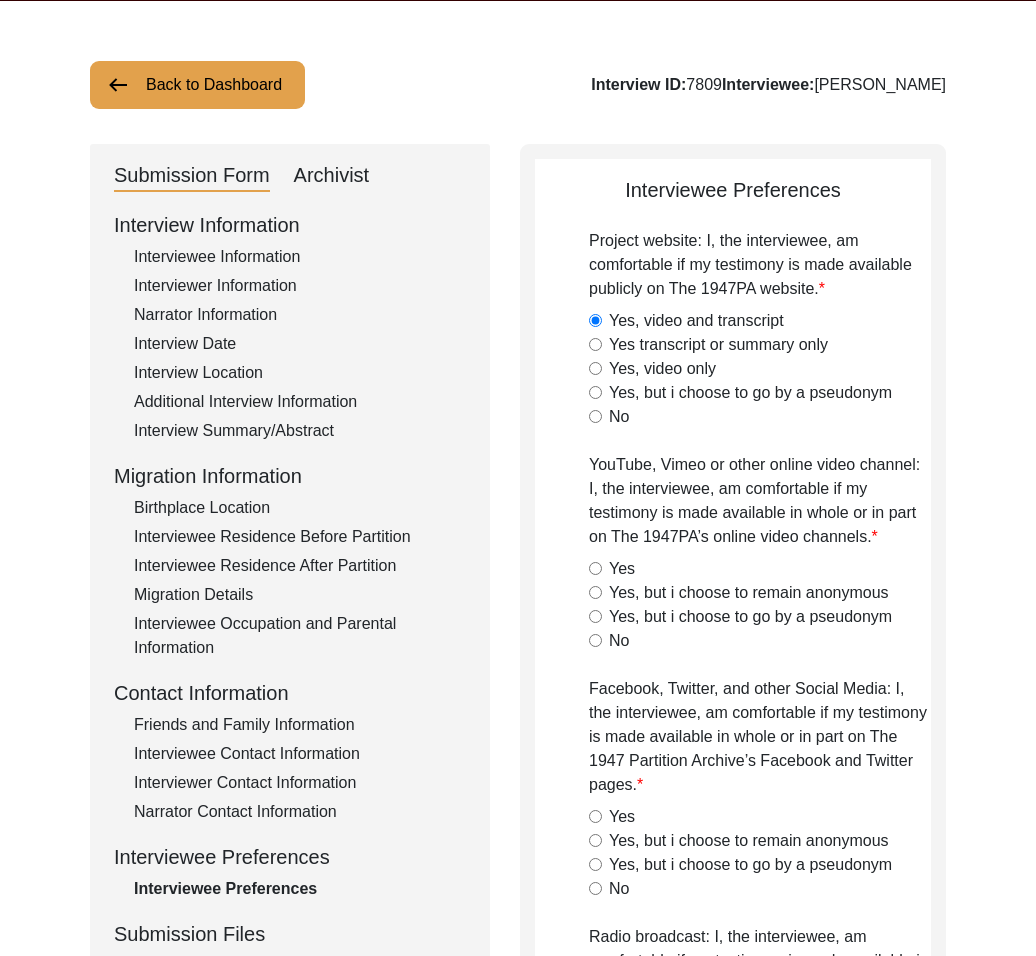 click on "Yes" 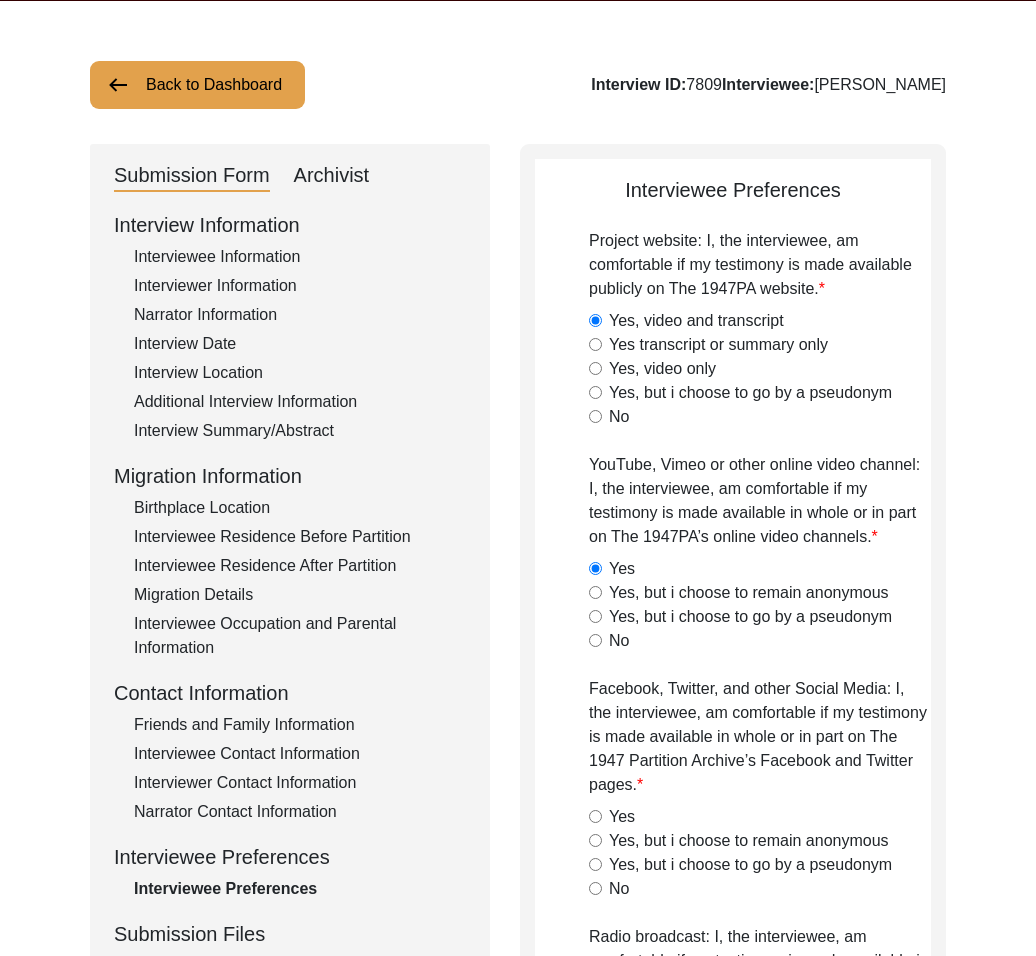 drag, startPoint x: 622, startPoint y: 814, endPoint x: 645, endPoint y: 800, distance: 26.925823 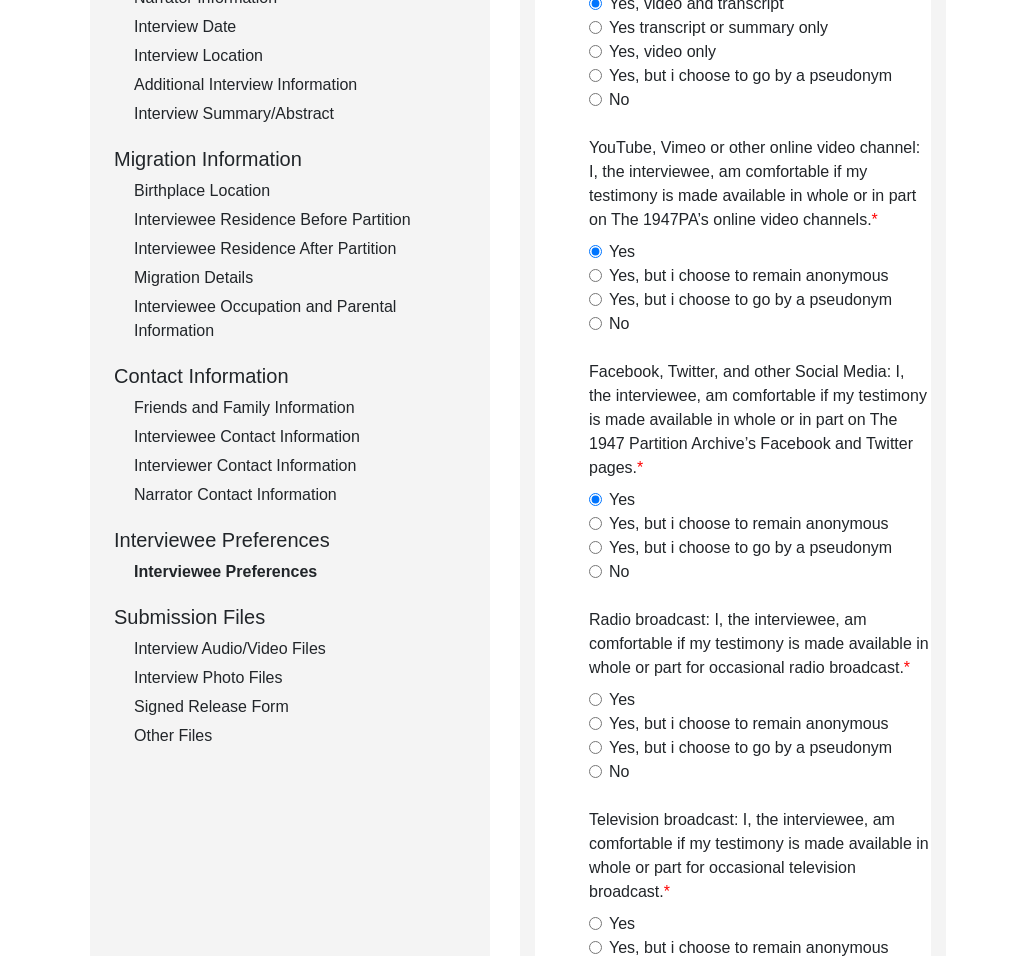 scroll, scrollTop: 508, scrollLeft: 0, axis: vertical 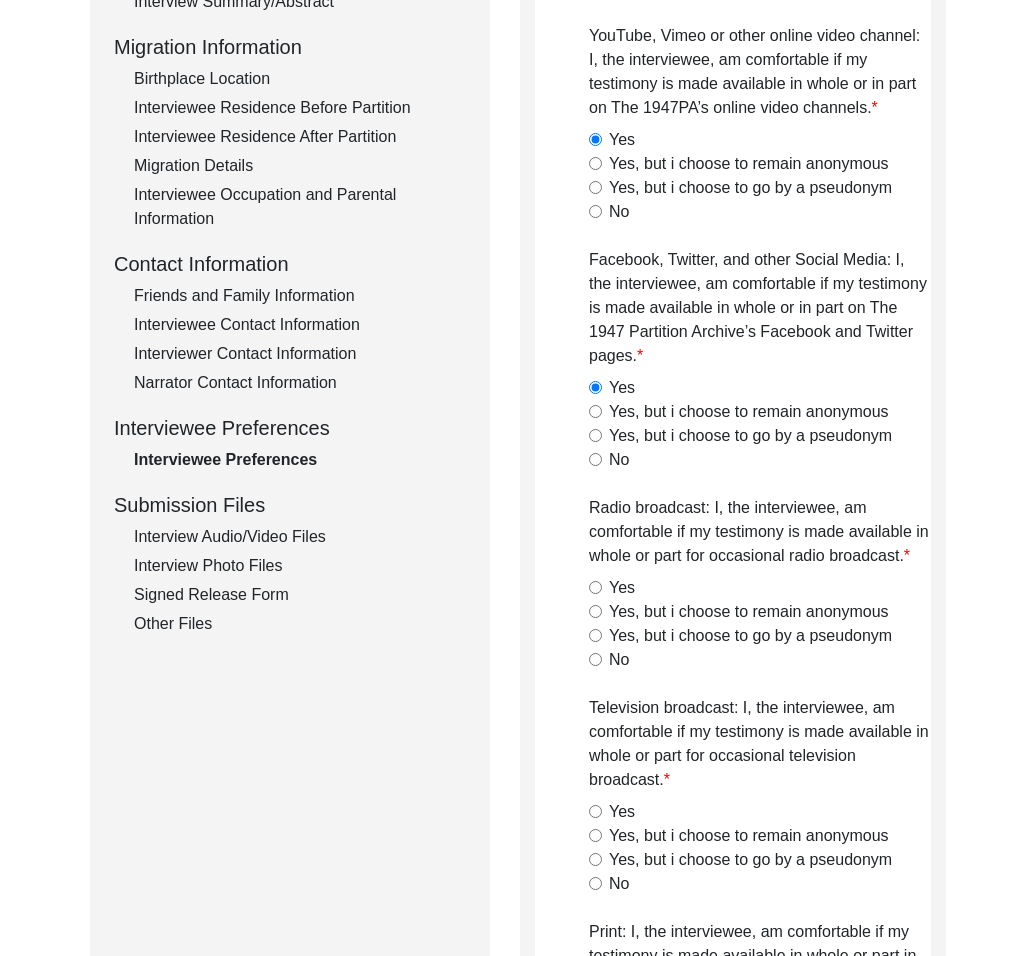 drag, startPoint x: 626, startPoint y: 585, endPoint x: 699, endPoint y: 675, distance: 115.88356 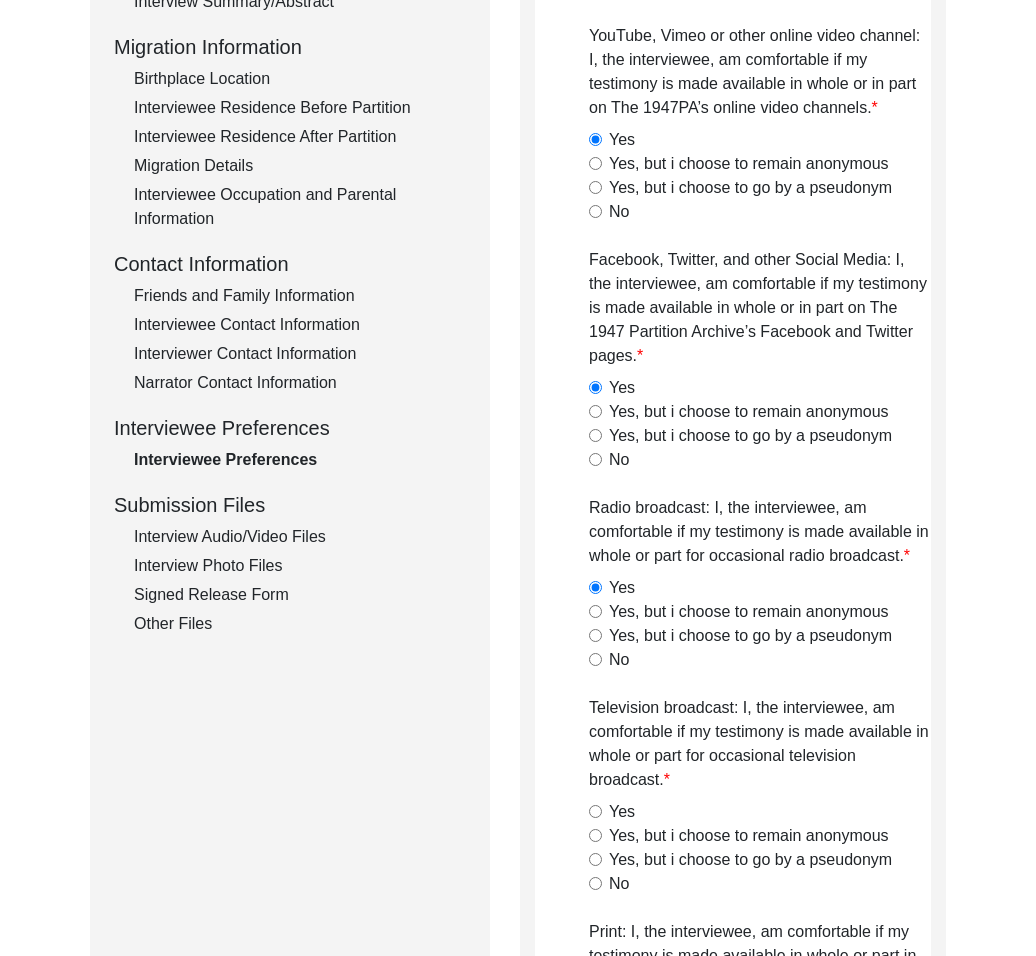 click on "Yes" 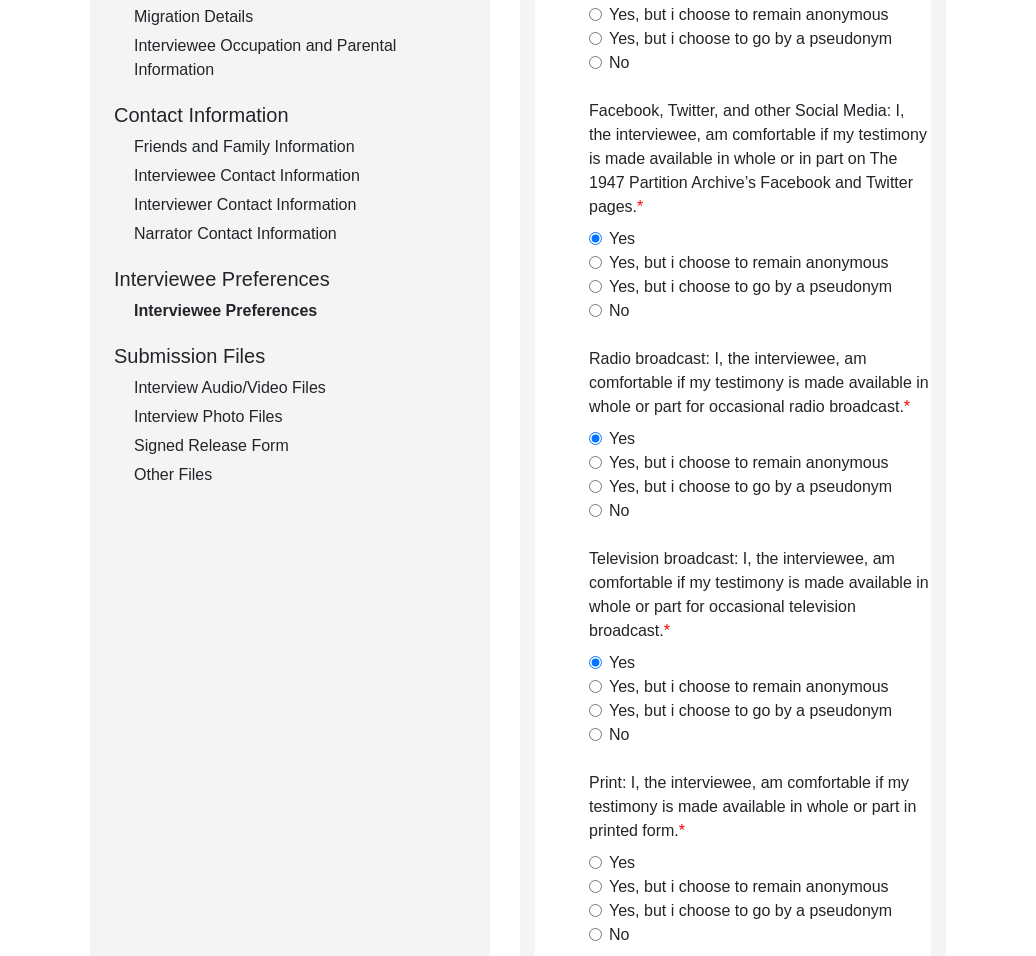 scroll, scrollTop: 725, scrollLeft: 0, axis: vertical 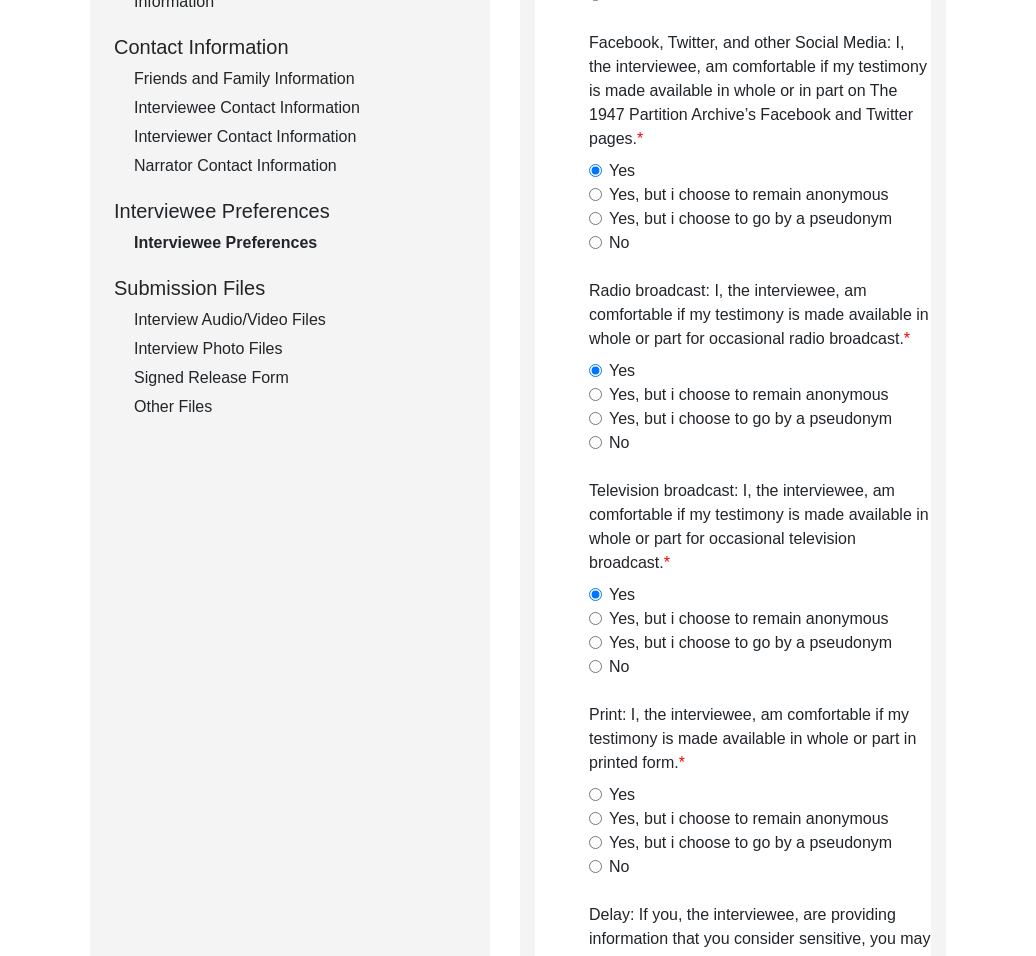 click on "Yes" 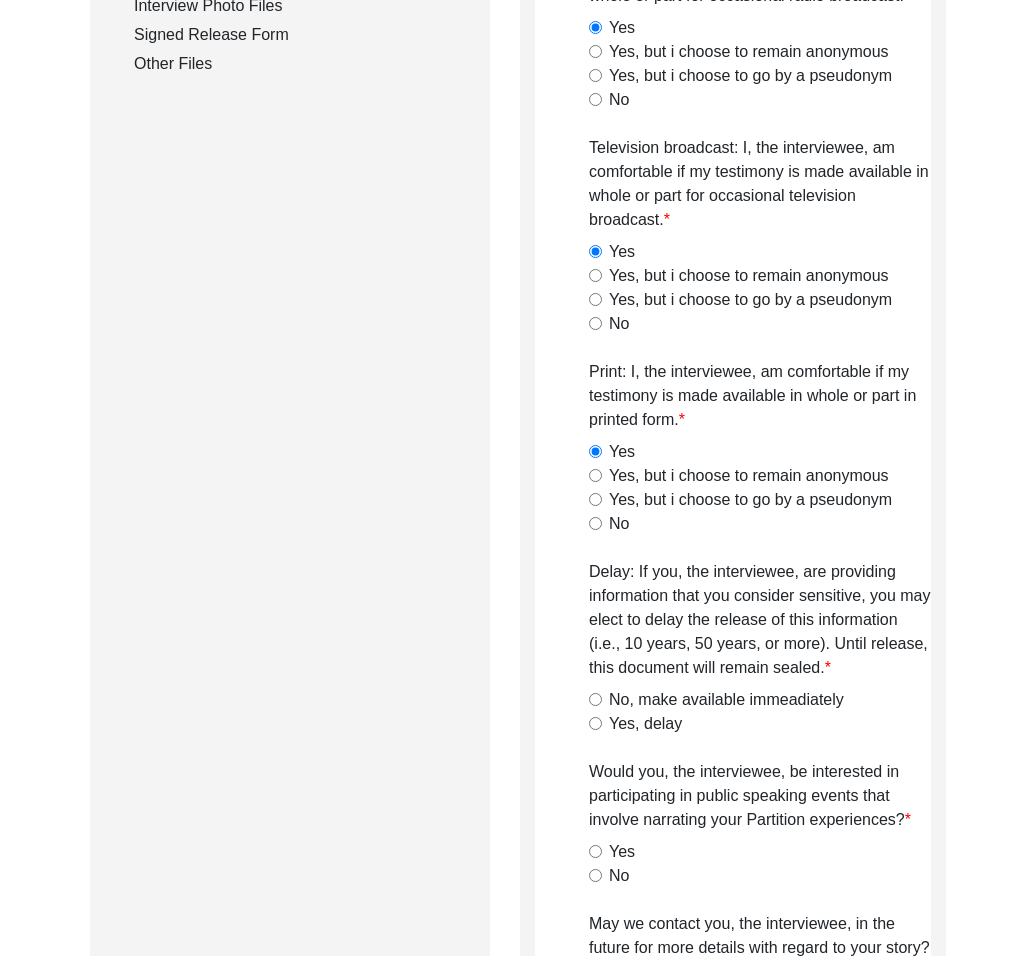 scroll, scrollTop: 1094, scrollLeft: 0, axis: vertical 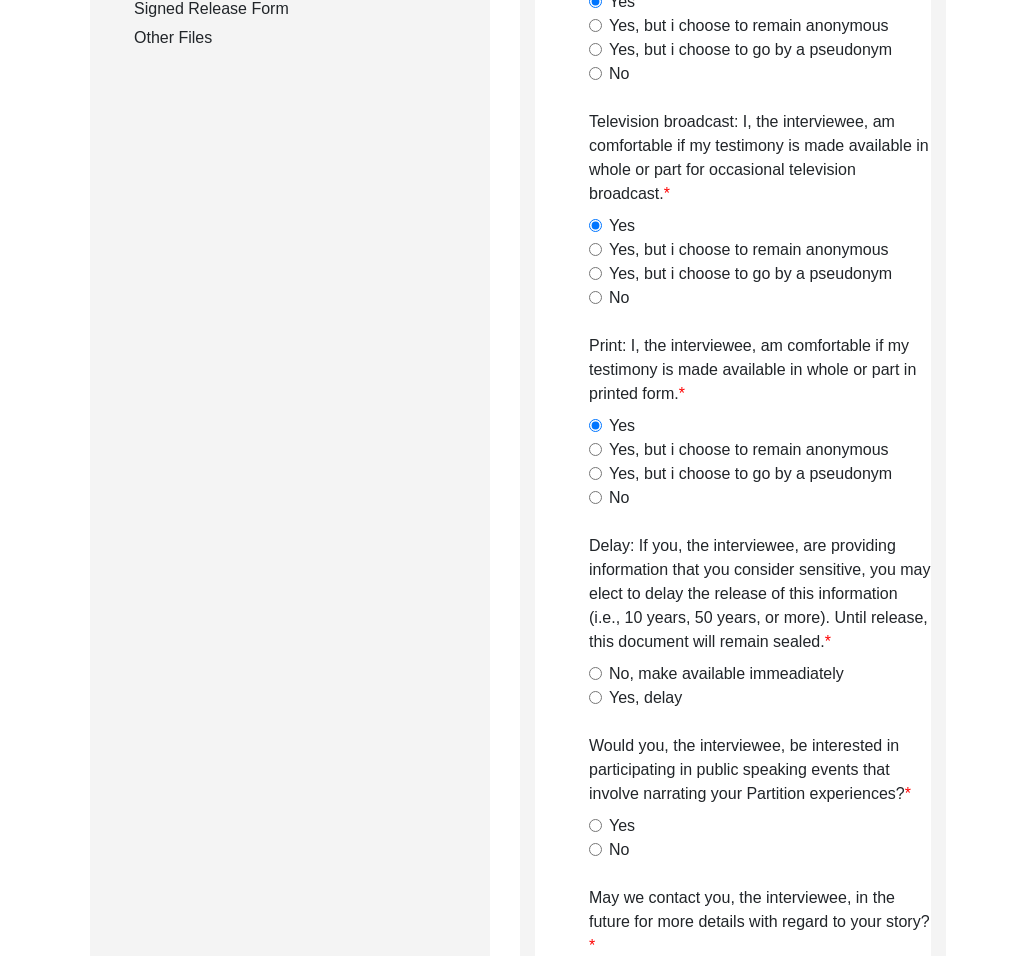drag, startPoint x: 641, startPoint y: 673, endPoint x: 641, endPoint y: 875, distance: 202 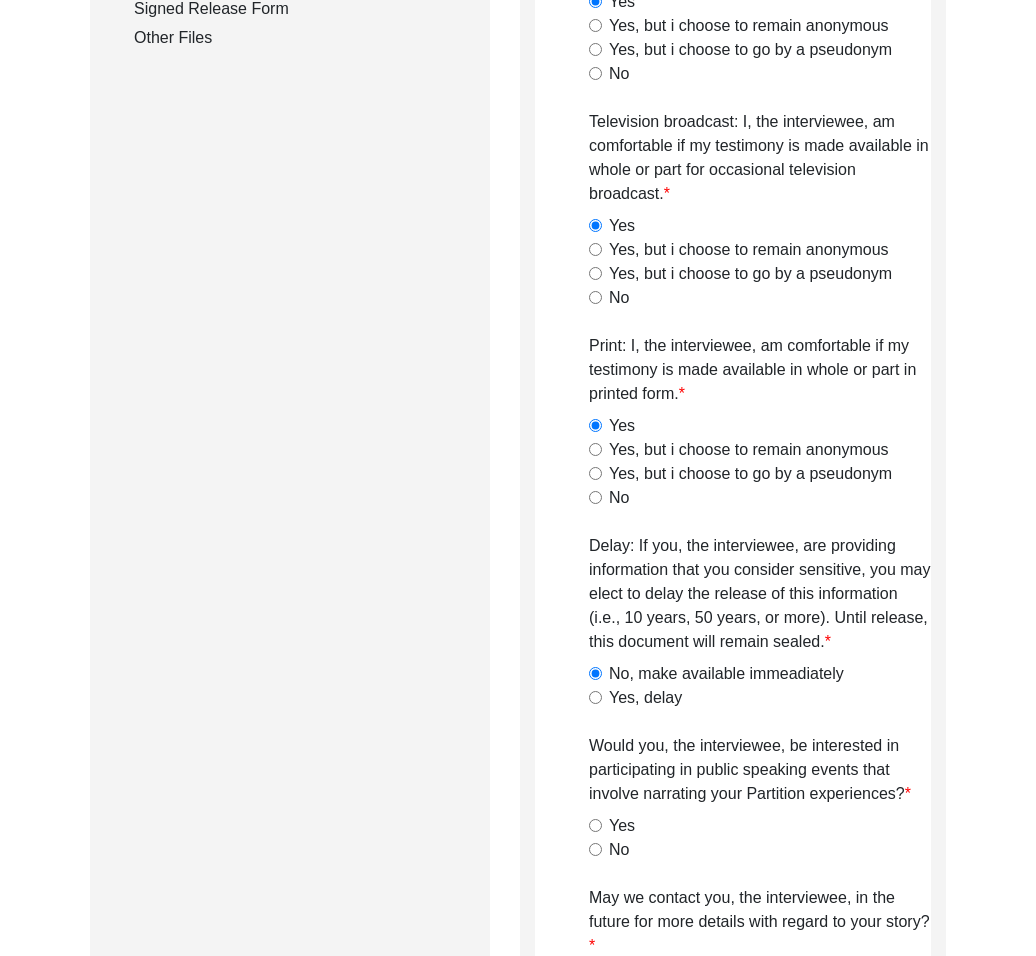 drag, startPoint x: 625, startPoint y: 826, endPoint x: 633, endPoint y: 834, distance: 11.313708 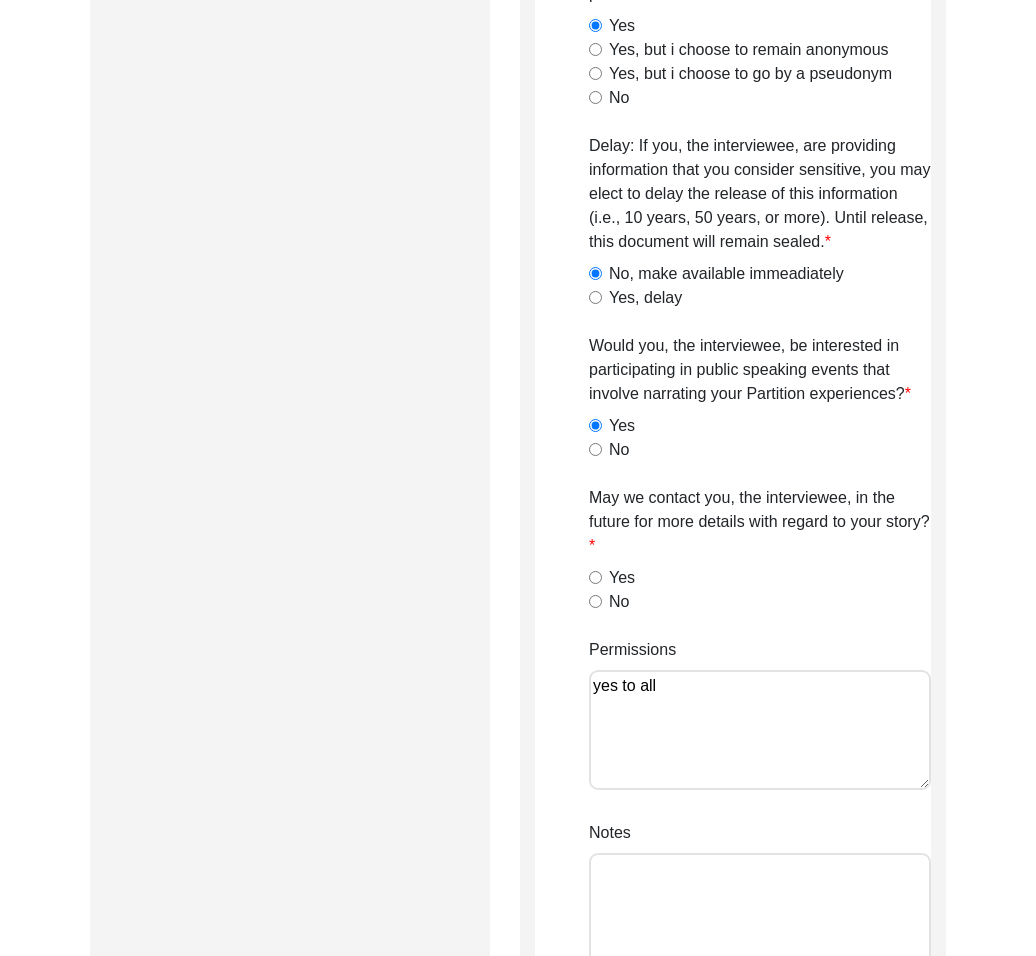 click on "Yes" 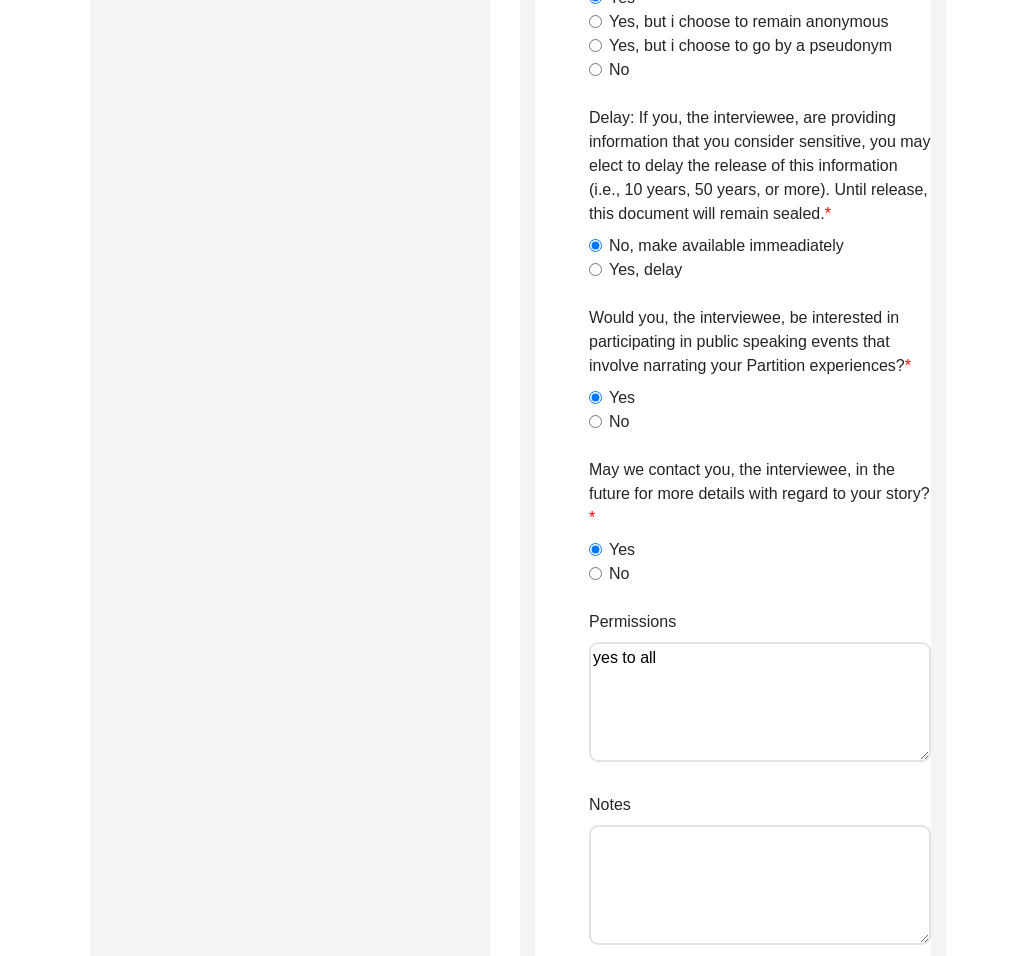 scroll, scrollTop: 1668, scrollLeft: 0, axis: vertical 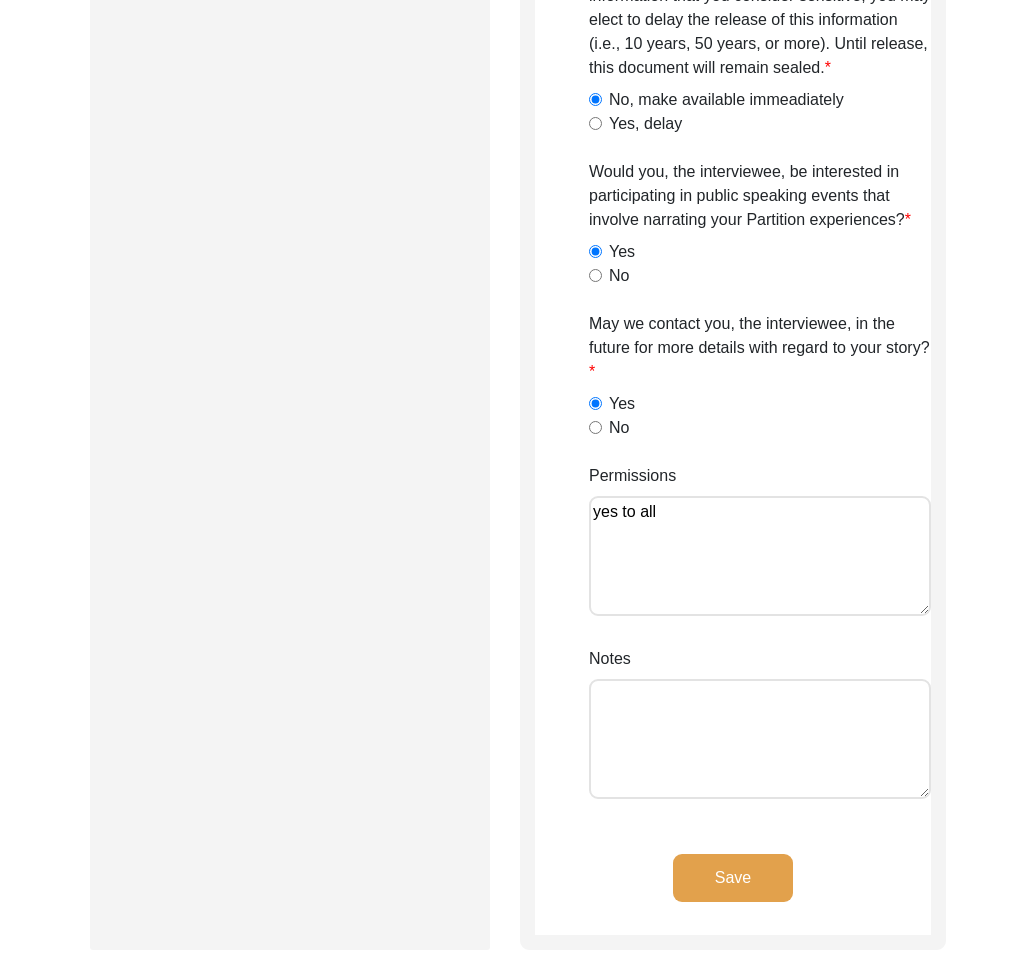 click on "Notes" at bounding box center (760, 739) 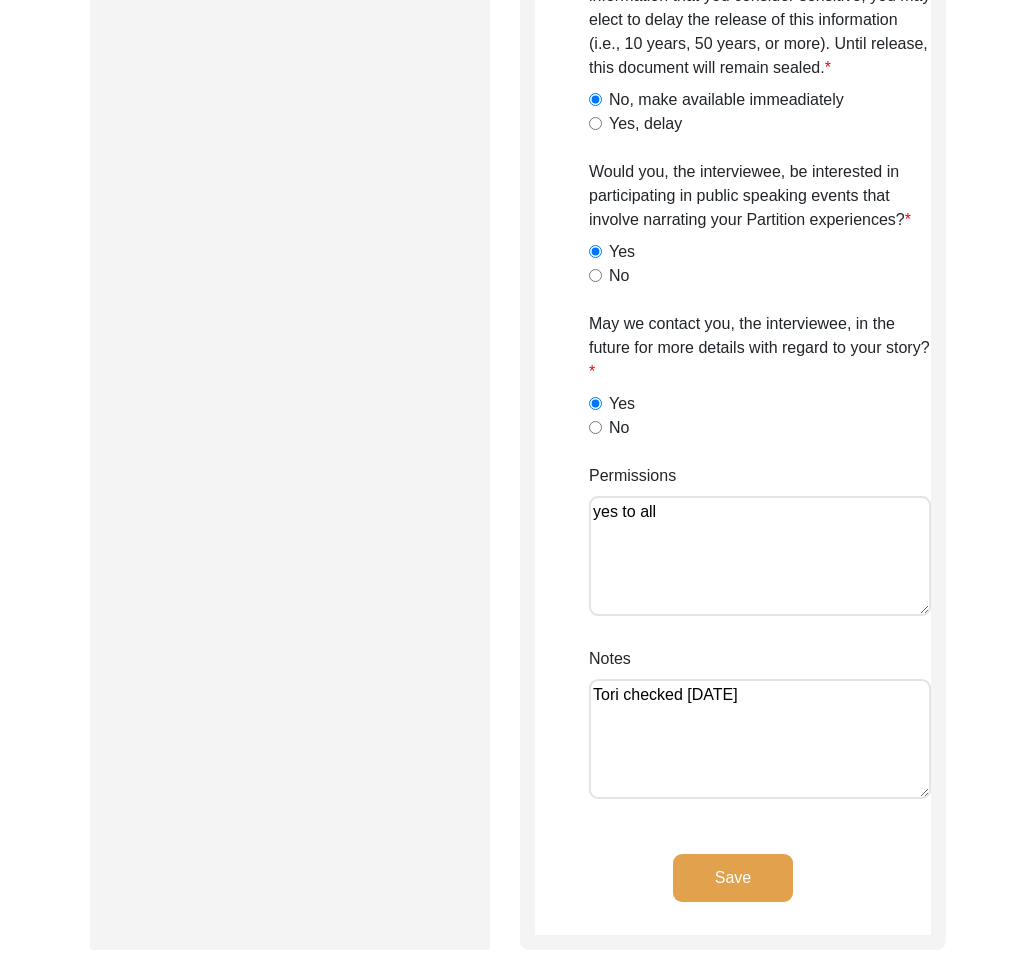 type on "Tori checked [DATE]" 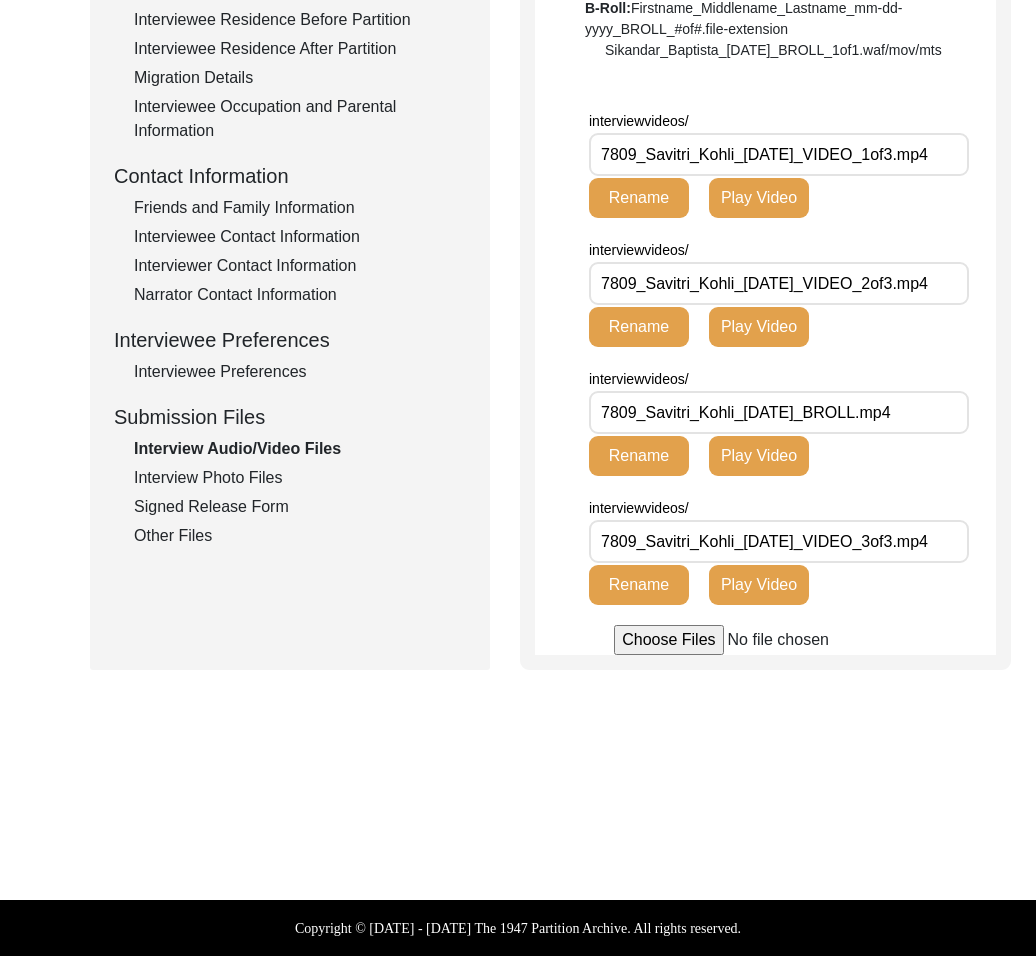 scroll, scrollTop: 0, scrollLeft: 0, axis: both 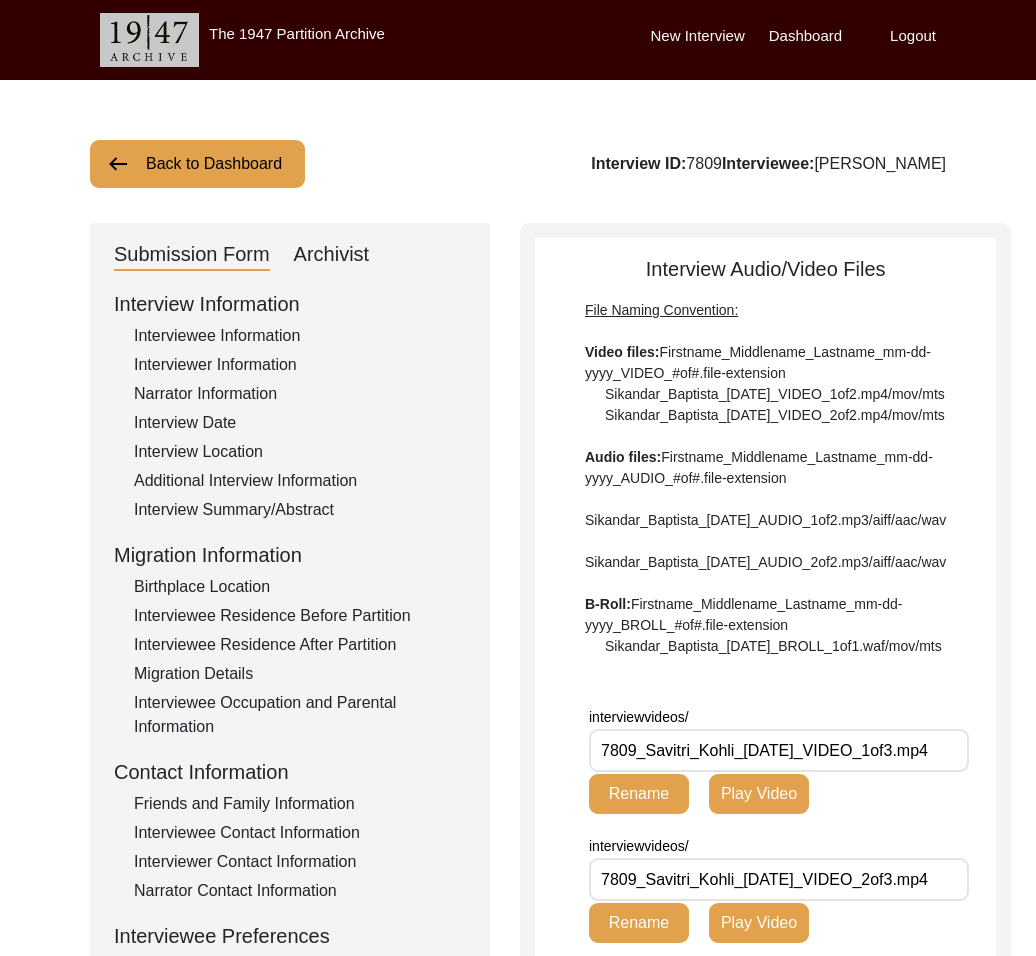 click on "Back to Dashboard" 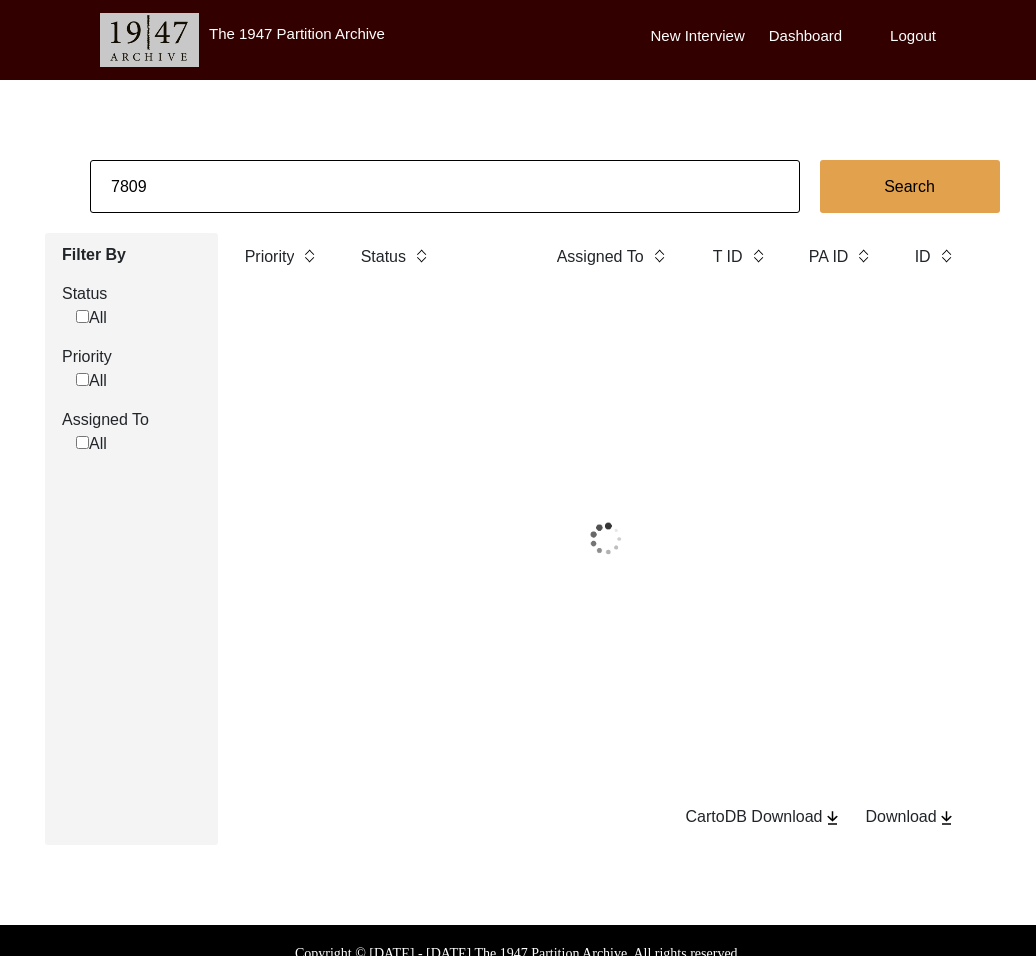 click on "7809" 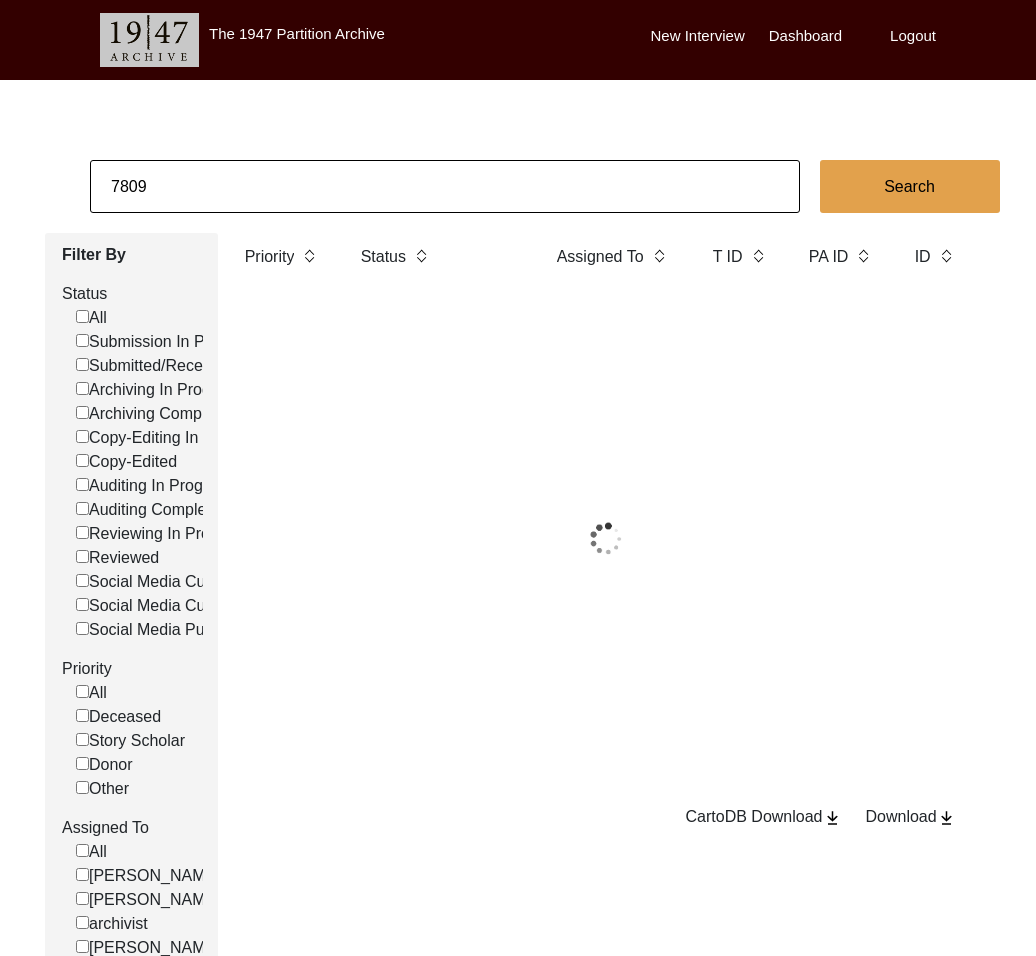 click on "7809" 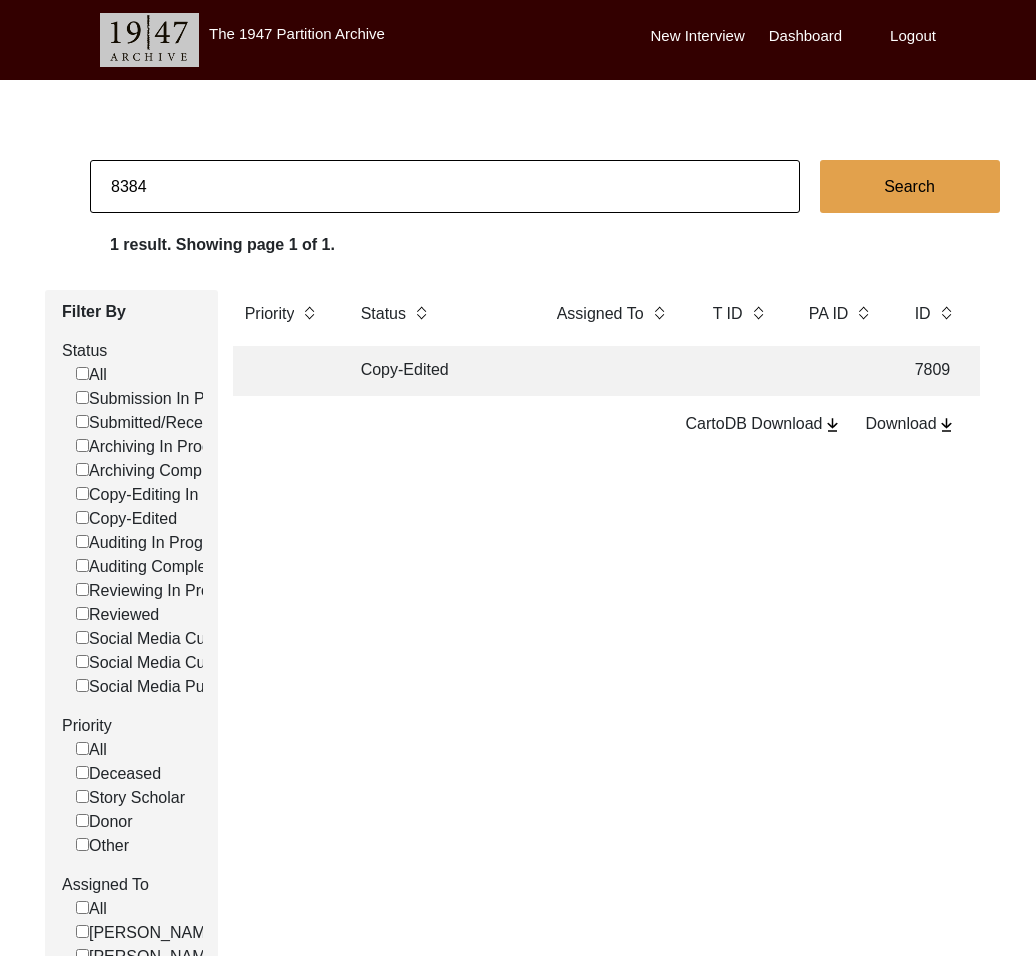 type on "8384" 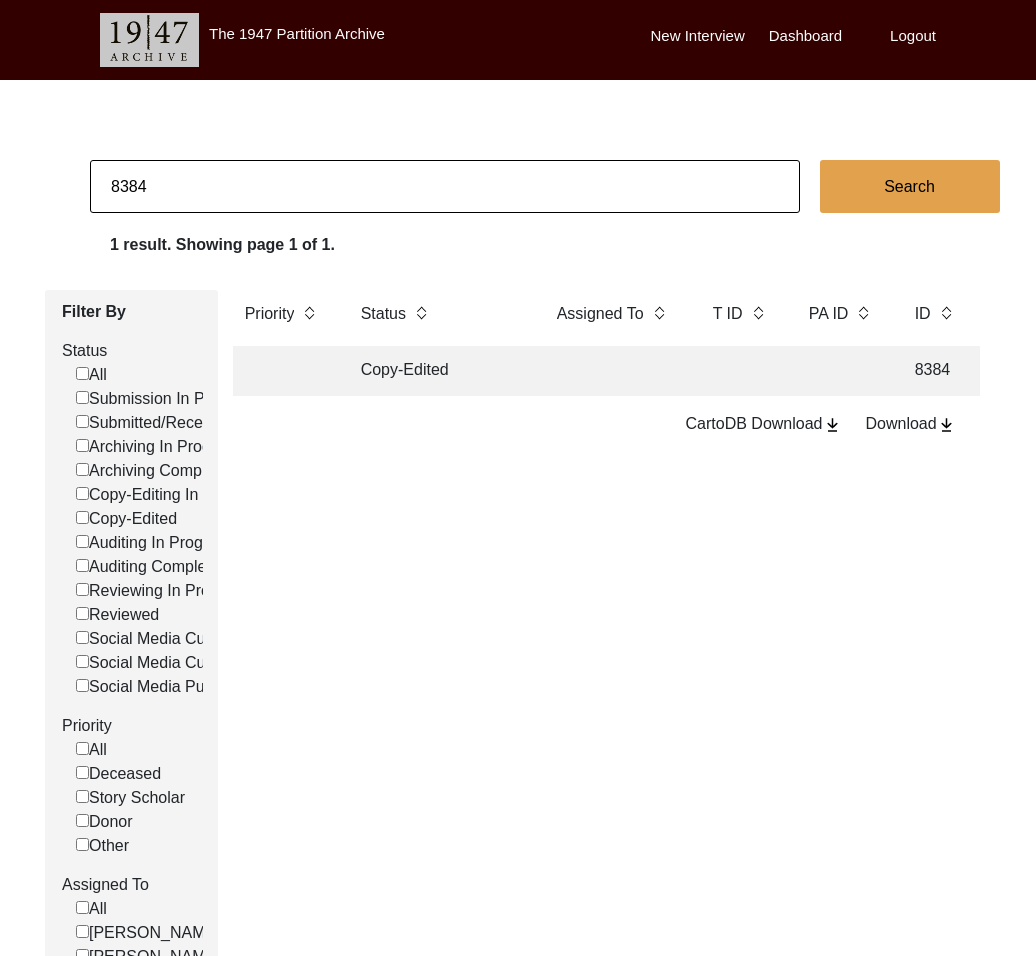 click on "Copy-Edited" 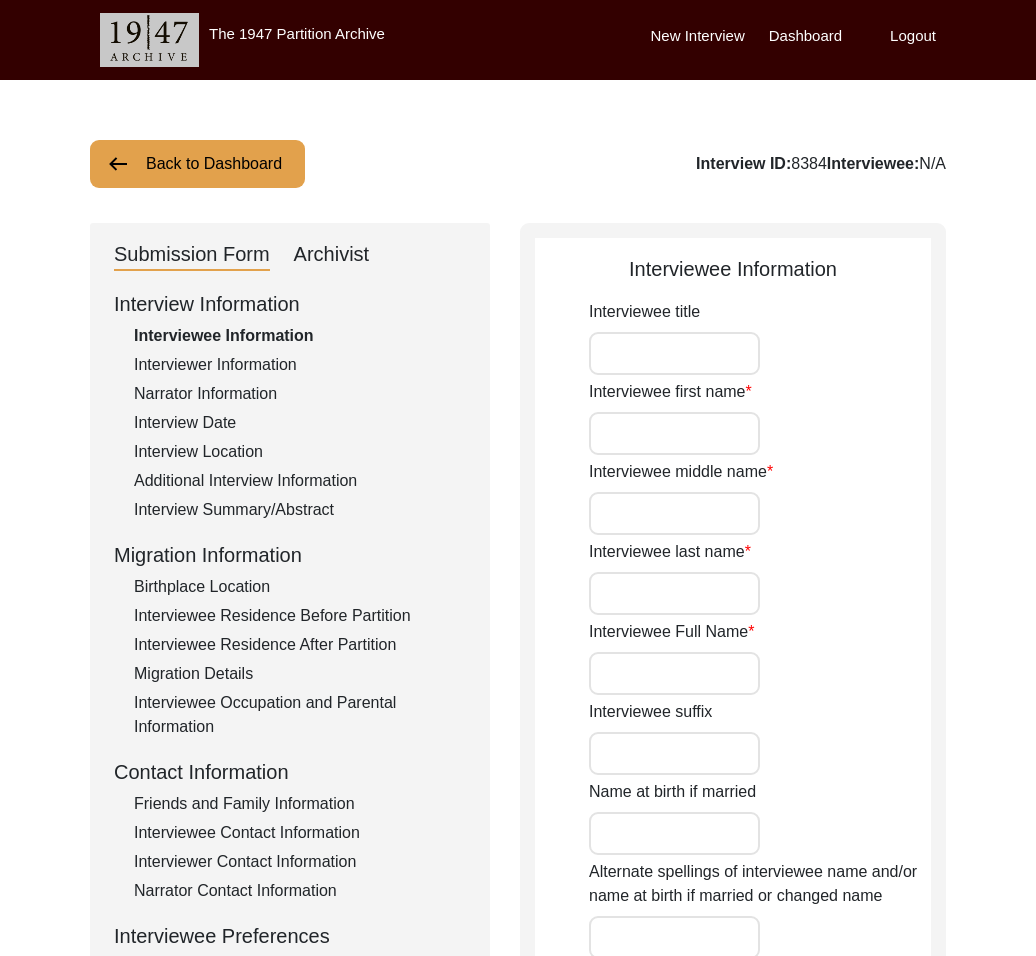 type on "Mr" 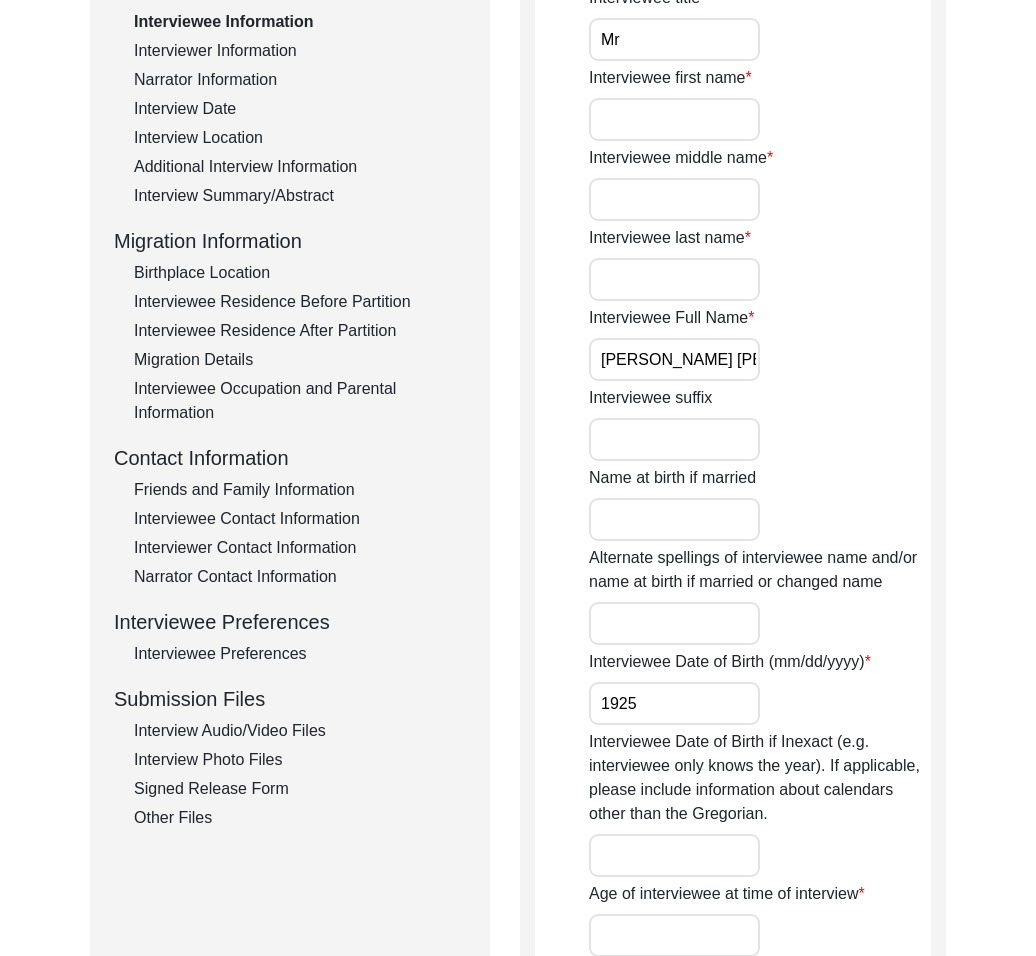 scroll, scrollTop: 628, scrollLeft: 0, axis: vertical 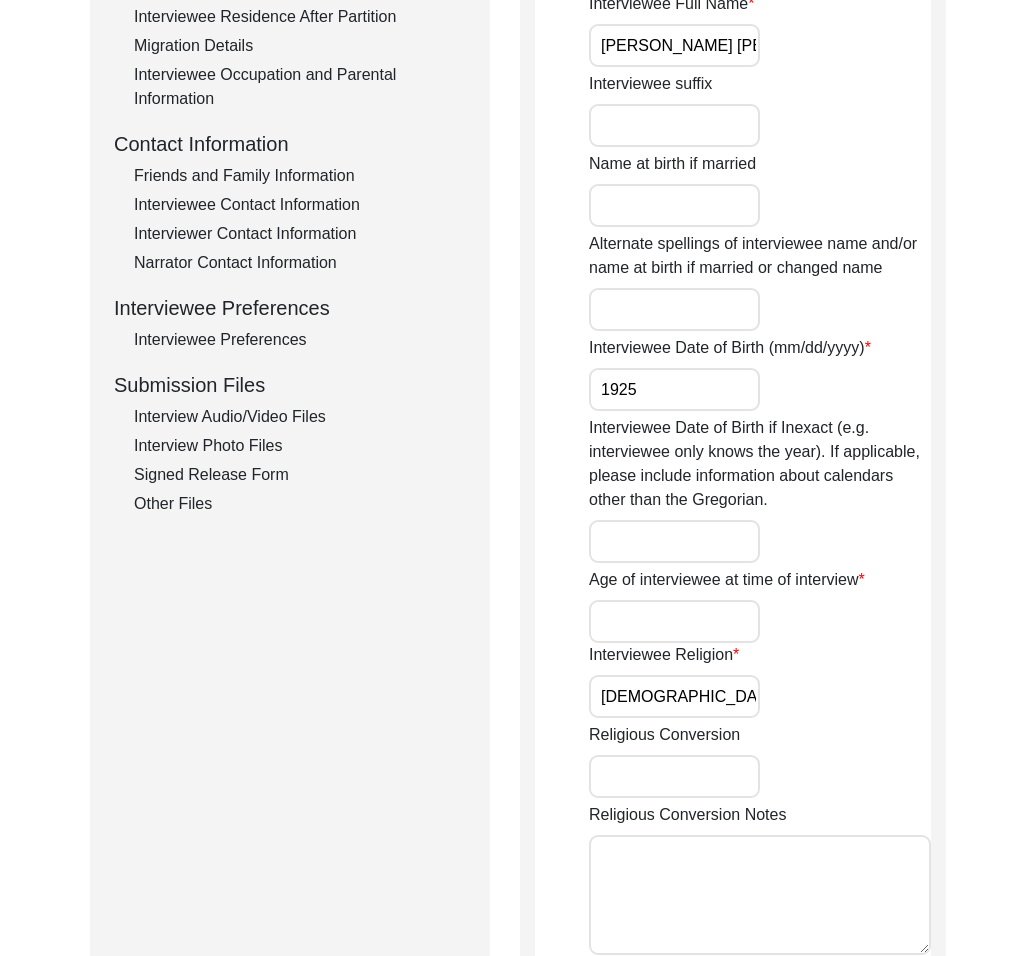 click on "Interviewee Preferences" 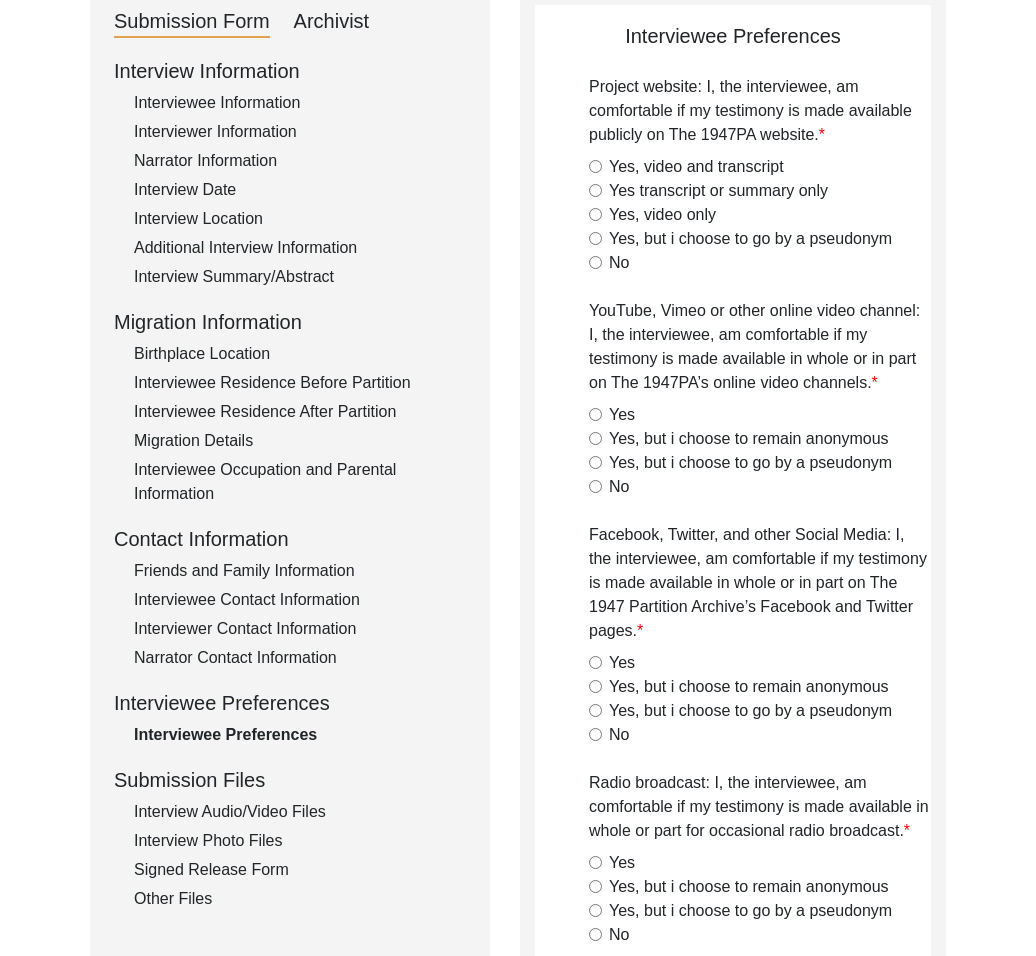 scroll, scrollTop: 0, scrollLeft: 0, axis: both 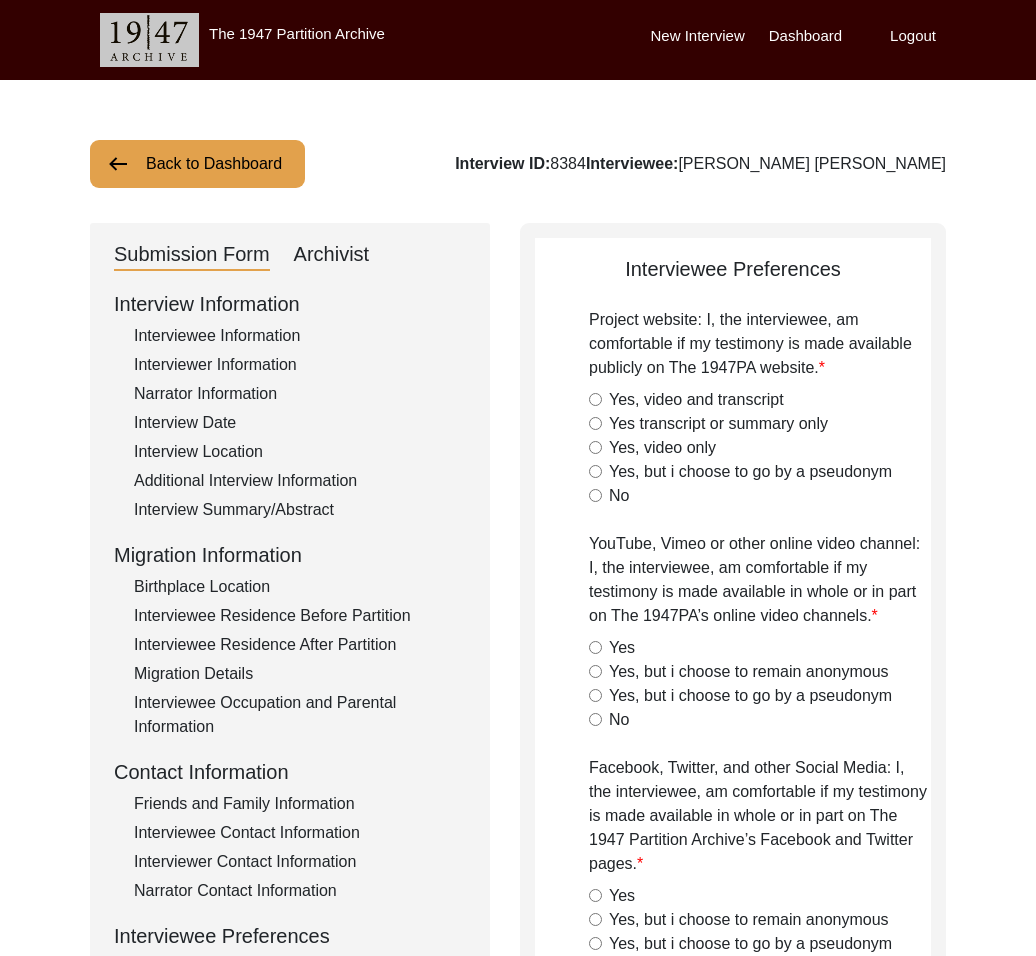 click on "Yes, video and transcript" 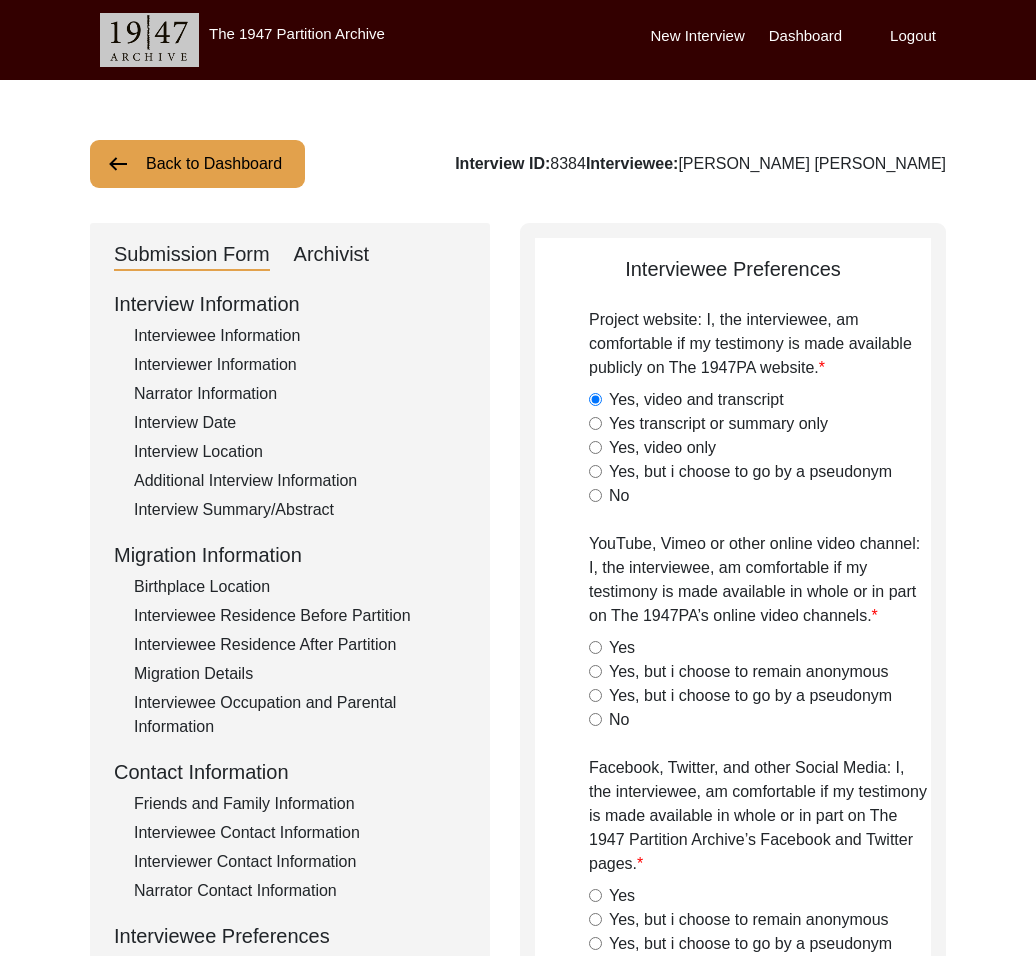 drag, startPoint x: 621, startPoint y: 644, endPoint x: 648, endPoint y: 655, distance: 29.15476 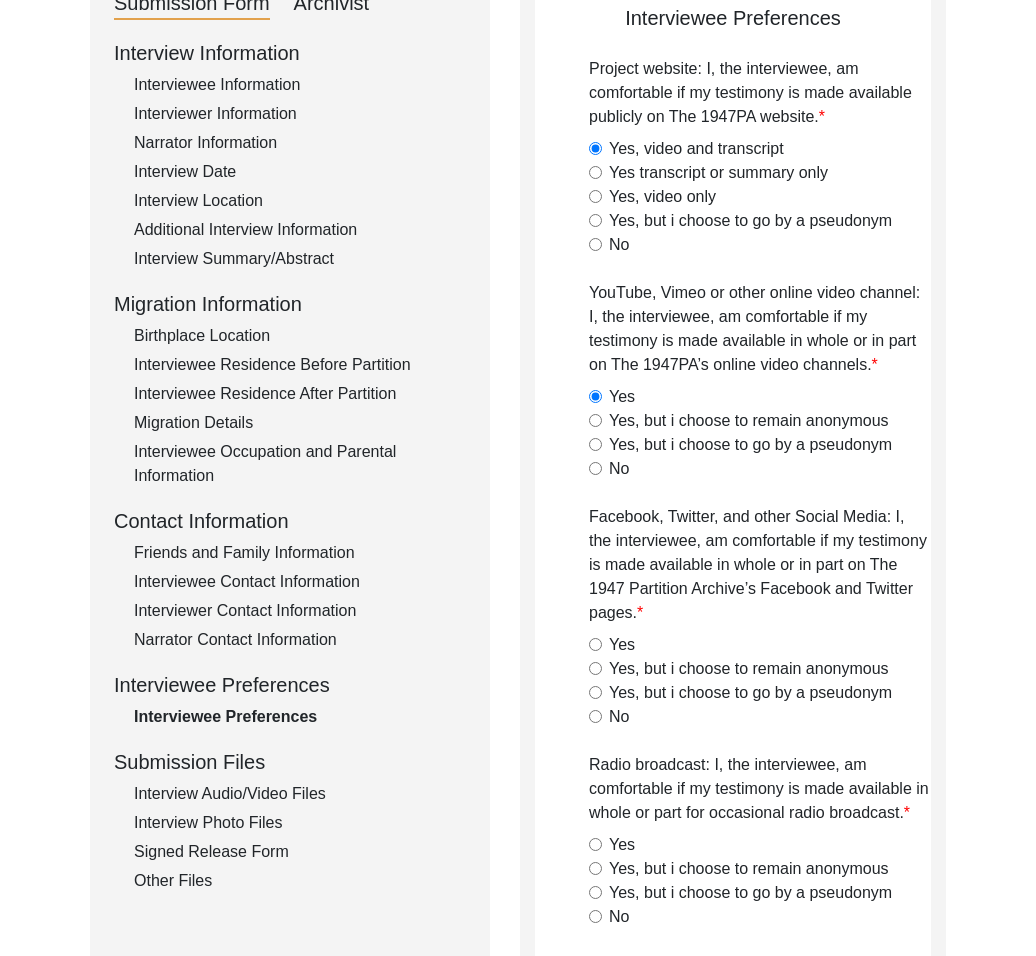scroll, scrollTop: 294, scrollLeft: 0, axis: vertical 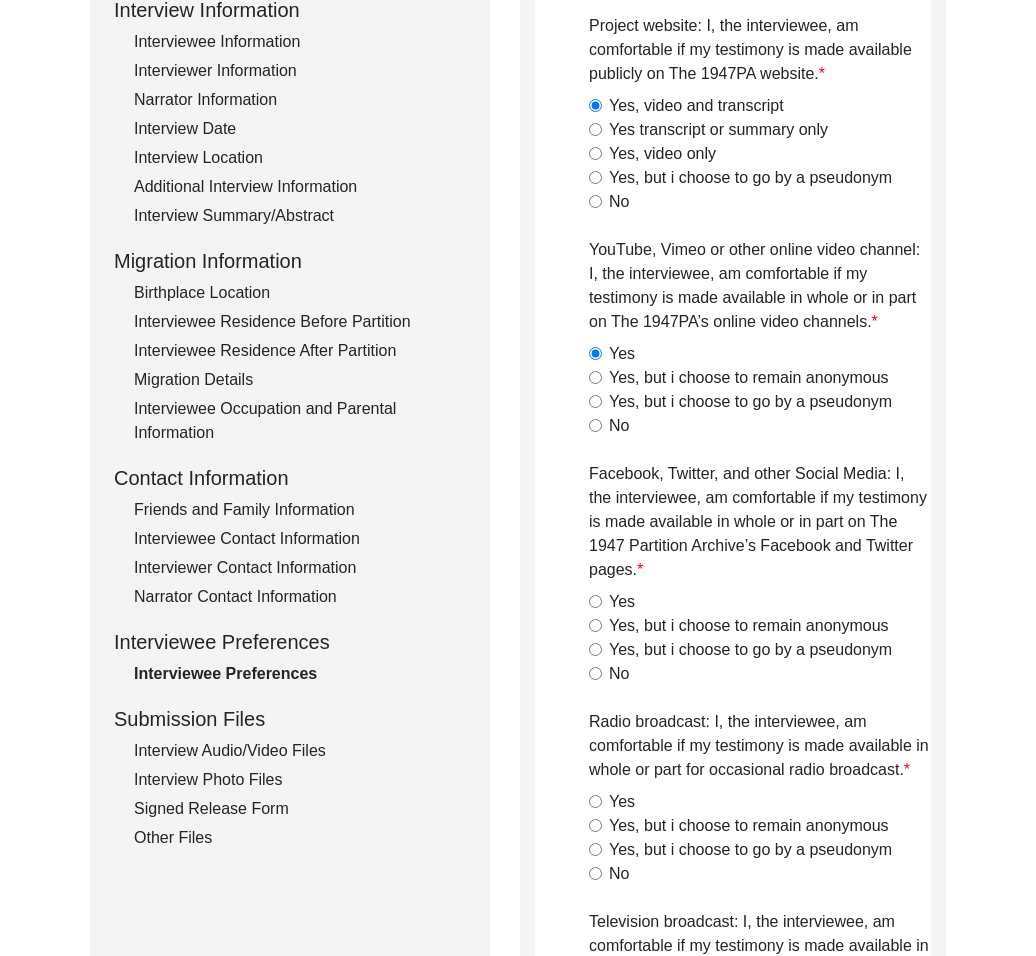 click on "Yes" 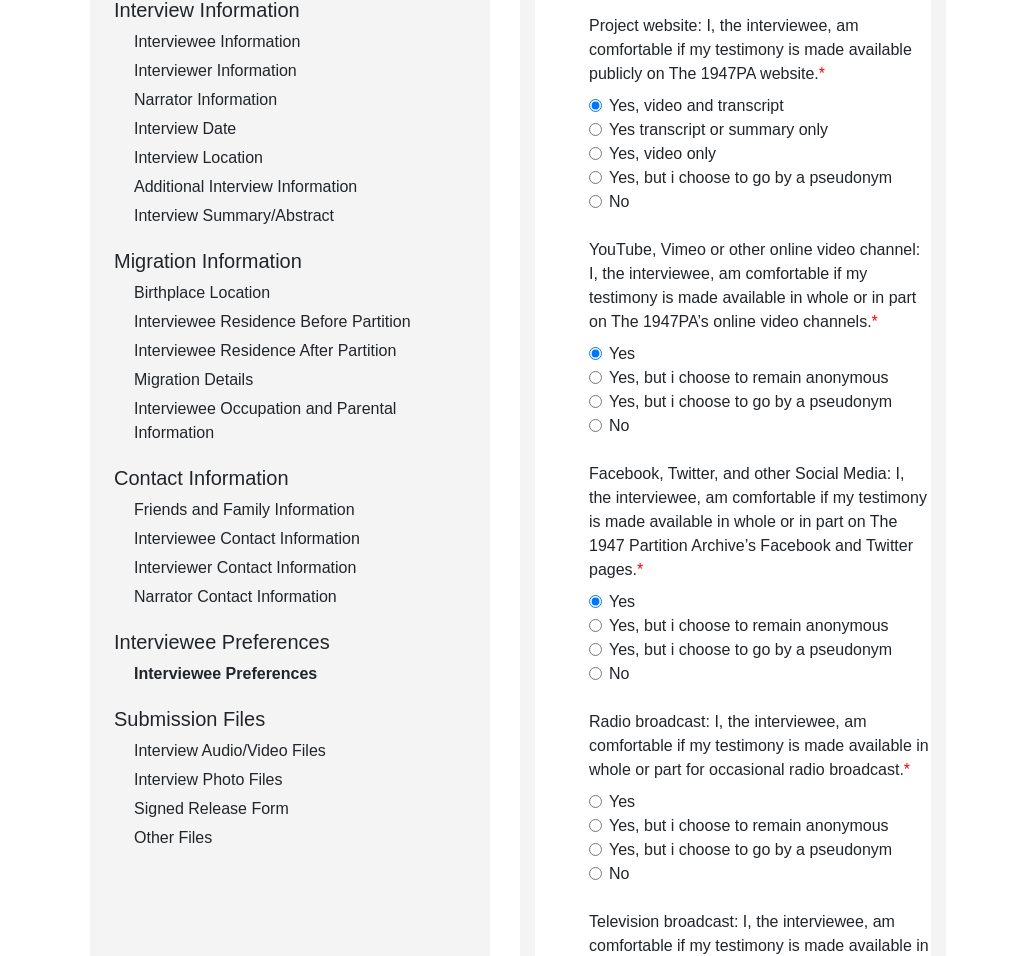 drag, startPoint x: 625, startPoint y: 796, endPoint x: 641, endPoint y: 788, distance: 17.888544 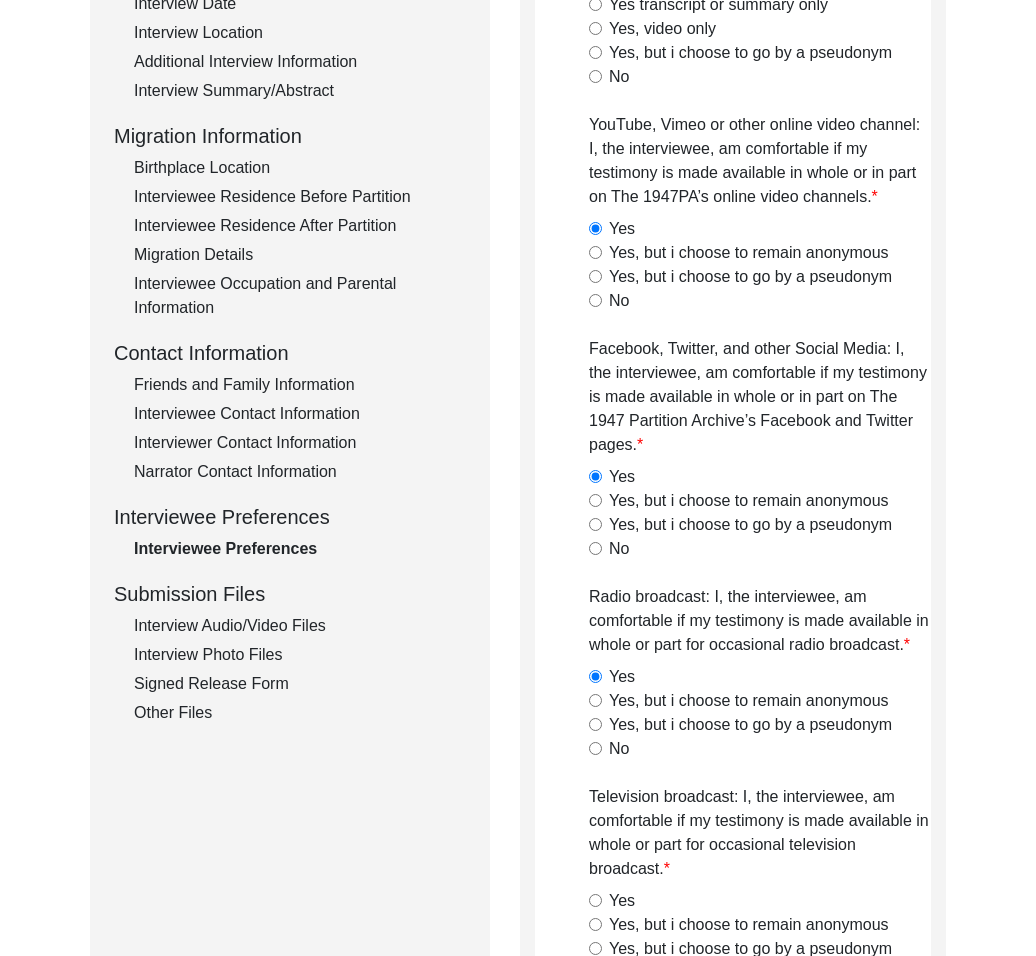 scroll, scrollTop: 628, scrollLeft: 0, axis: vertical 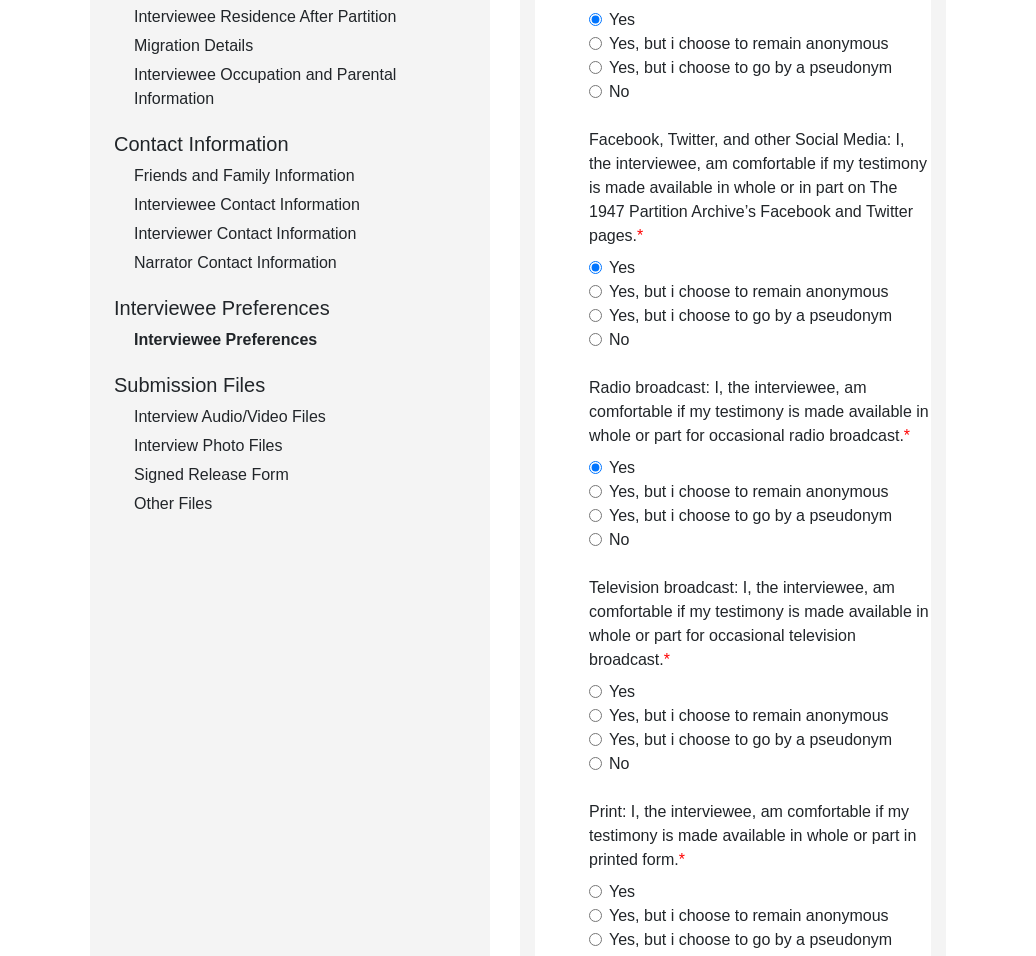 drag, startPoint x: 625, startPoint y: 693, endPoint x: 690, endPoint y: 708, distance: 66.70832 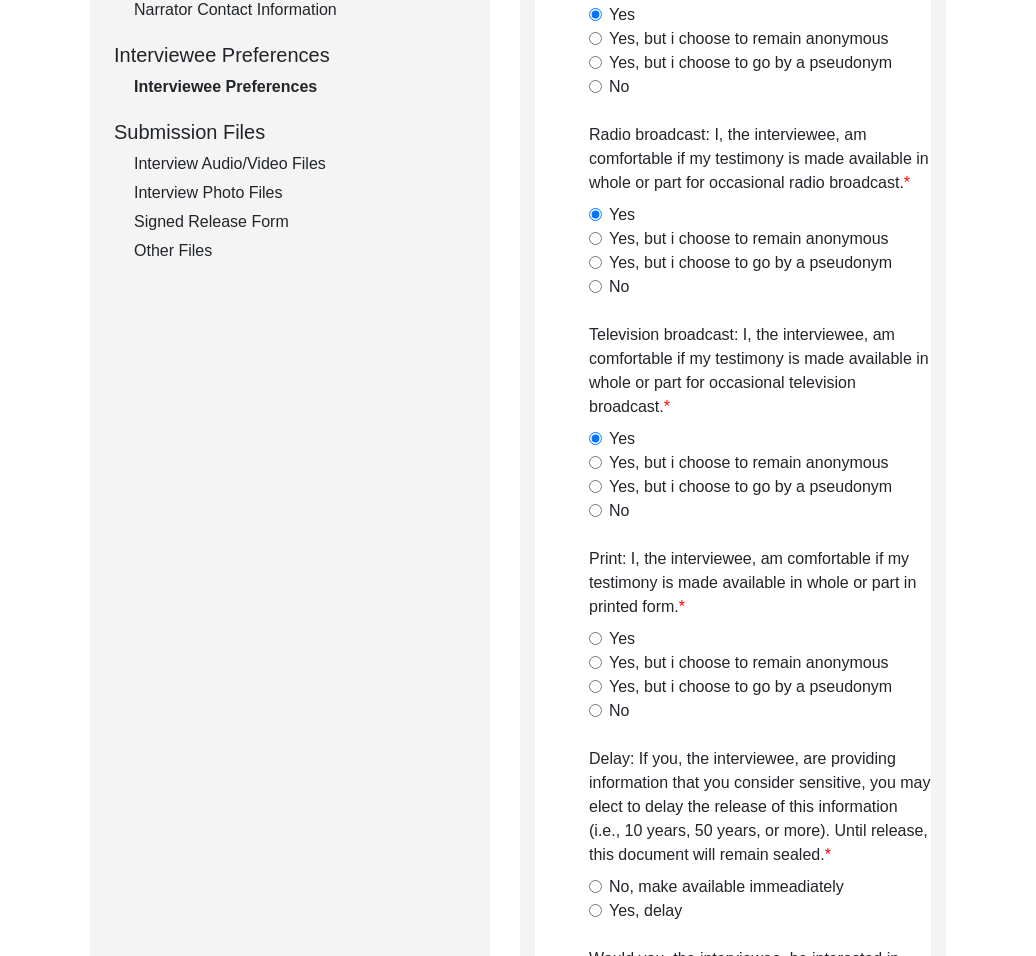 scroll, scrollTop: 1032, scrollLeft: 0, axis: vertical 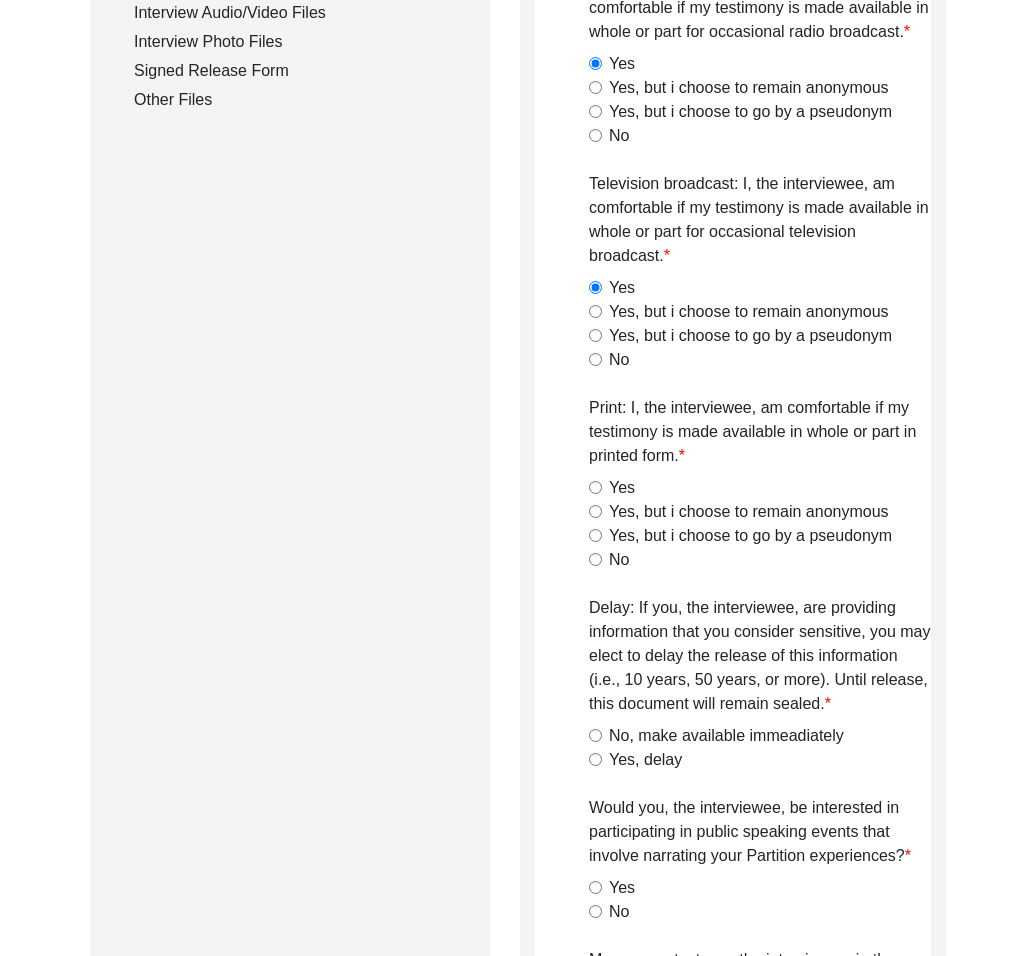 drag, startPoint x: 610, startPoint y: 480, endPoint x: 666, endPoint y: 734, distance: 260.09998 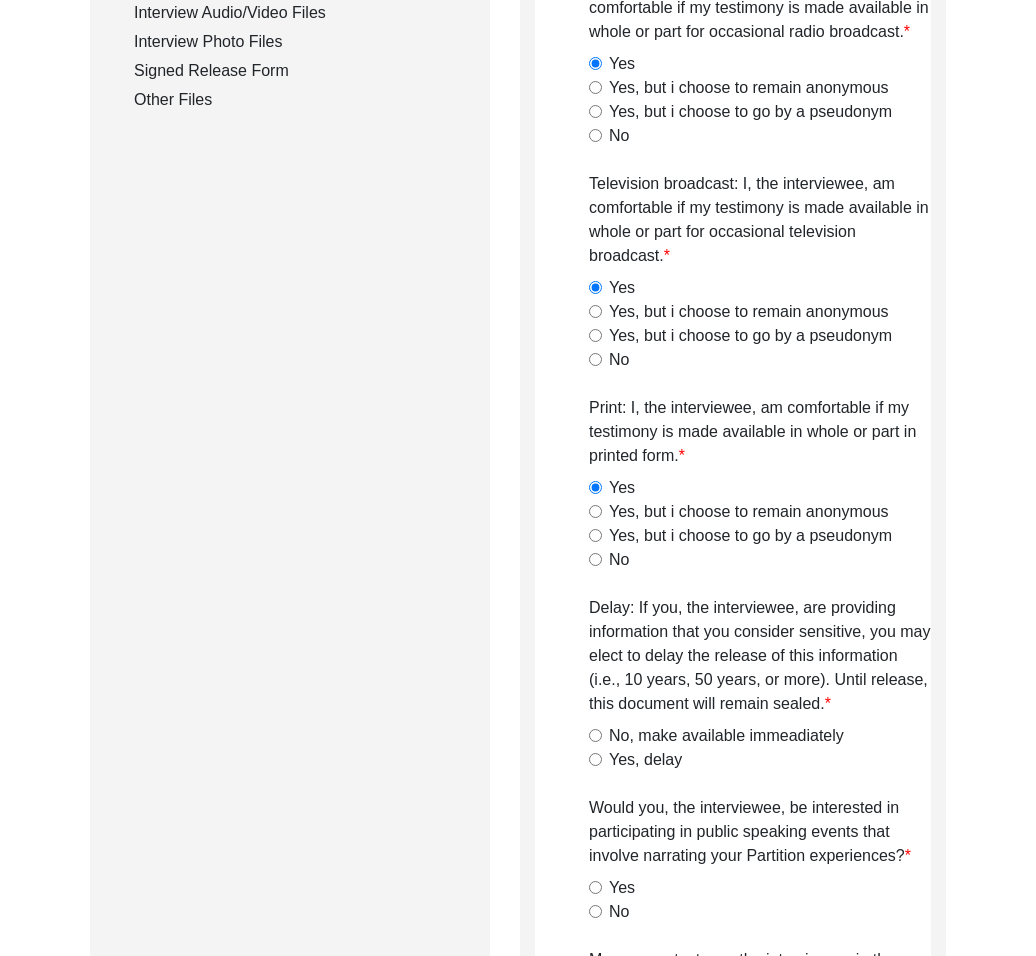 click on "No, make available immeadiately" 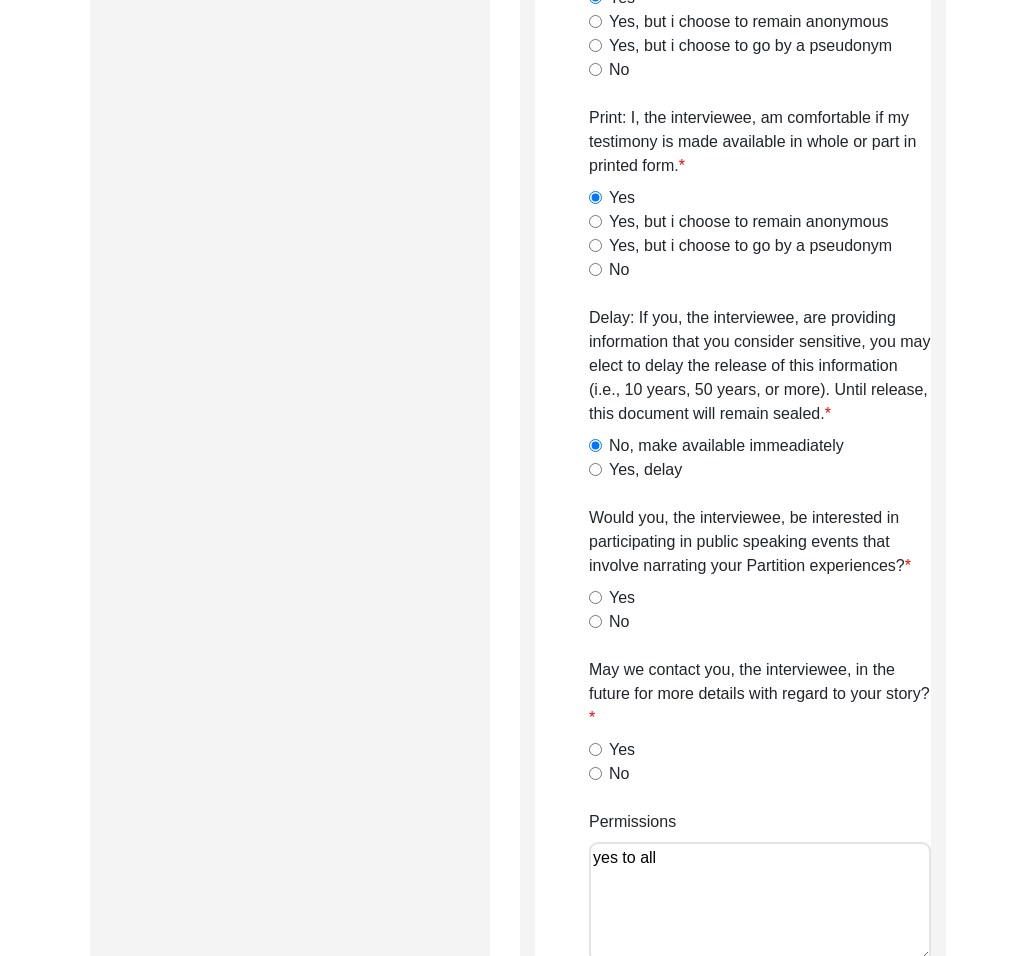 scroll, scrollTop: 1343, scrollLeft: 0, axis: vertical 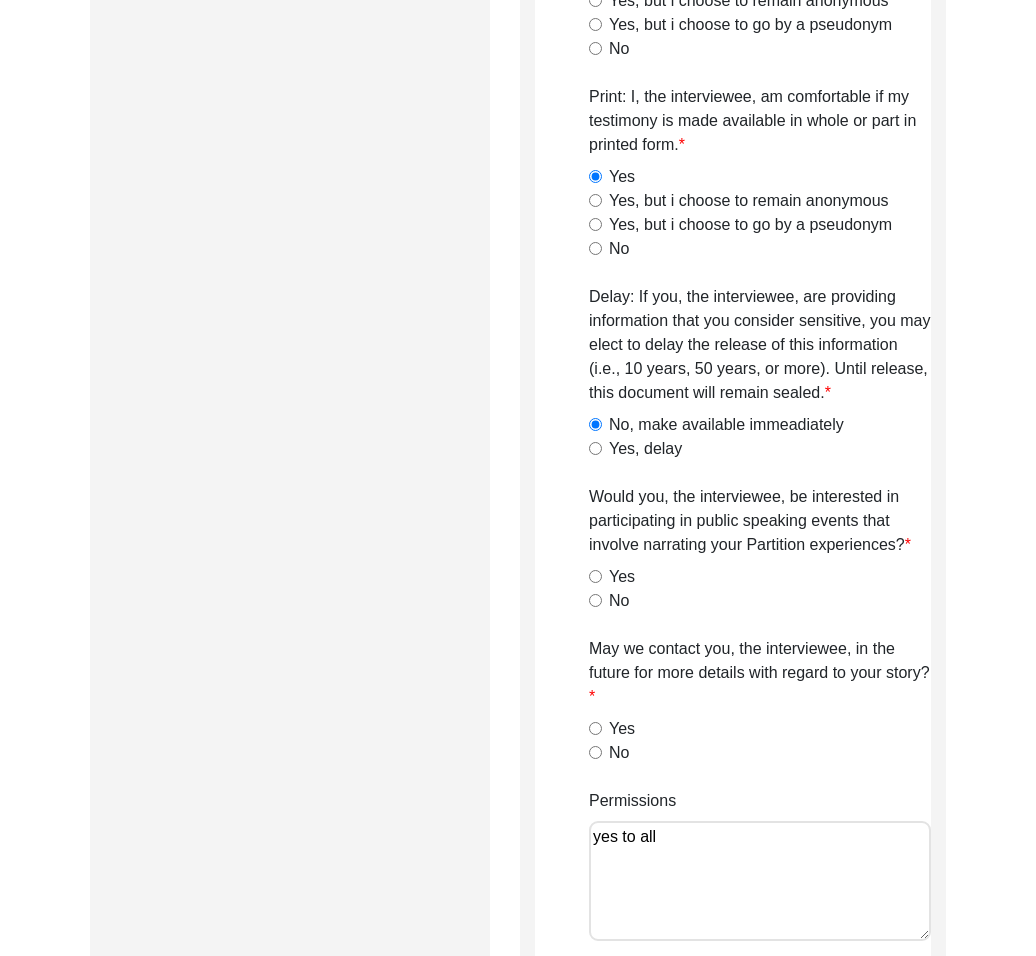 click on "Yes" 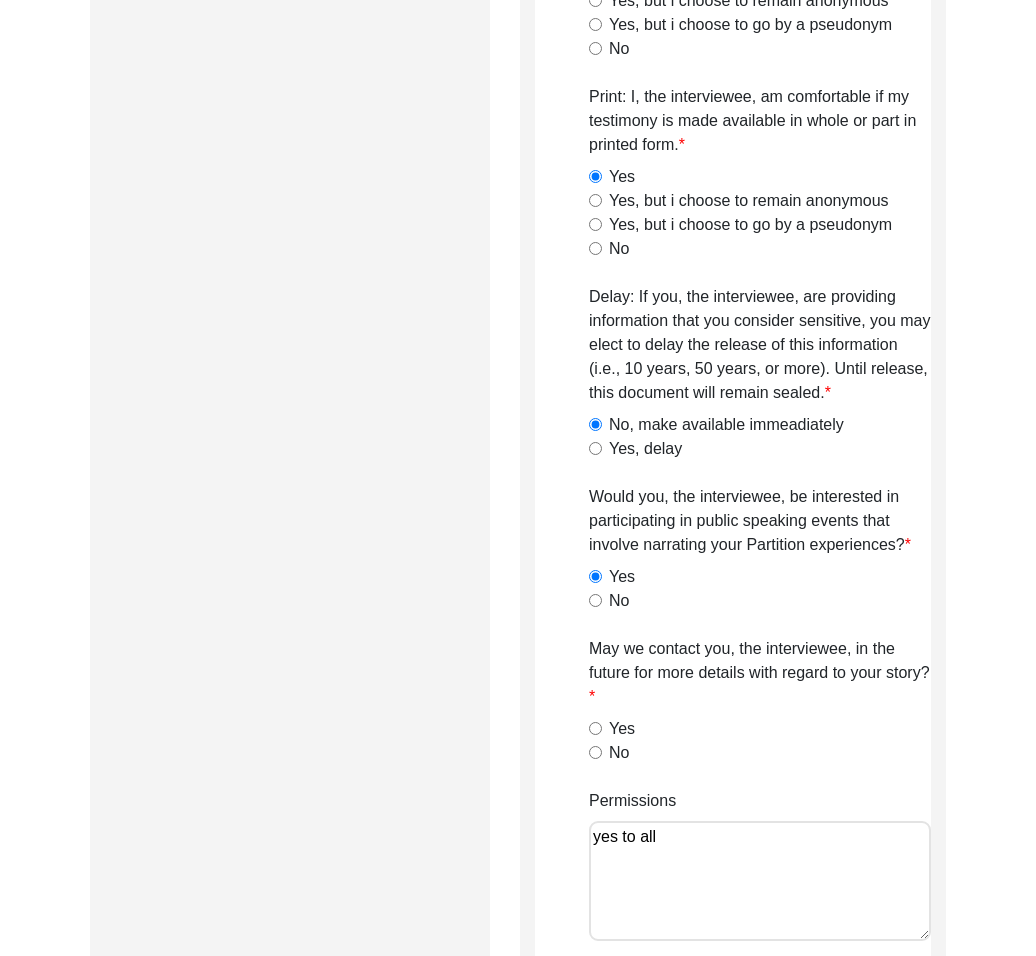 drag, startPoint x: 606, startPoint y: 753, endPoint x: 627, endPoint y: 750, distance: 21.213203 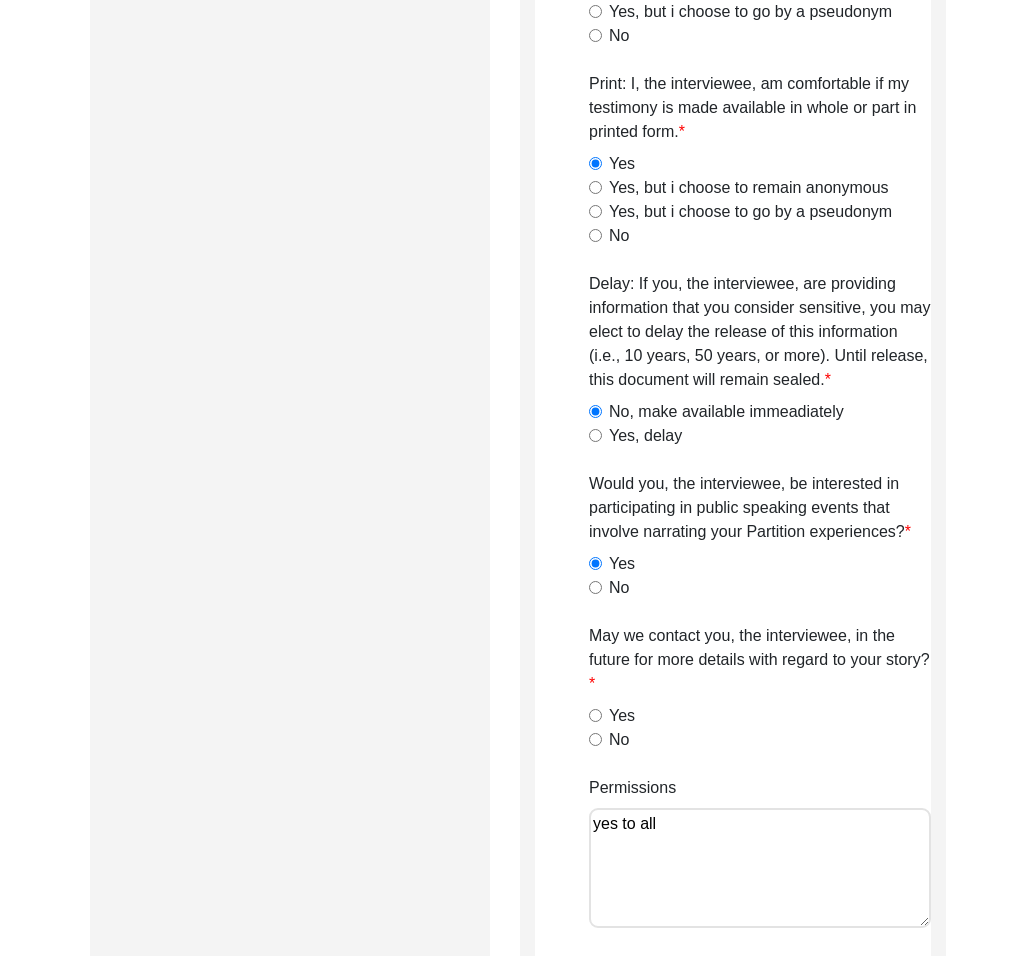 click on "No" at bounding box center [595, 739] 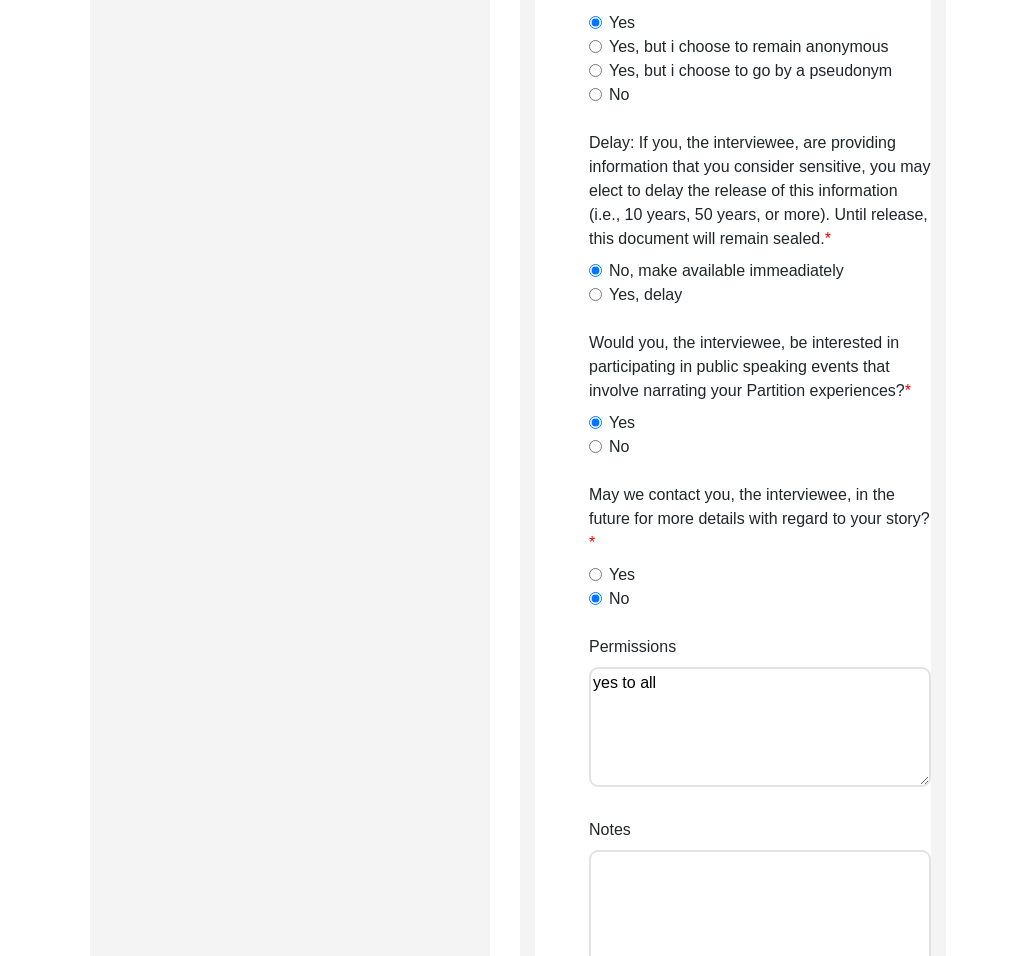 scroll, scrollTop: 1695, scrollLeft: 0, axis: vertical 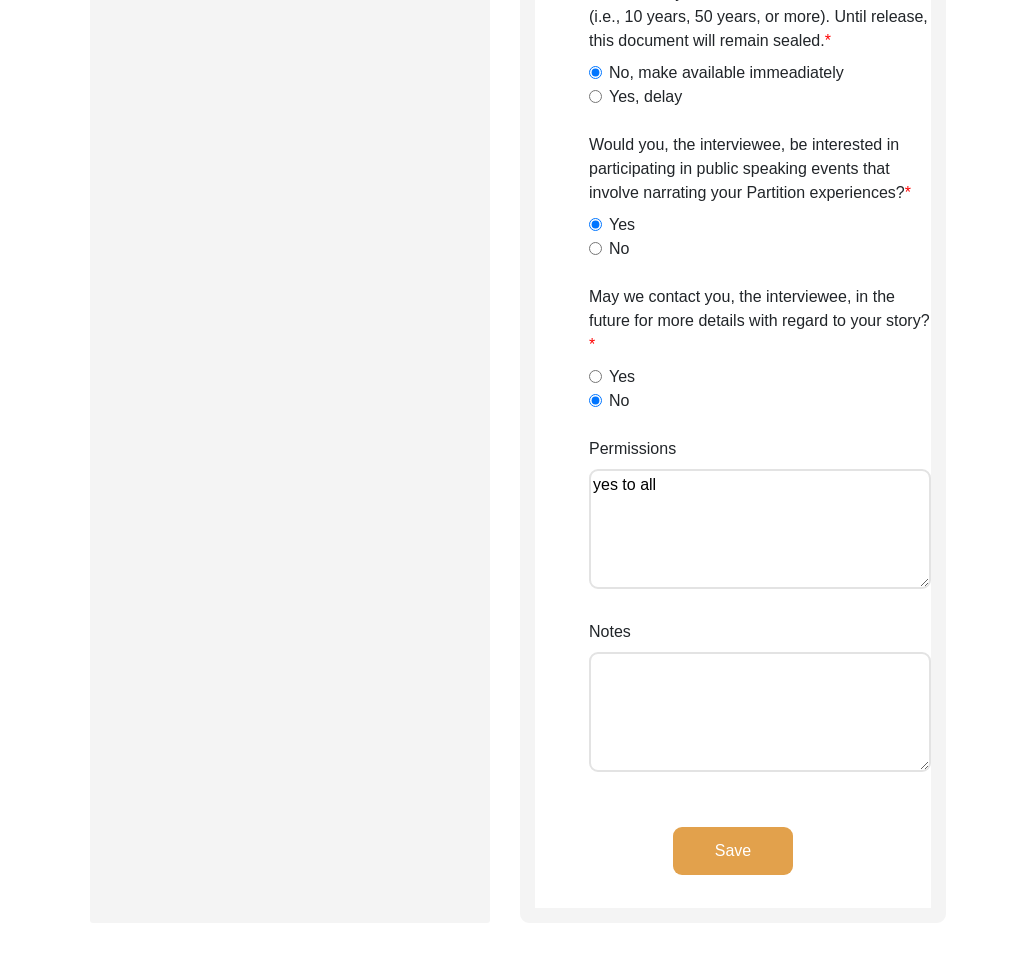 click on "Notes" at bounding box center [760, 712] 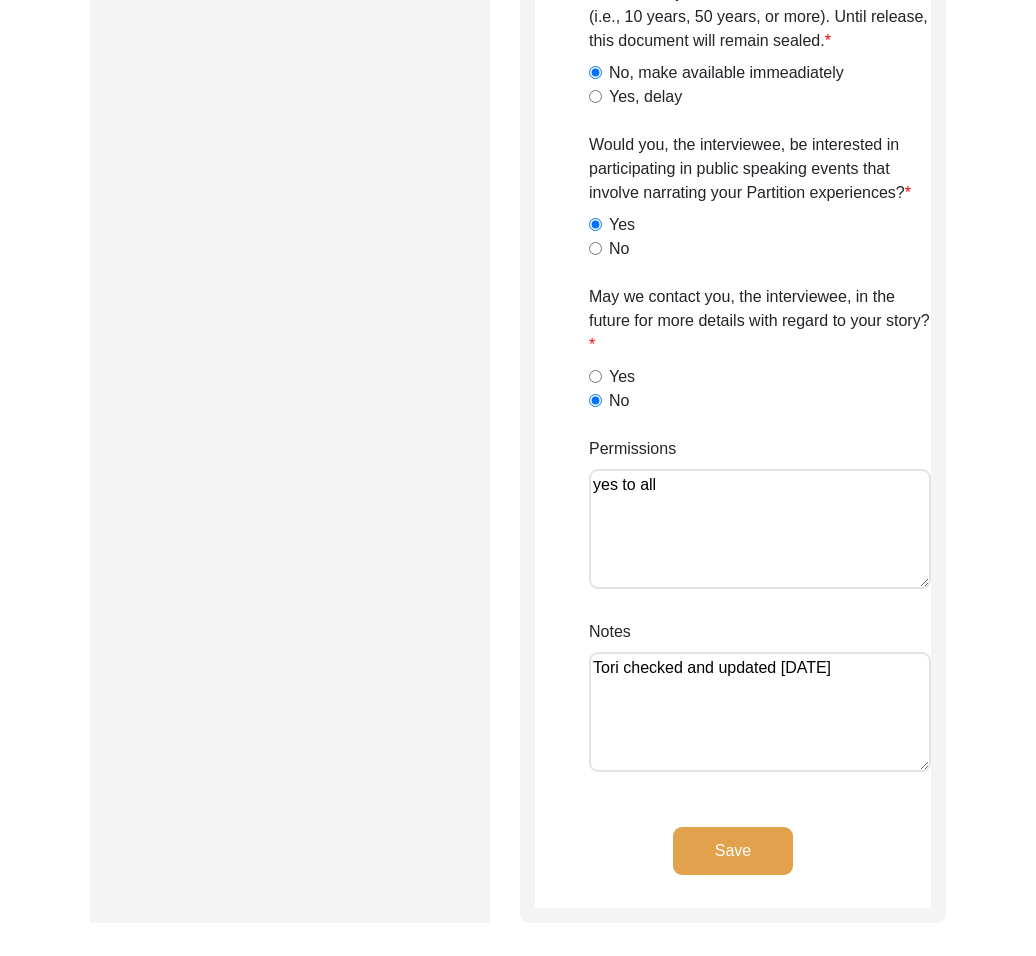 type on "Tori checked and updated [DATE]" 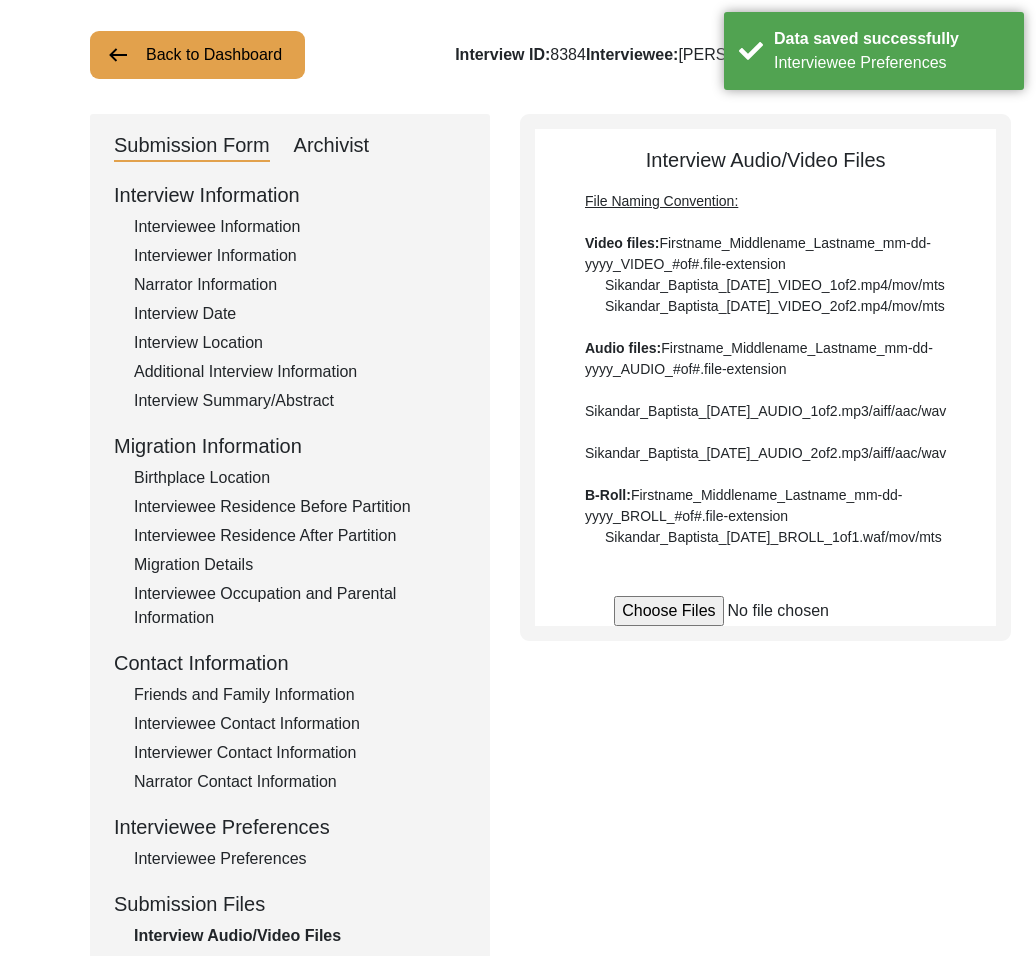 scroll, scrollTop: 0, scrollLeft: 0, axis: both 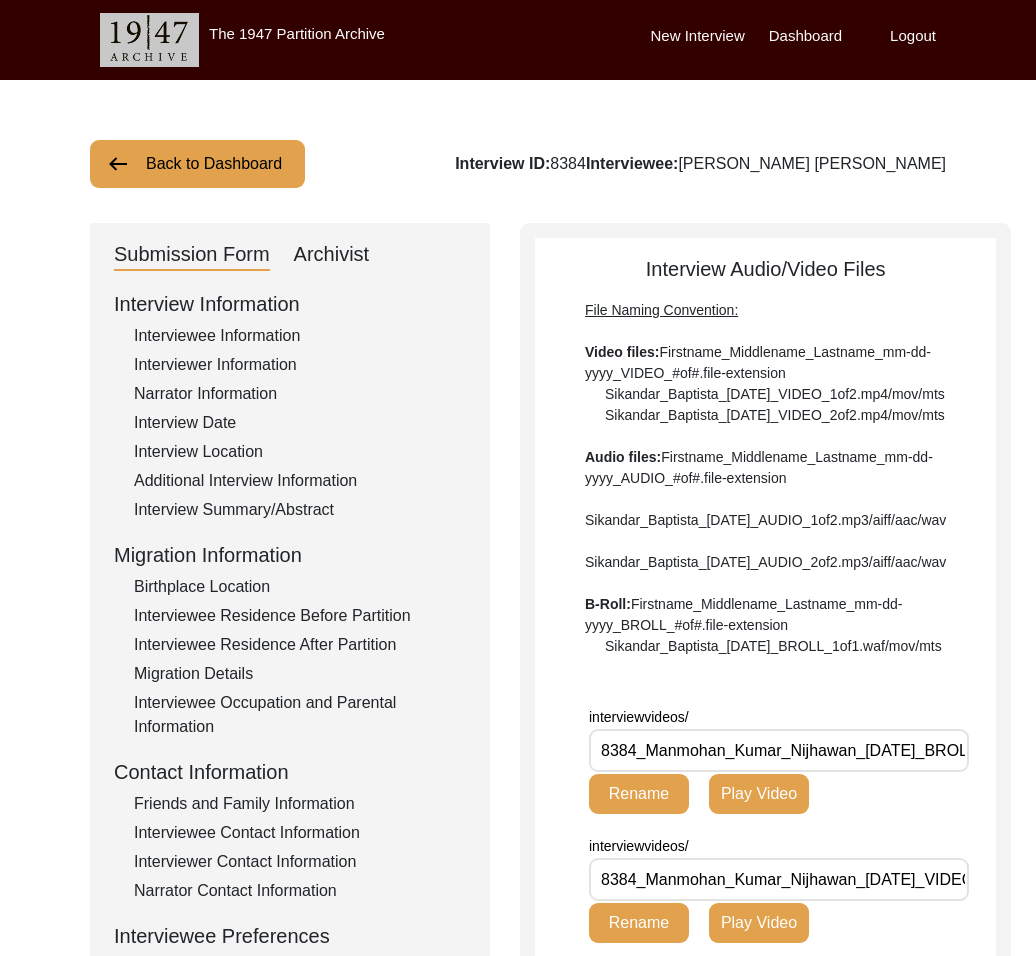 click on "Back to Dashboard" 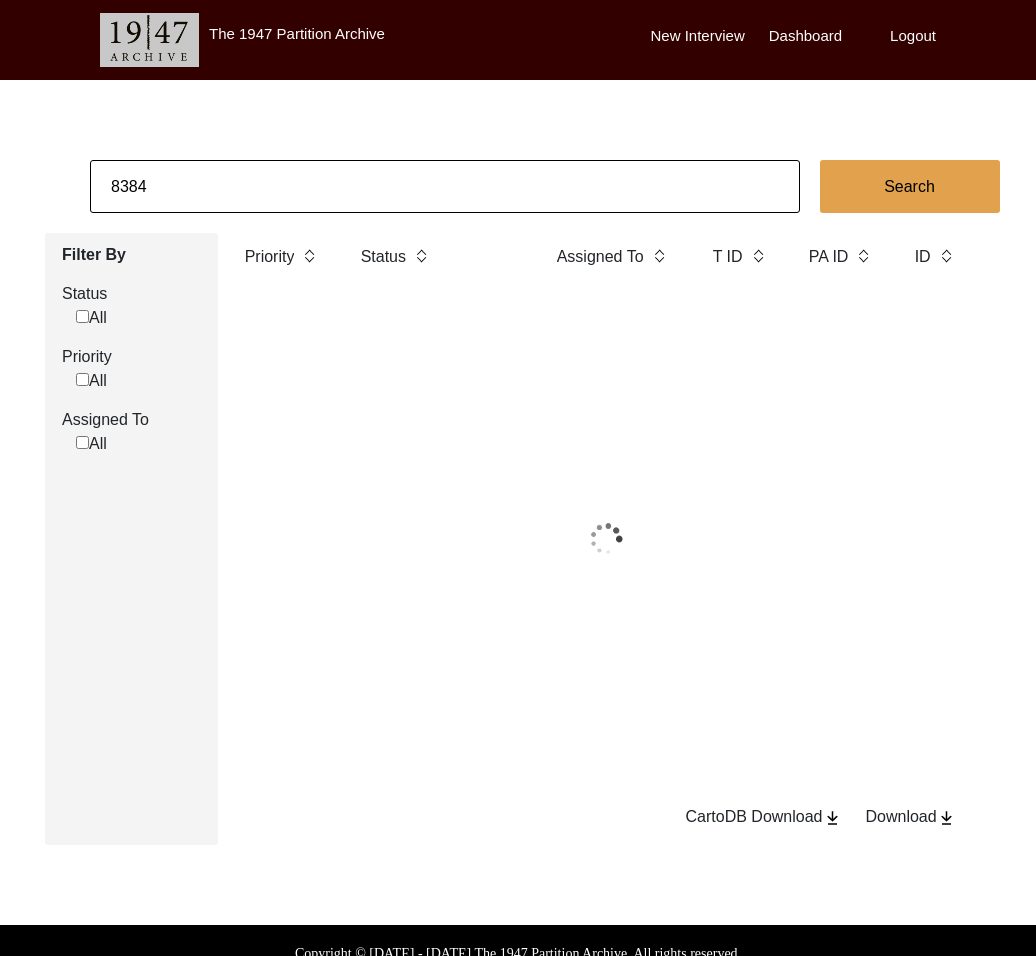 drag, startPoint x: 228, startPoint y: 167, endPoint x: 229, endPoint y: 177, distance: 10.049875 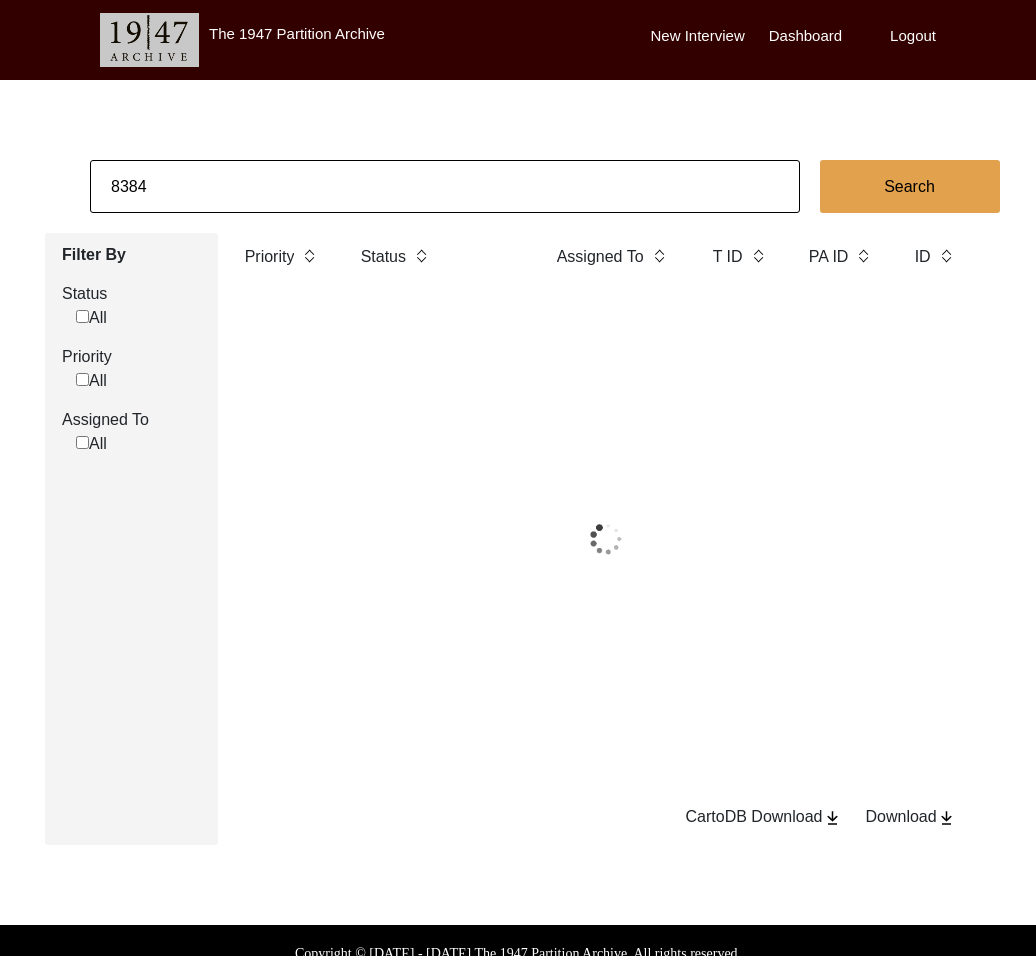 click on "8384" 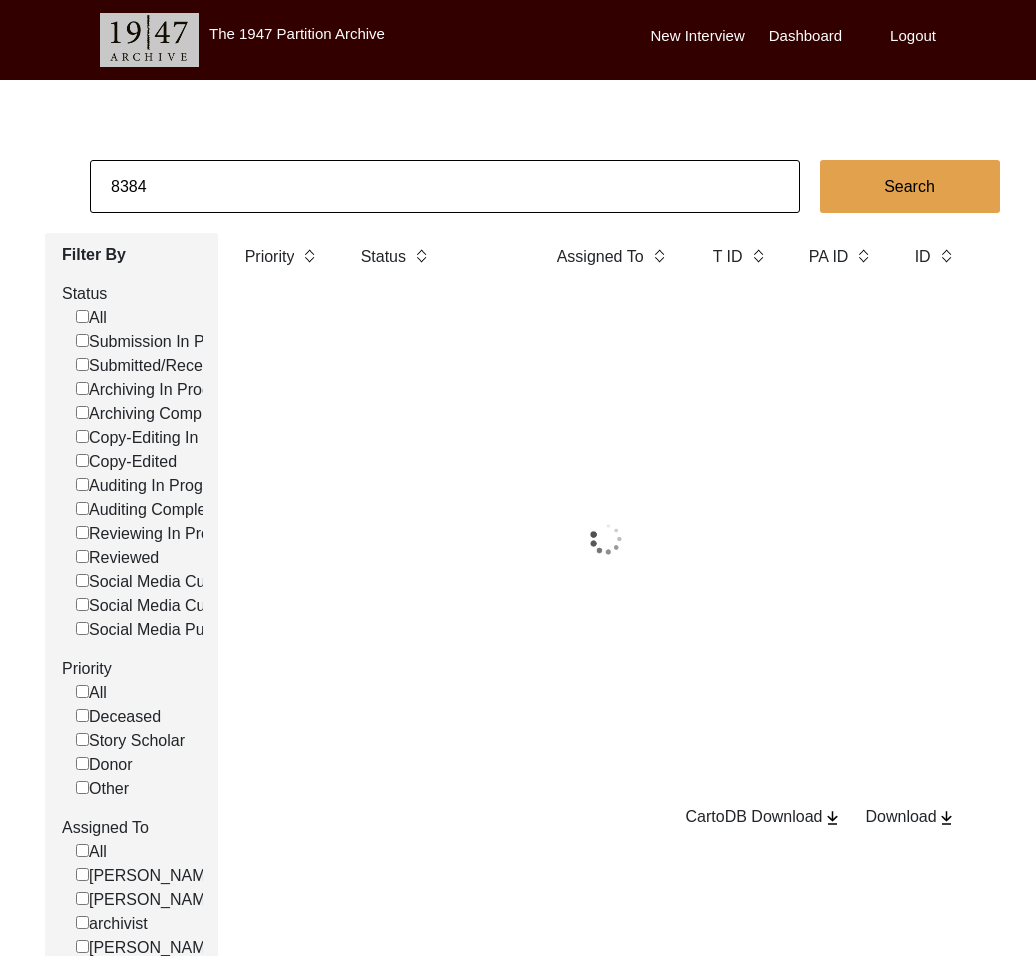 click on "8384" 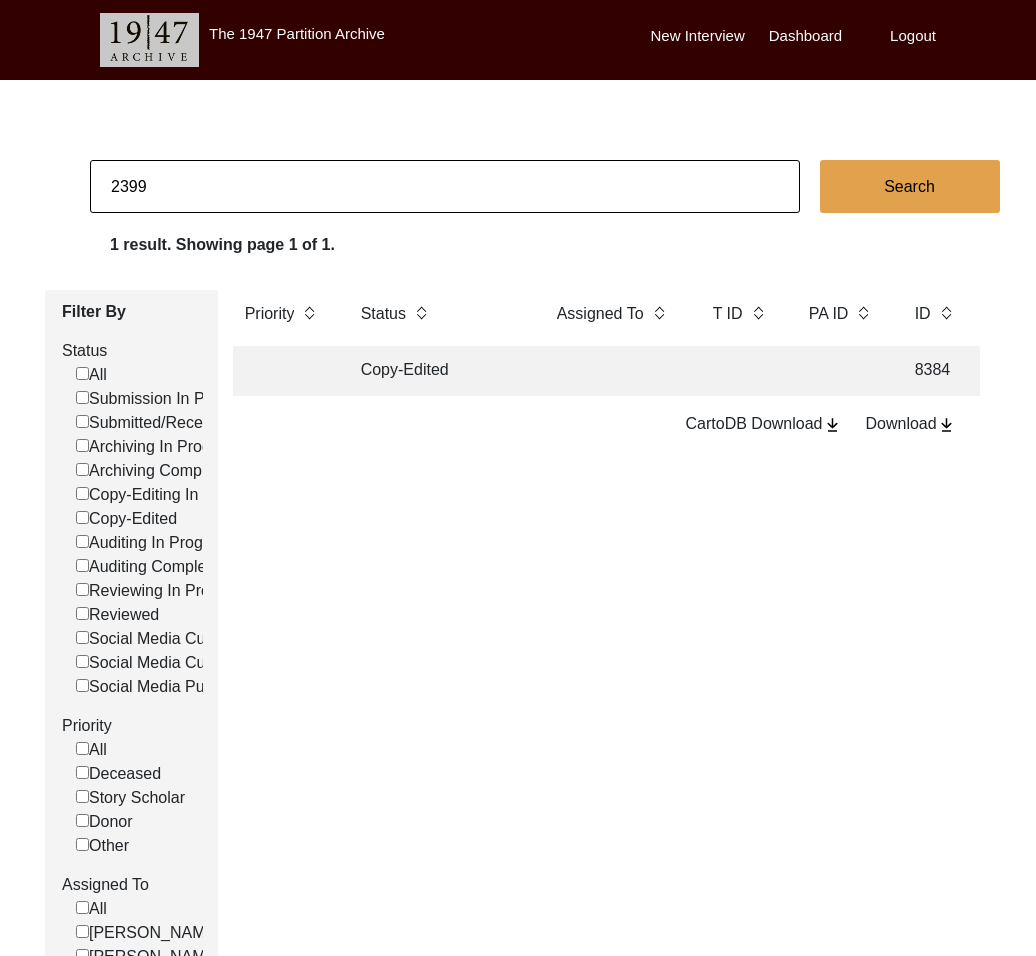 type on "2399" 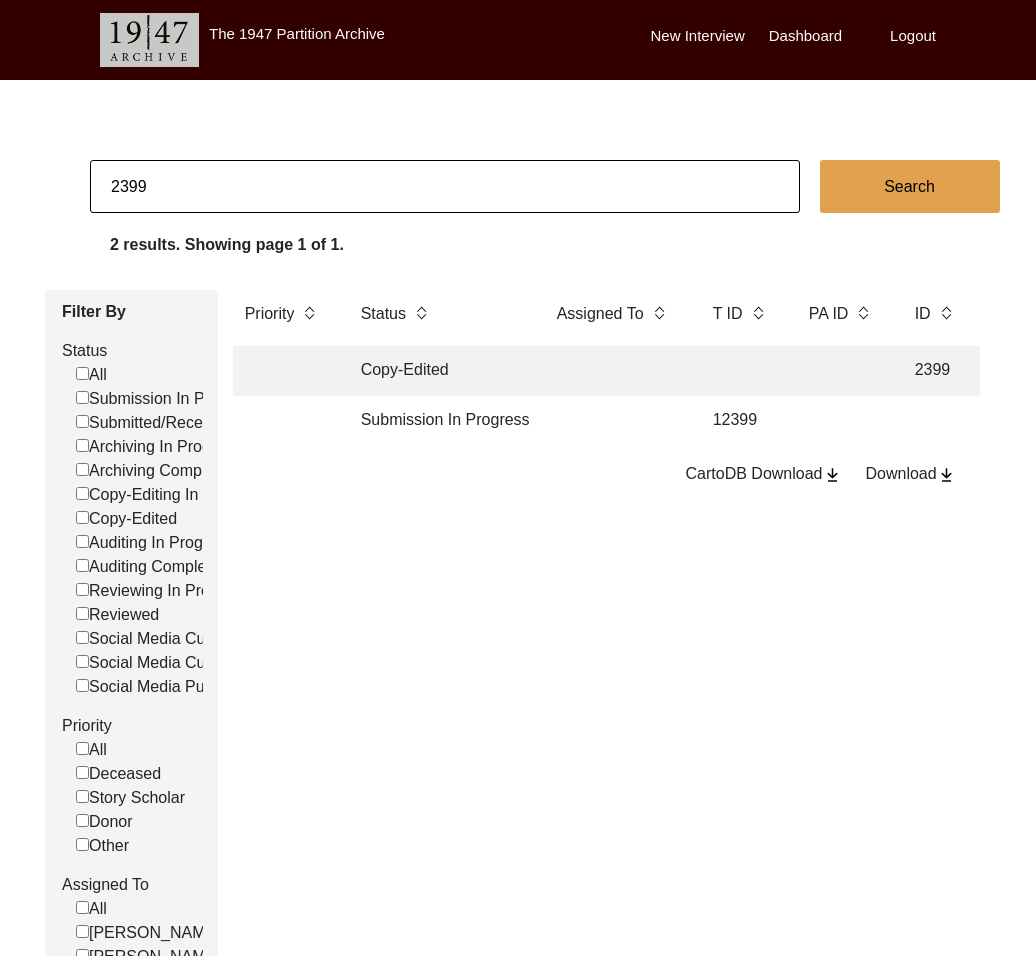 click on "Copy-Edited" 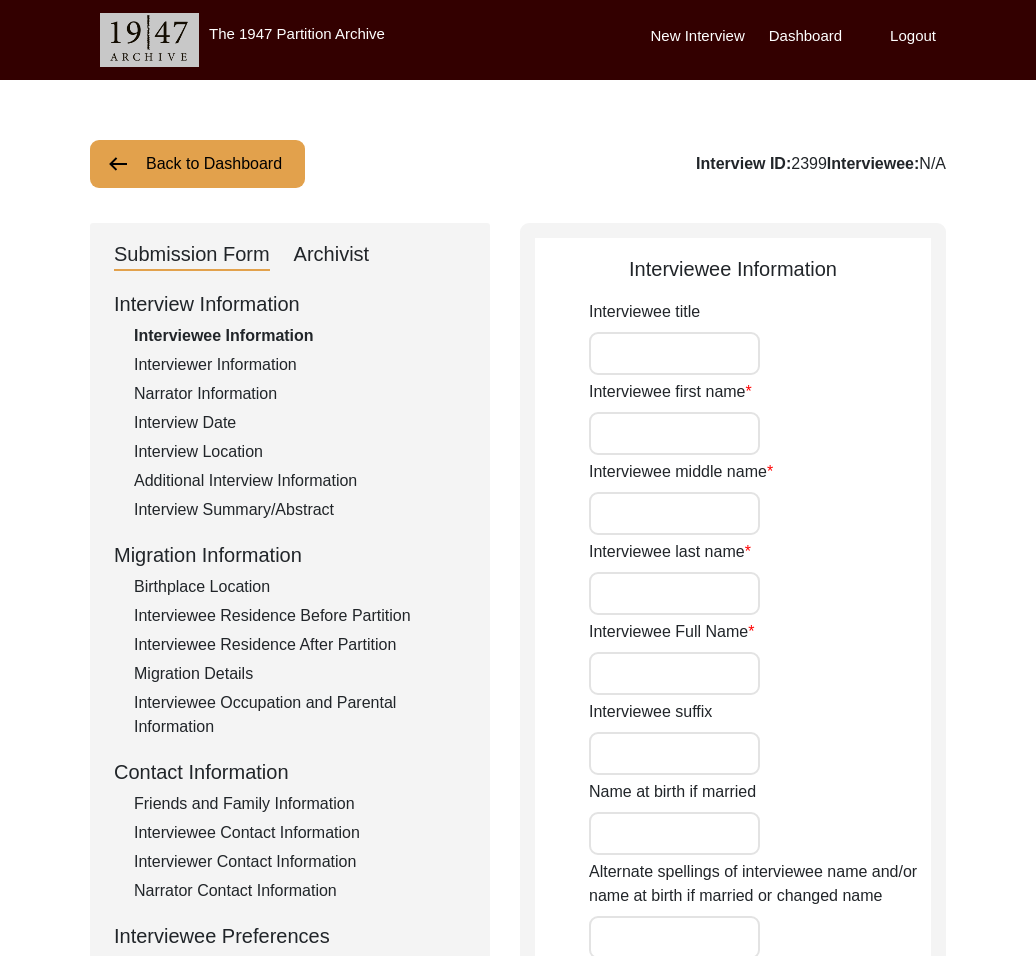 type on "[PERSON_NAME] [PERSON_NAME]" 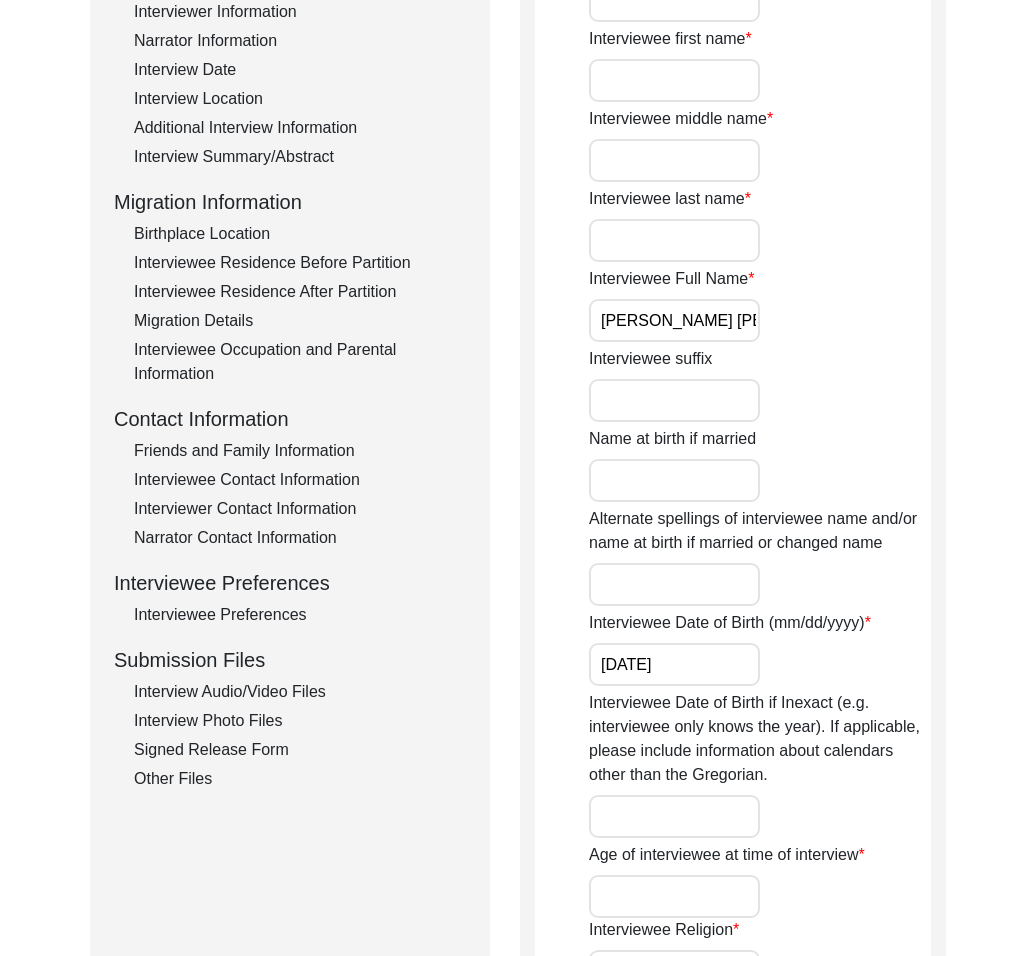 scroll, scrollTop: 383, scrollLeft: 0, axis: vertical 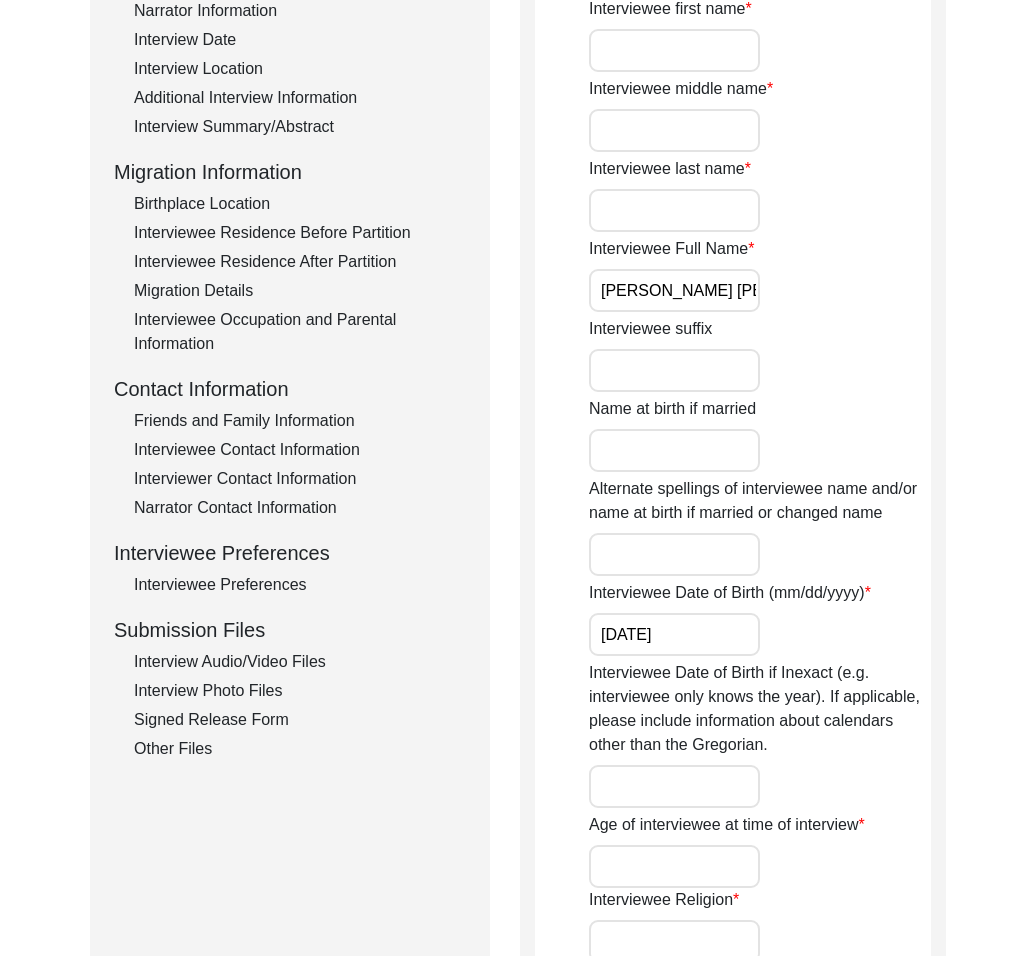 click on "Interviewee Preferences" 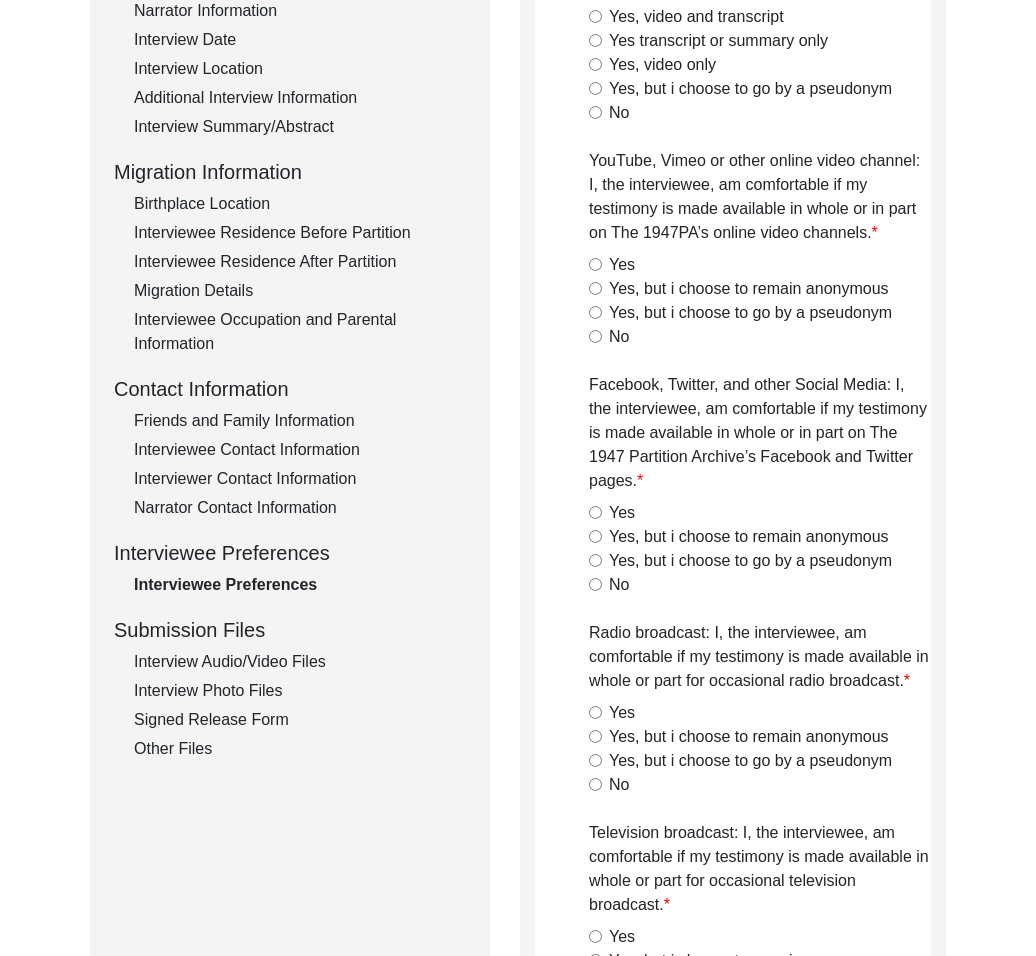 type on "yes" 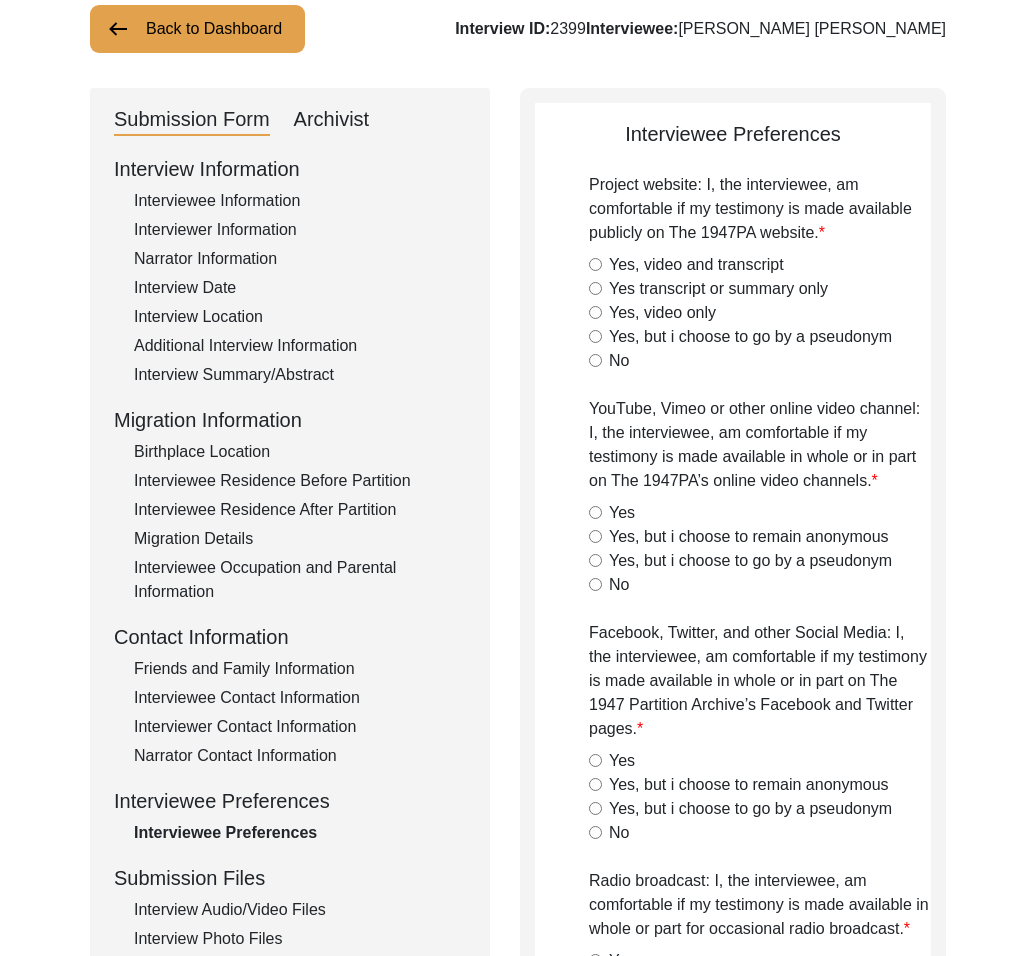 scroll, scrollTop: 0, scrollLeft: 0, axis: both 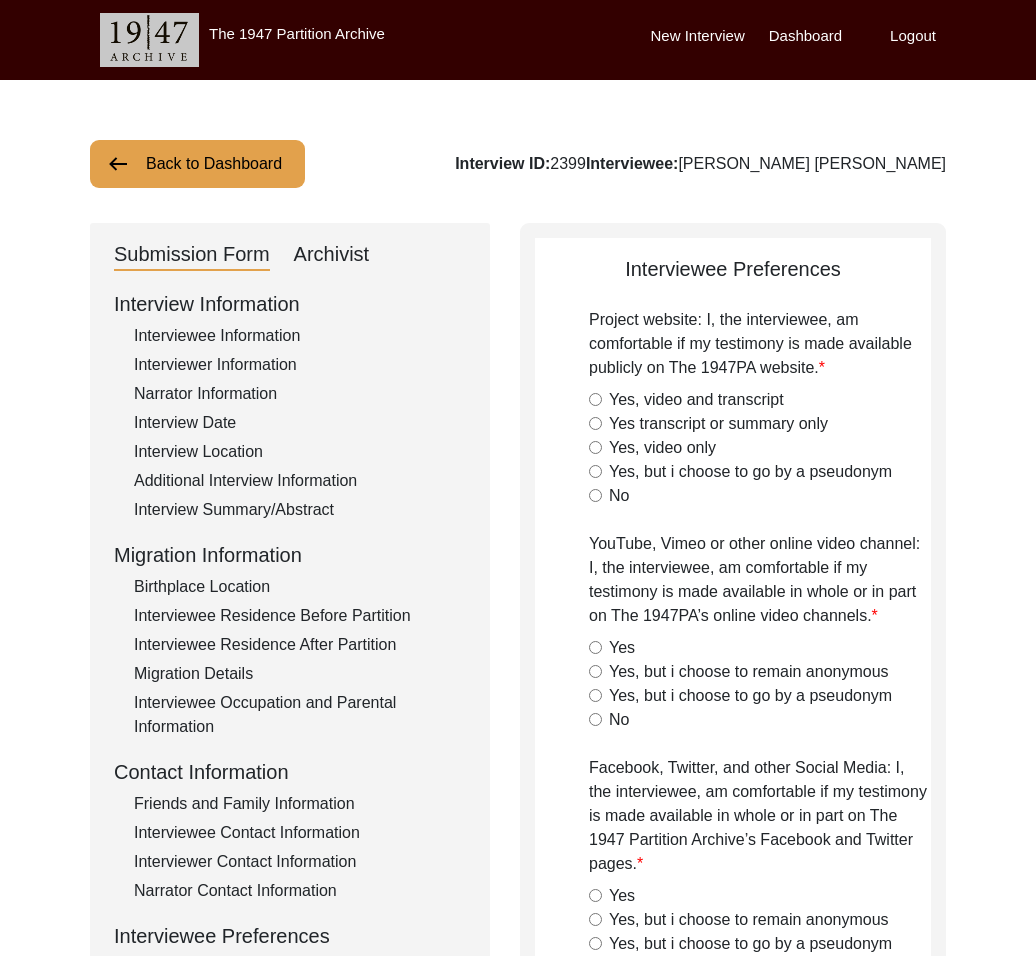 click on "Yes, video and transcript" 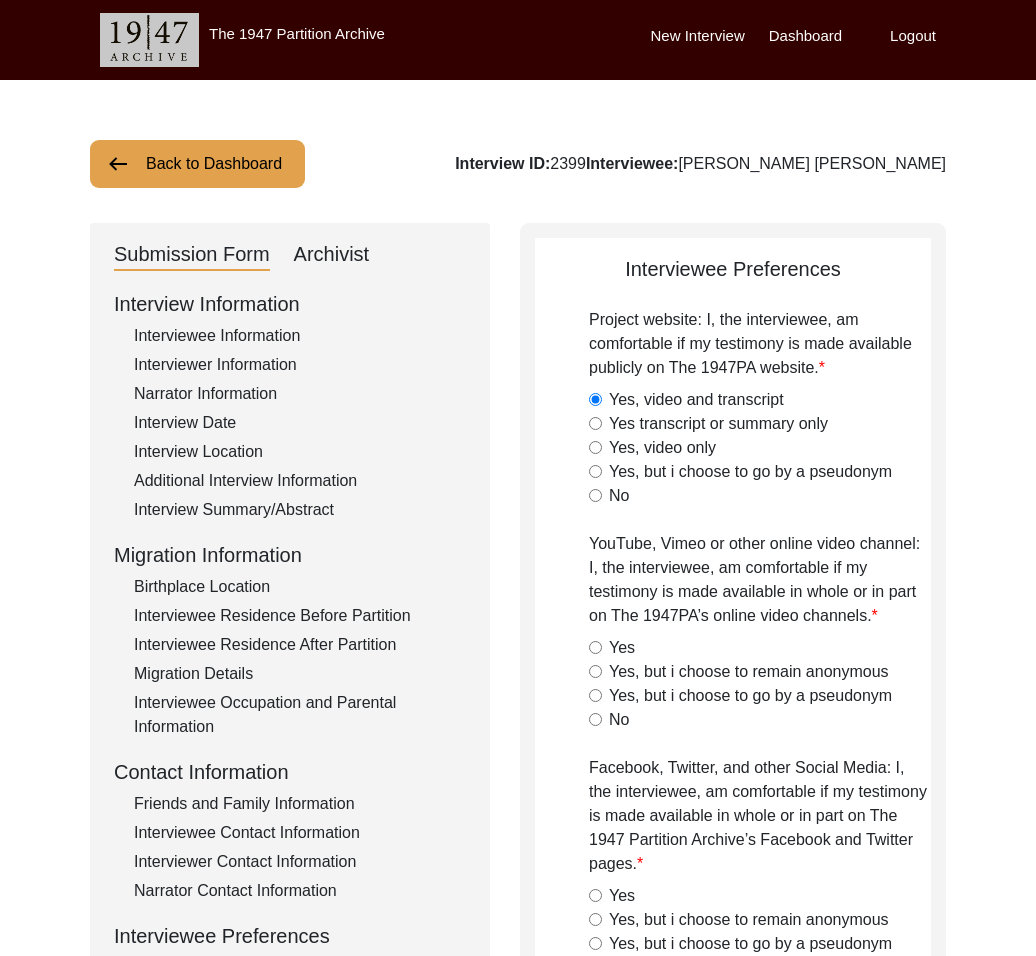 click on "Yes" 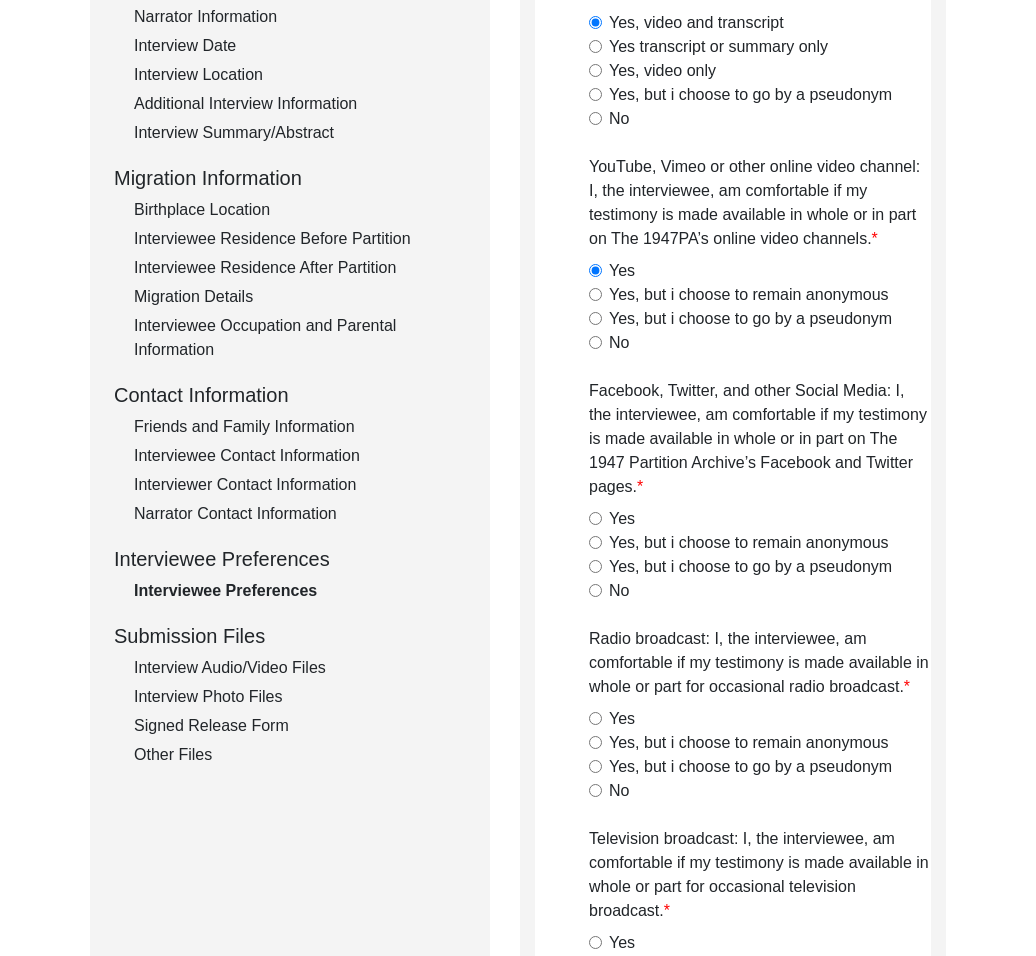 scroll, scrollTop: 393, scrollLeft: 0, axis: vertical 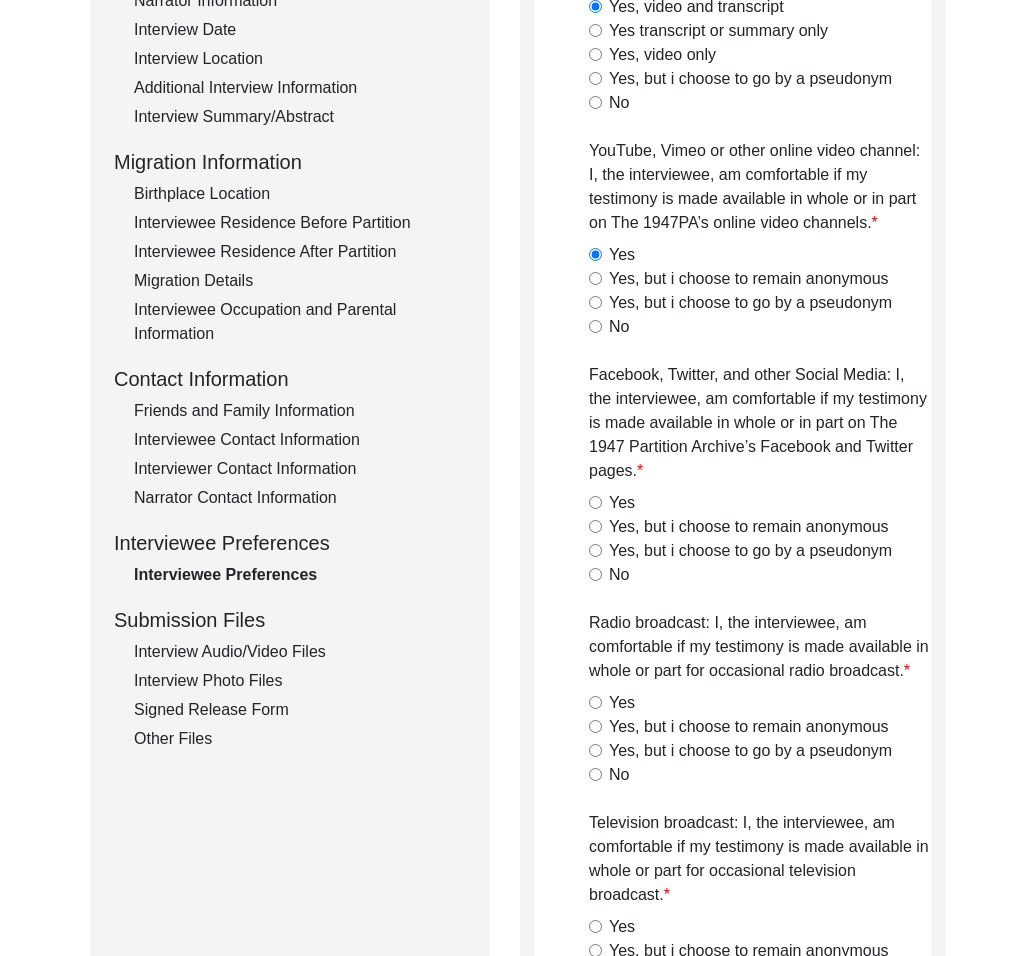 click on "Yes" 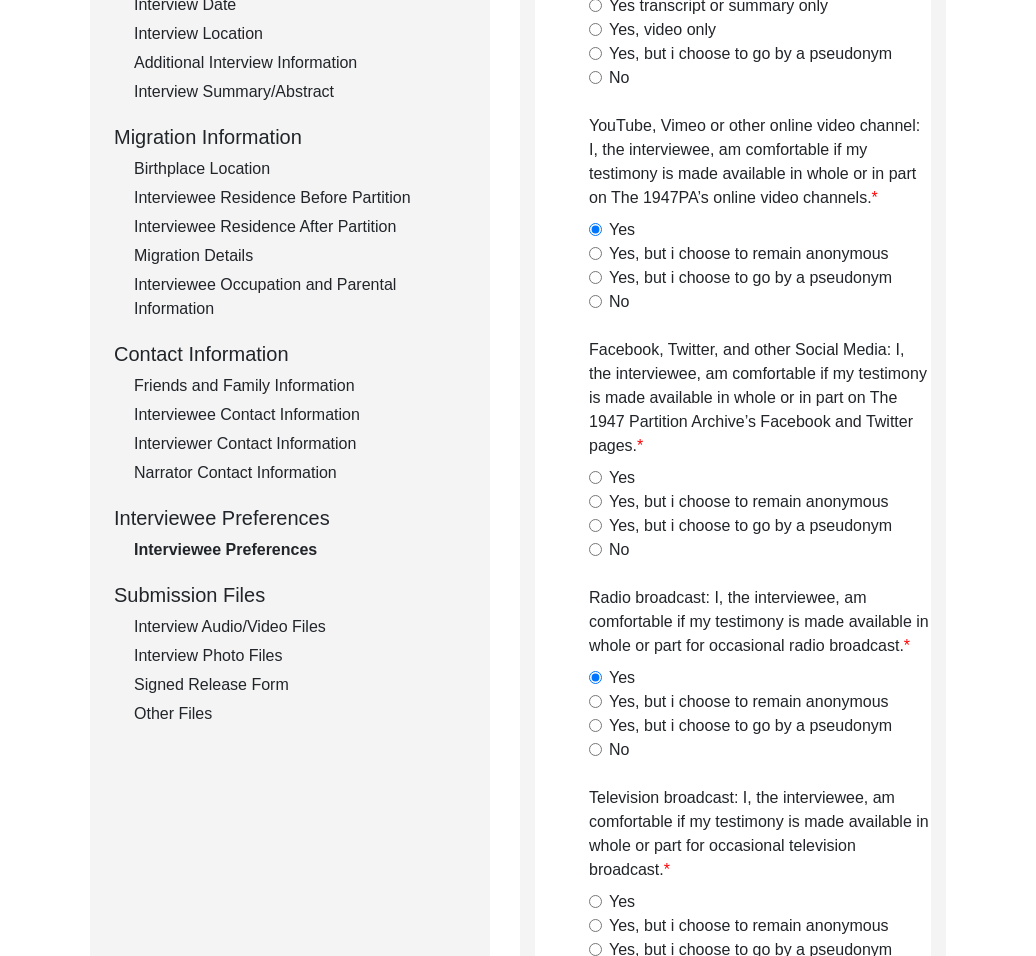 scroll, scrollTop: 645, scrollLeft: 0, axis: vertical 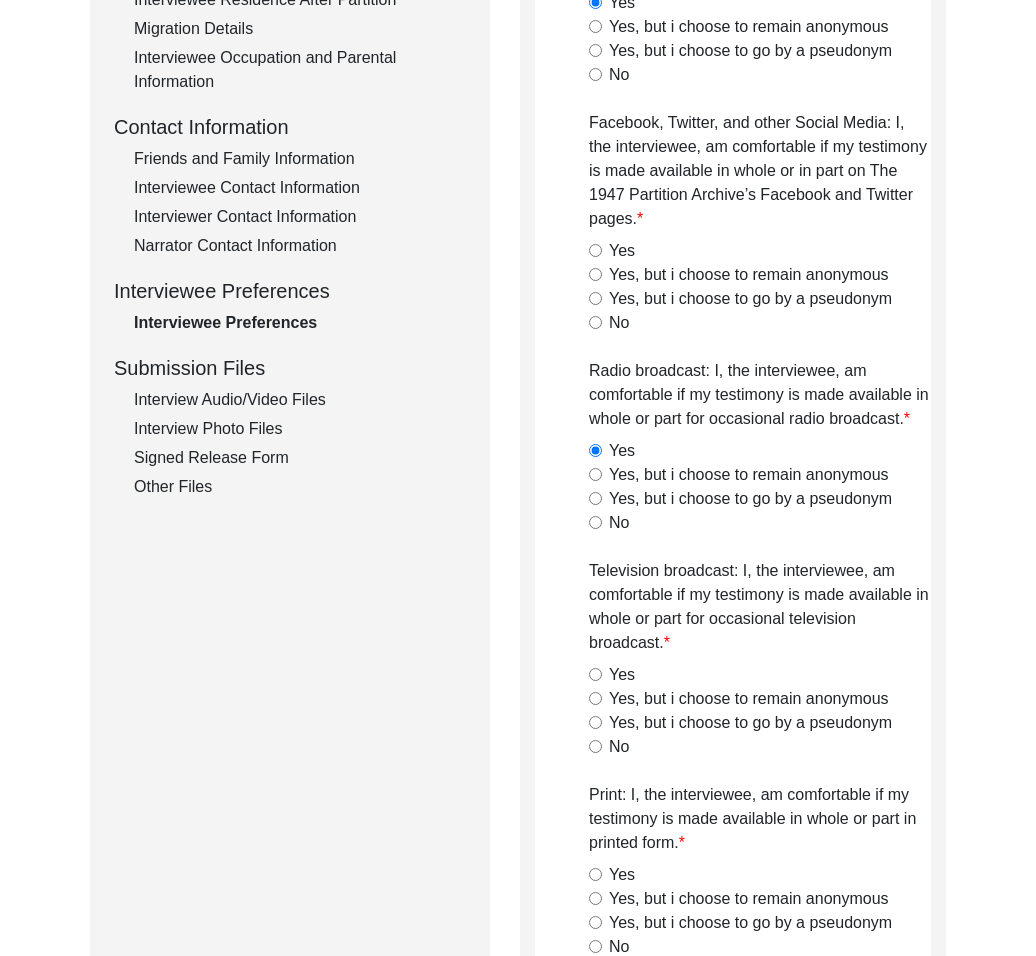 drag, startPoint x: 620, startPoint y: 673, endPoint x: 632, endPoint y: 827, distance: 154.46683 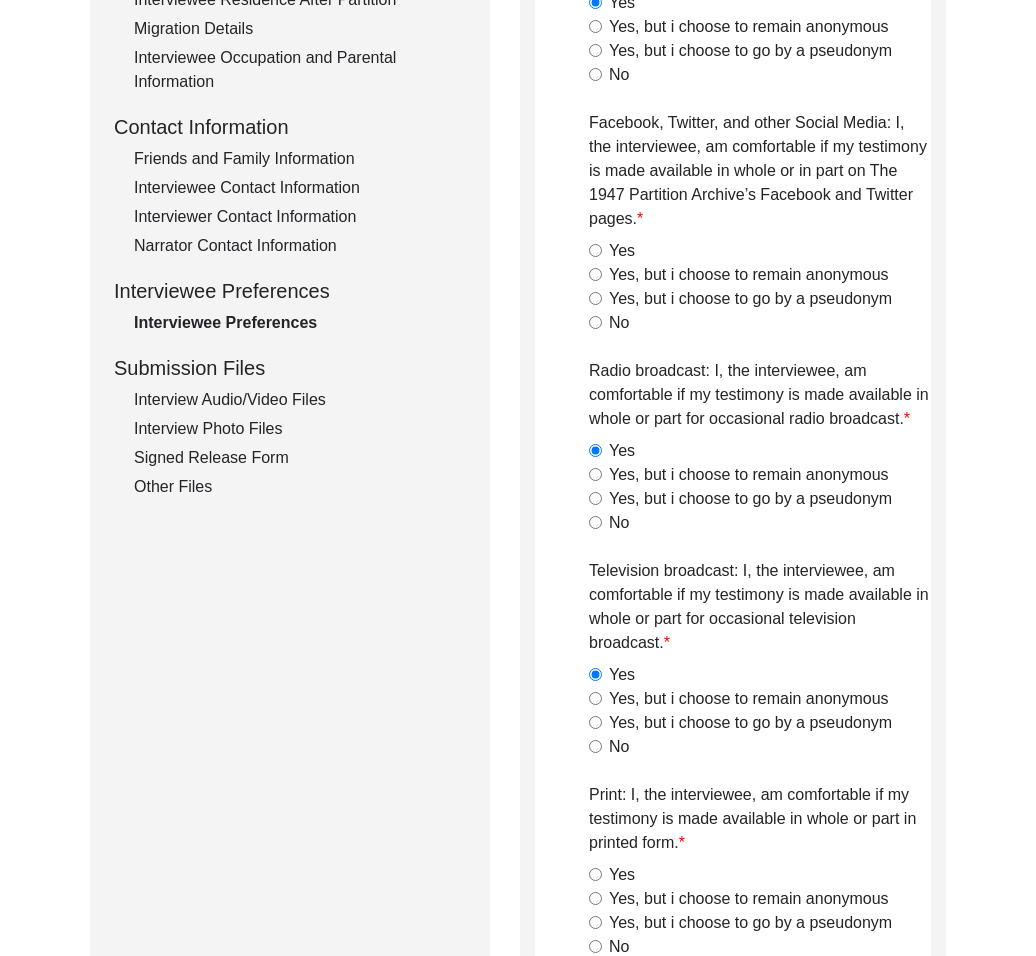 click on "Yes" 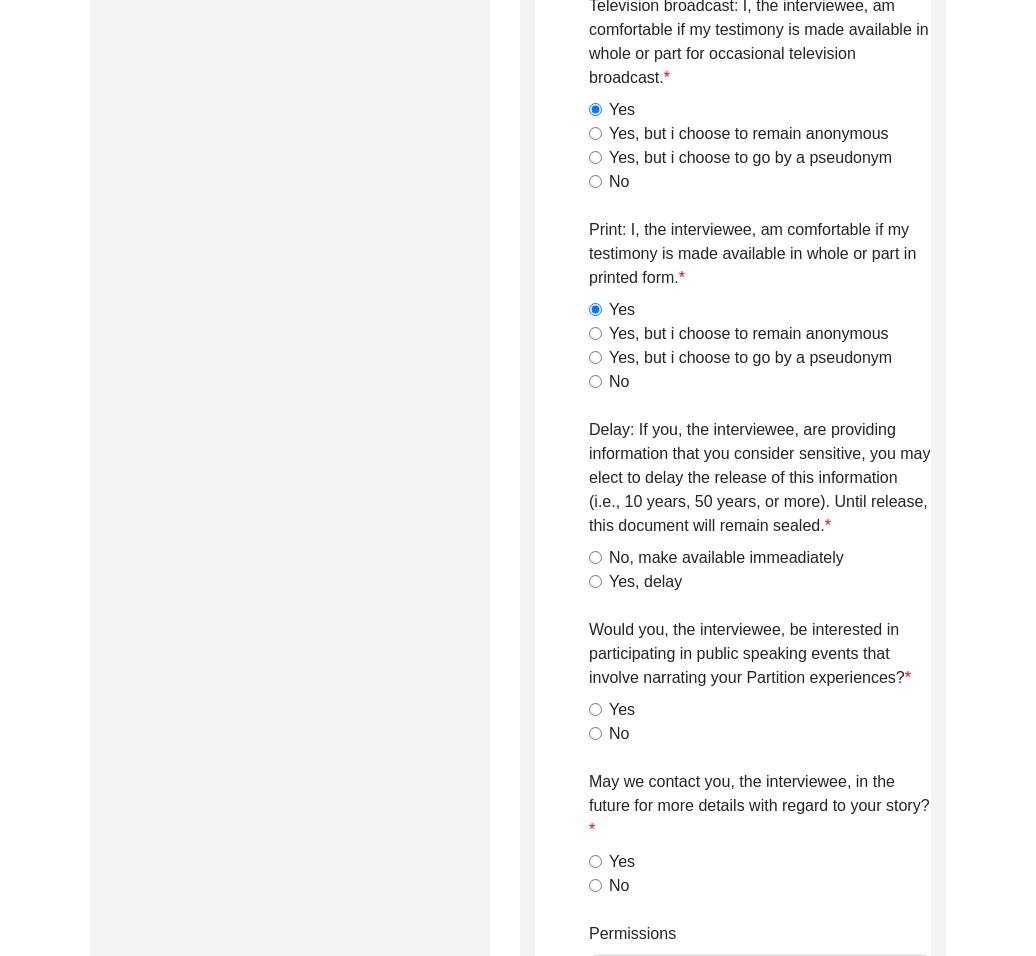 scroll, scrollTop: 1239, scrollLeft: 0, axis: vertical 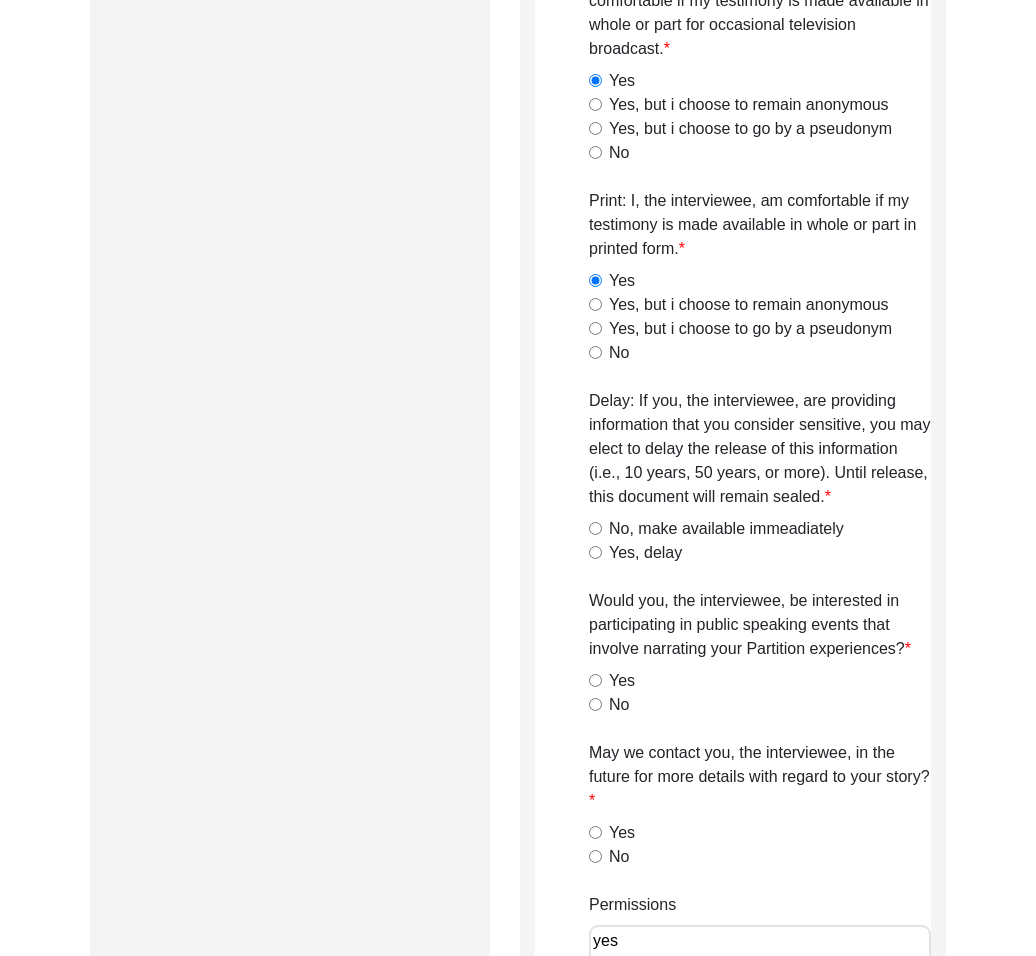 click on "Yes, delay" 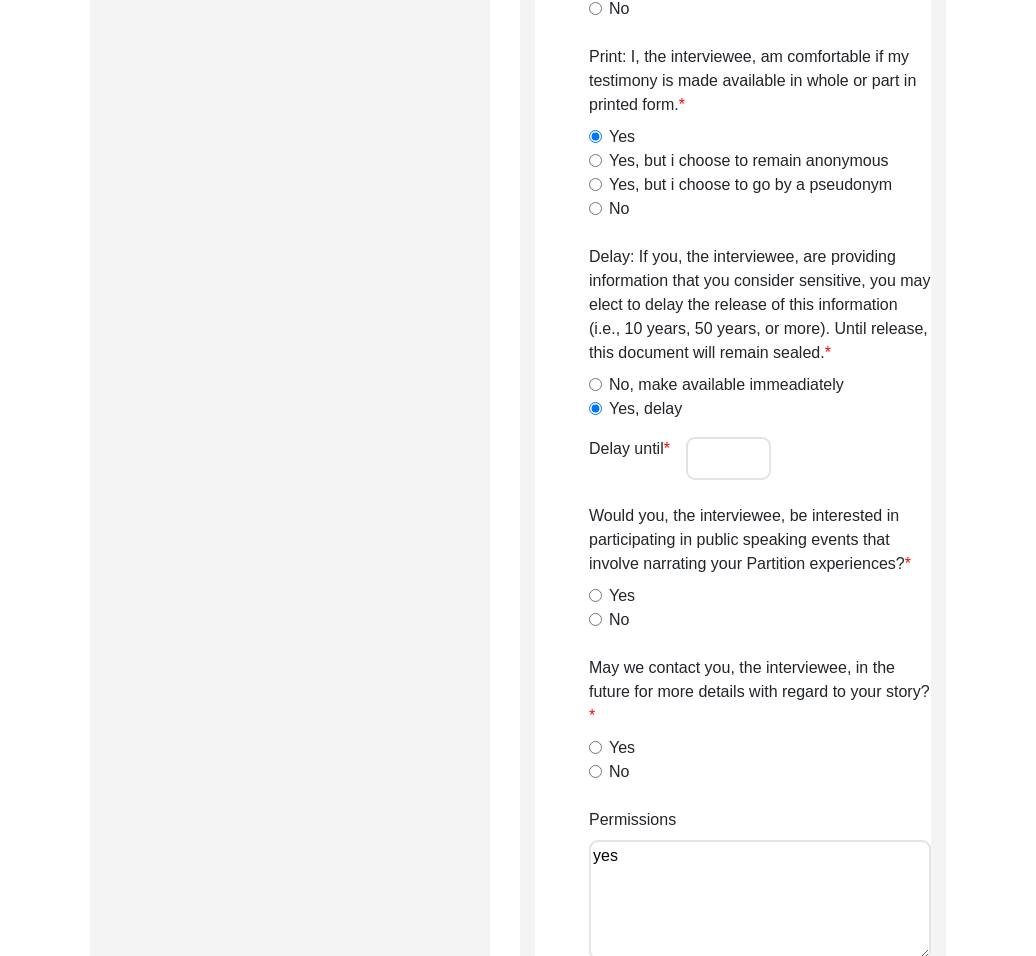 scroll, scrollTop: 1496, scrollLeft: 0, axis: vertical 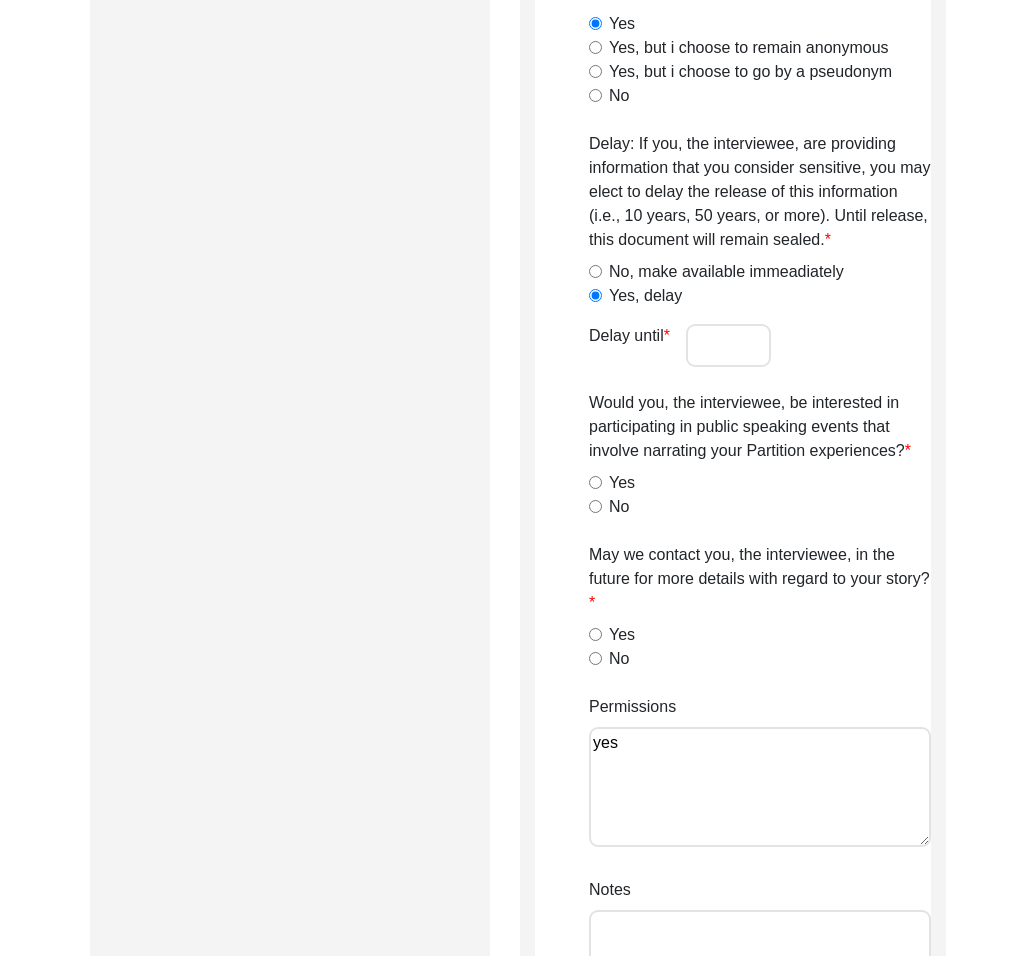click on "Yes" 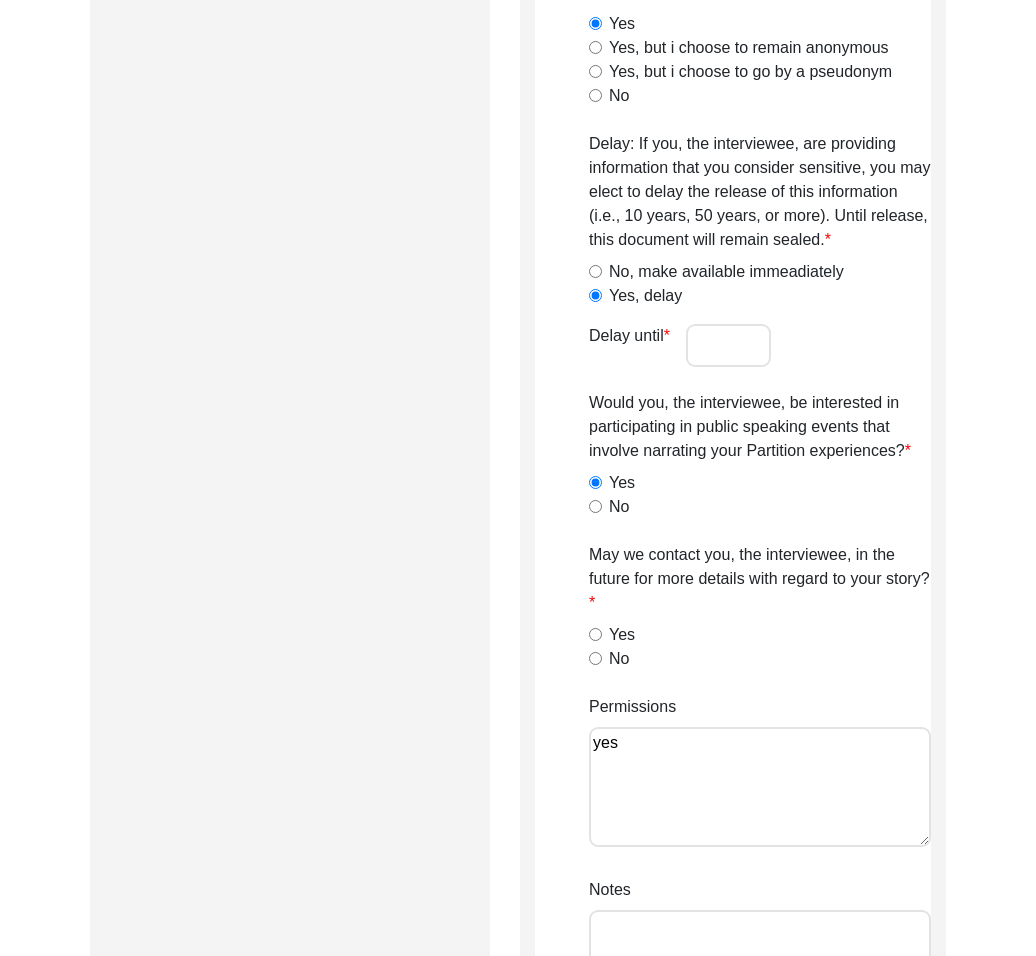 click on "Yes" 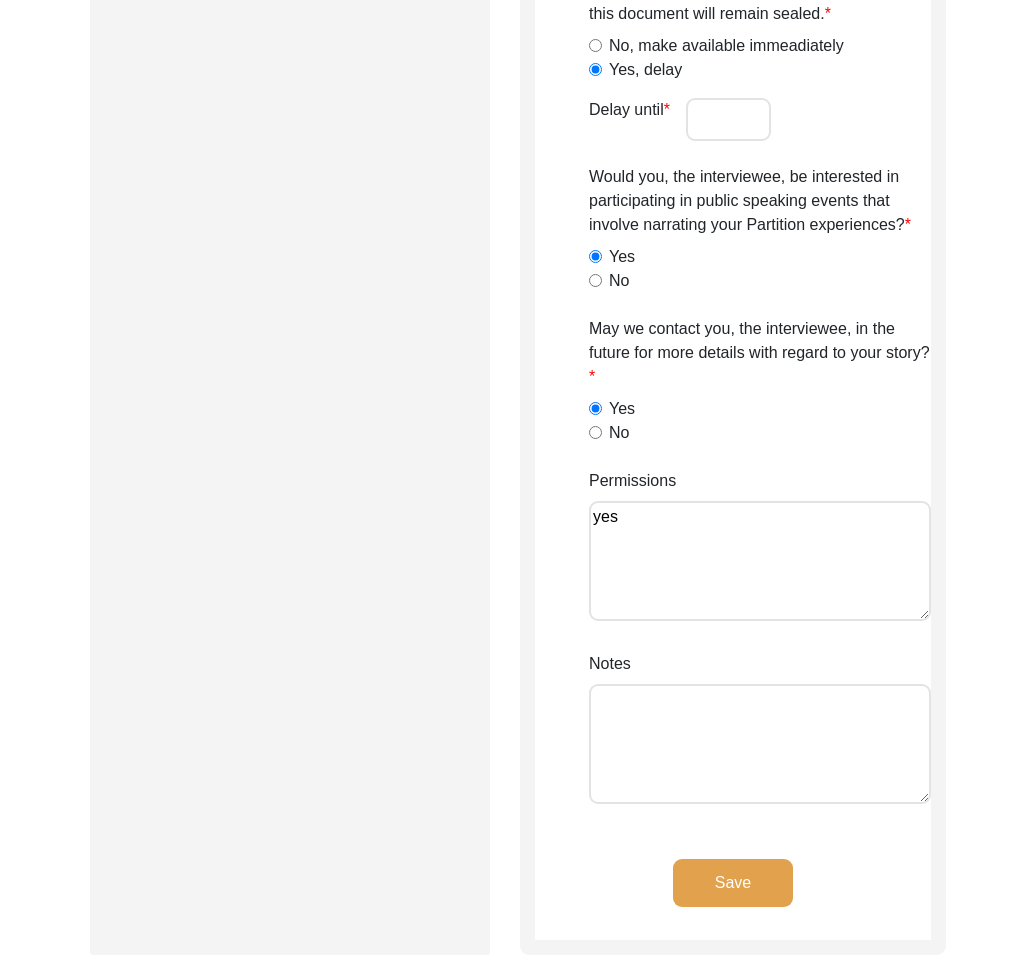 scroll, scrollTop: 1743, scrollLeft: 0, axis: vertical 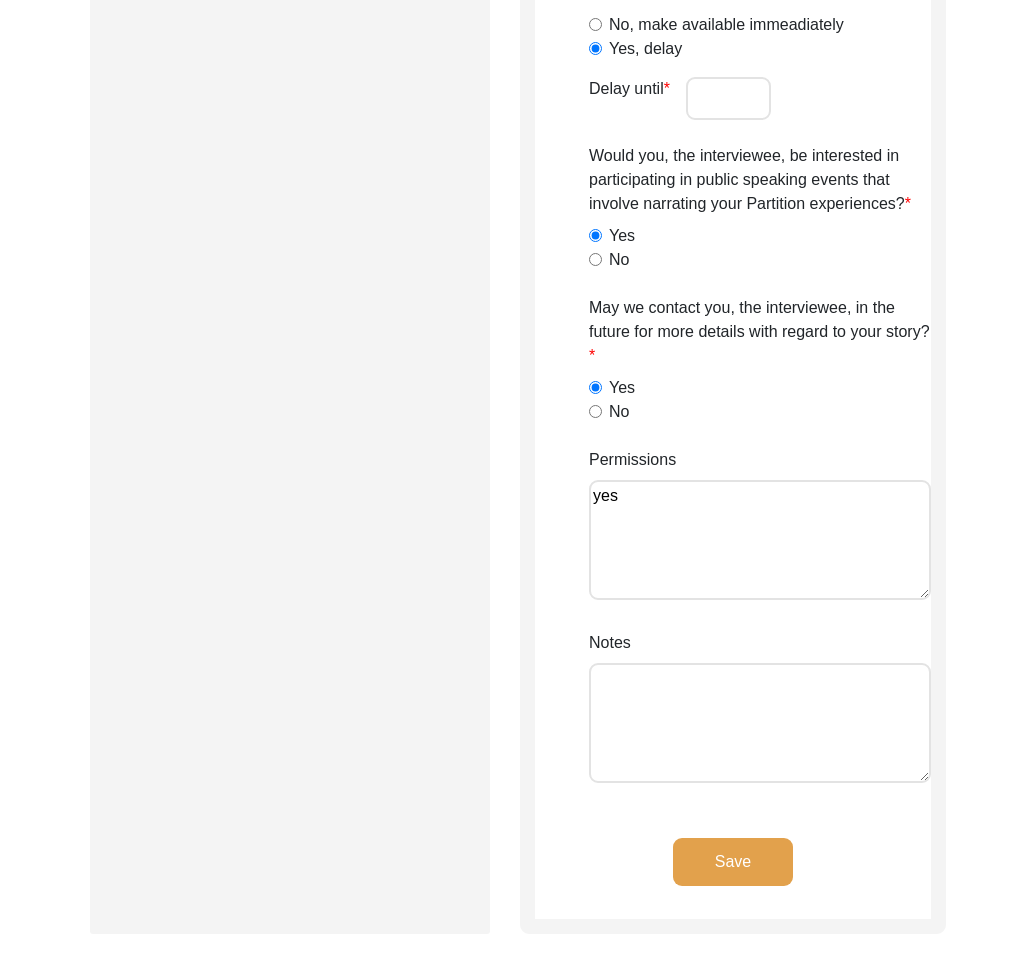 click on "Notes" at bounding box center [760, 723] 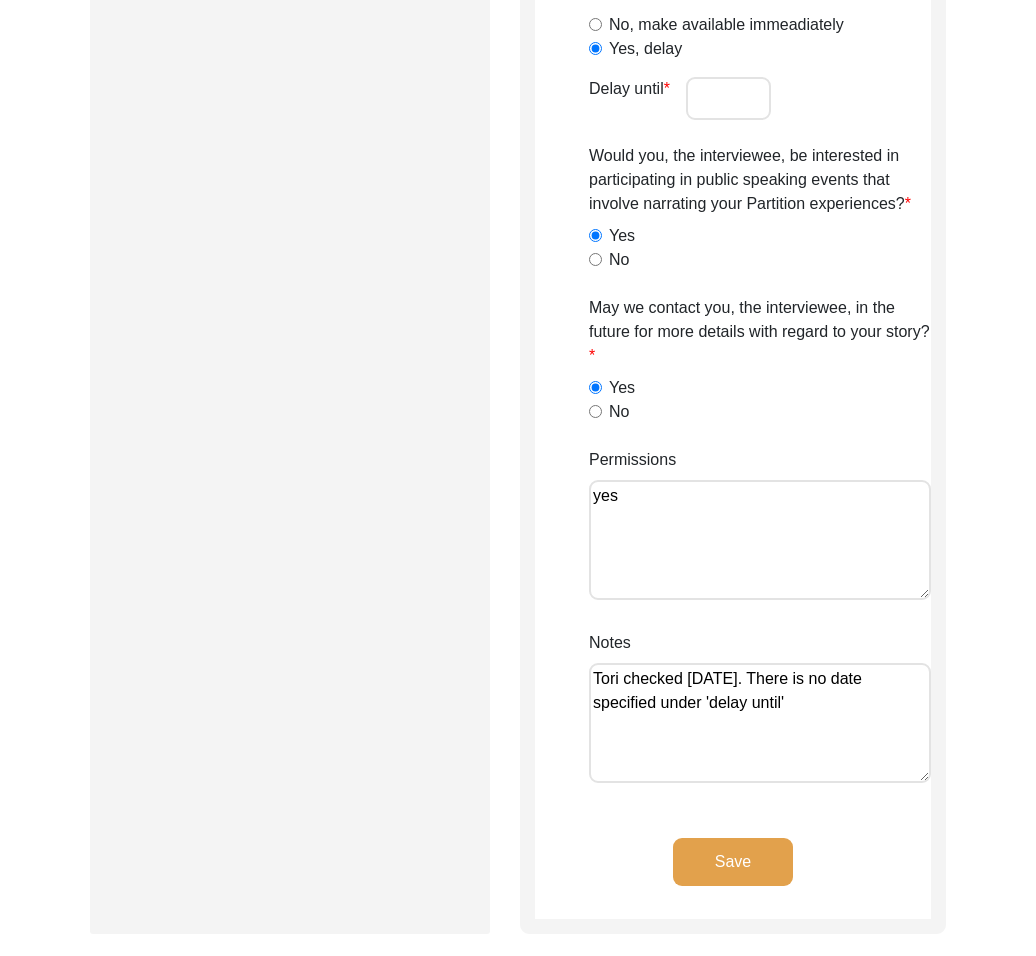 type on "Tori checked [DATE]. There is no date specified under 'delay until'" 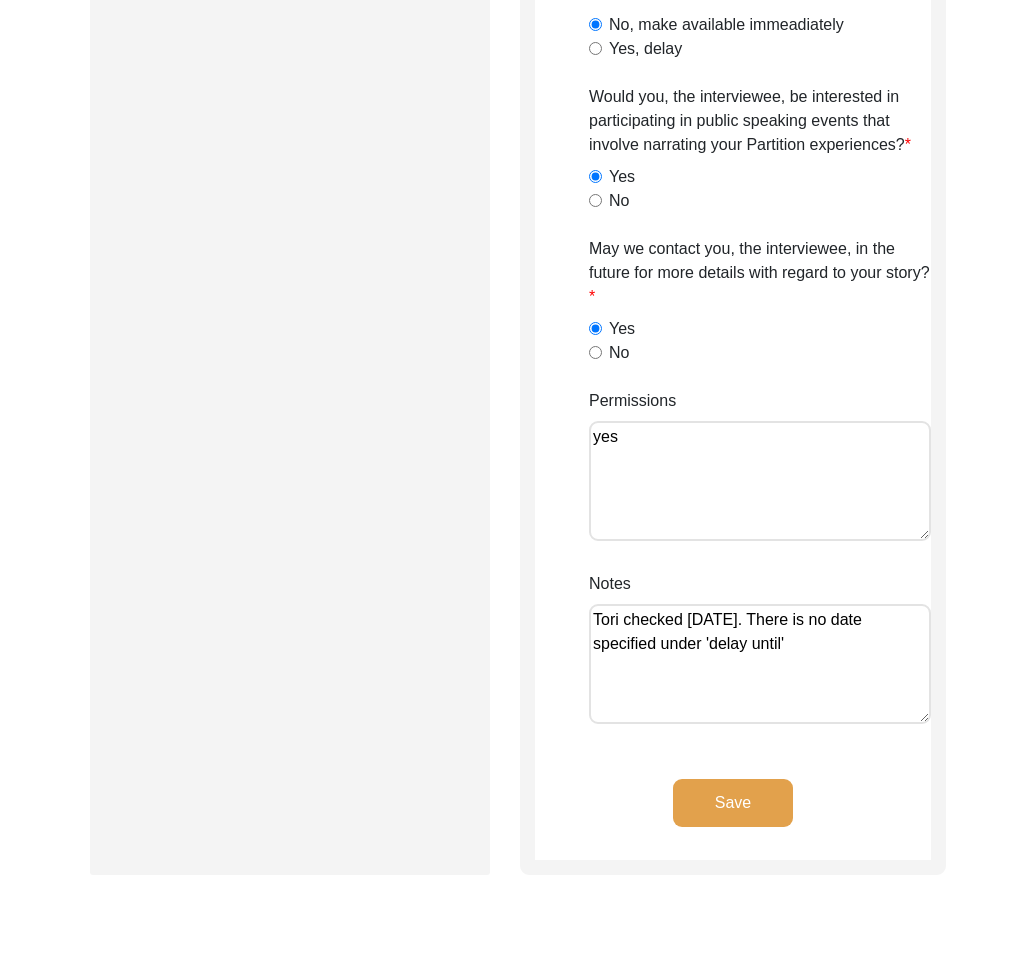 click on "Tori checked [DATE]. There is no date specified under 'delay until'" at bounding box center (760, 664) 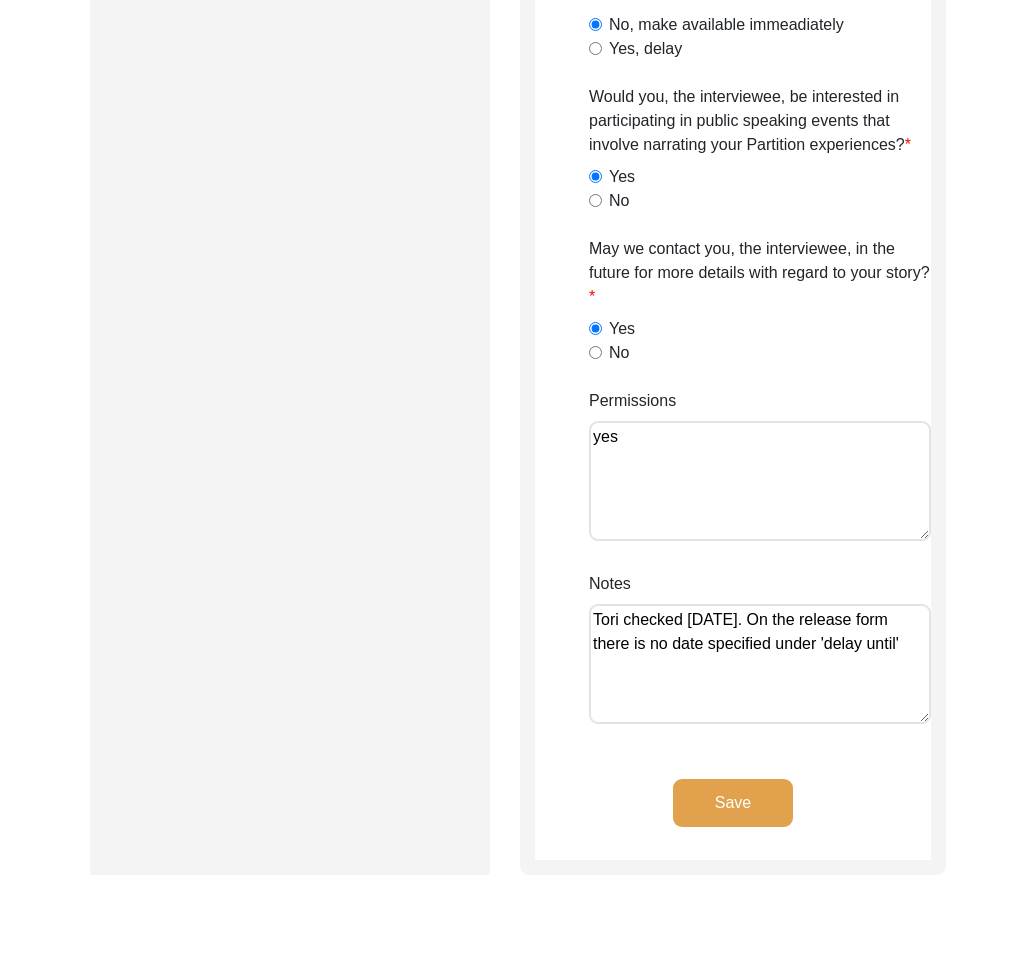 click on "Tori checked [DATE]. On the release form there is no date specified under 'delay until'" at bounding box center [760, 664] 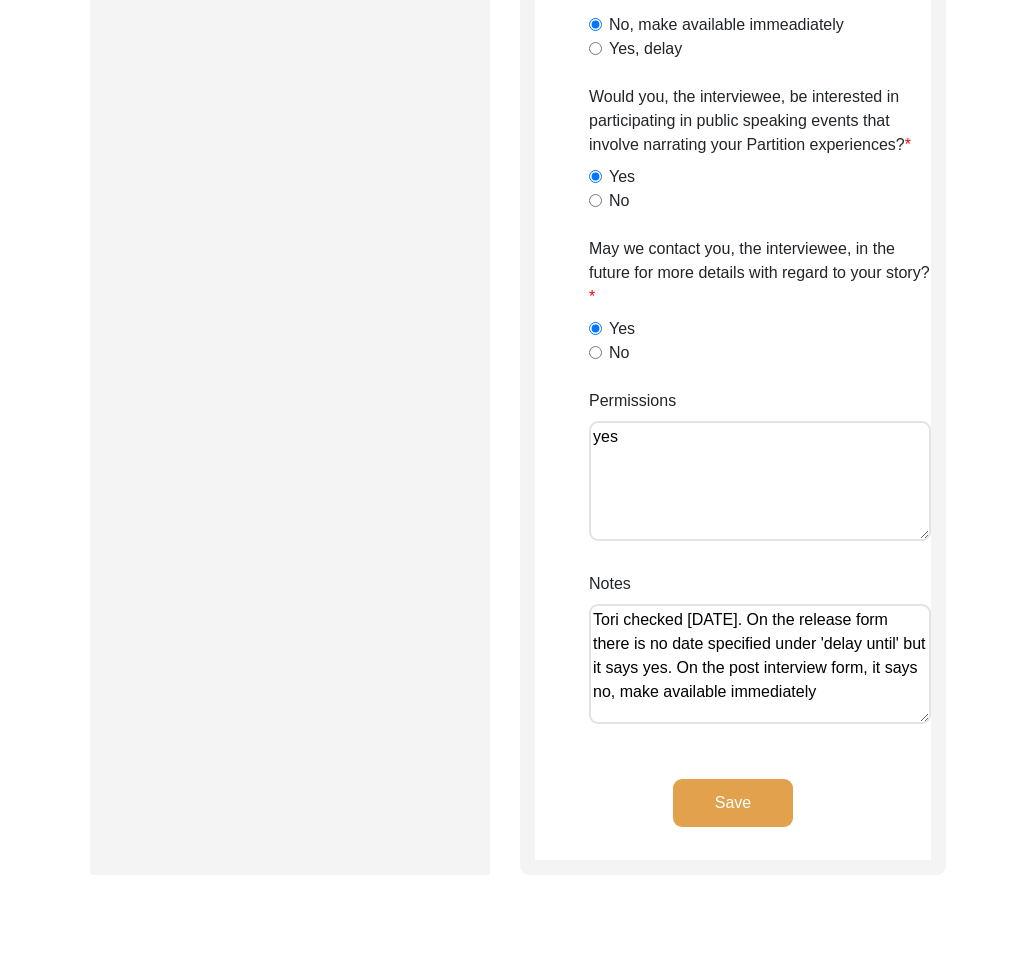 type on "Tori checked [DATE]. On the release form there is no date specified under 'delay until' but it says yes. On the post interview form, it says no, make available immediately" 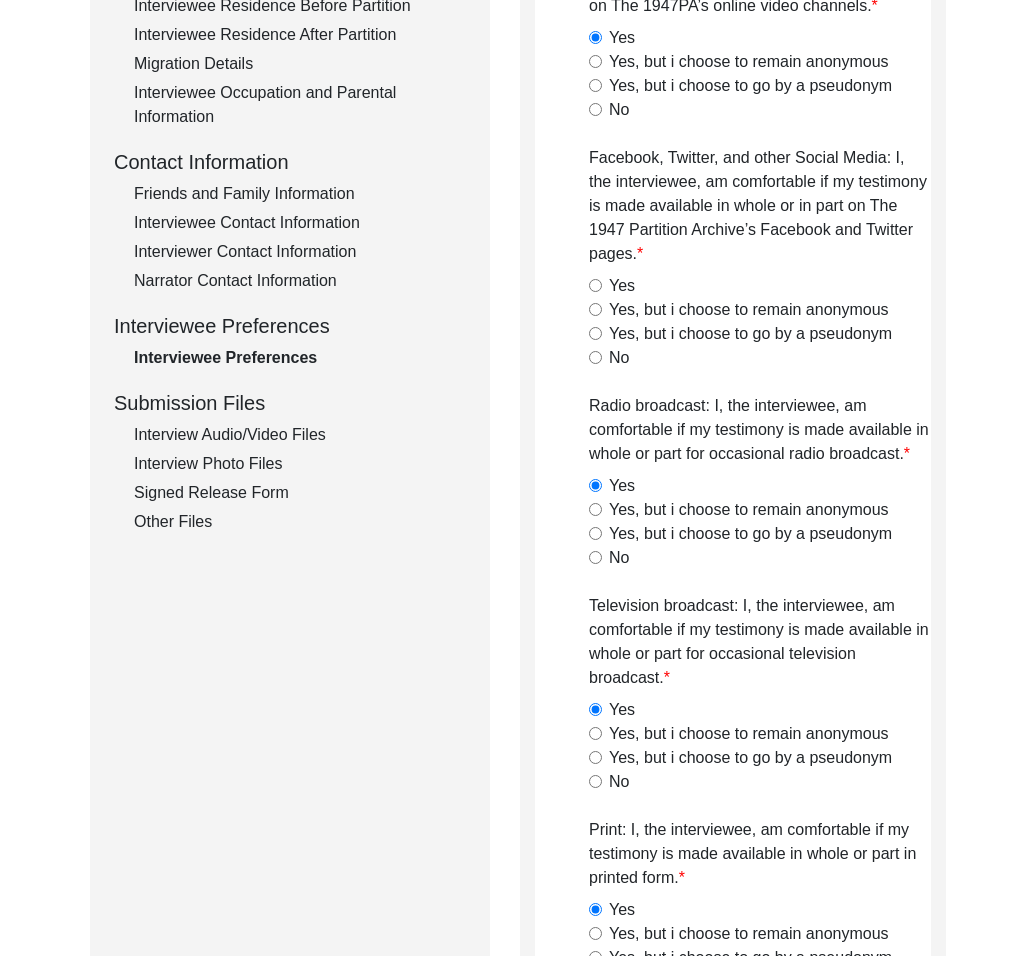 scroll, scrollTop: 587, scrollLeft: 0, axis: vertical 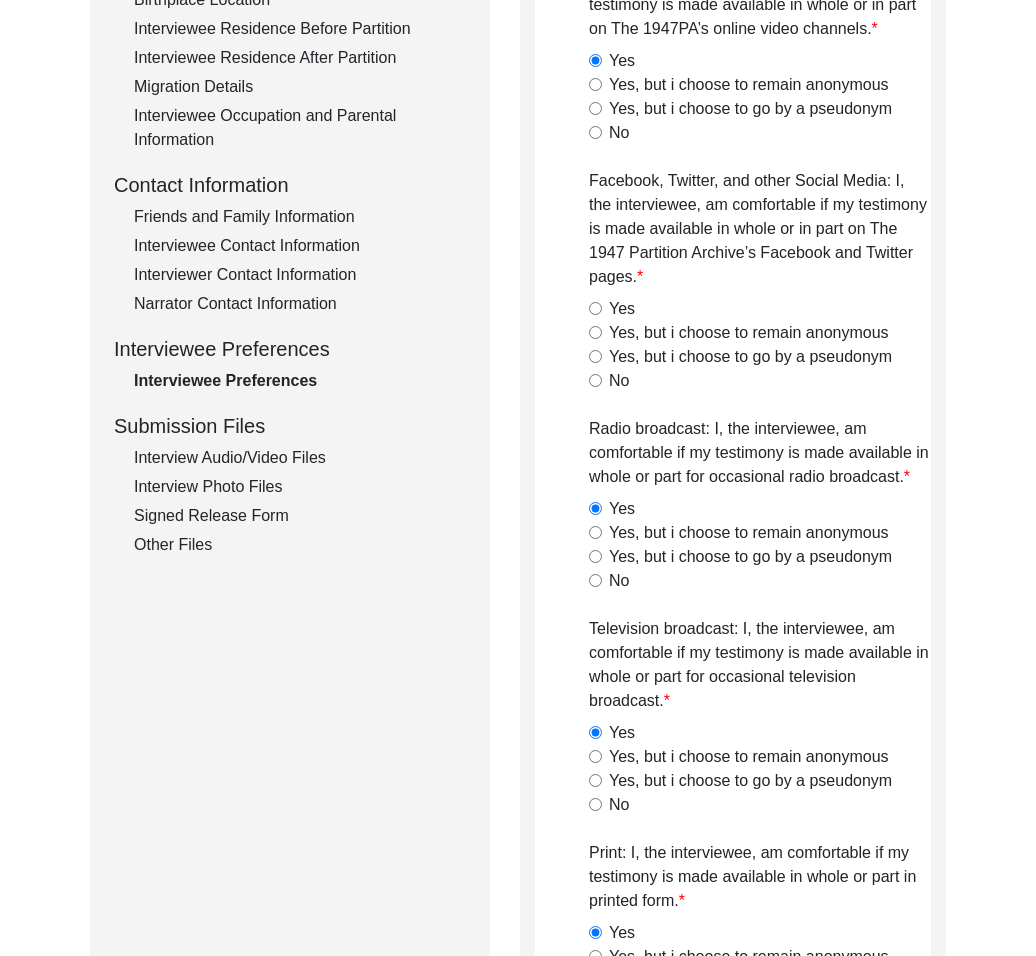 drag, startPoint x: 624, startPoint y: 375, endPoint x: 640, endPoint y: 390, distance: 21.931713 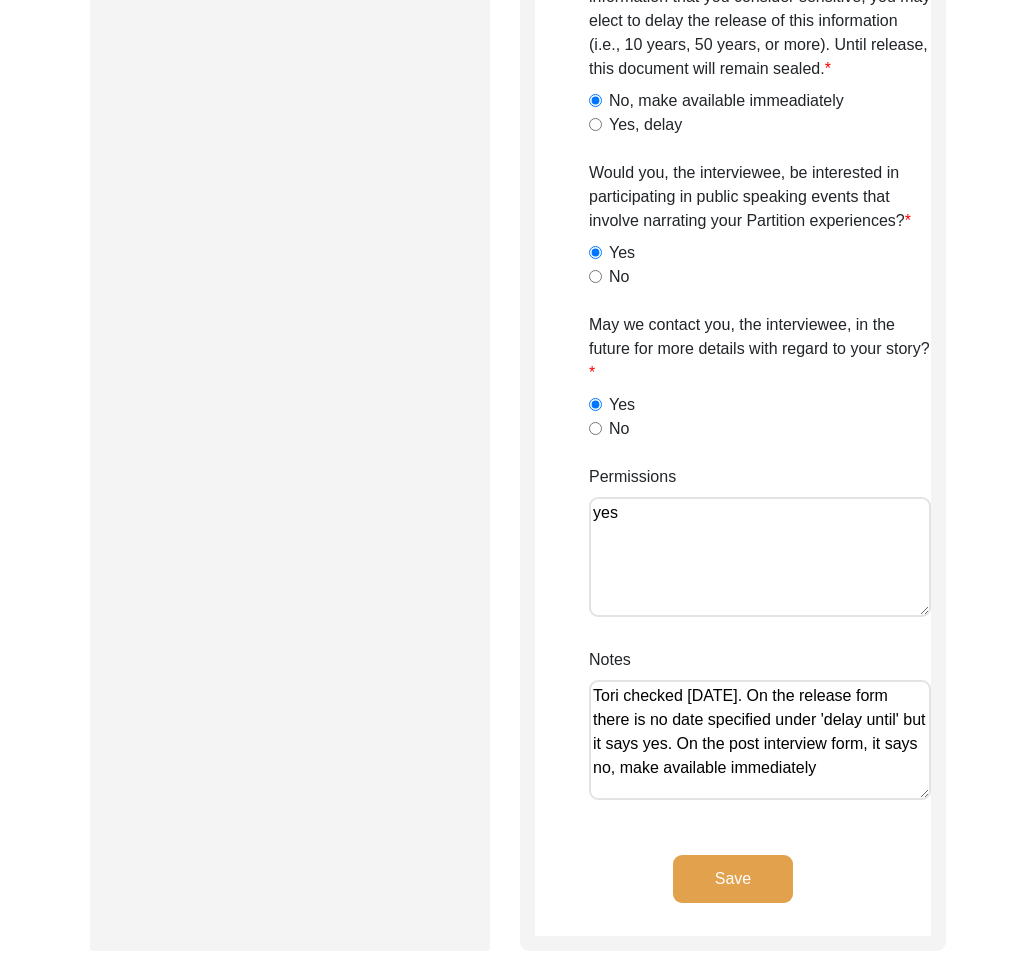 scroll, scrollTop: 1947, scrollLeft: 0, axis: vertical 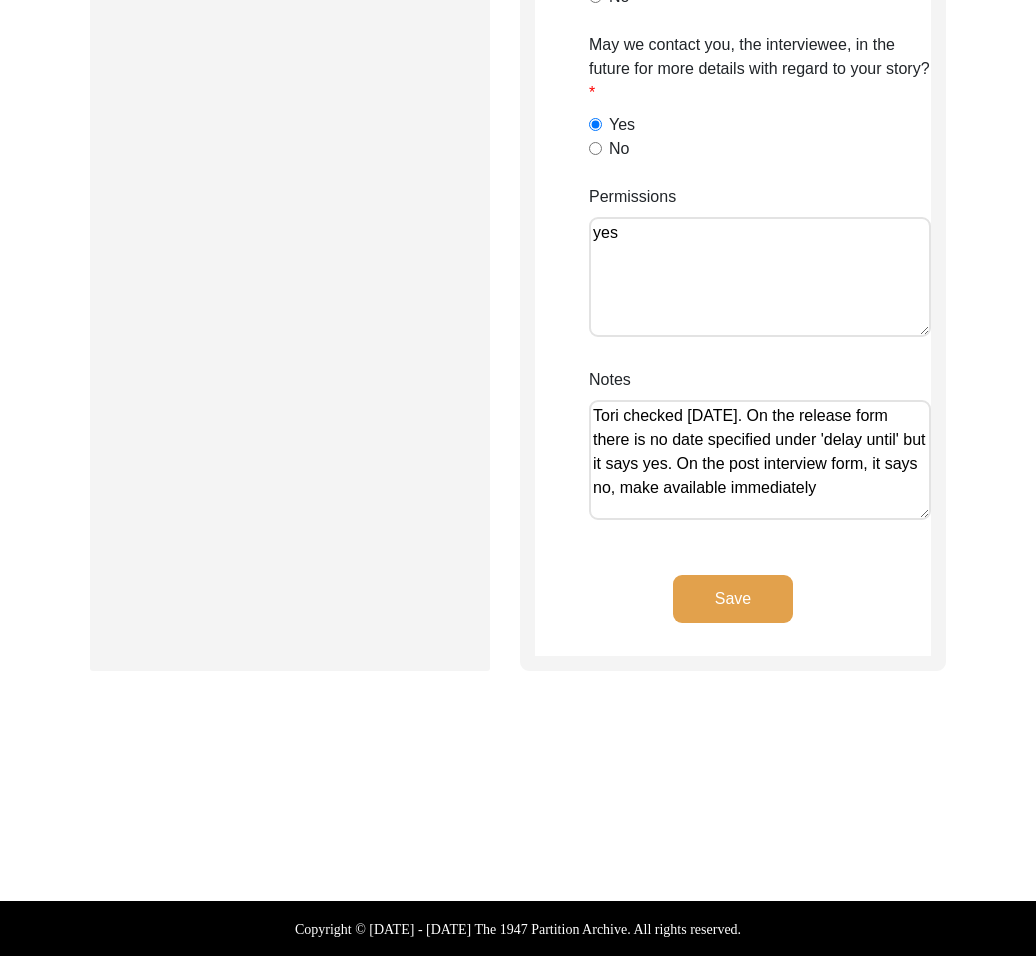click on "Tori checked [DATE]. On the release form there is no date specified under 'delay until' but it says yes. On the post interview form, it says no, make available immediately" at bounding box center [760, 460] 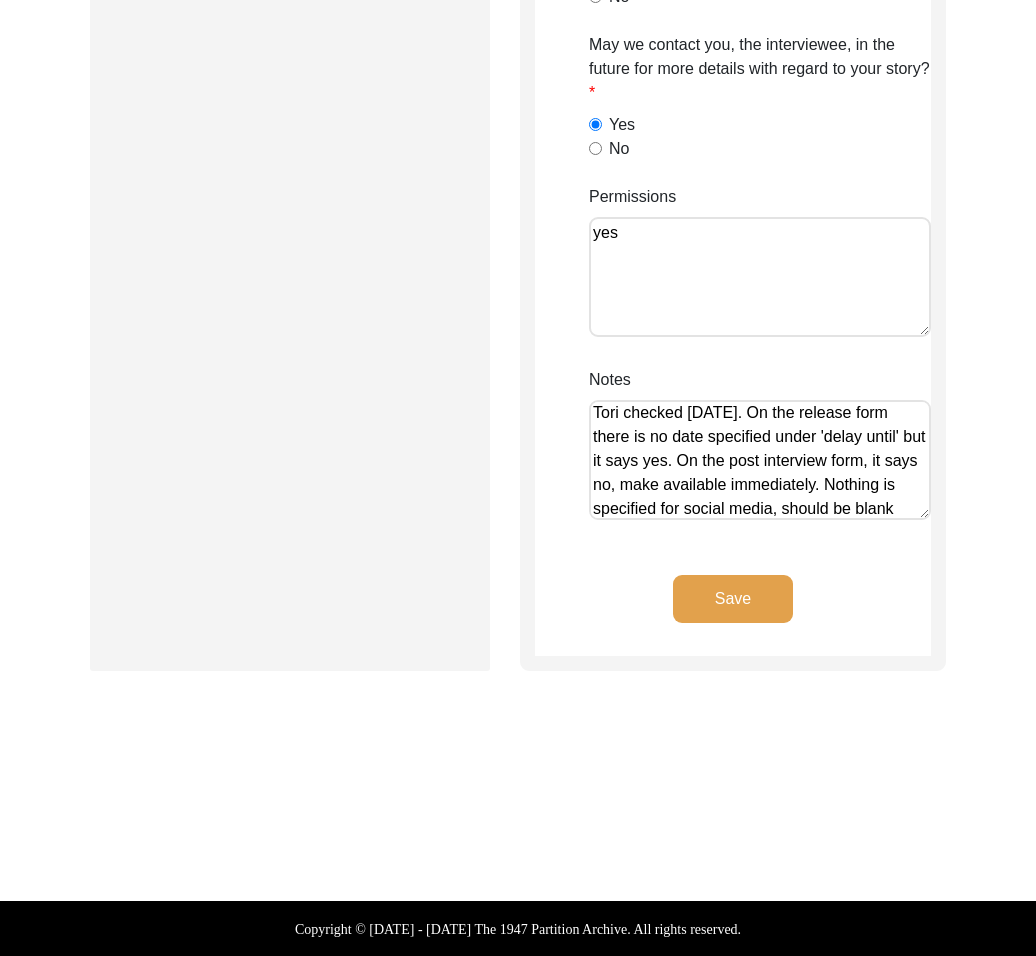 scroll, scrollTop: 27, scrollLeft: 0, axis: vertical 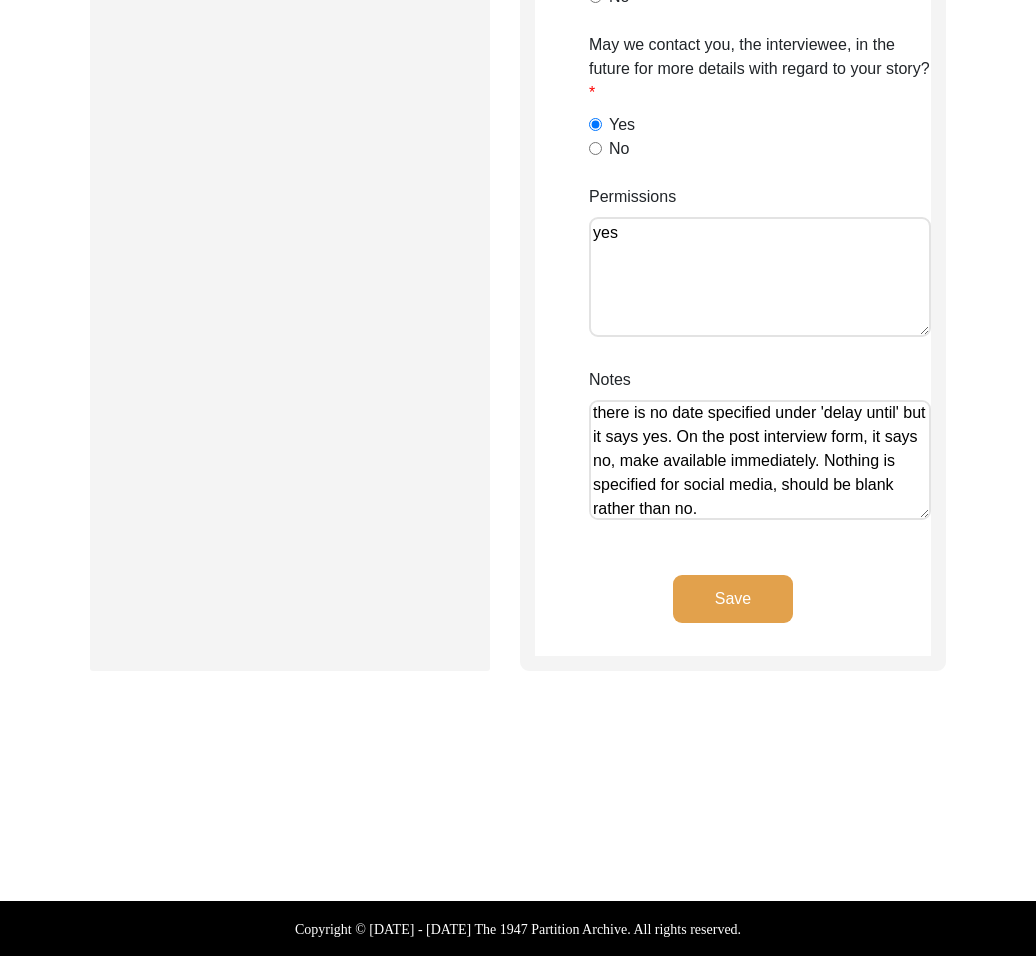 type on "Tori checked [DATE]. On the release form there is no date specified under 'delay until' but it says yes. On the post interview form, it says no, make available immediately. Nothing is specified for social media, should be blank rather than no." 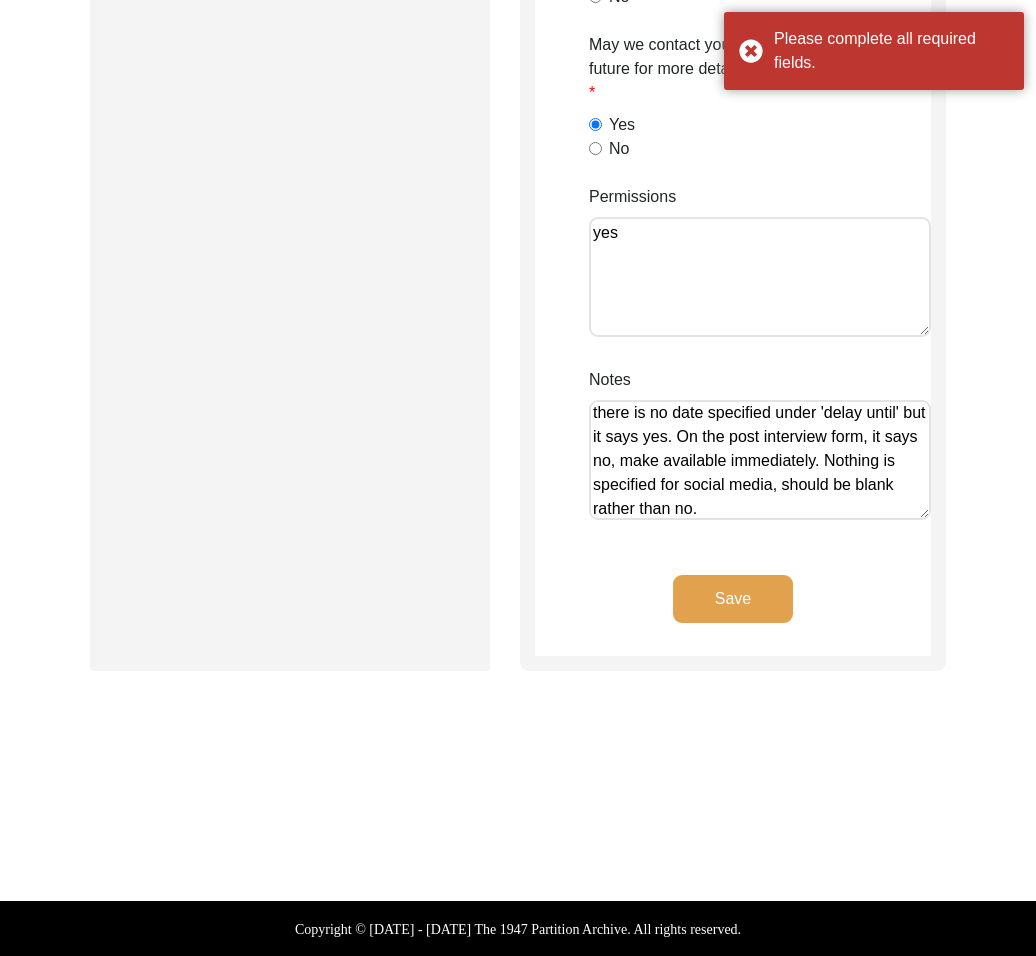 scroll, scrollTop: 0, scrollLeft: 0, axis: both 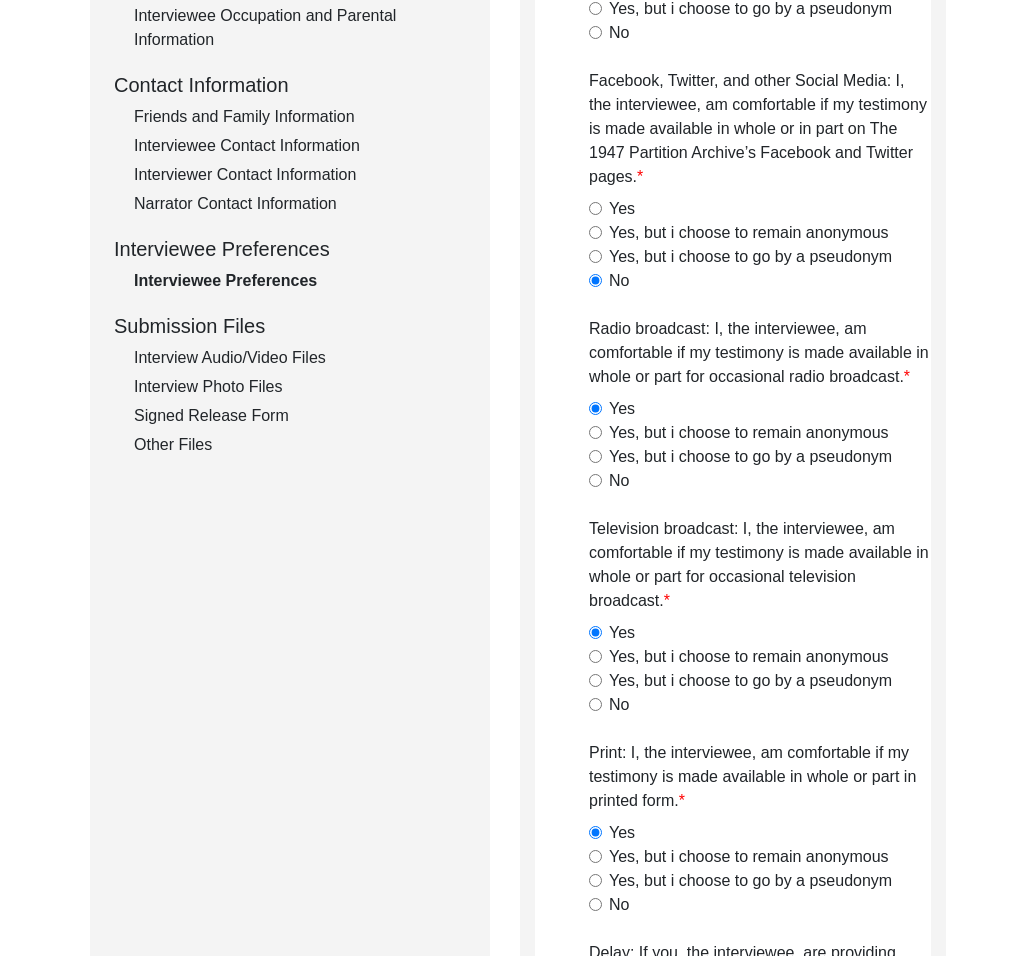 click on "Interview Audio/Video Files" 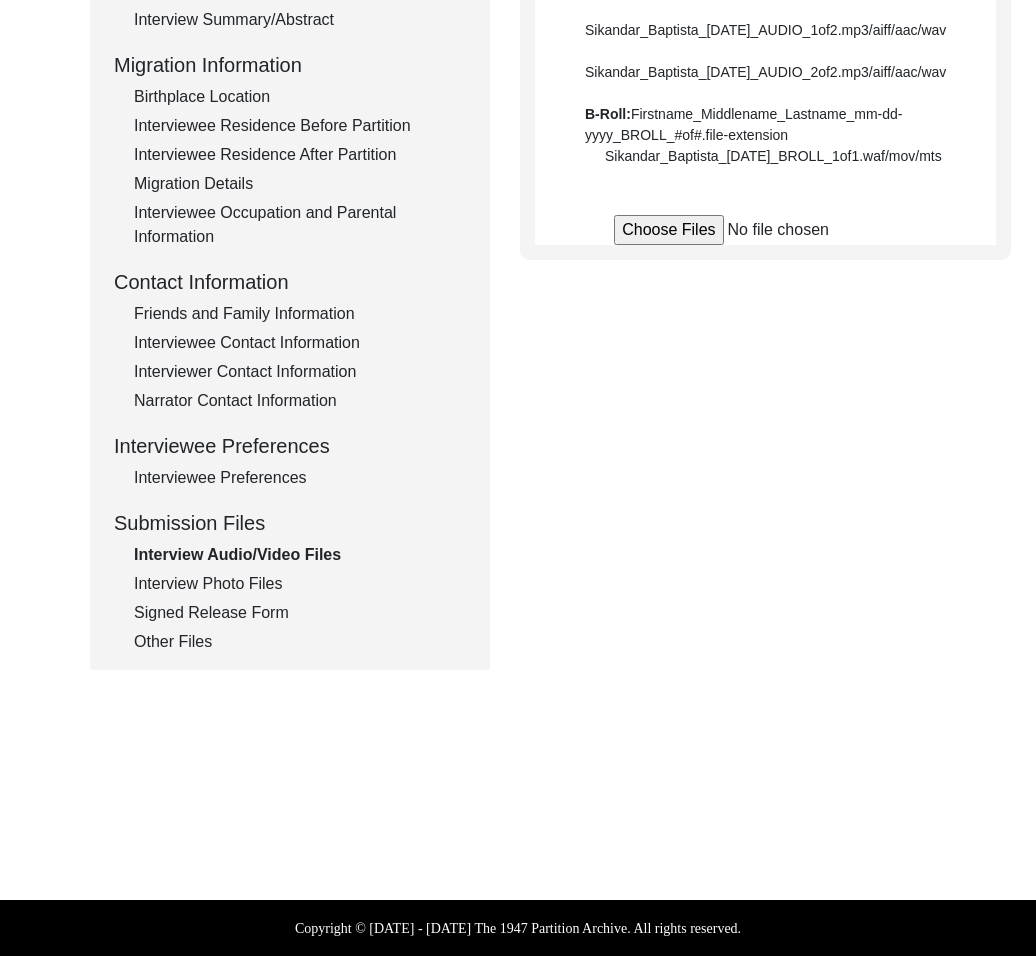 drag, startPoint x: 245, startPoint y: 472, endPoint x: 440, endPoint y: 424, distance: 200.82082 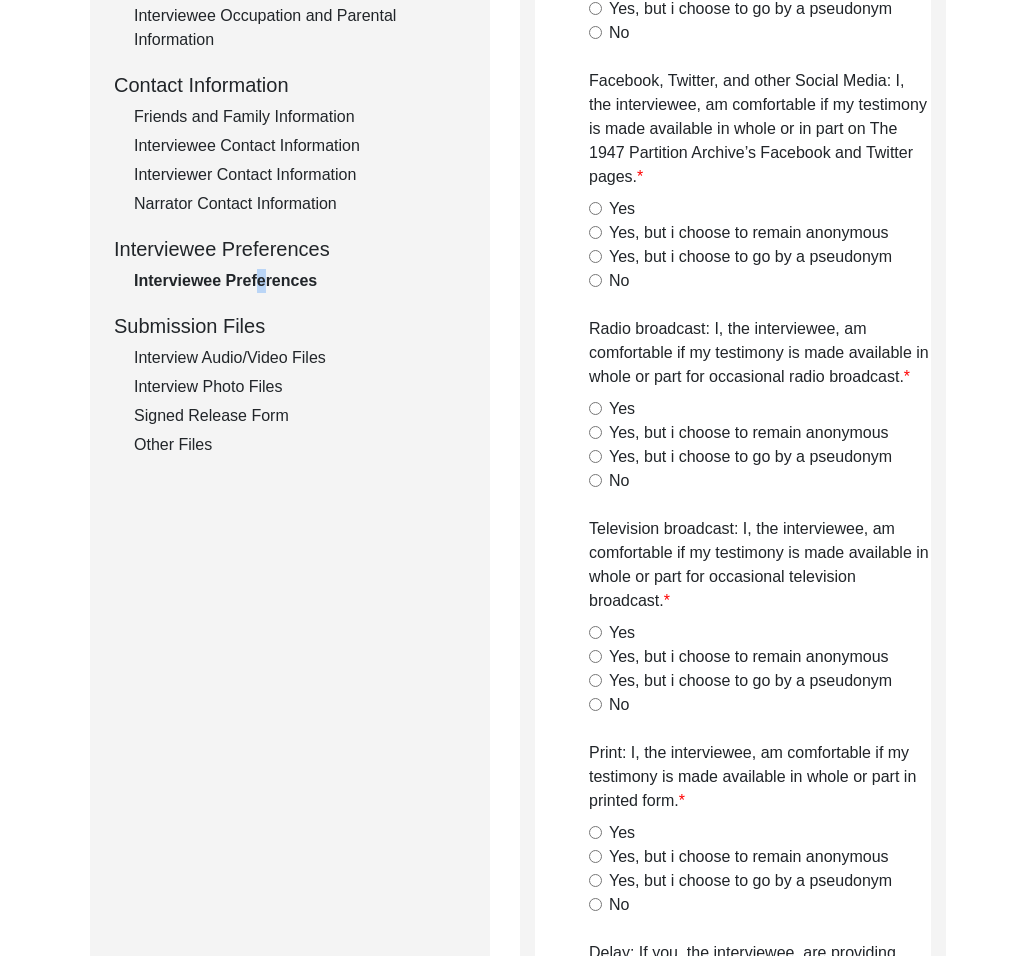 scroll, scrollTop: 0, scrollLeft: 0, axis: both 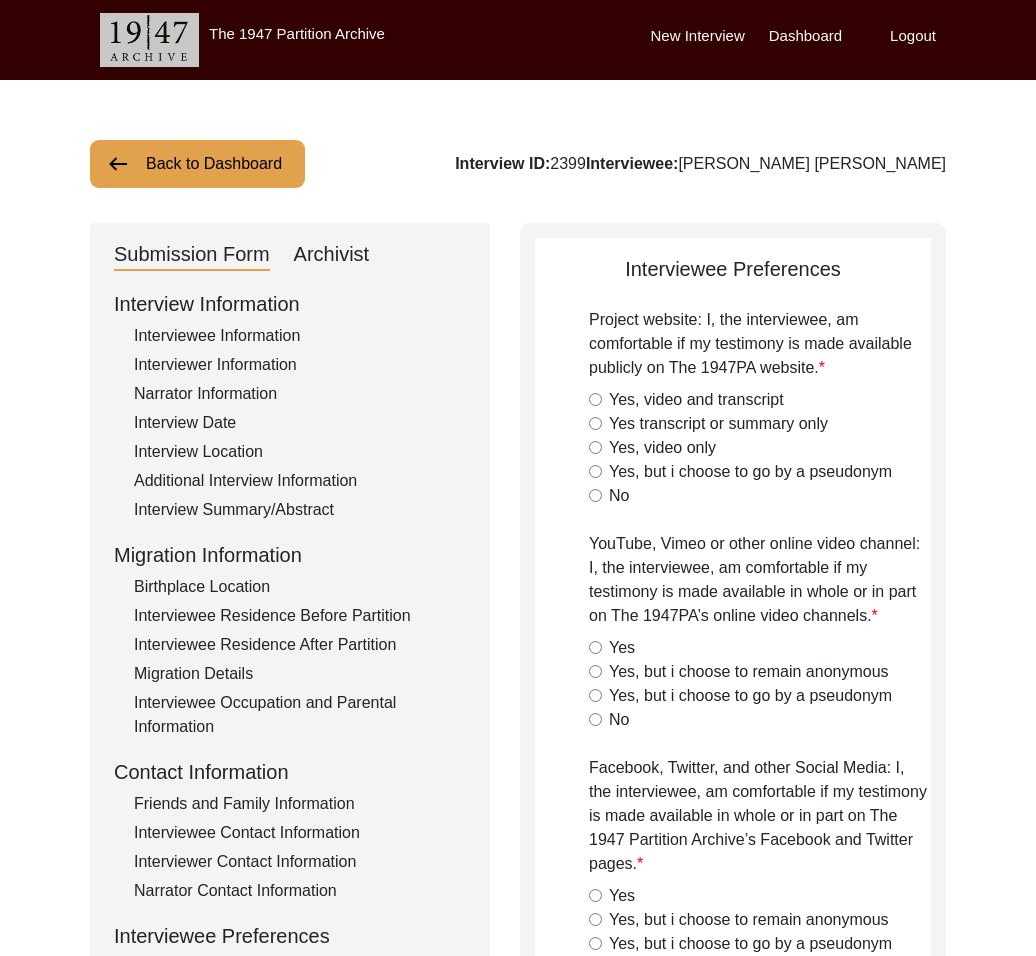 click on "Yes, video and transcript" 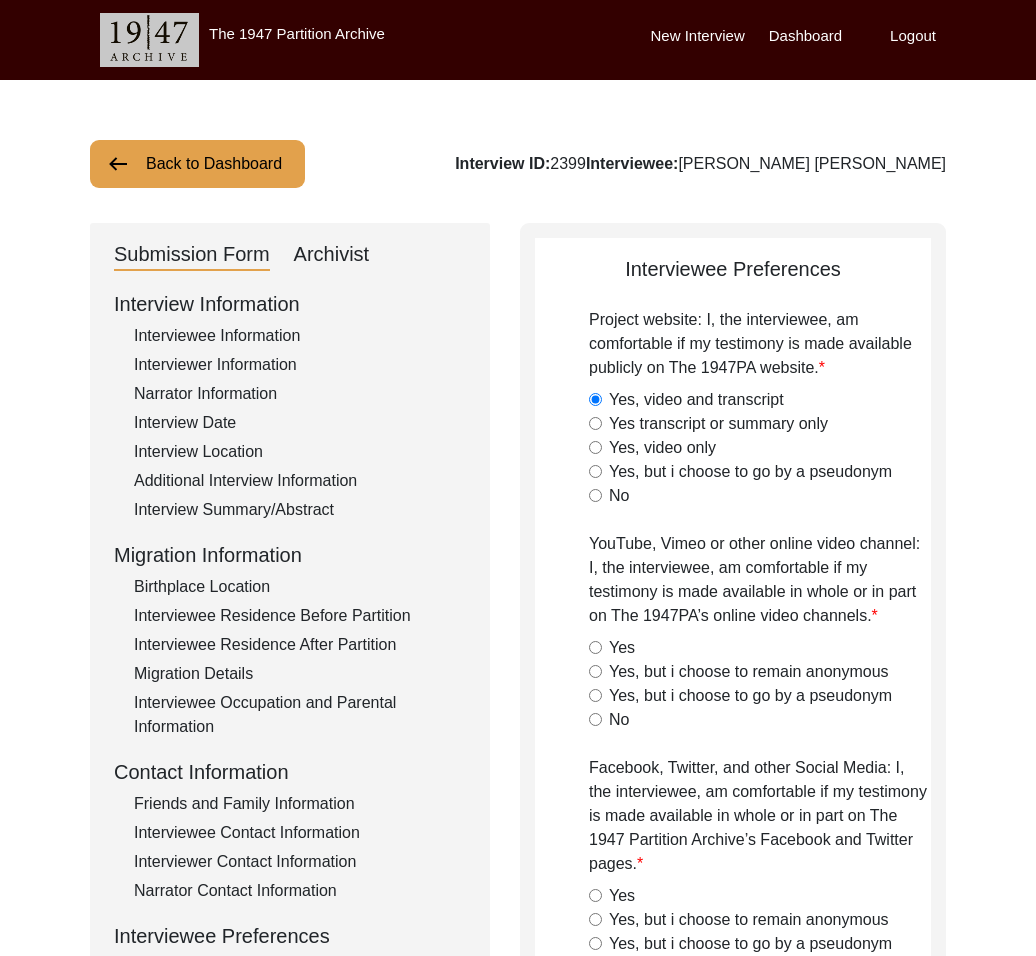 drag, startPoint x: 622, startPoint y: 639, endPoint x: 676, endPoint y: 691, distance: 74.96666 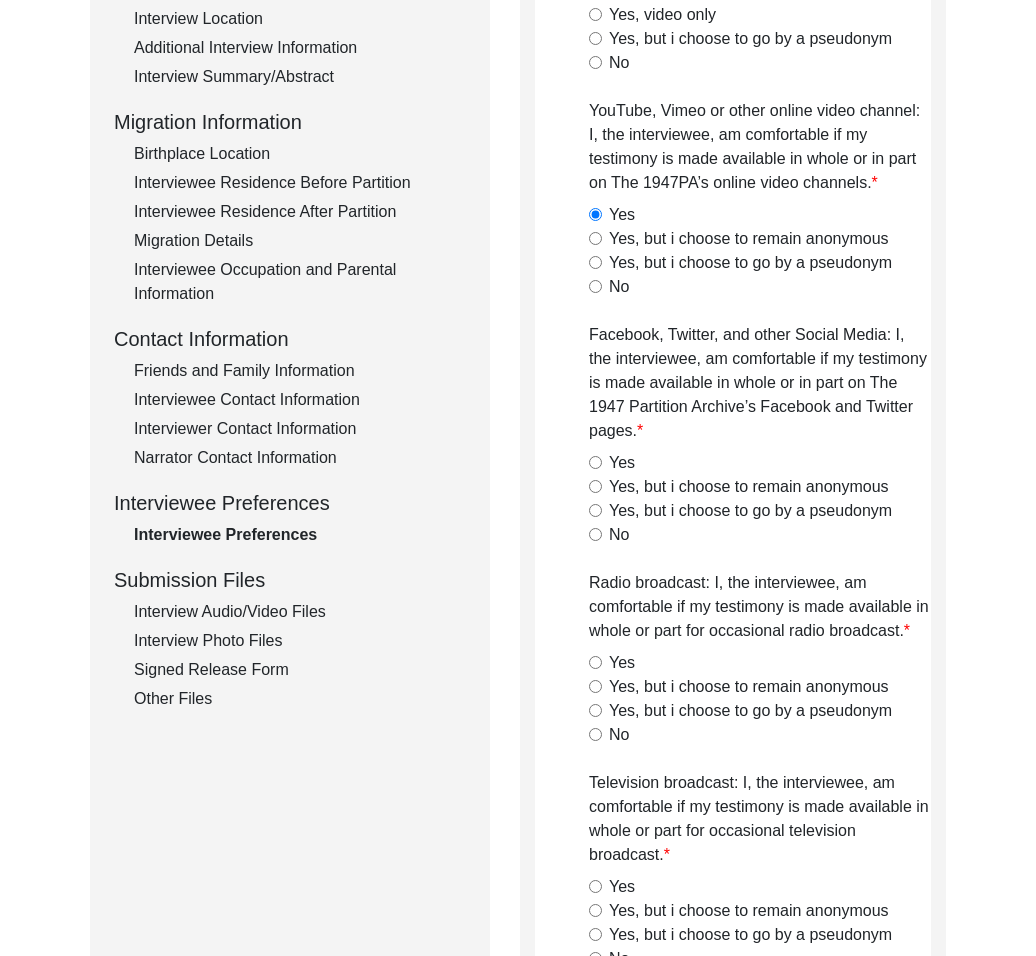 scroll, scrollTop: 415, scrollLeft: 0, axis: vertical 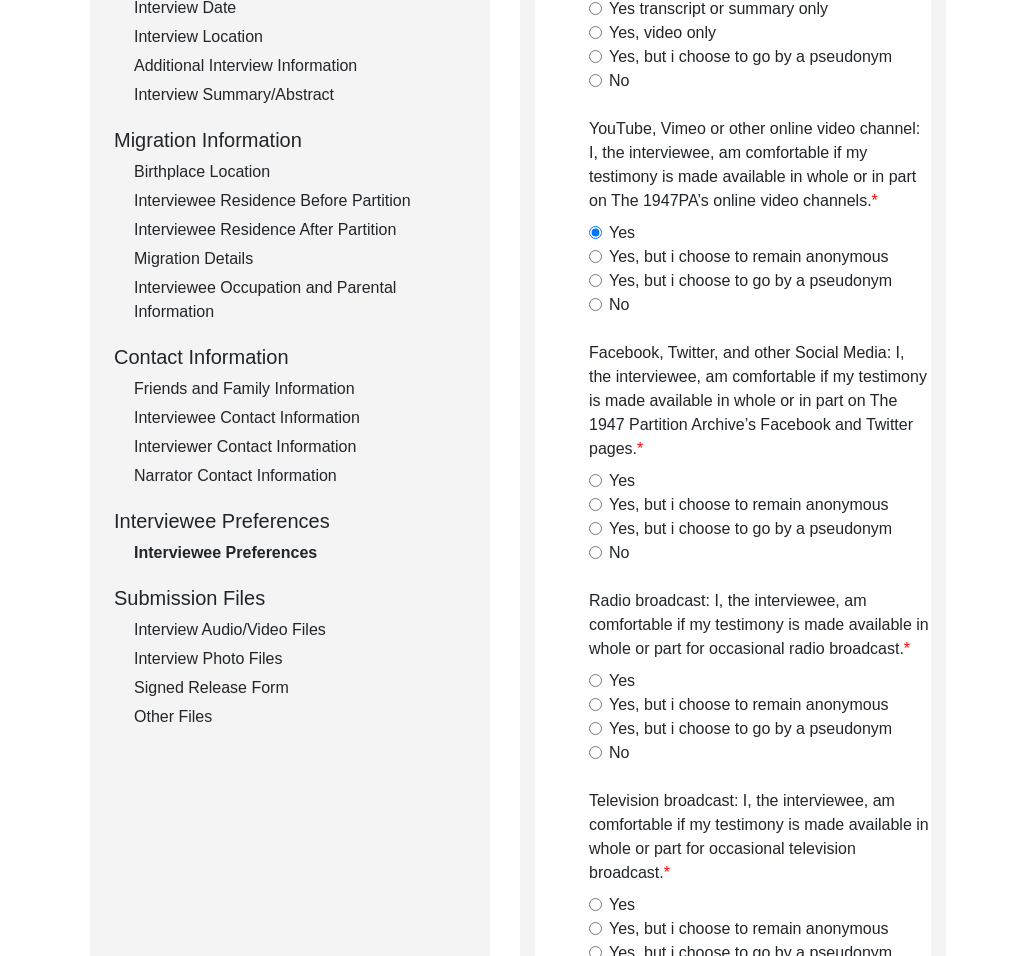 drag, startPoint x: 620, startPoint y: 679, endPoint x: 642, endPoint y: 751, distance: 75.28612 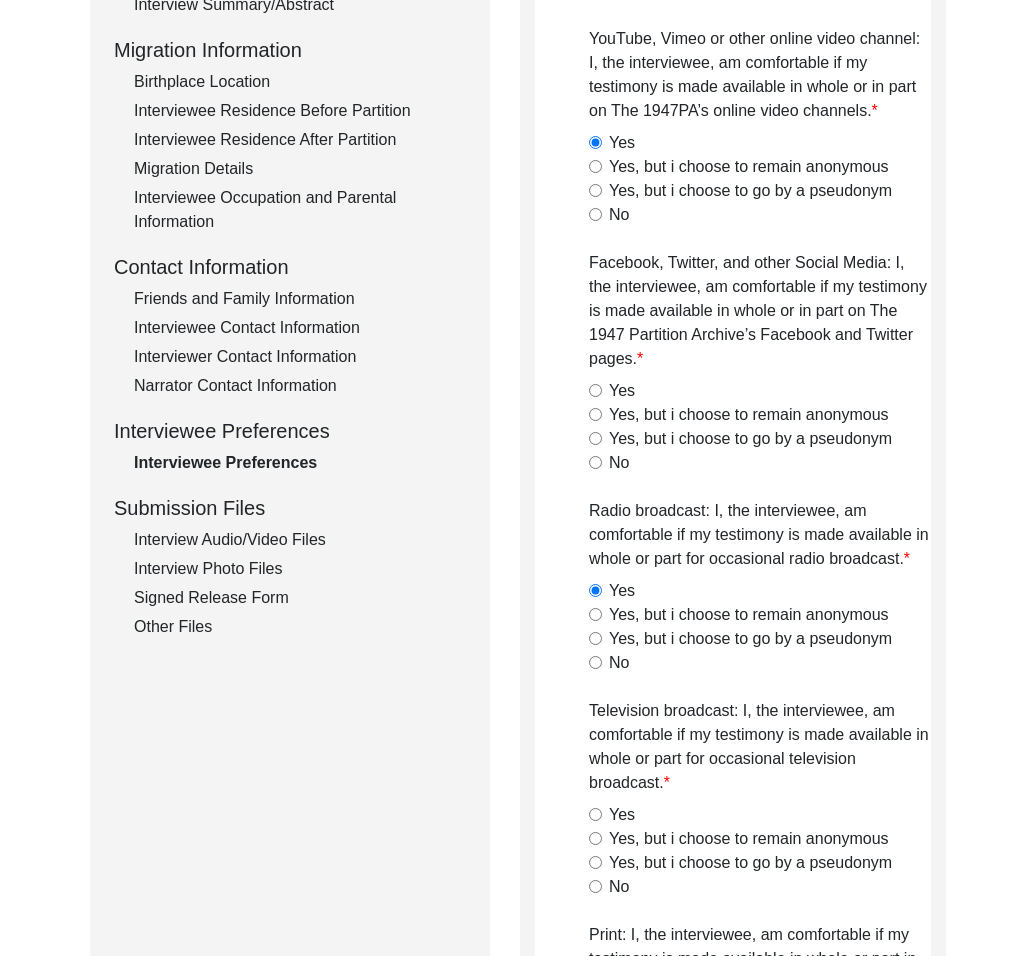scroll, scrollTop: 747, scrollLeft: 0, axis: vertical 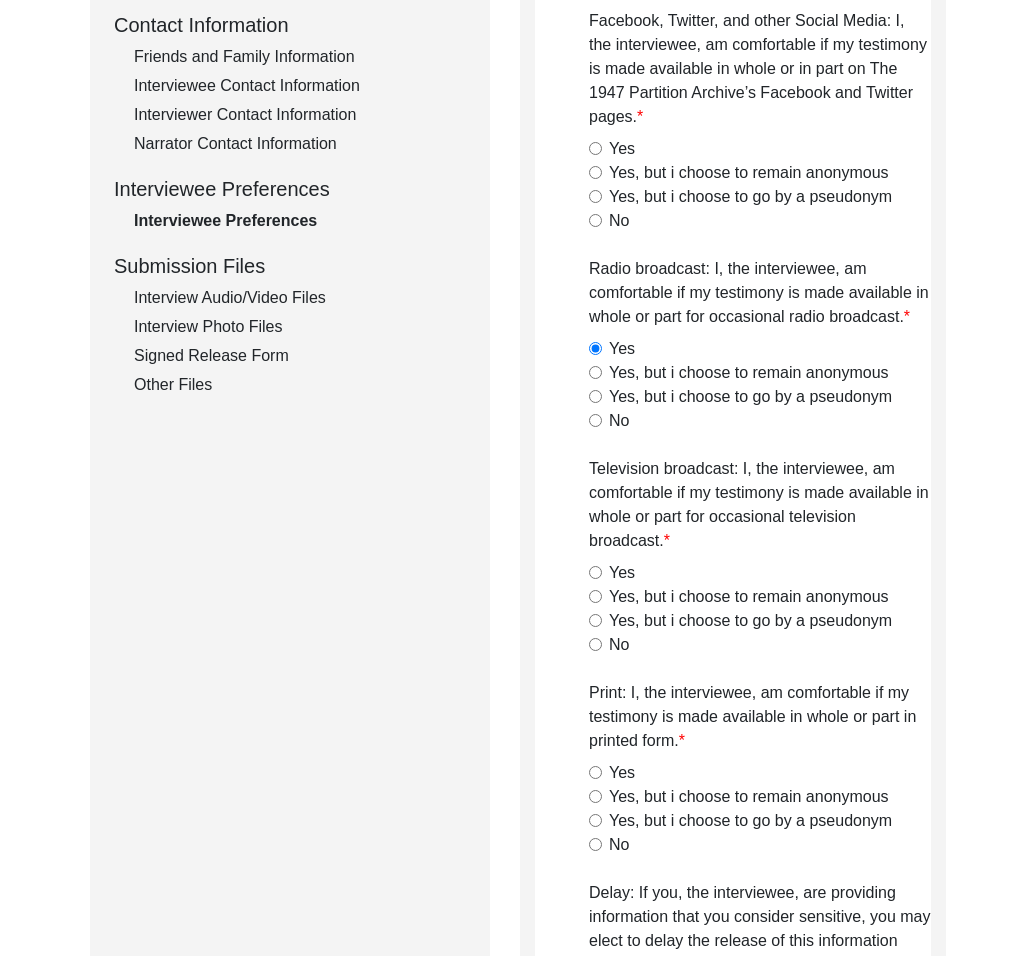 drag, startPoint x: 629, startPoint y: 570, endPoint x: 649, endPoint y: 810, distance: 240.8319 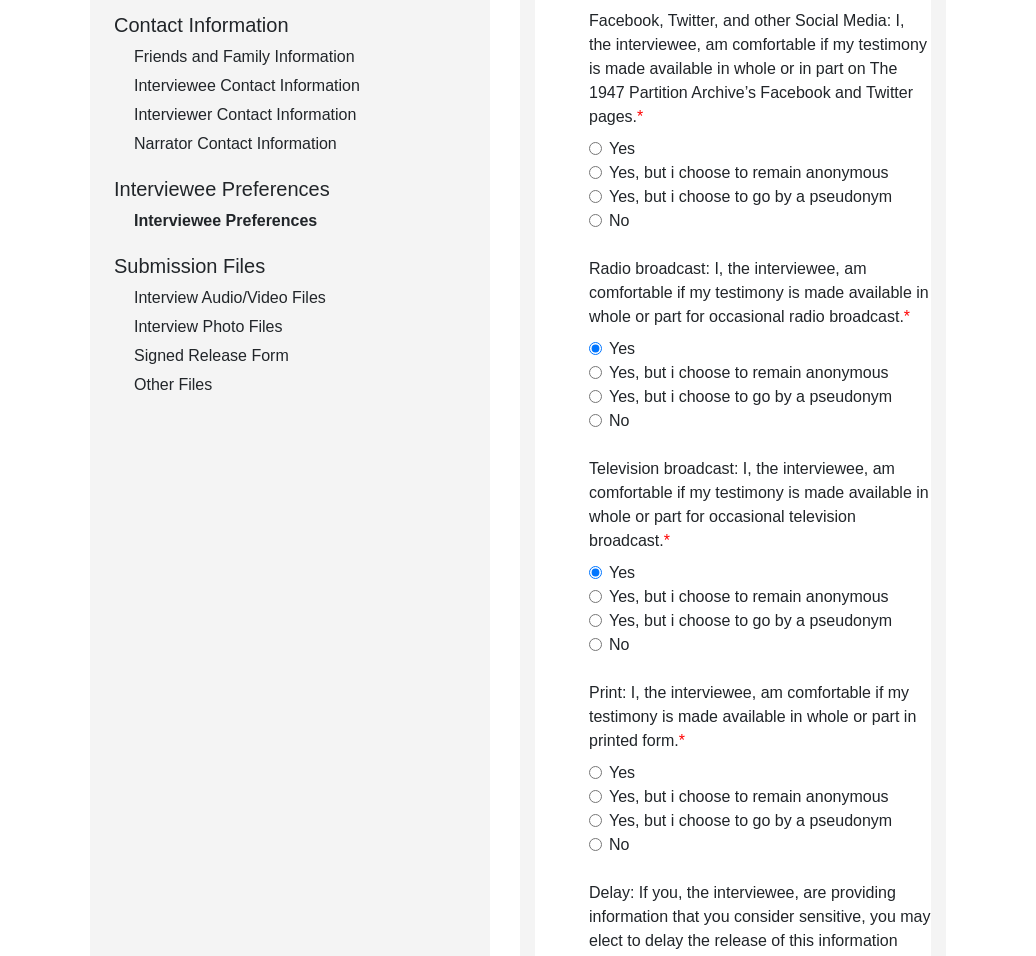 drag, startPoint x: 624, startPoint y: 776, endPoint x: 630, endPoint y: 790, distance: 15.231546 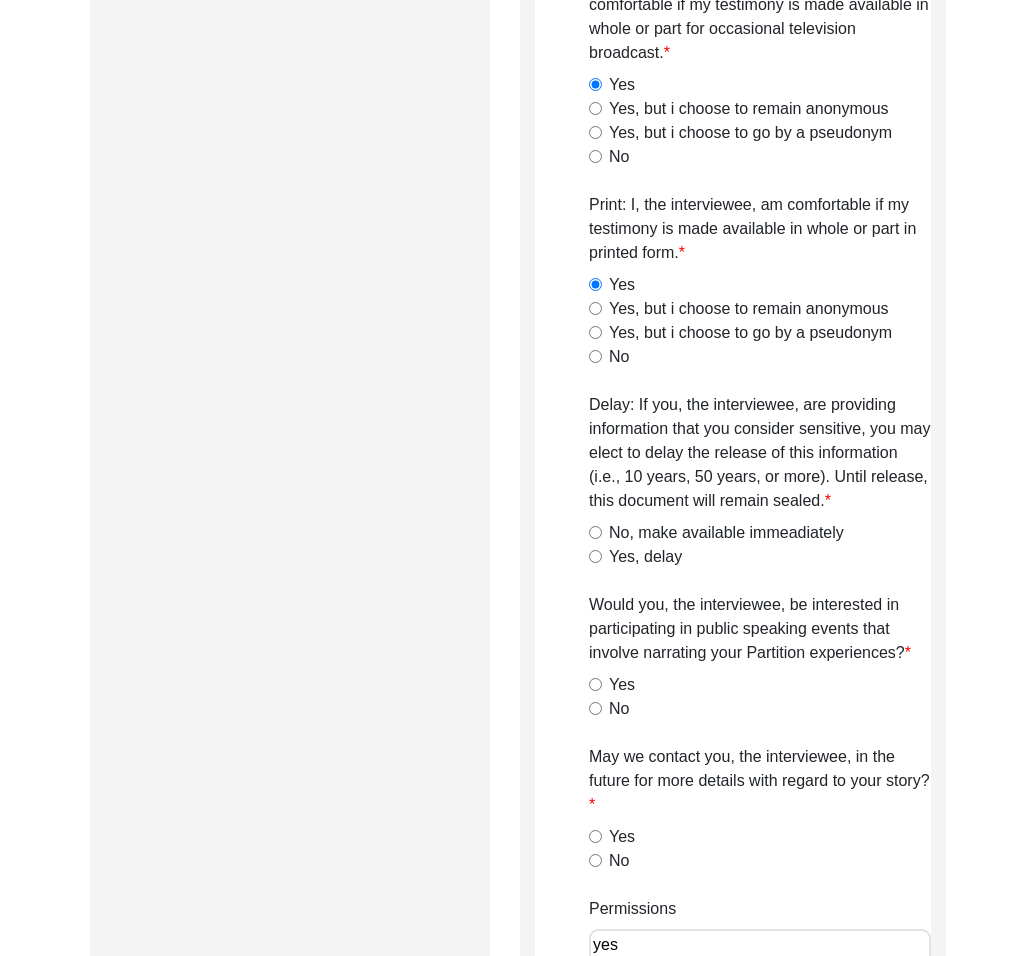 scroll, scrollTop: 1253, scrollLeft: 0, axis: vertical 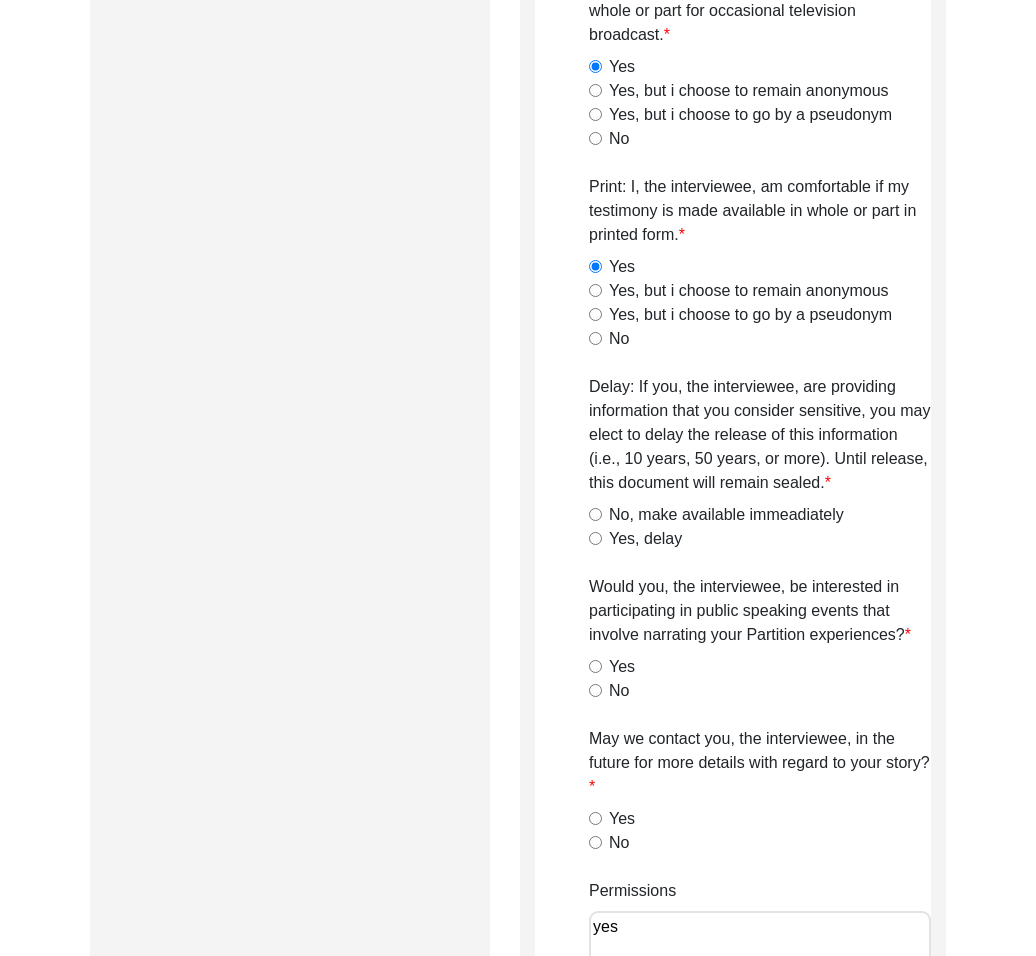 drag, startPoint x: 621, startPoint y: 691, endPoint x: 637, endPoint y: 718, distance: 31.38471 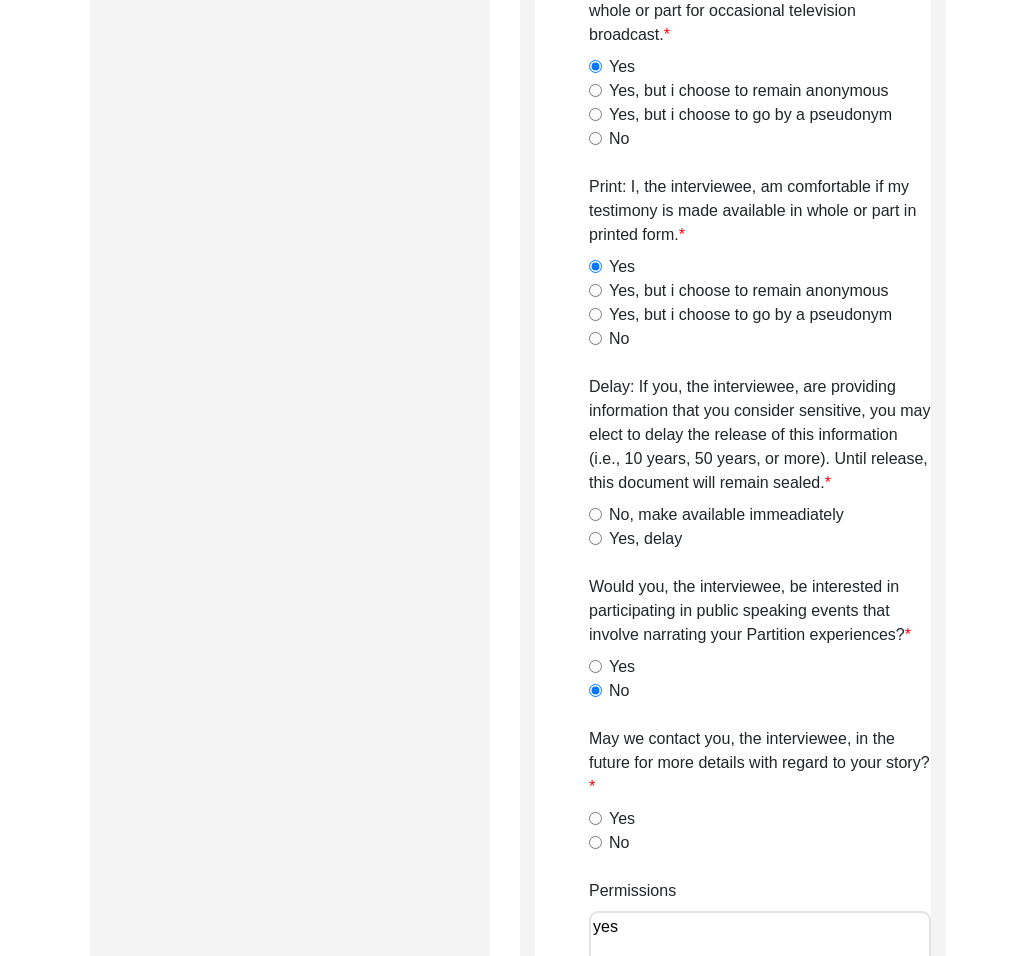 drag, startPoint x: 650, startPoint y: 517, endPoint x: 682, endPoint y: 614, distance: 102.14206 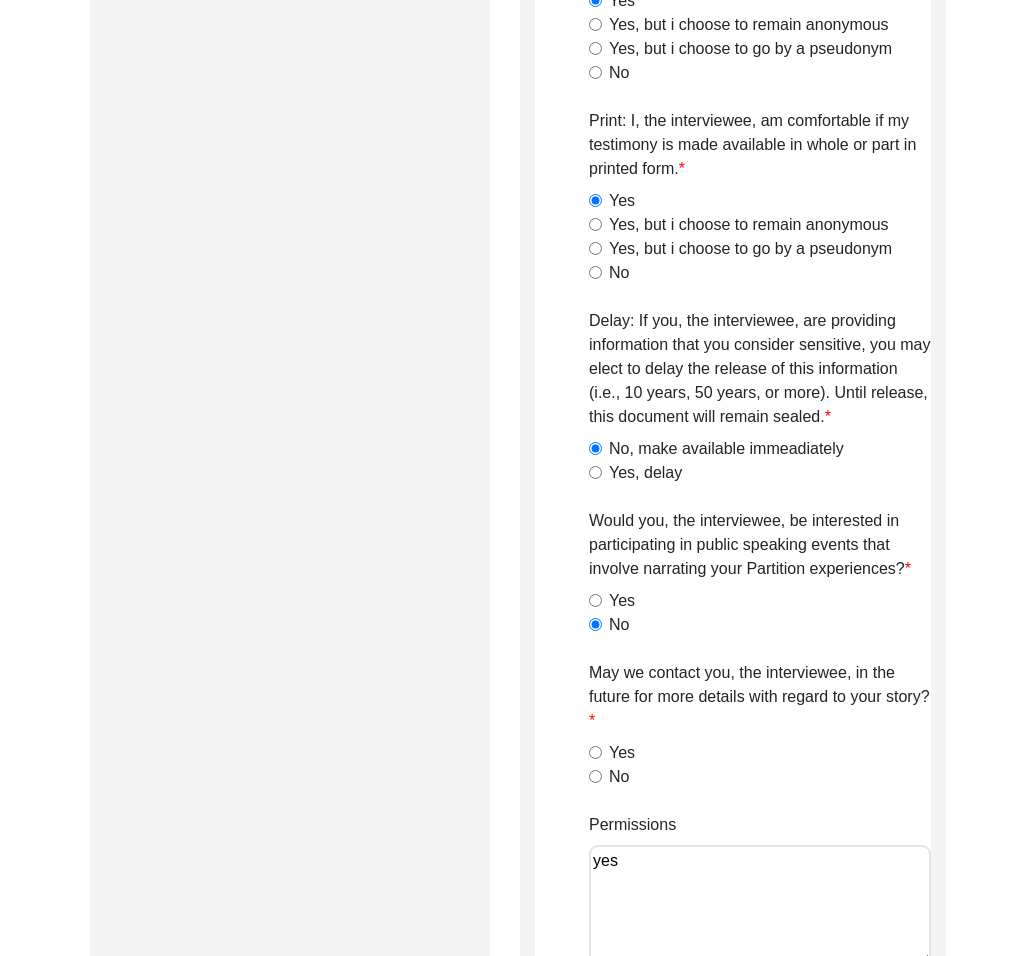 click on "Yes" 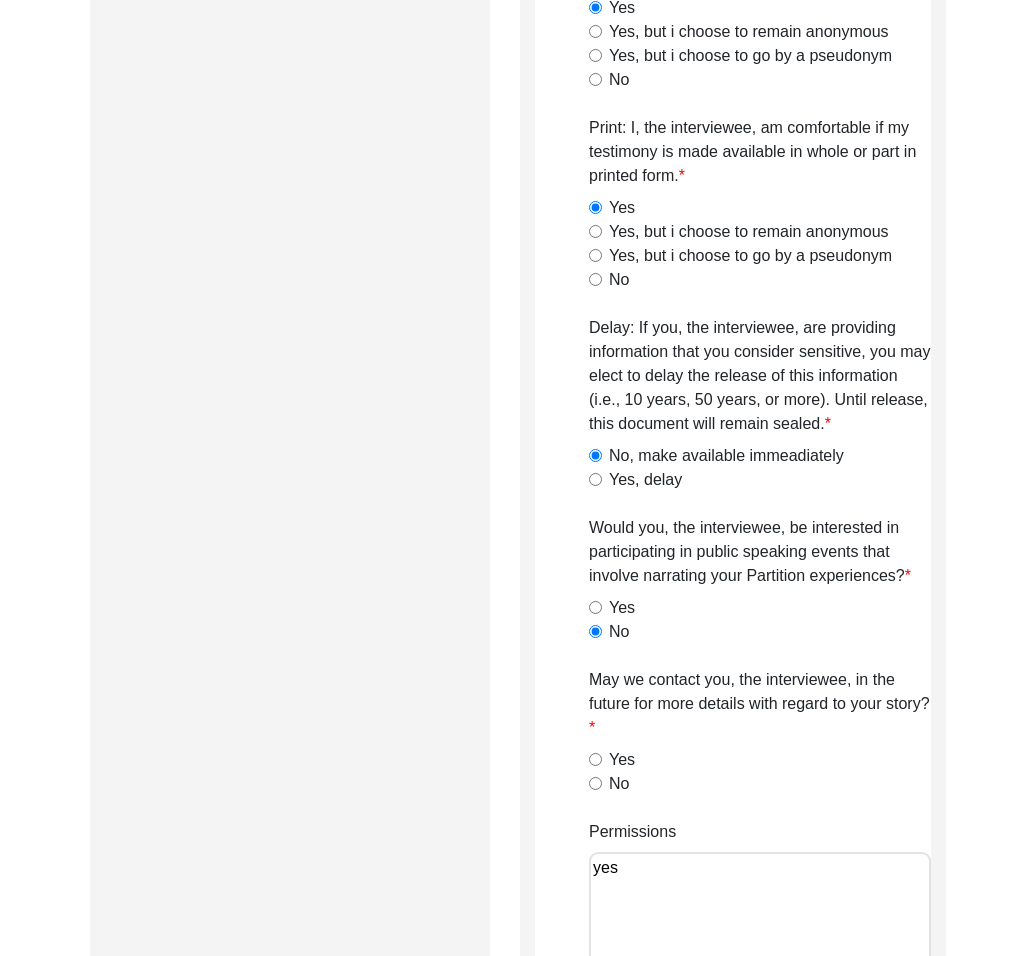 click on "Yes" 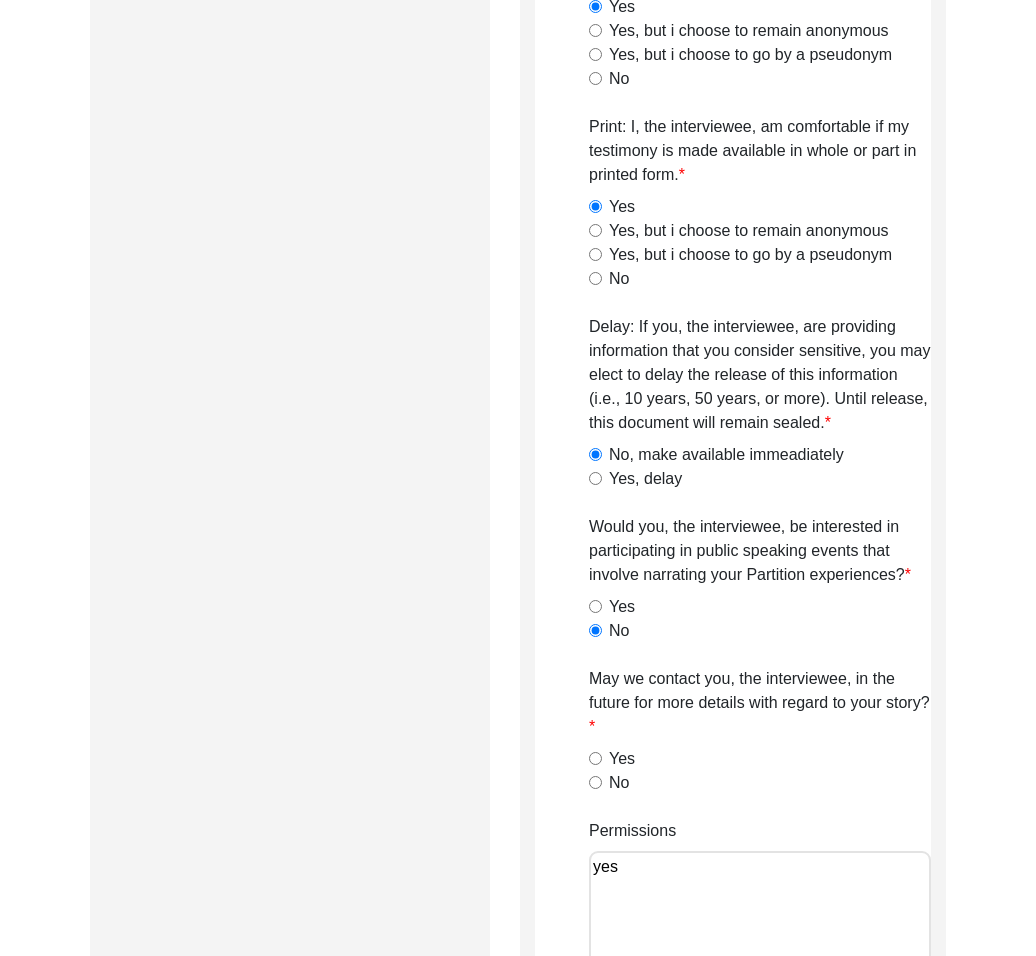 click on "Yes" at bounding box center (595, 606) 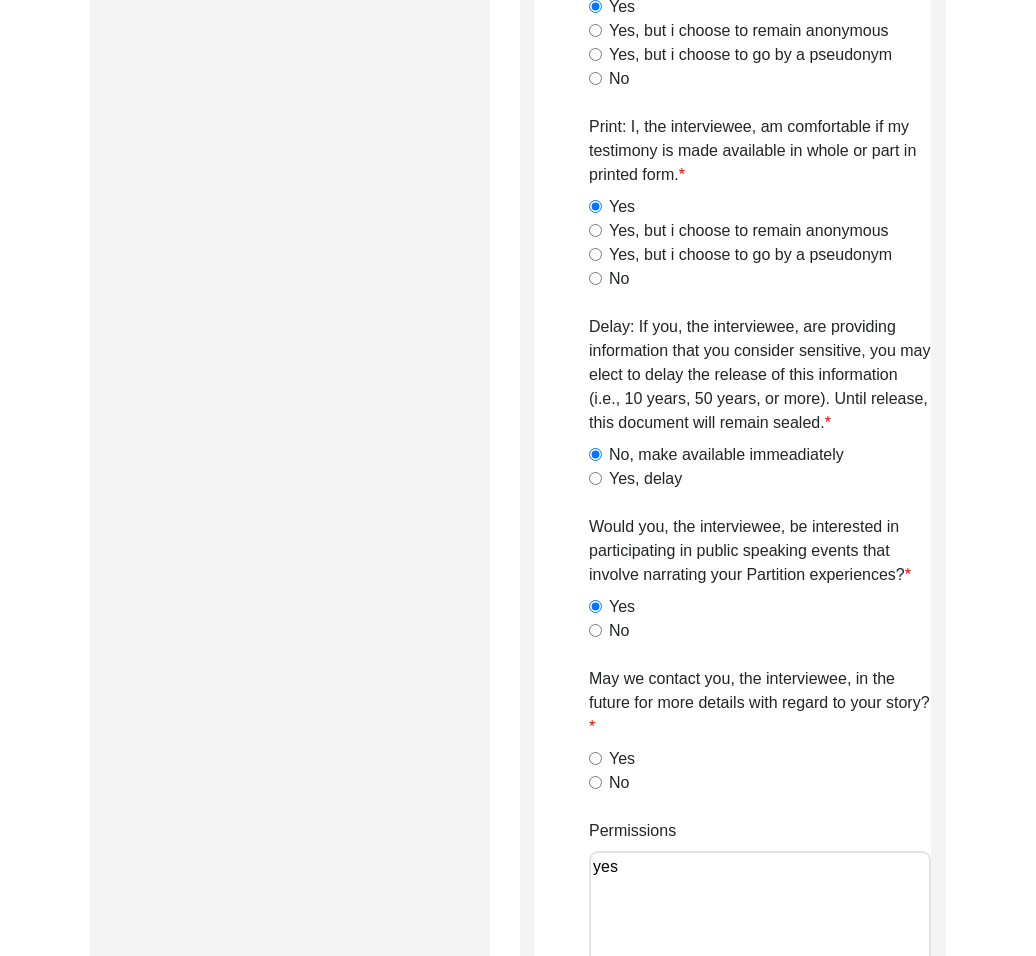 scroll, scrollTop: 1316, scrollLeft: 0, axis: vertical 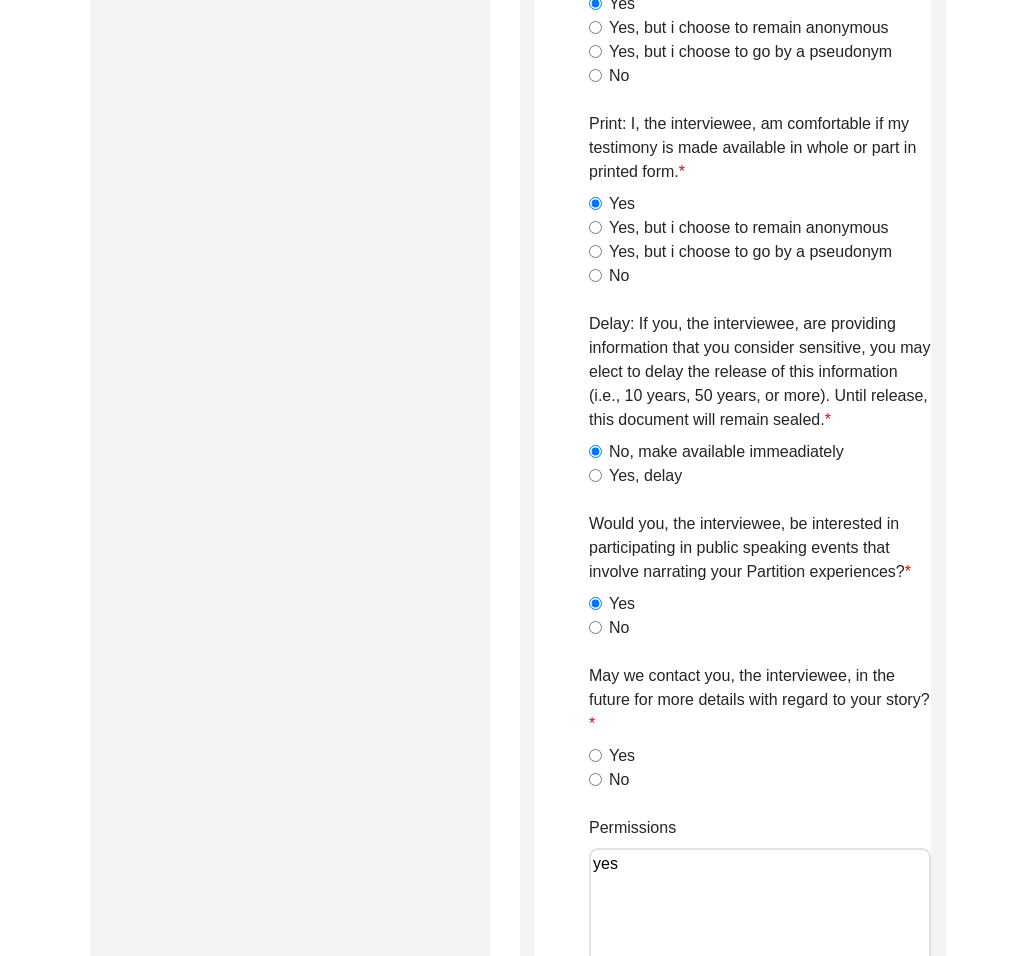 drag, startPoint x: 595, startPoint y: 756, endPoint x: 677, endPoint y: 778, distance: 84.89994 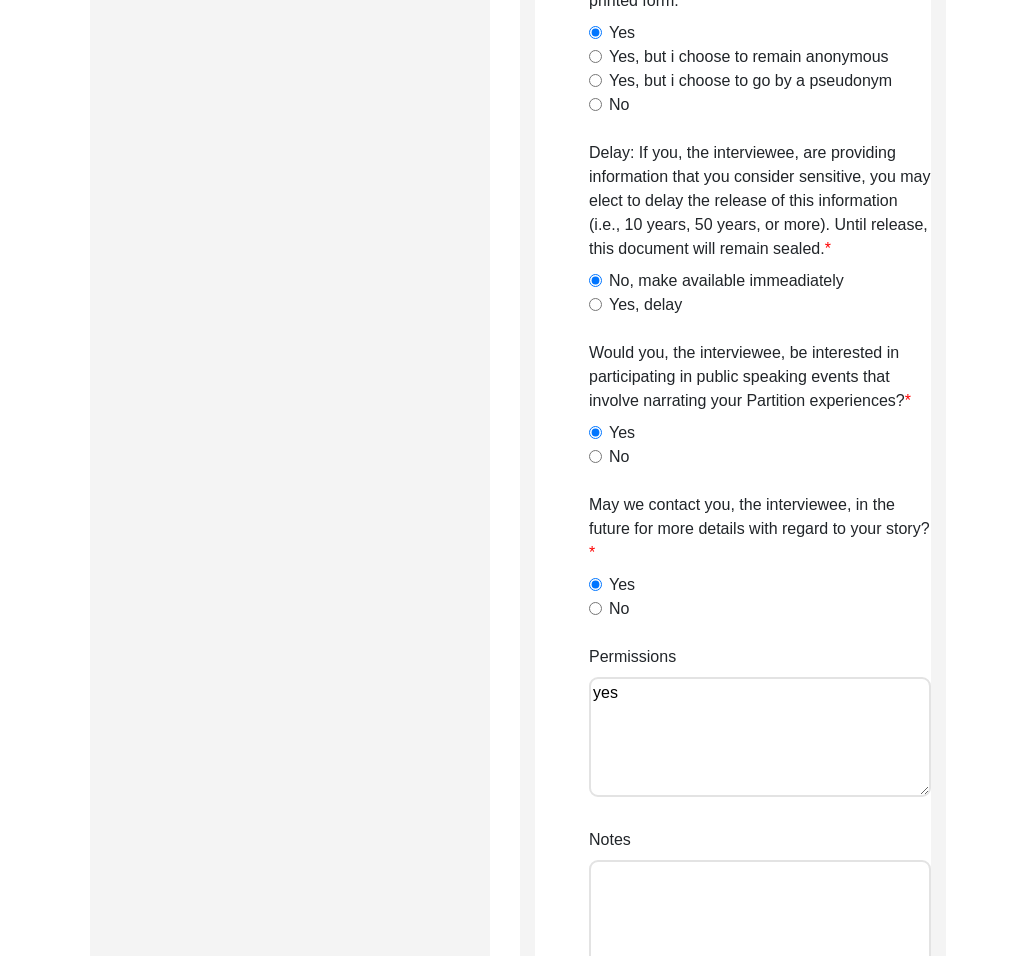 scroll, scrollTop: 1947, scrollLeft: 0, axis: vertical 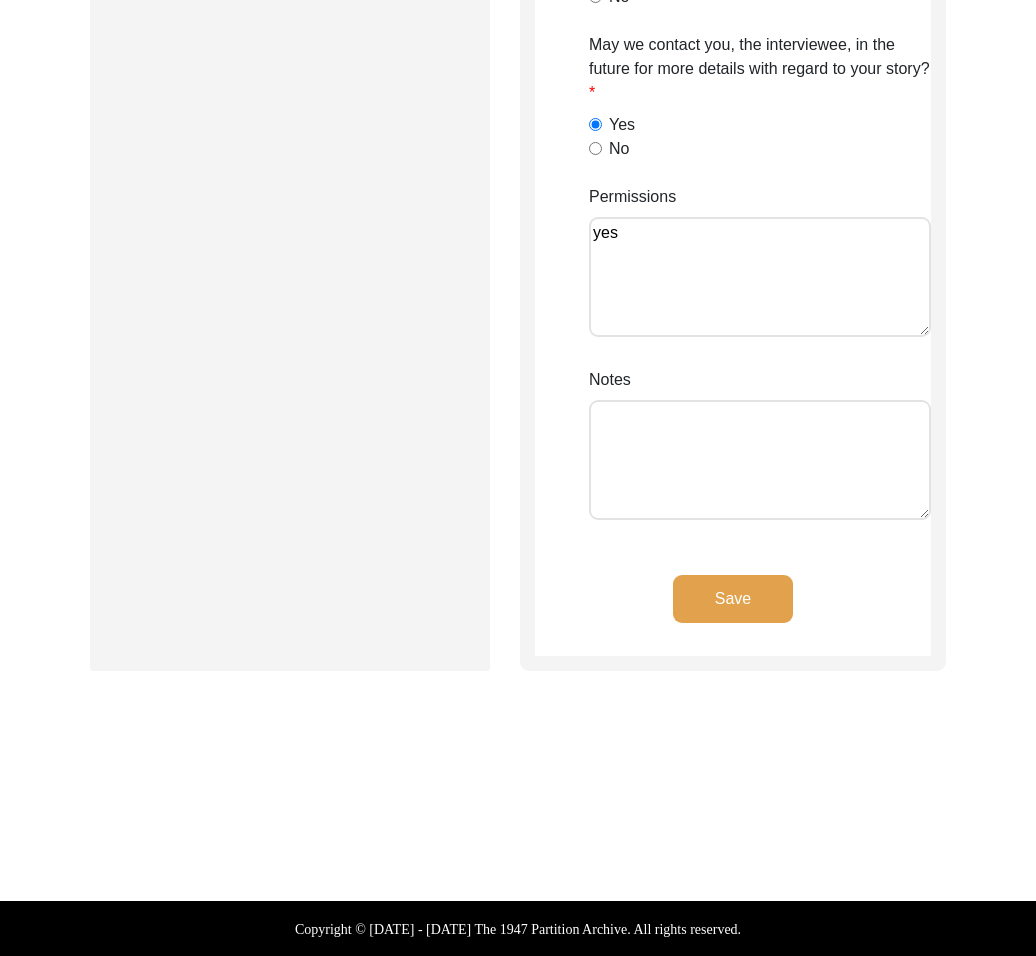 click on "Notes" at bounding box center (760, 460) 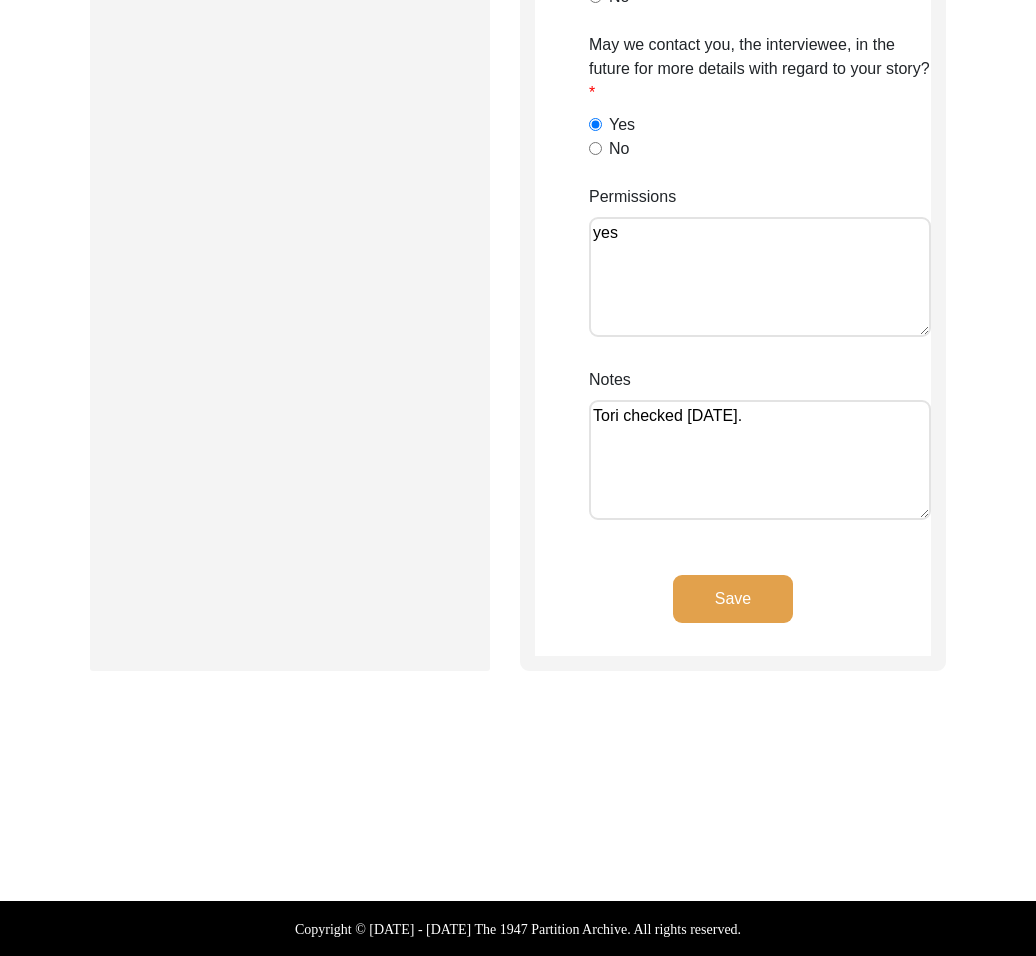 type on "Tori checked [DATE]." 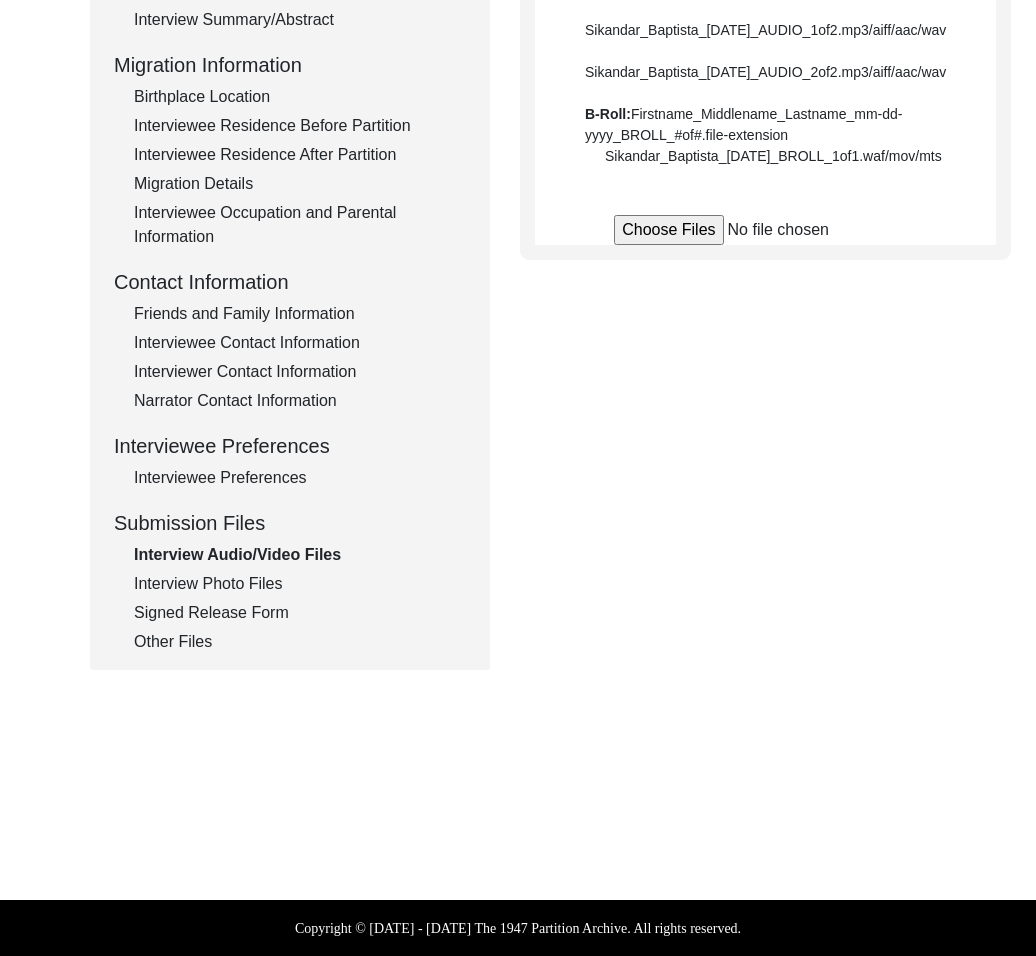 scroll, scrollTop: 490, scrollLeft: 0, axis: vertical 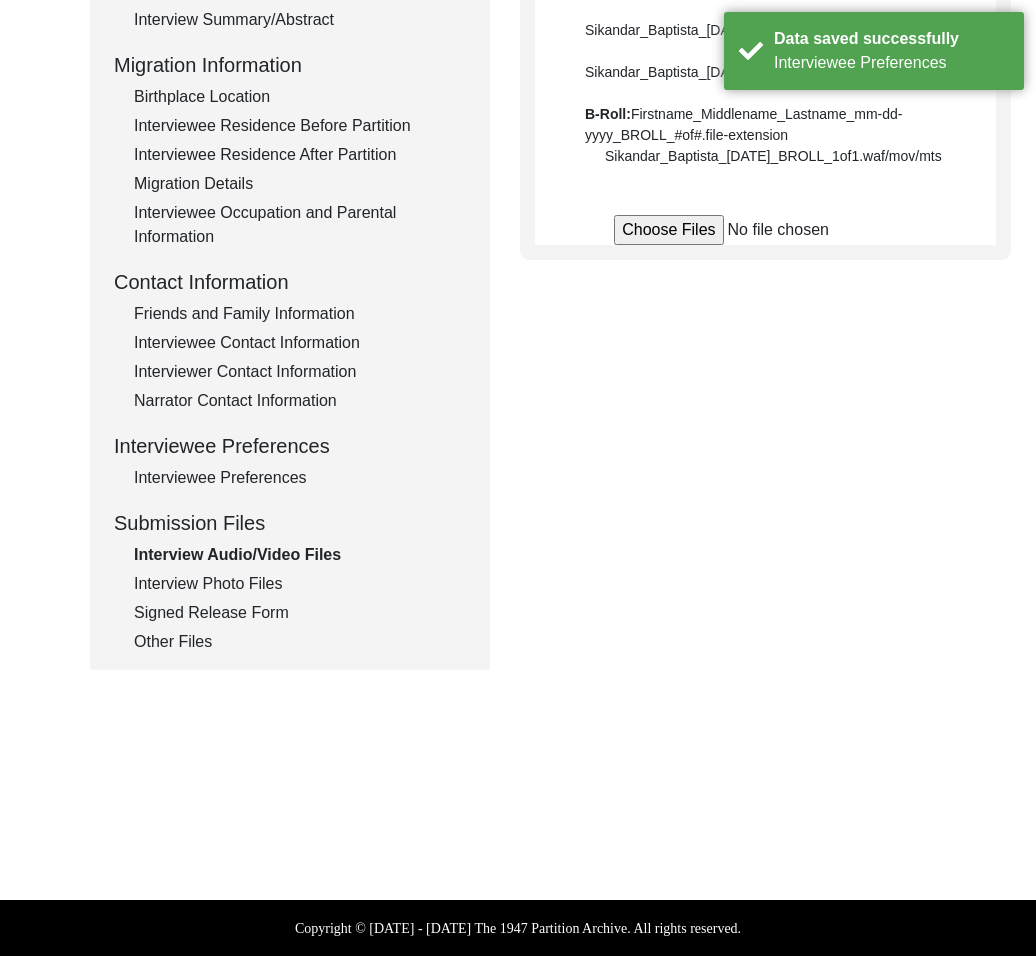 click on "Interviewee Preferences" 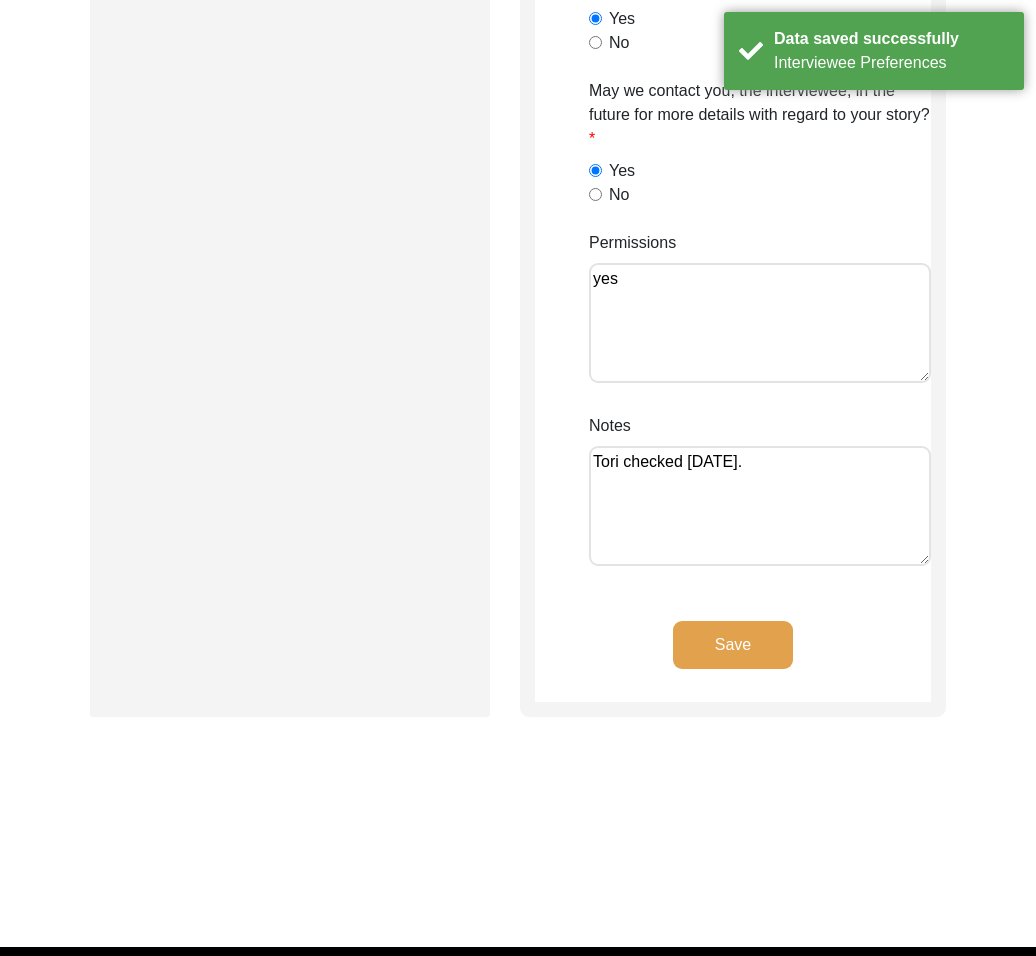 scroll, scrollTop: 1826, scrollLeft: 0, axis: vertical 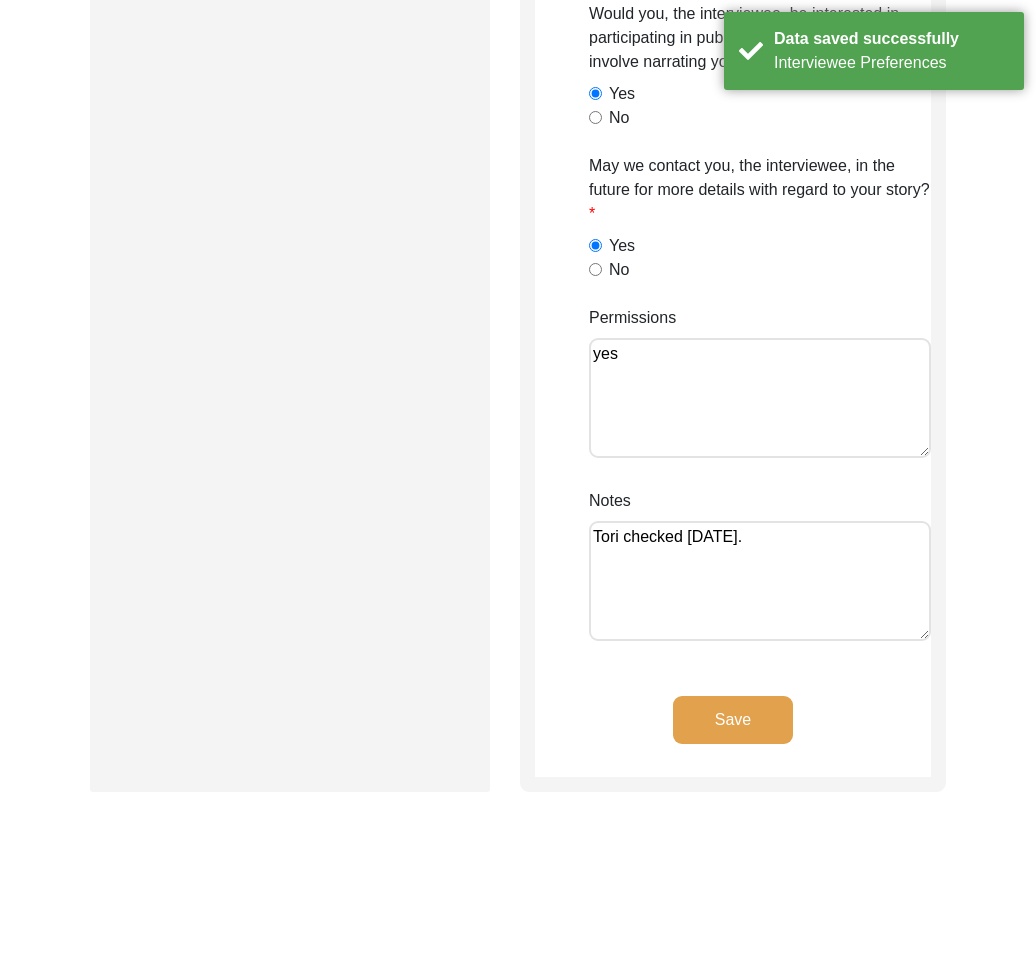 click on "Tori checked [DATE]." at bounding box center (760, 581) 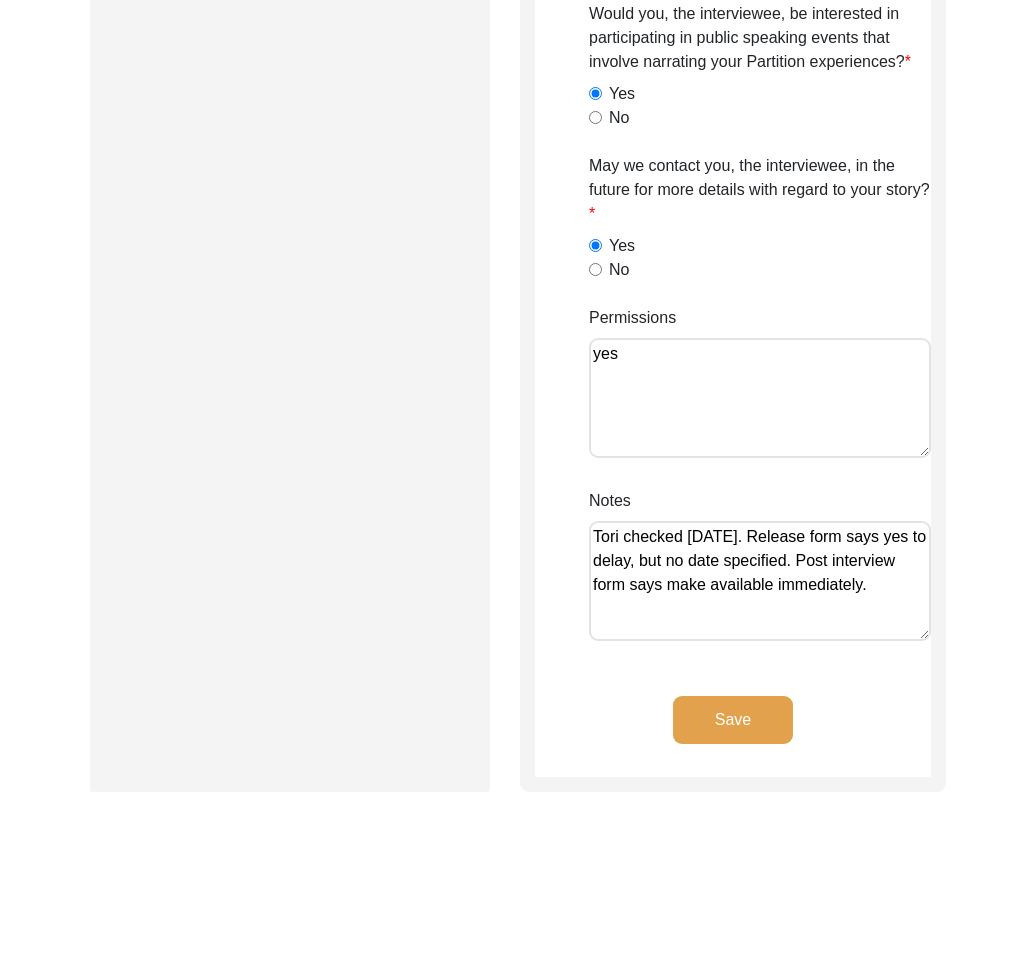 type on "Tori checked [DATE]. Release form says yes to delay, but no date specified. Post interview form says make available immediately." 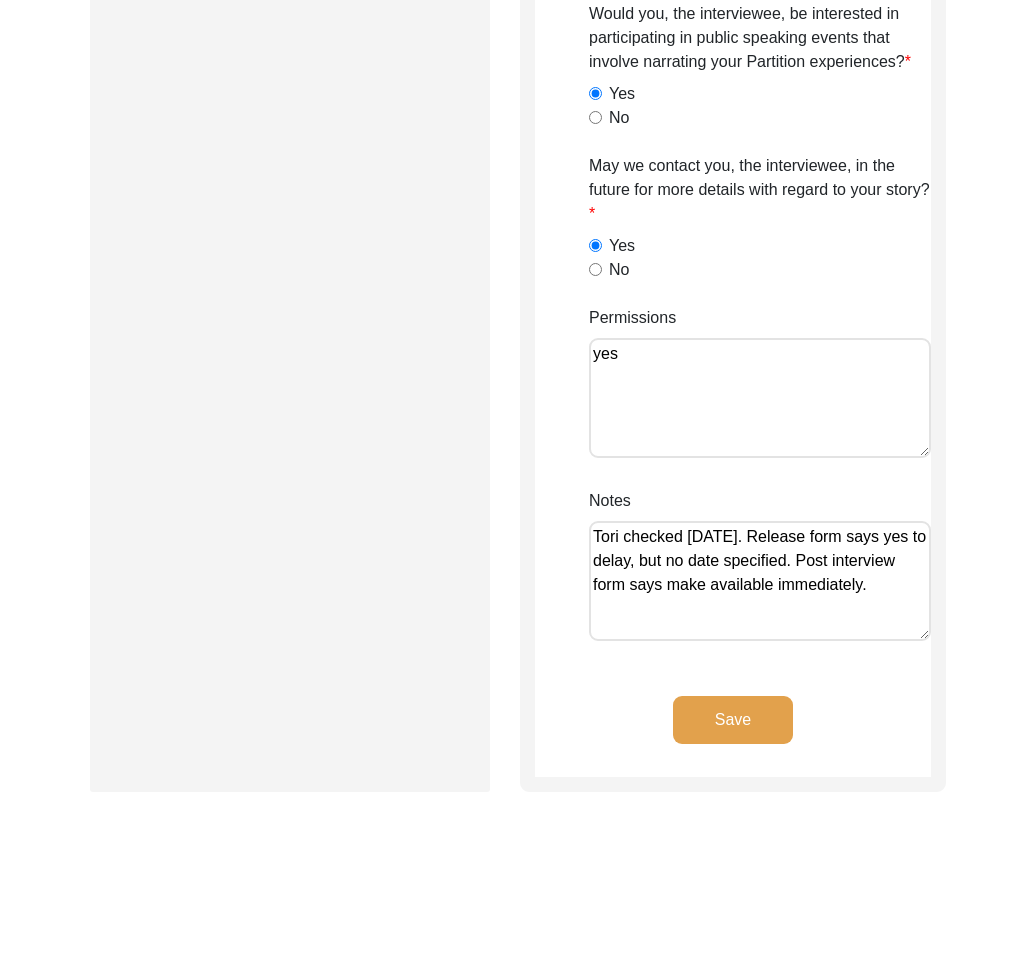 click on "Save" 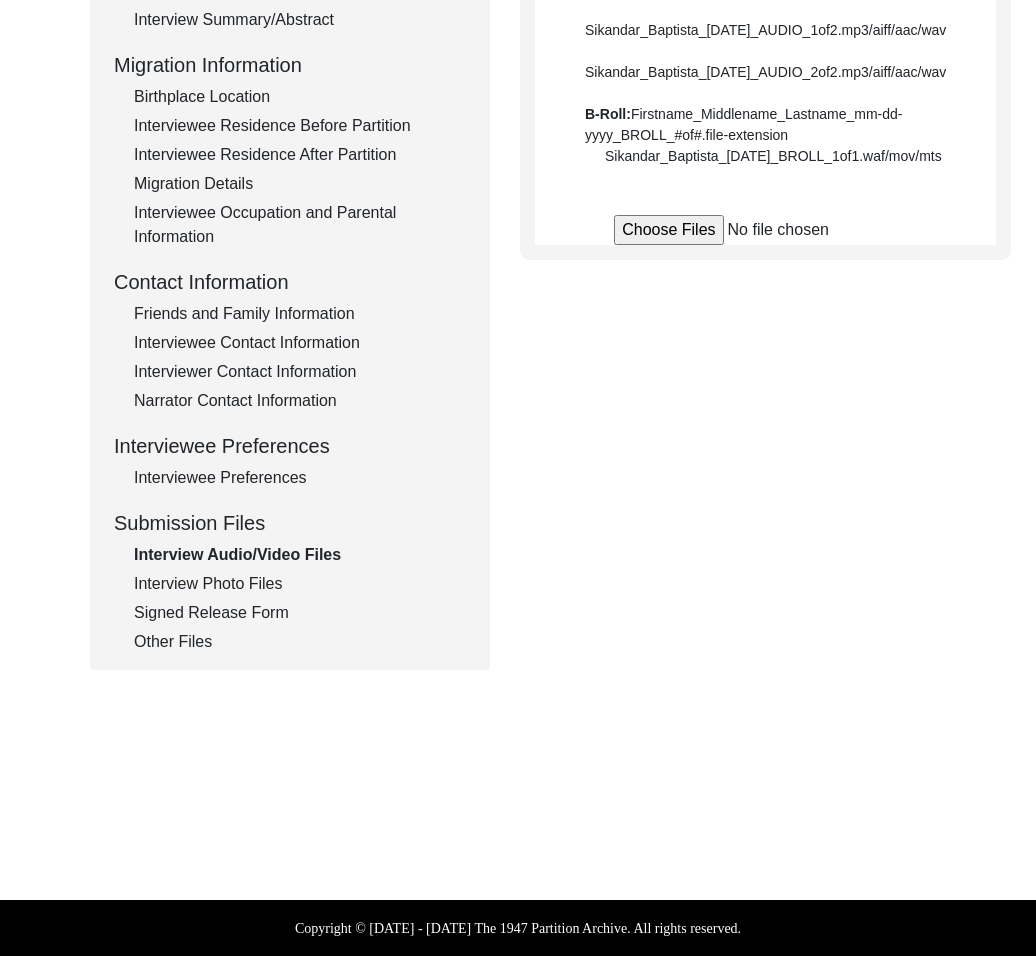scroll, scrollTop: 0, scrollLeft: 0, axis: both 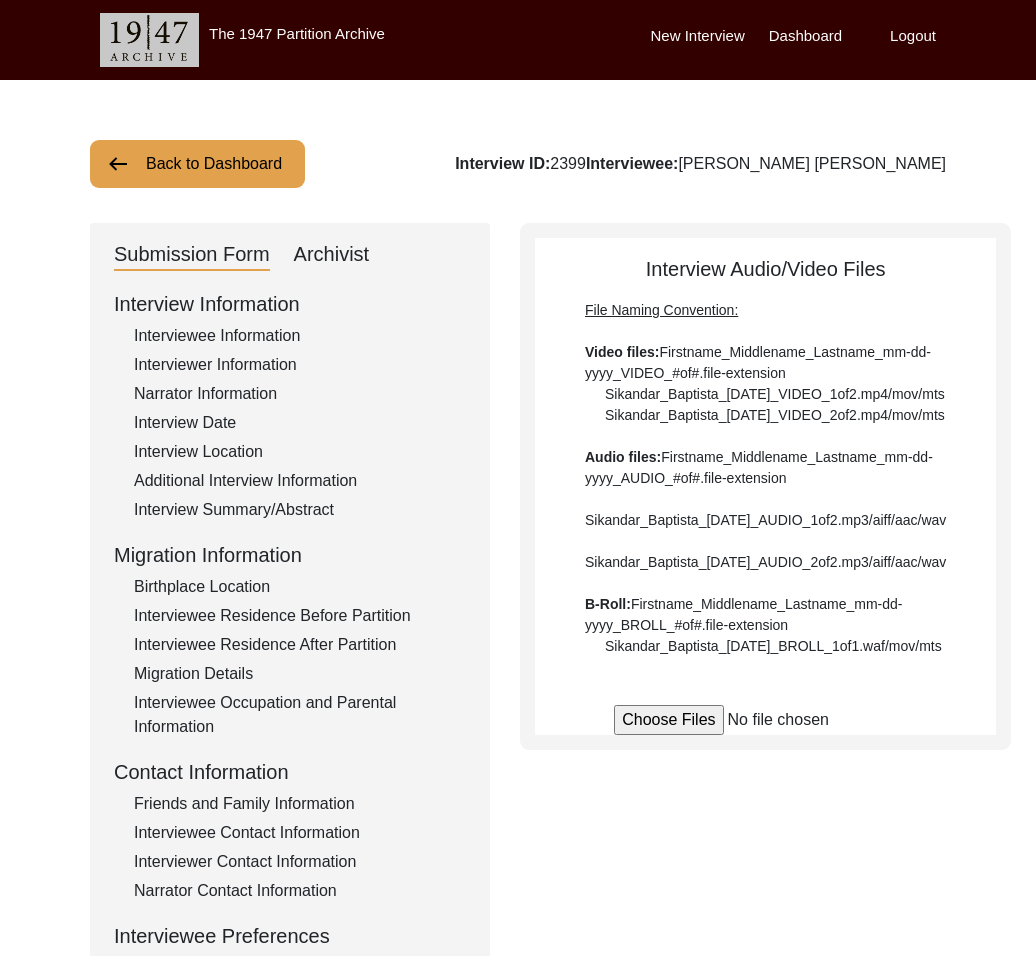 click on "Back to Dashboard" 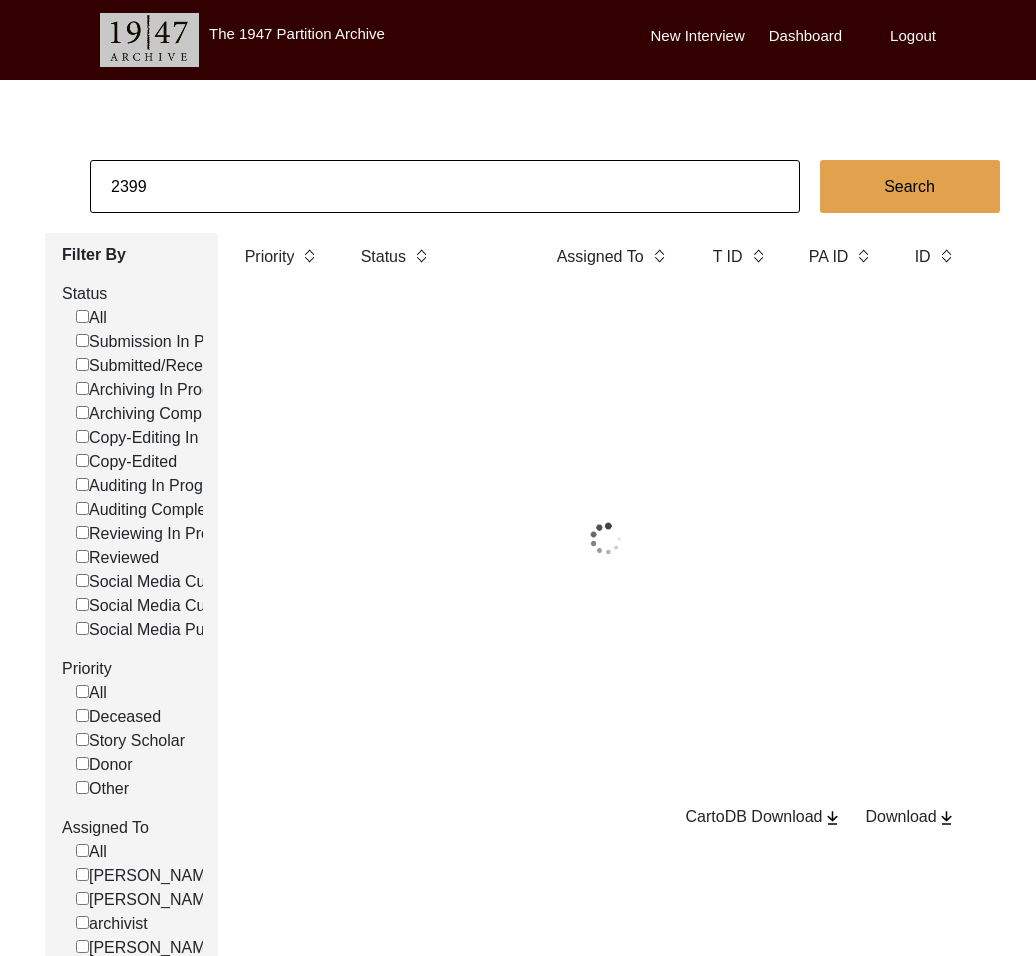 click on "2399" 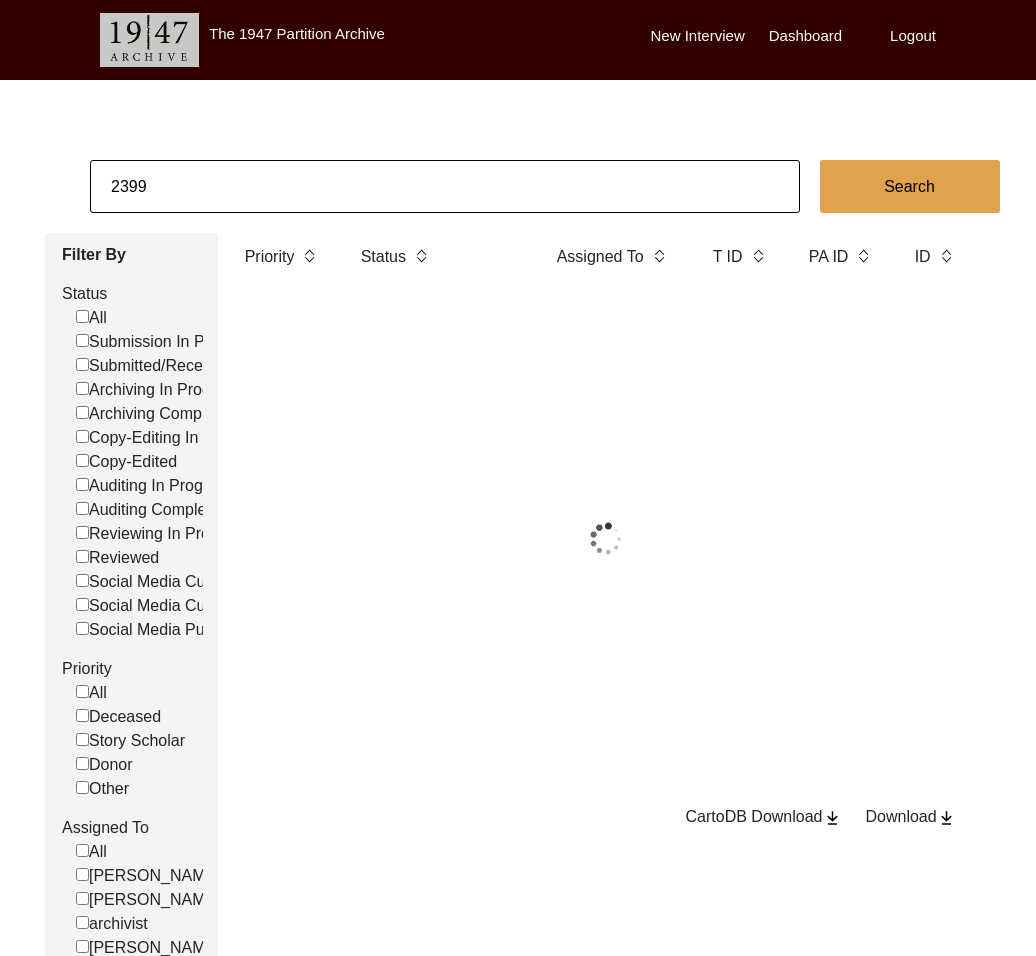 click on "2399" 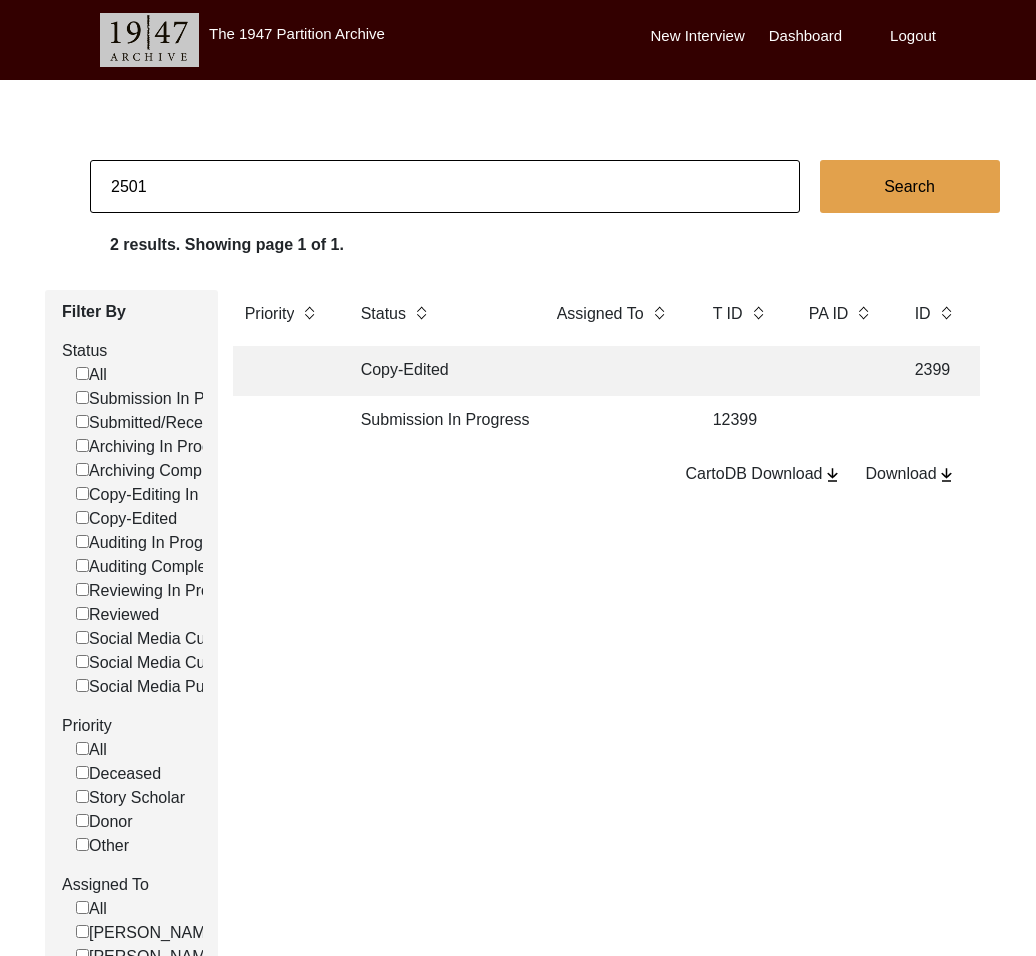 type on "2501" 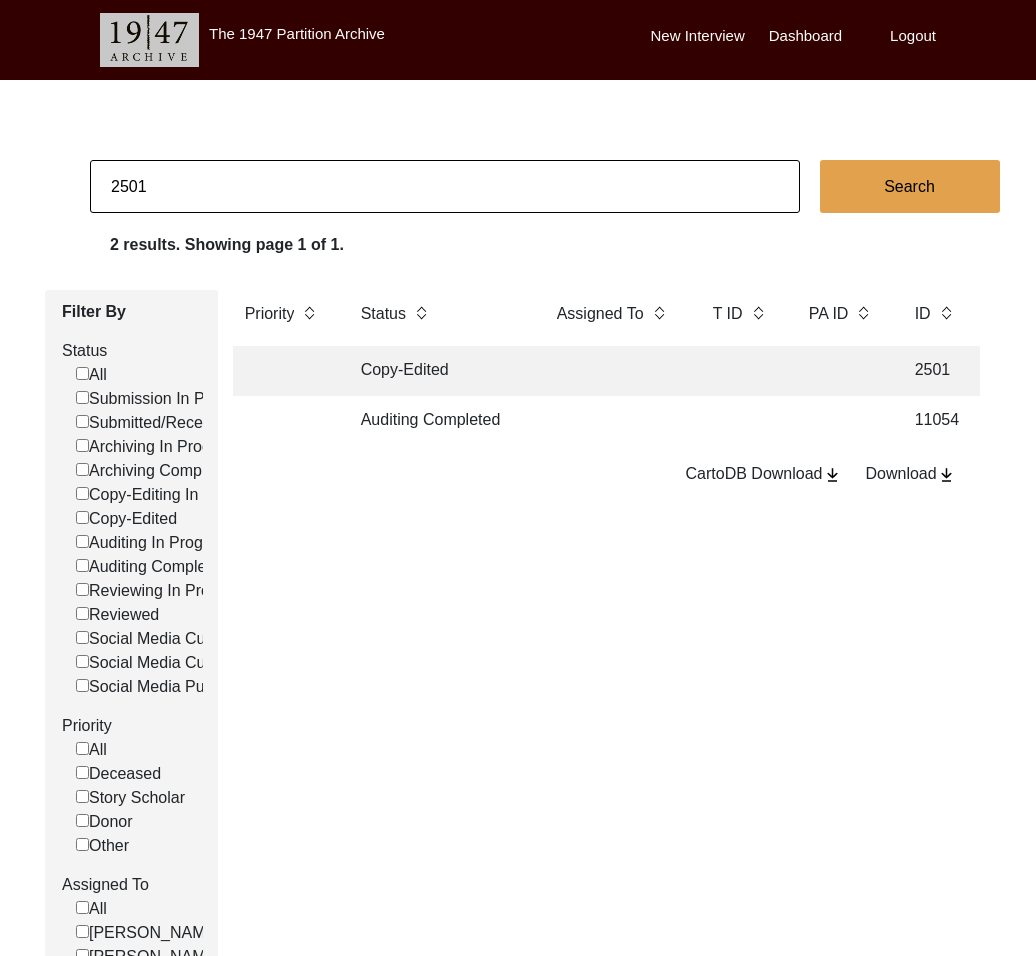 click on "Copy-Edited" 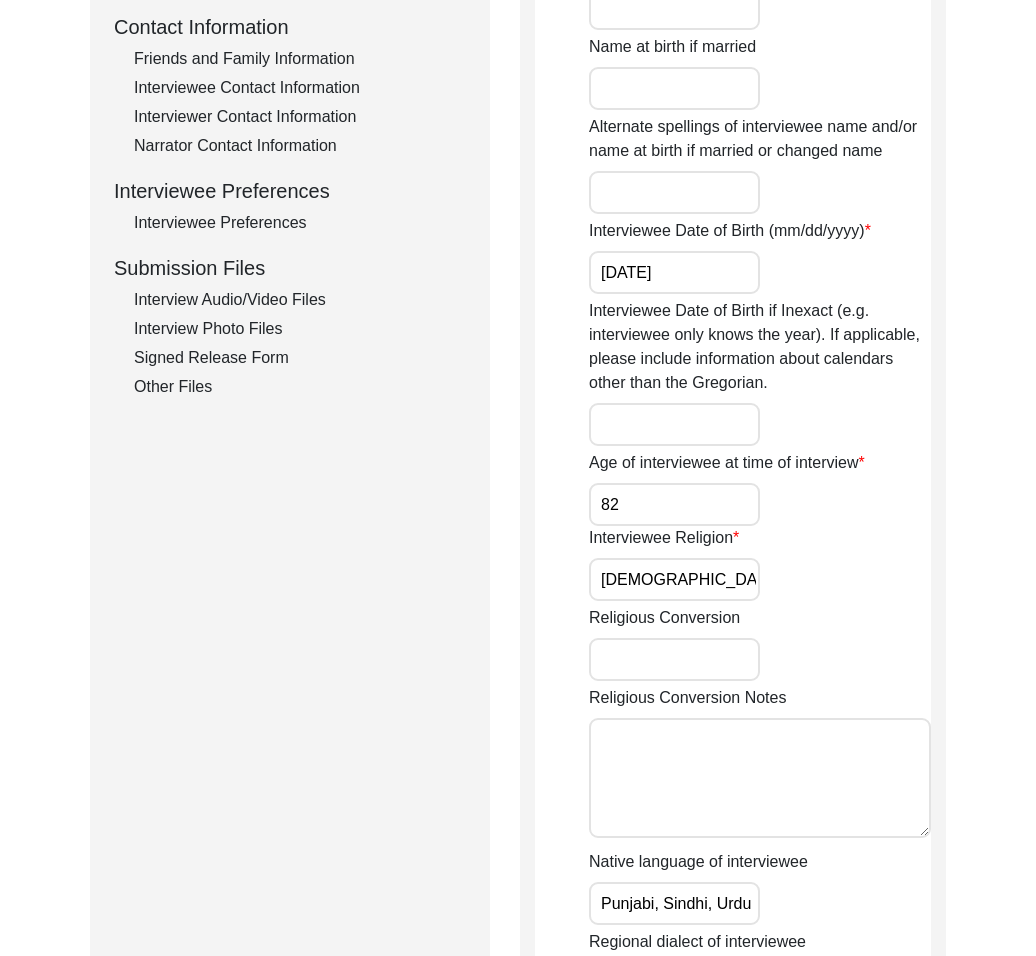 scroll, scrollTop: 815, scrollLeft: 0, axis: vertical 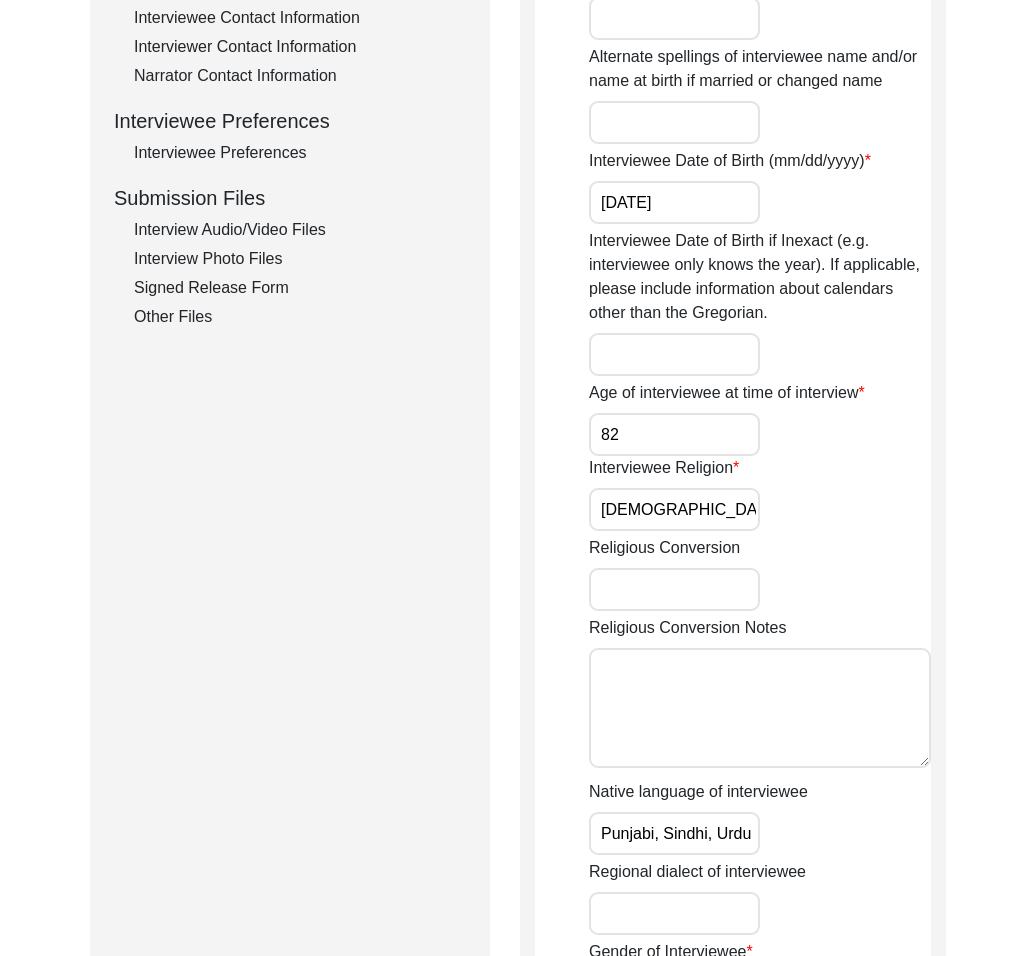 drag, startPoint x: 286, startPoint y: 149, endPoint x: 373, endPoint y: 215, distance: 109.201645 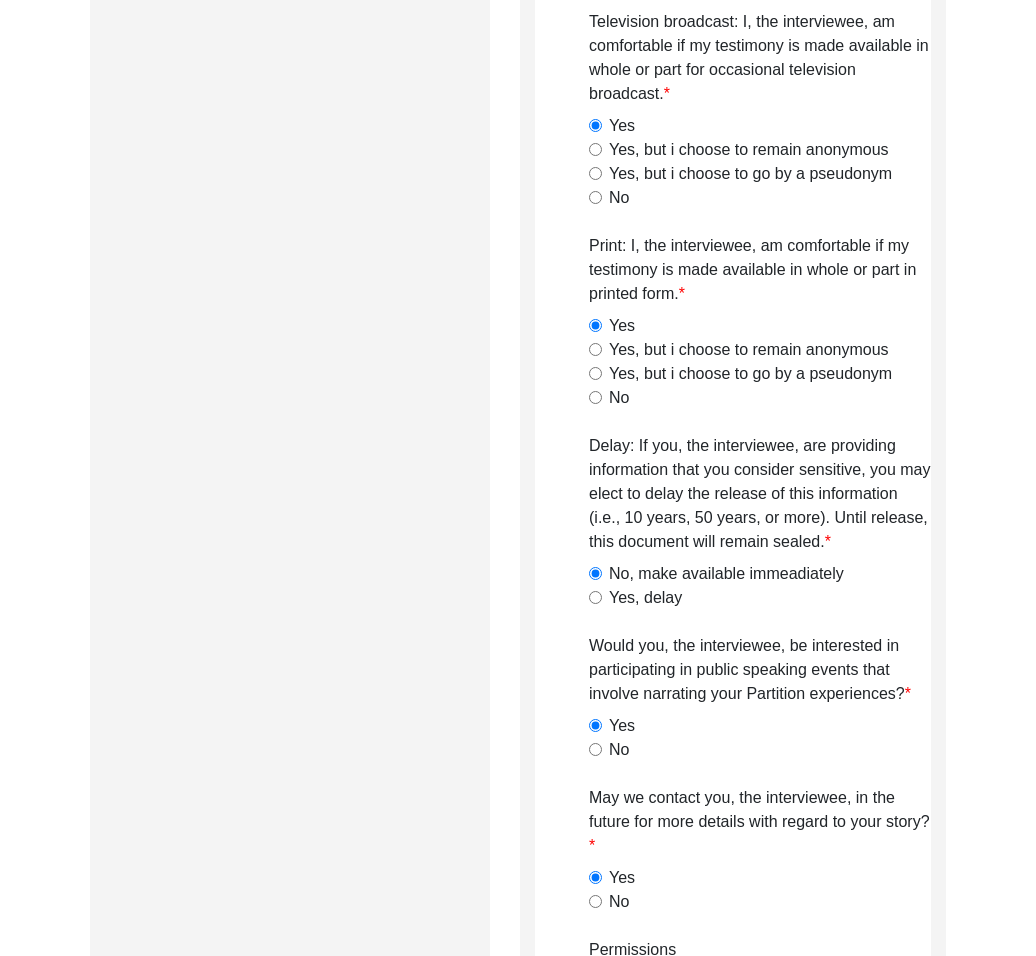 scroll, scrollTop: 1640, scrollLeft: 0, axis: vertical 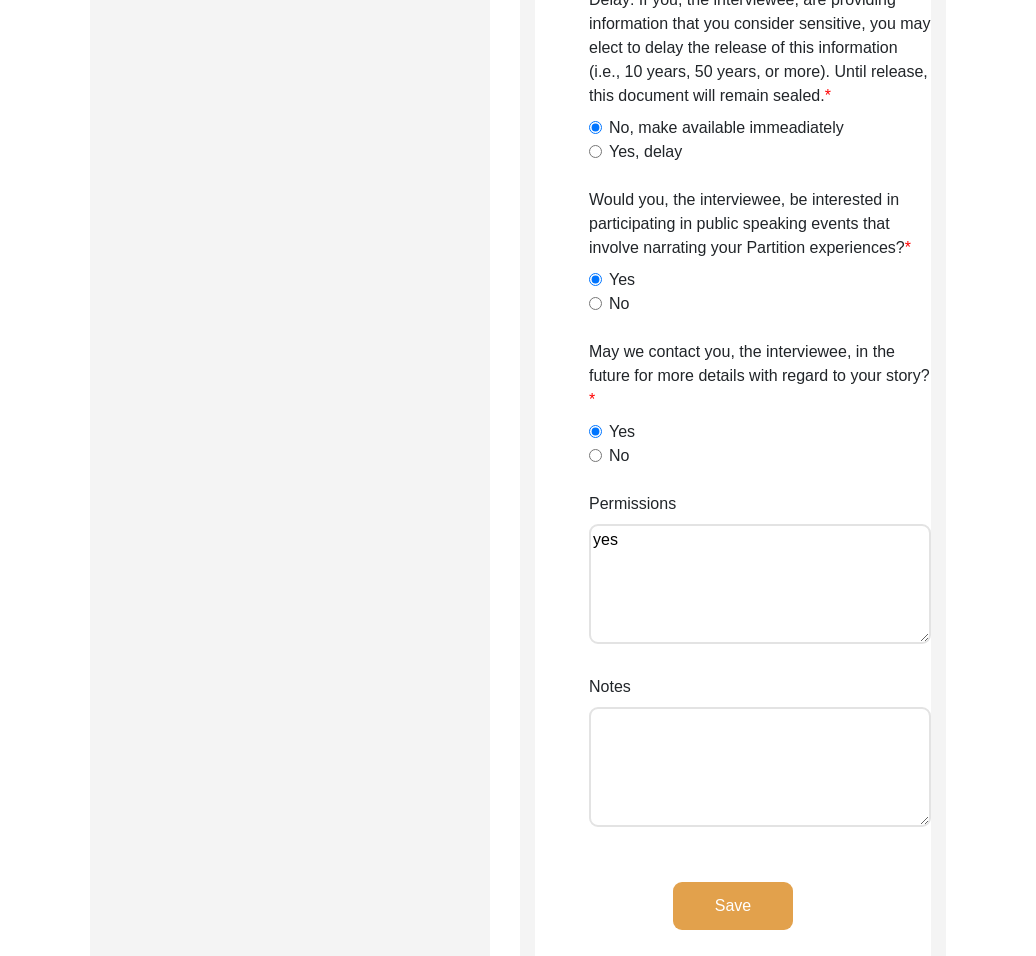 click on "Notes" at bounding box center [760, 767] 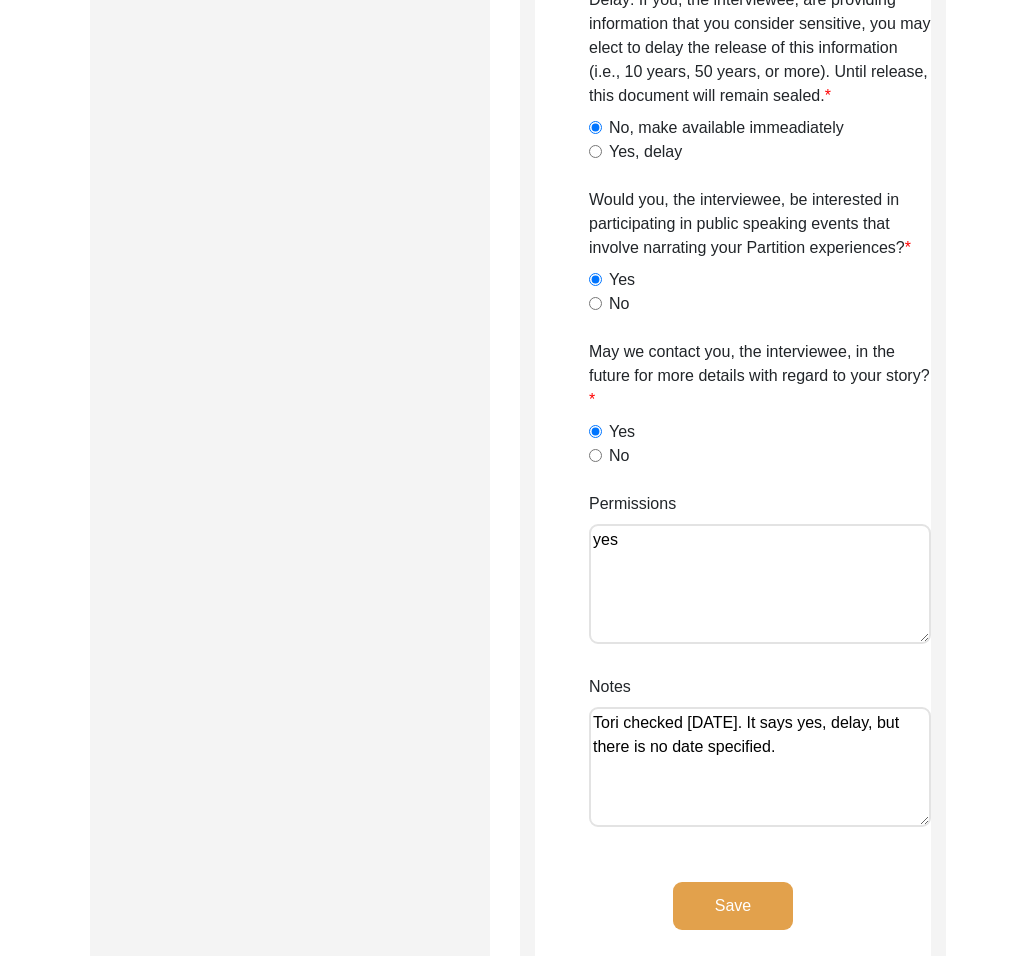 type on "Tori checked [DATE]. It says yes, delay, but there is no date specified." 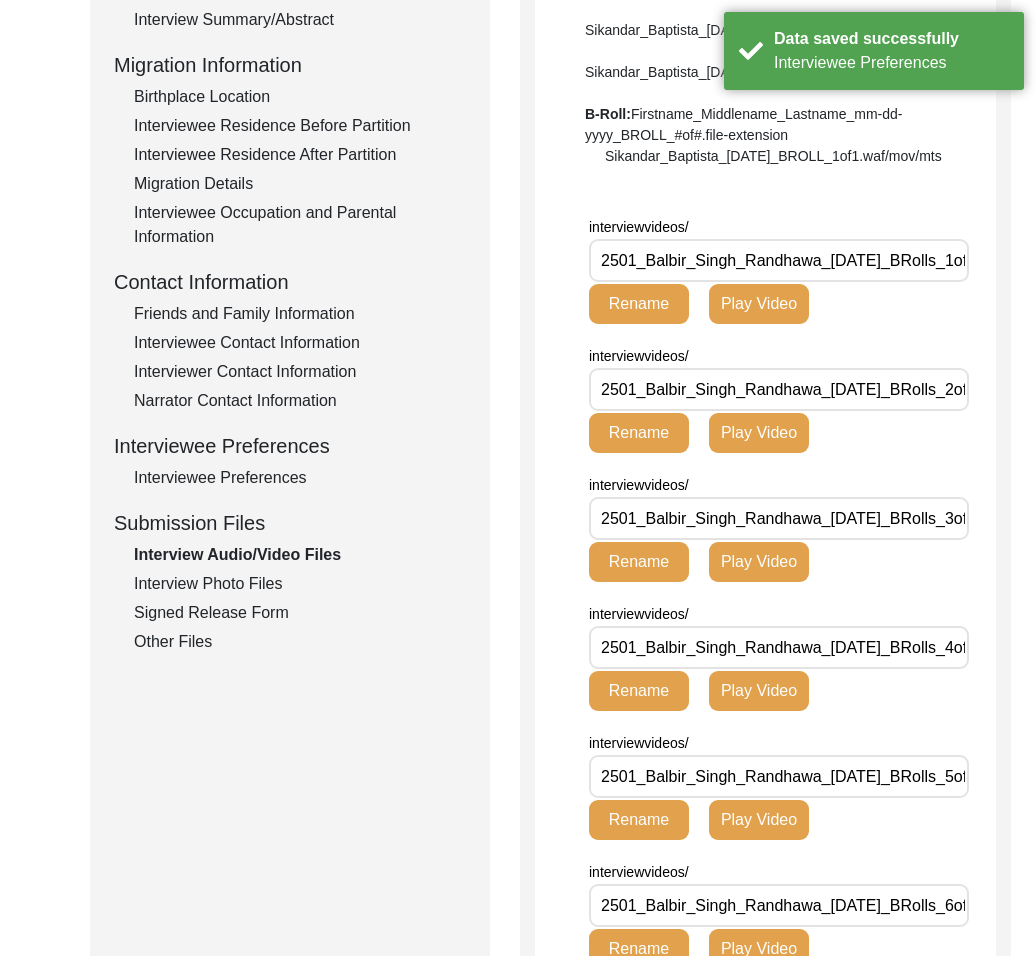 scroll, scrollTop: 917, scrollLeft: 0, axis: vertical 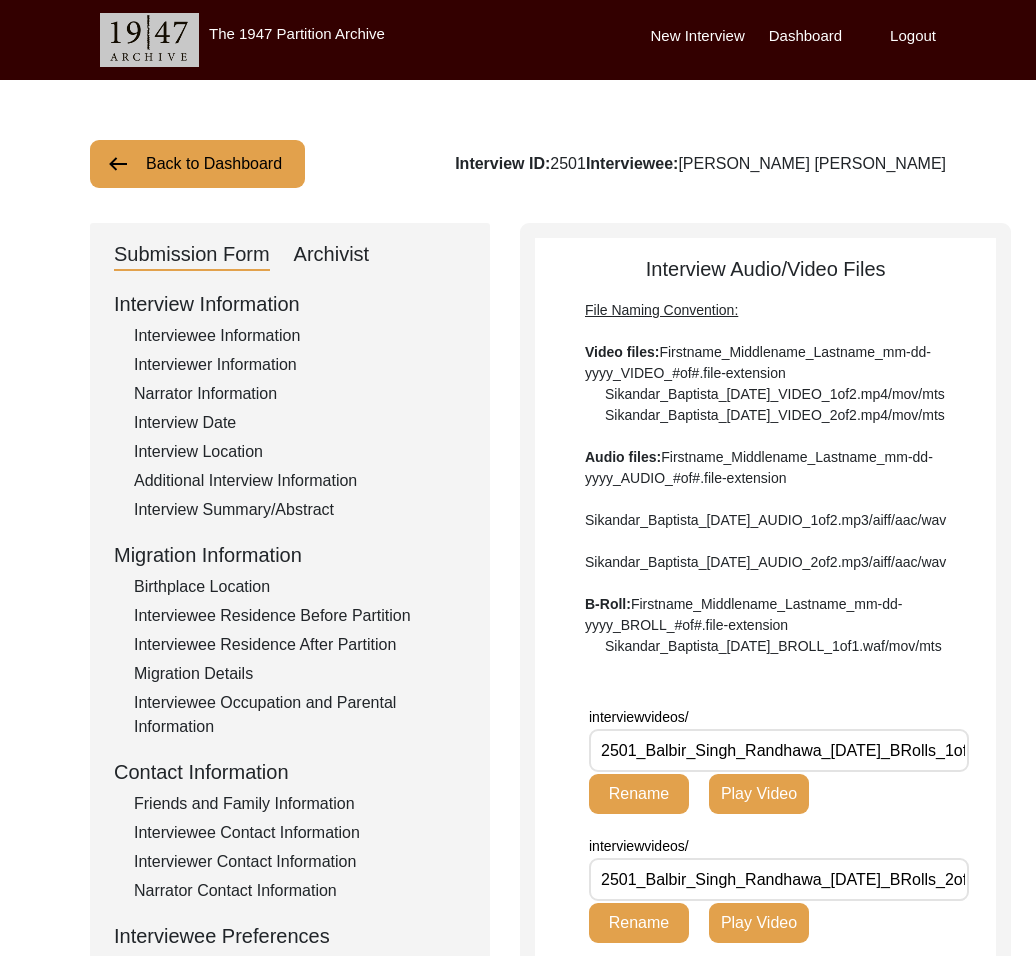 click on "Back to Dashboard" 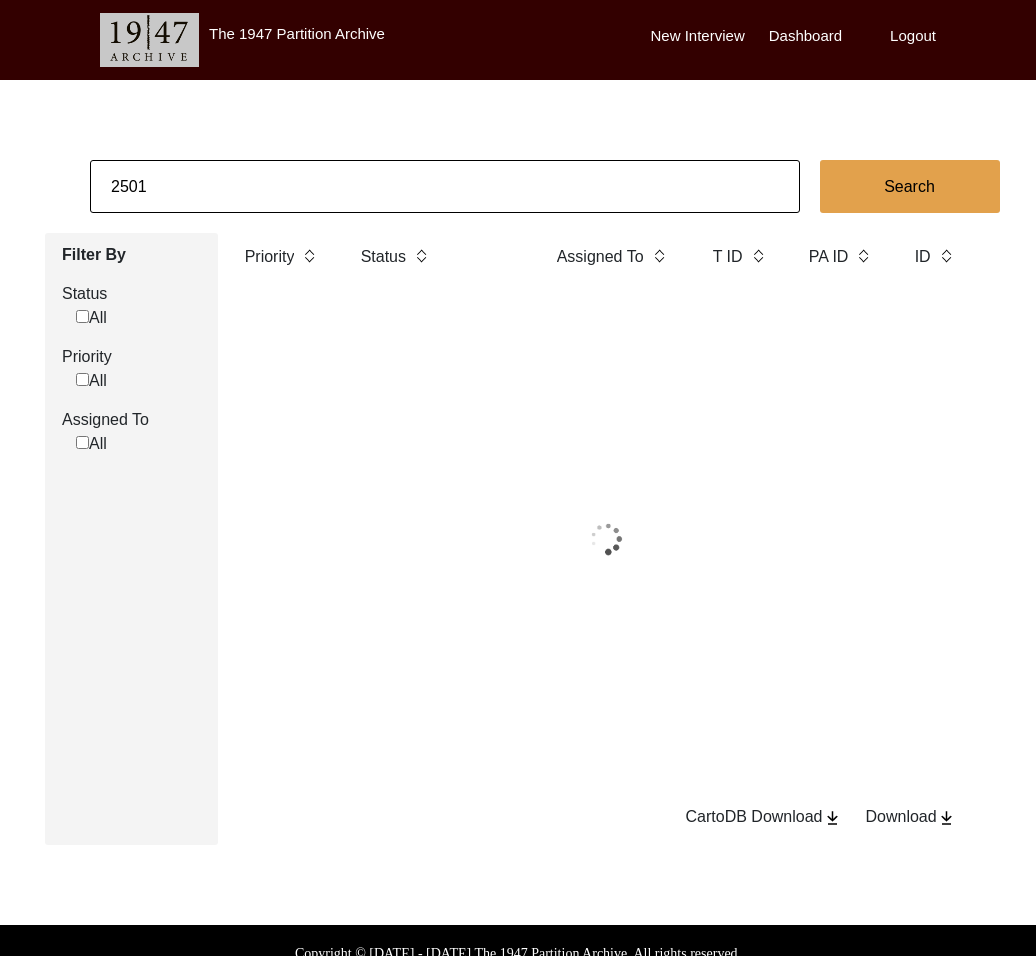 click on "2501" 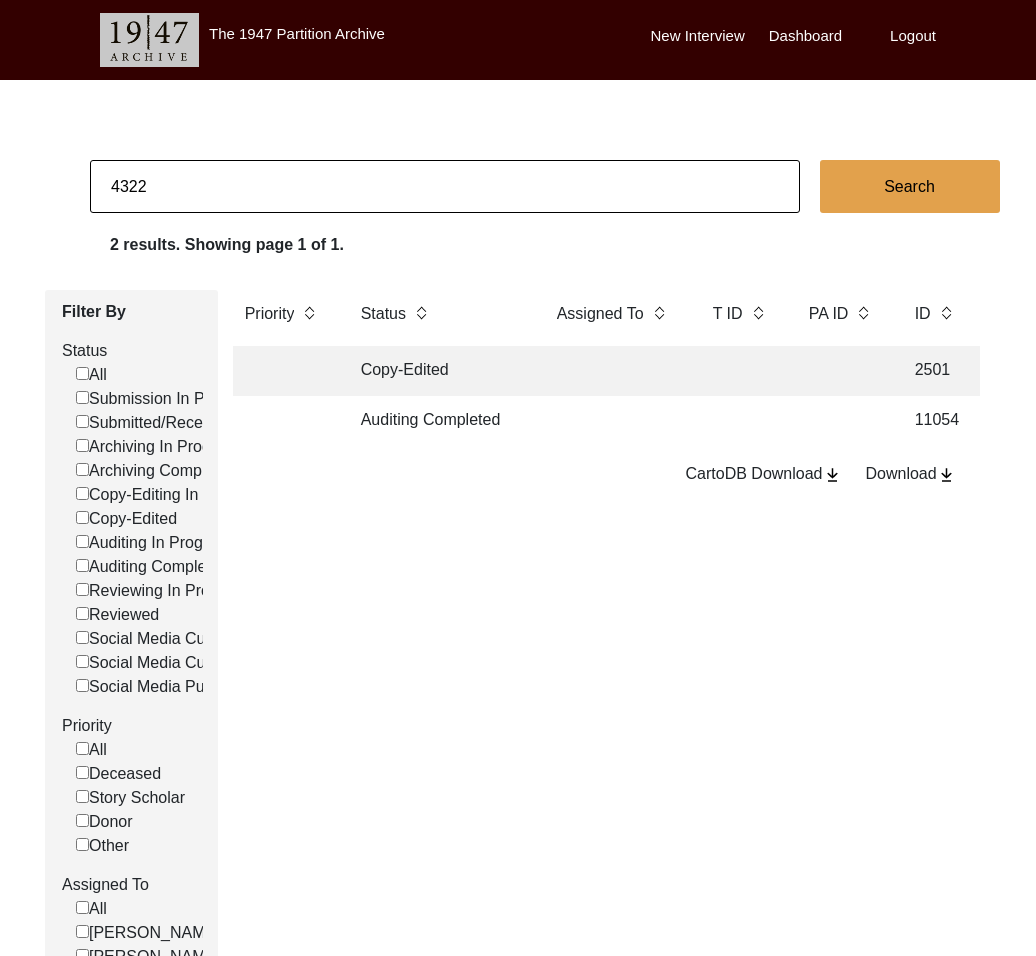 type on "4322" 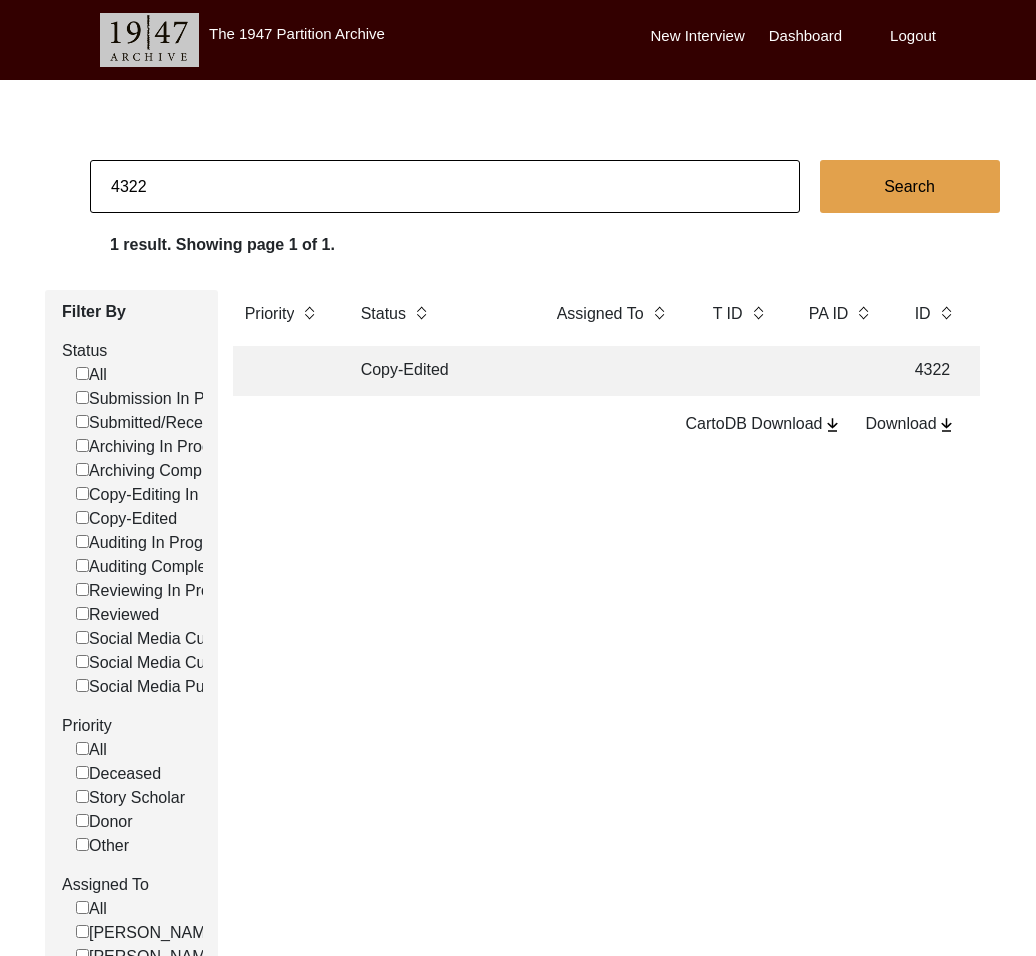 click on "Copy-Edited 4322 [PERSON_NAME] [PERSON_NAME] [GEOGRAPHIC_DATA], [US_STATE], [GEOGRAPHIC_DATA] [DATE] [DEMOGRAPHIC_DATA] [DATE] [DEMOGRAPHIC_DATA] English [GEOGRAPHIC_DATA], [GEOGRAPHIC_DATA], [GEOGRAPHIC_DATA] [GEOGRAPHIC_DATA], [GEOGRAPHIC_DATA], [GEOGRAPHIC_DATA] yes yes yes" 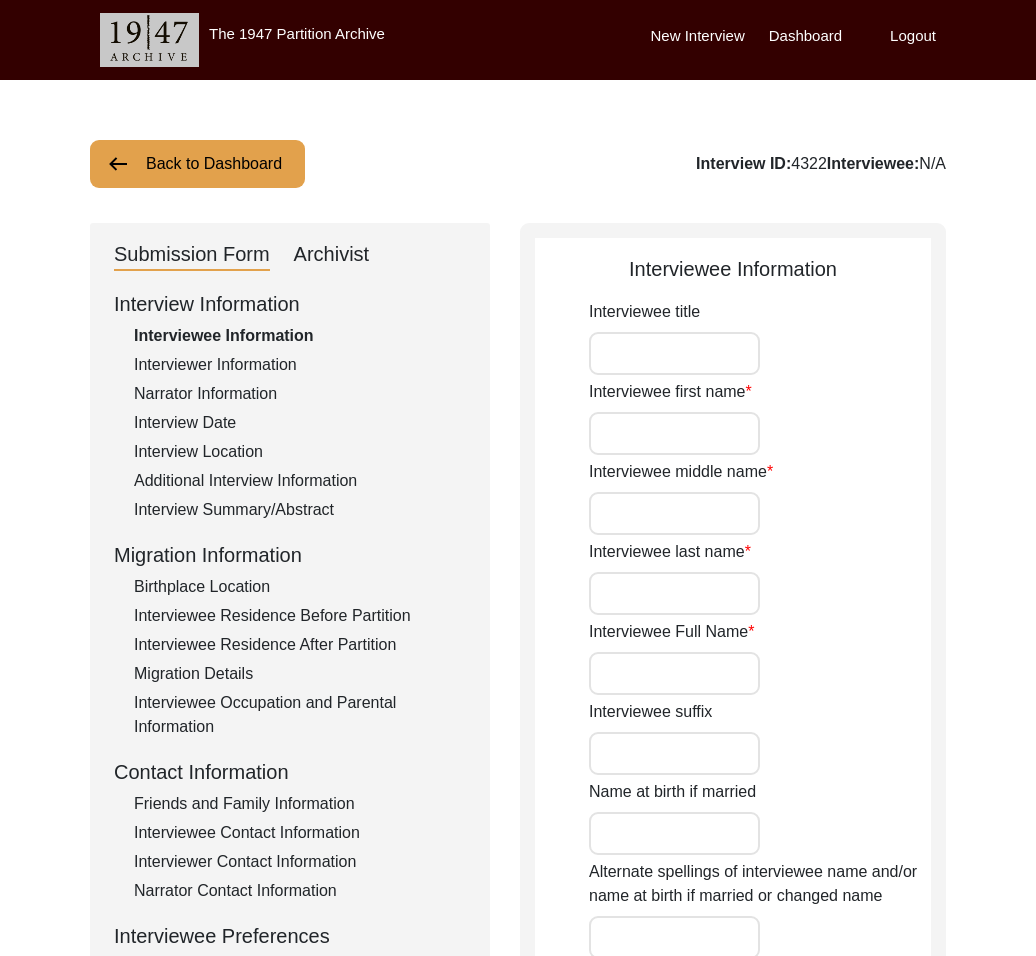 type on "Dr." 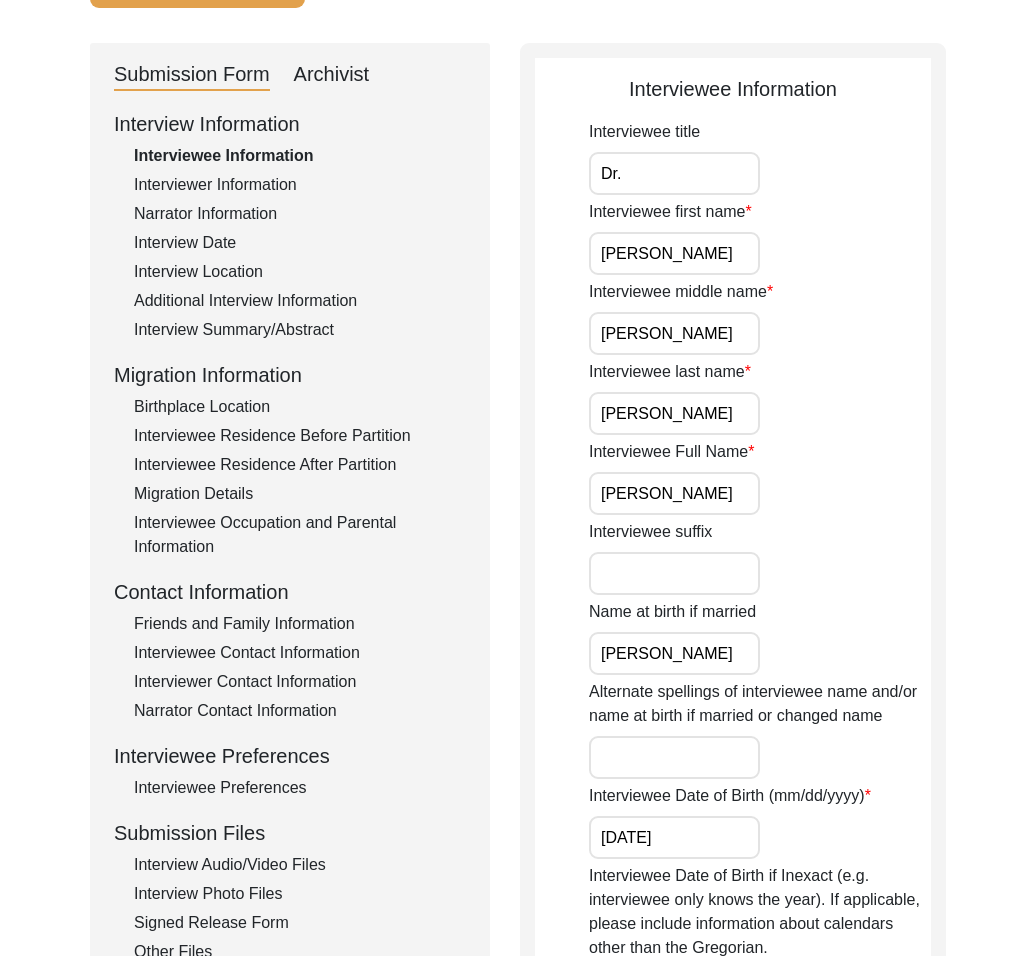 scroll, scrollTop: 898, scrollLeft: 0, axis: vertical 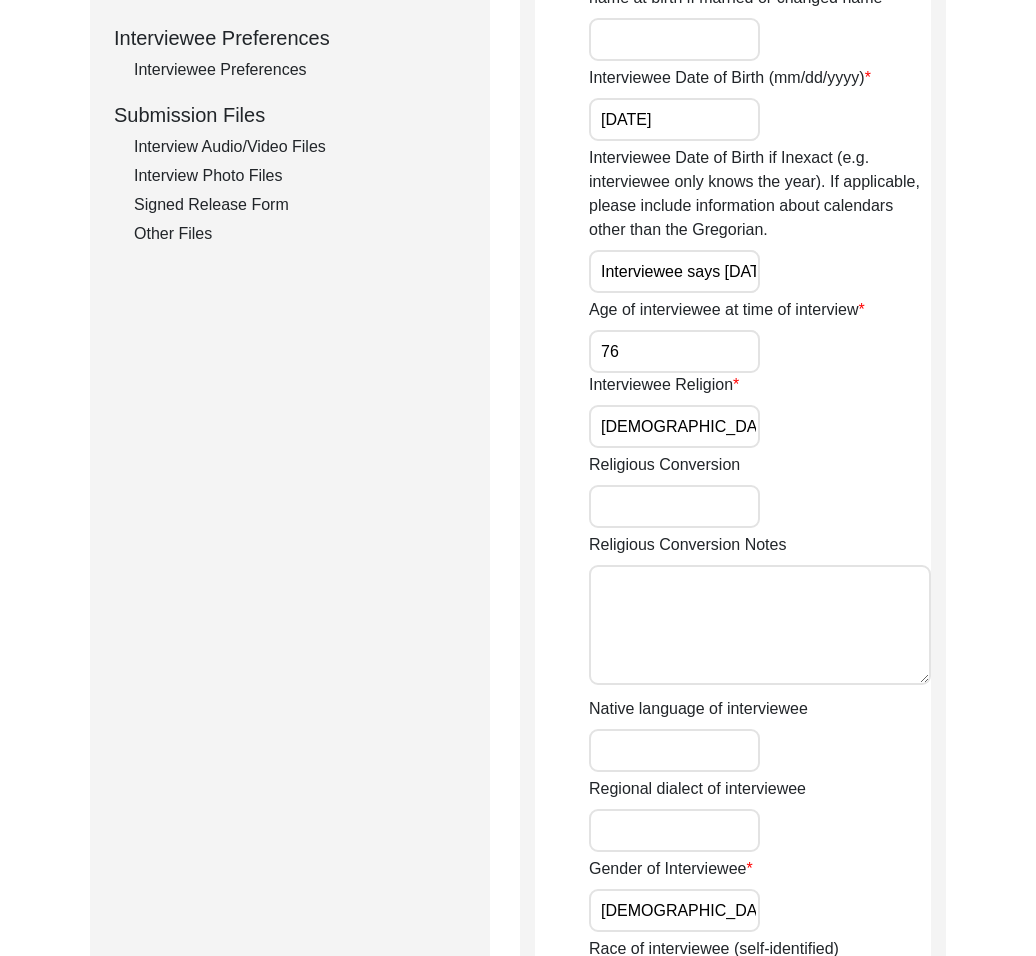 drag, startPoint x: 264, startPoint y: 63, endPoint x: 386, endPoint y: 171, distance: 162.93558 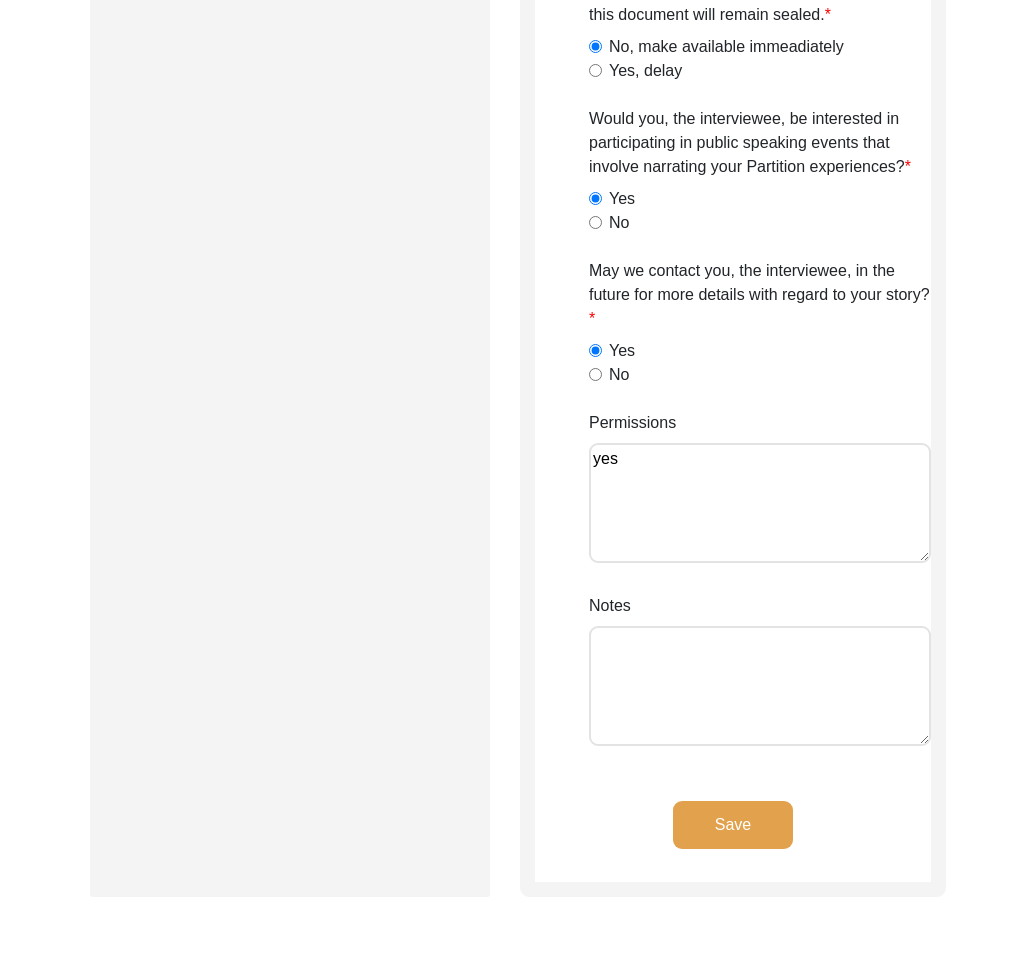 scroll, scrollTop: 1920, scrollLeft: 0, axis: vertical 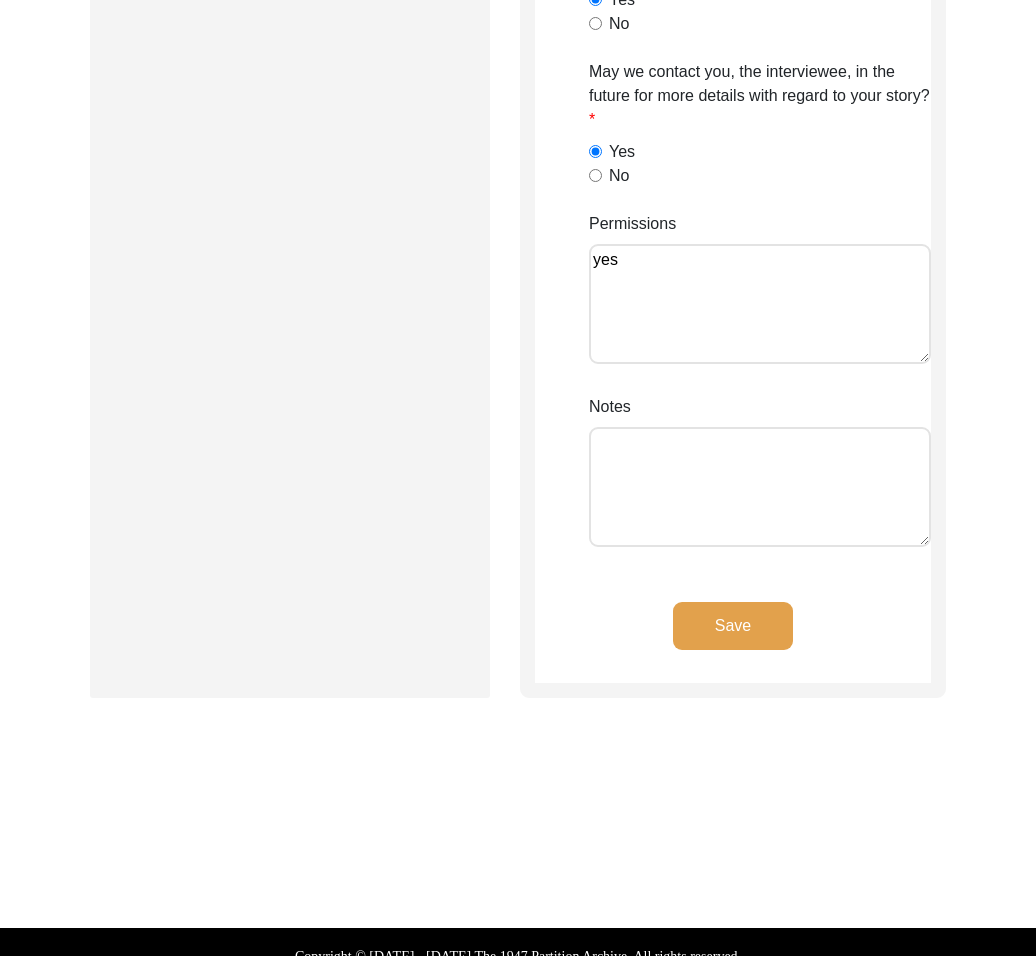 click on "Notes" at bounding box center (760, 487) 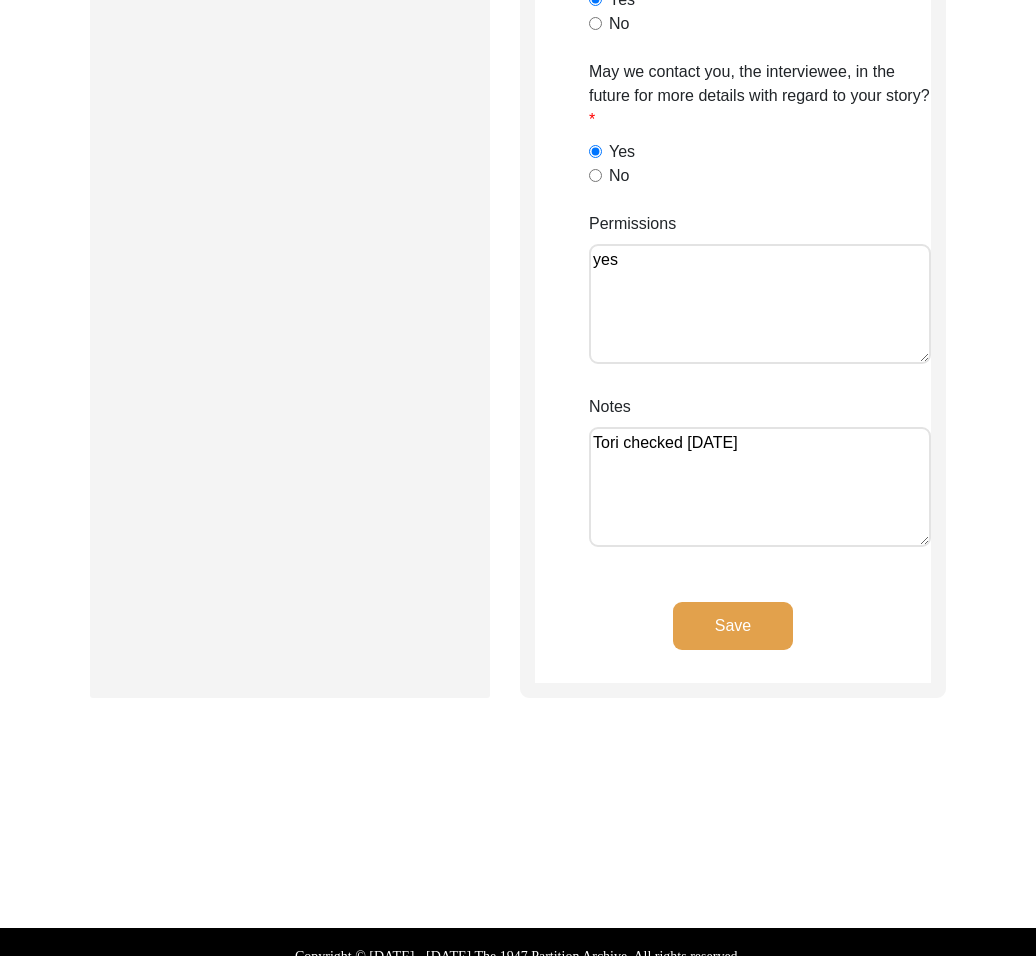 type on "Tori checked [DATE]" 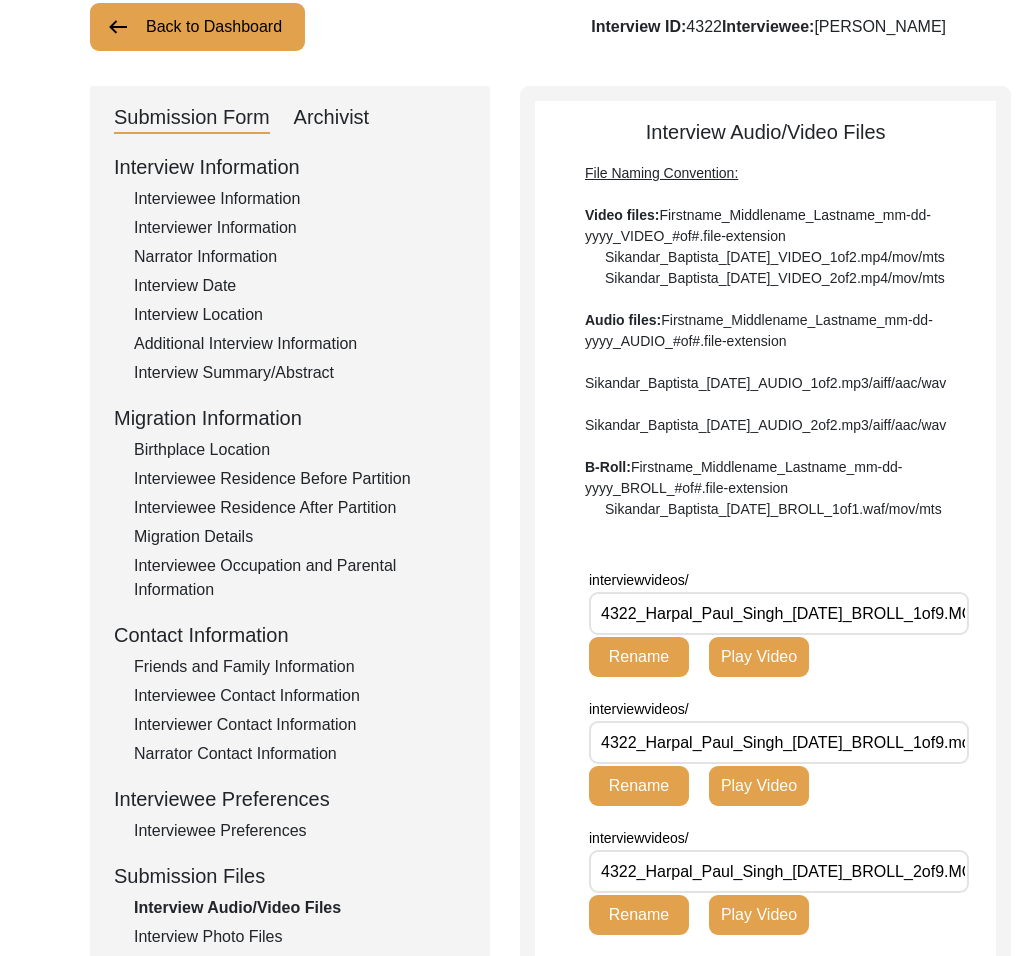 scroll, scrollTop: 0, scrollLeft: 0, axis: both 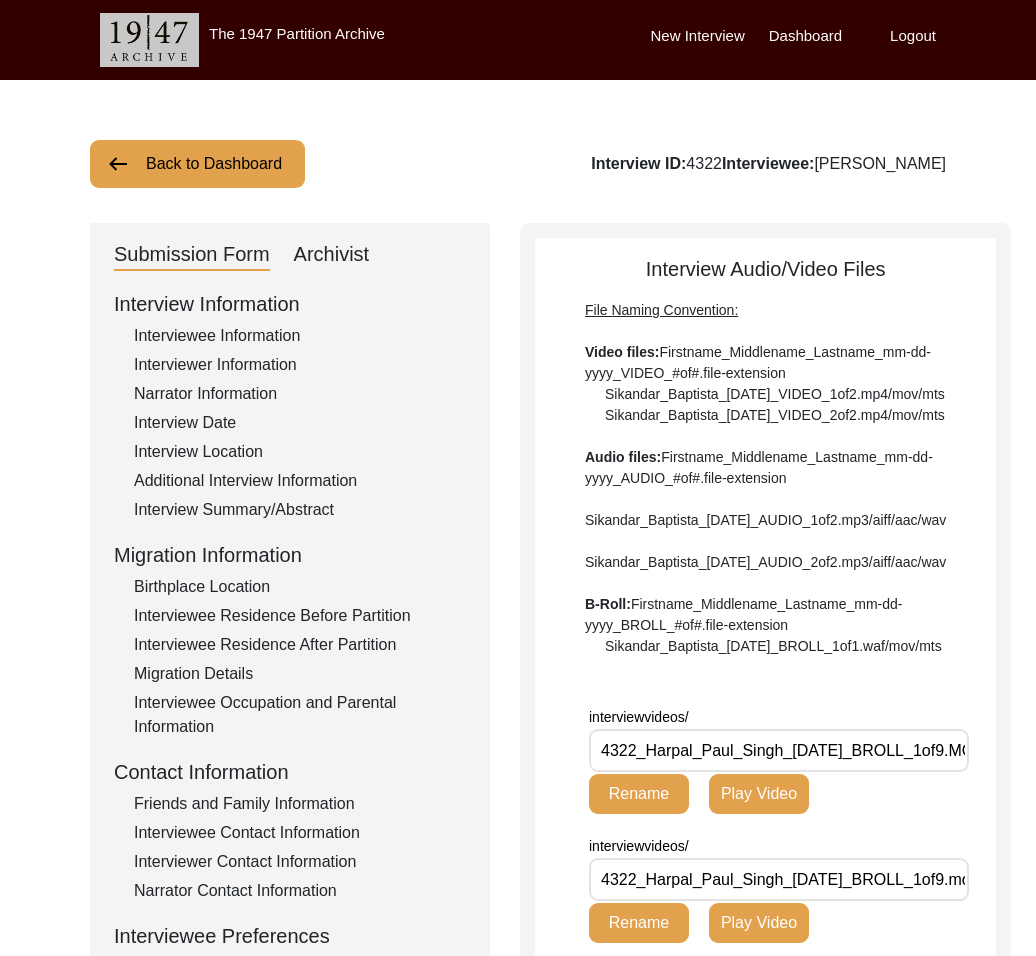 drag, startPoint x: 193, startPoint y: 138, endPoint x: 199, endPoint y: 162, distance: 24.738634 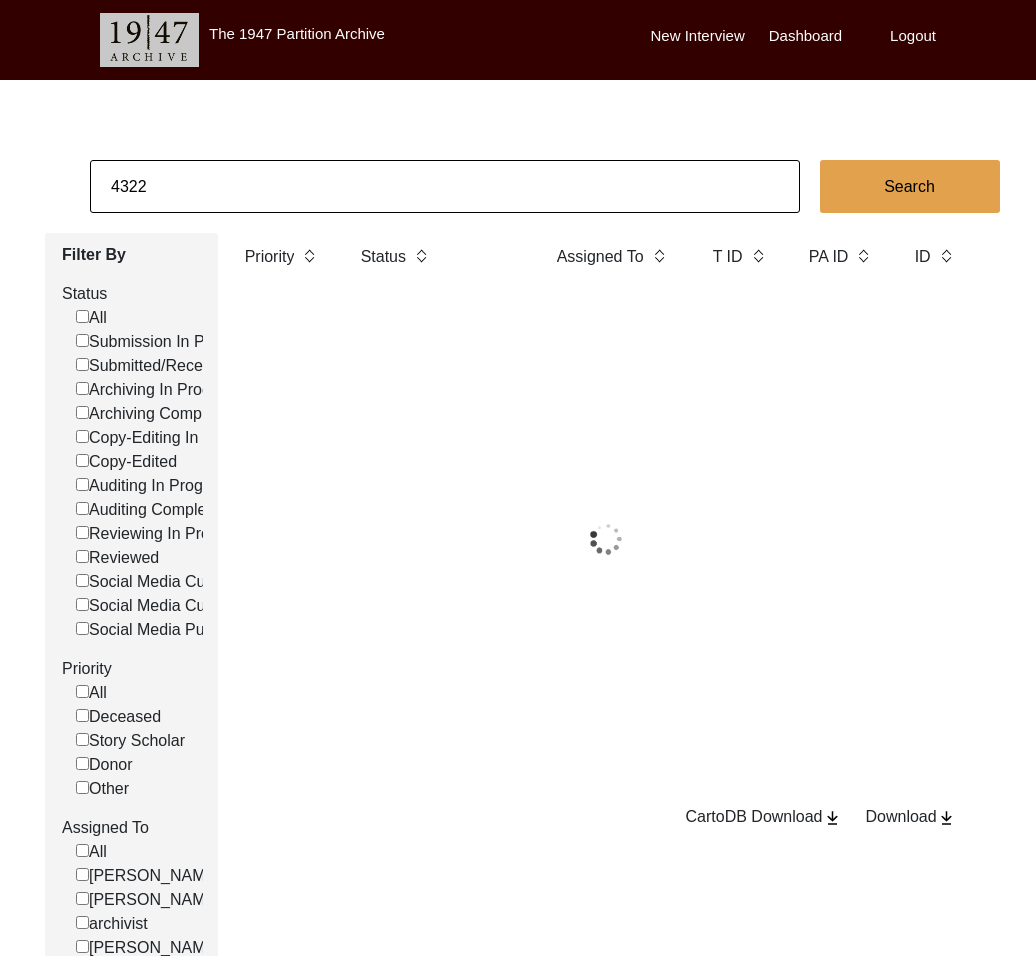 click on "4322" 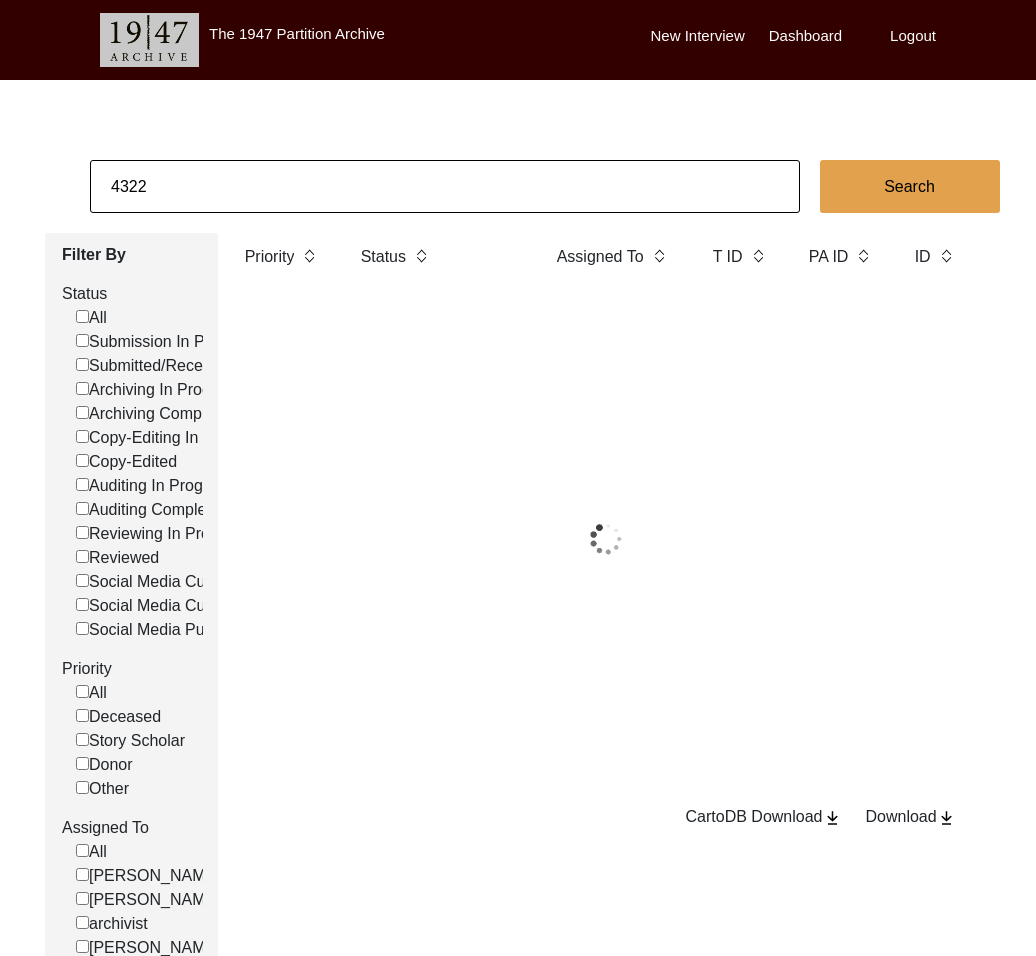 click on "4322" 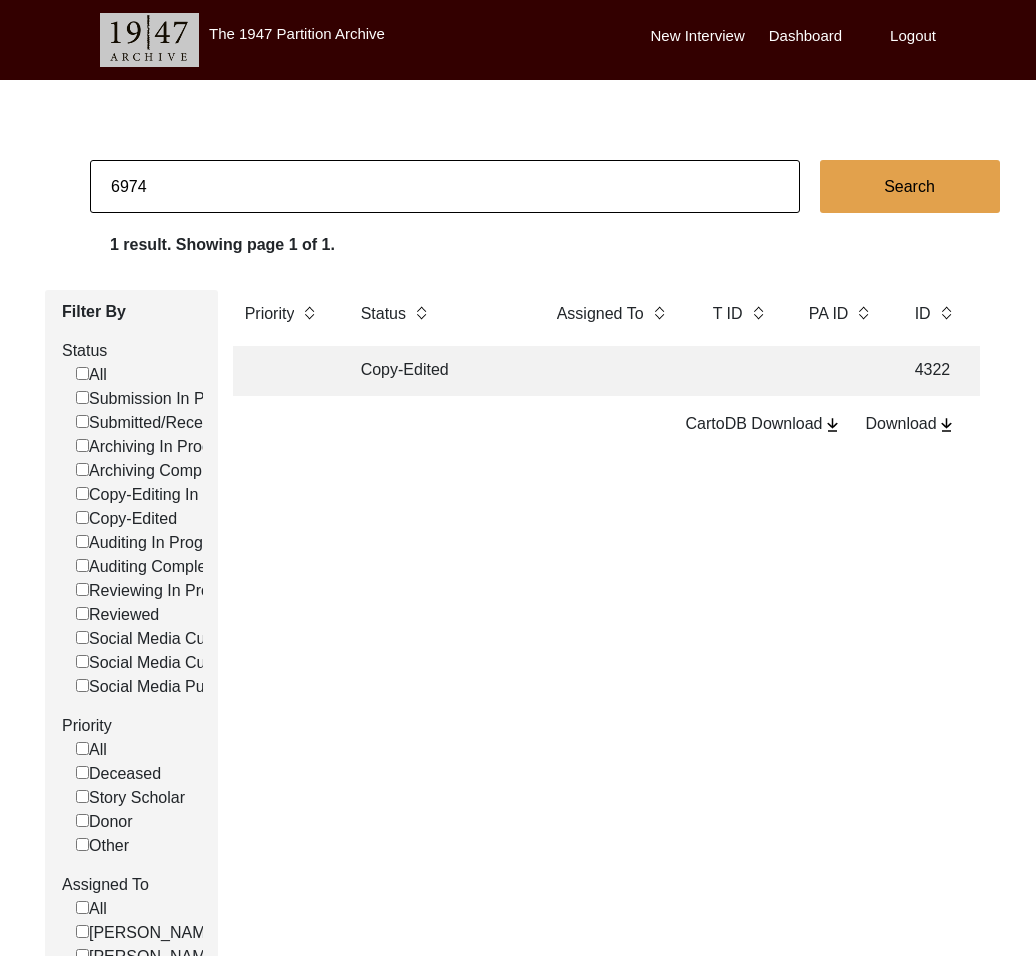 type on "6974" 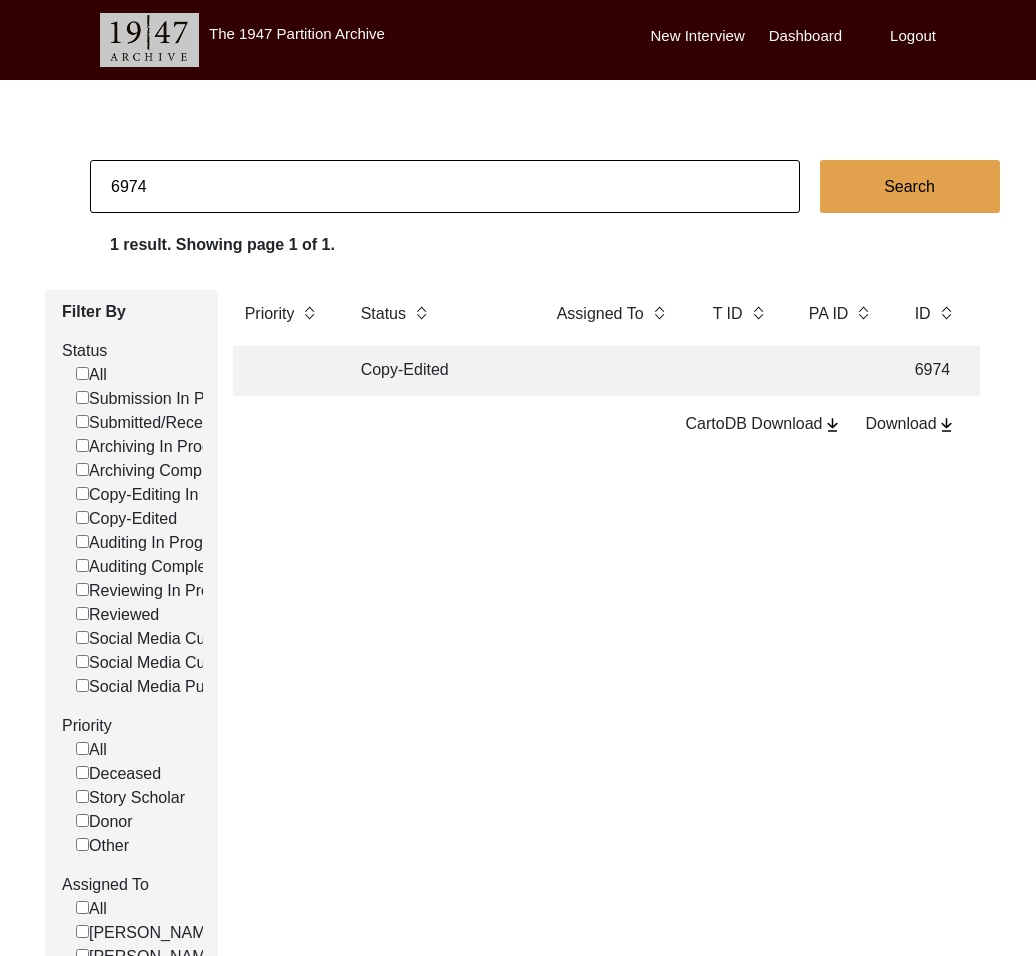 click on "Copy-Edited" 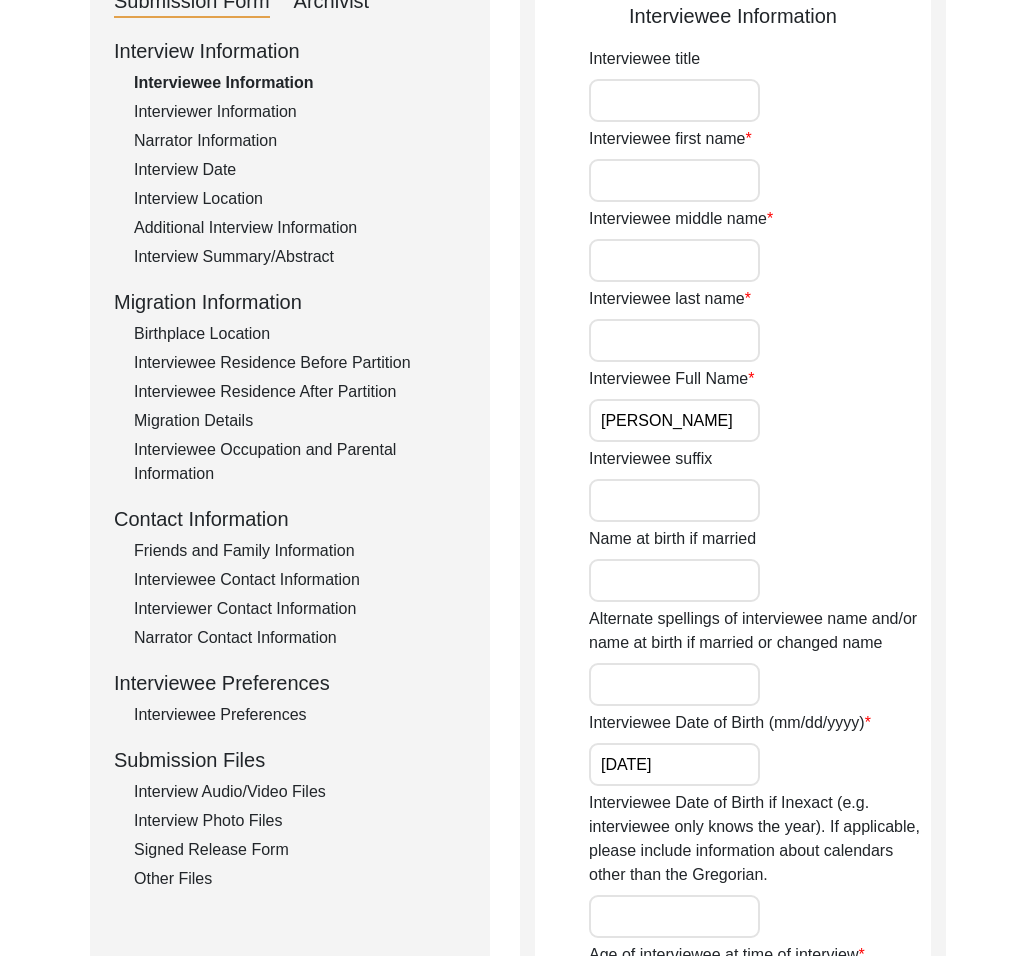 drag, startPoint x: 289, startPoint y: 723, endPoint x: 371, endPoint y: 708, distance: 83.360664 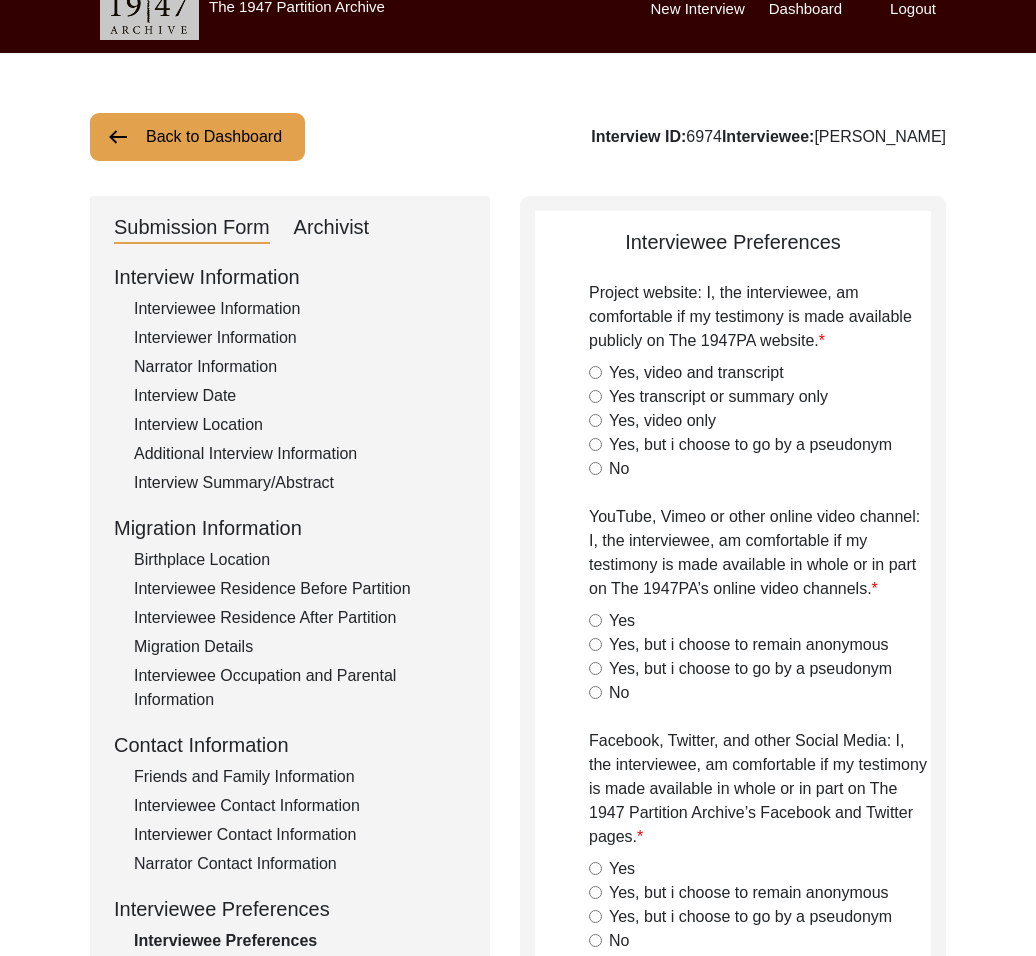 scroll, scrollTop: 0, scrollLeft: 0, axis: both 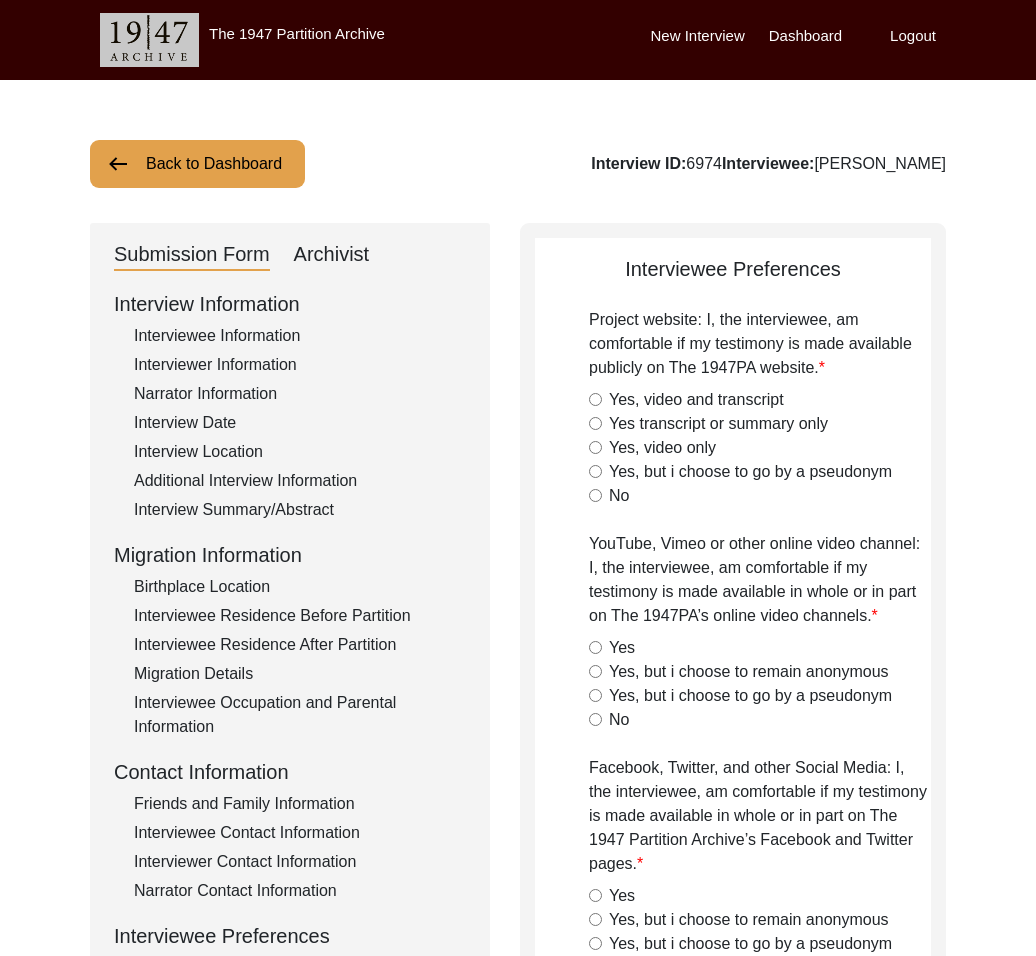 drag, startPoint x: 360, startPoint y: 262, endPoint x: 474, endPoint y: 443, distance: 213.90886 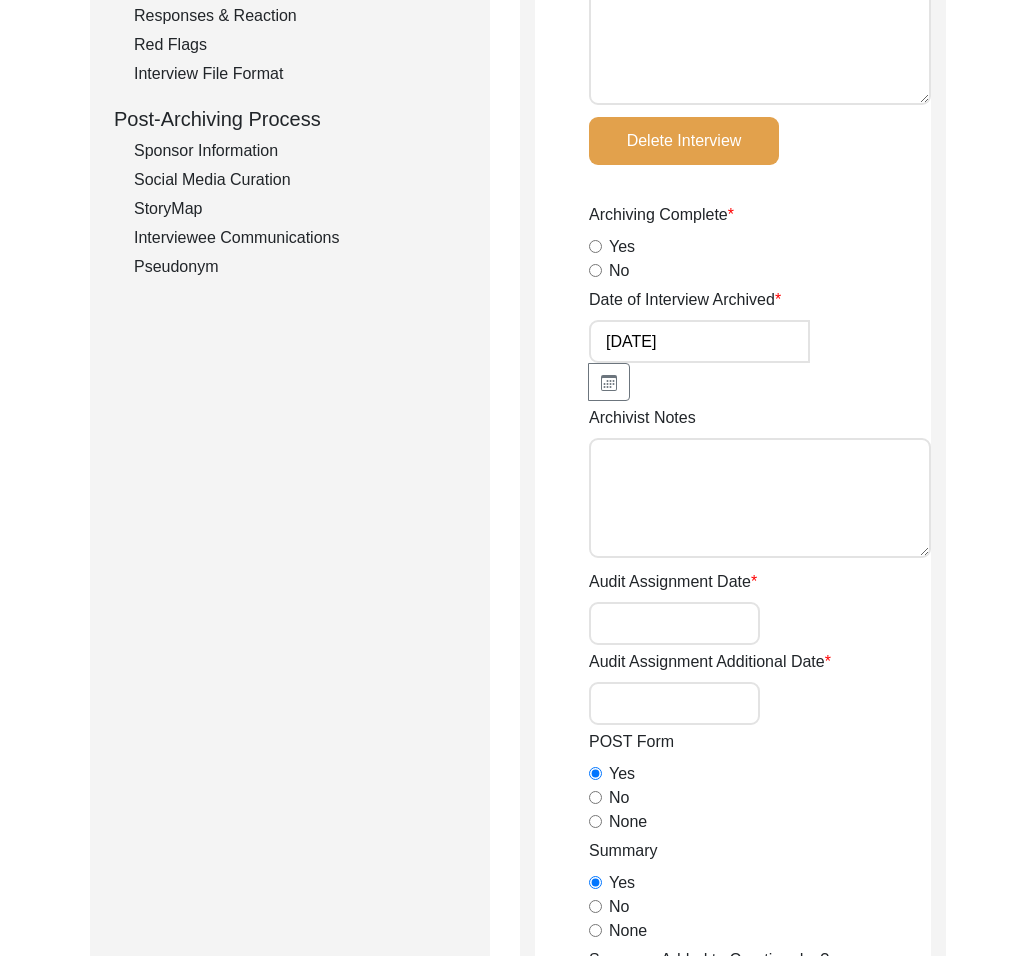 scroll, scrollTop: 0, scrollLeft: 0, axis: both 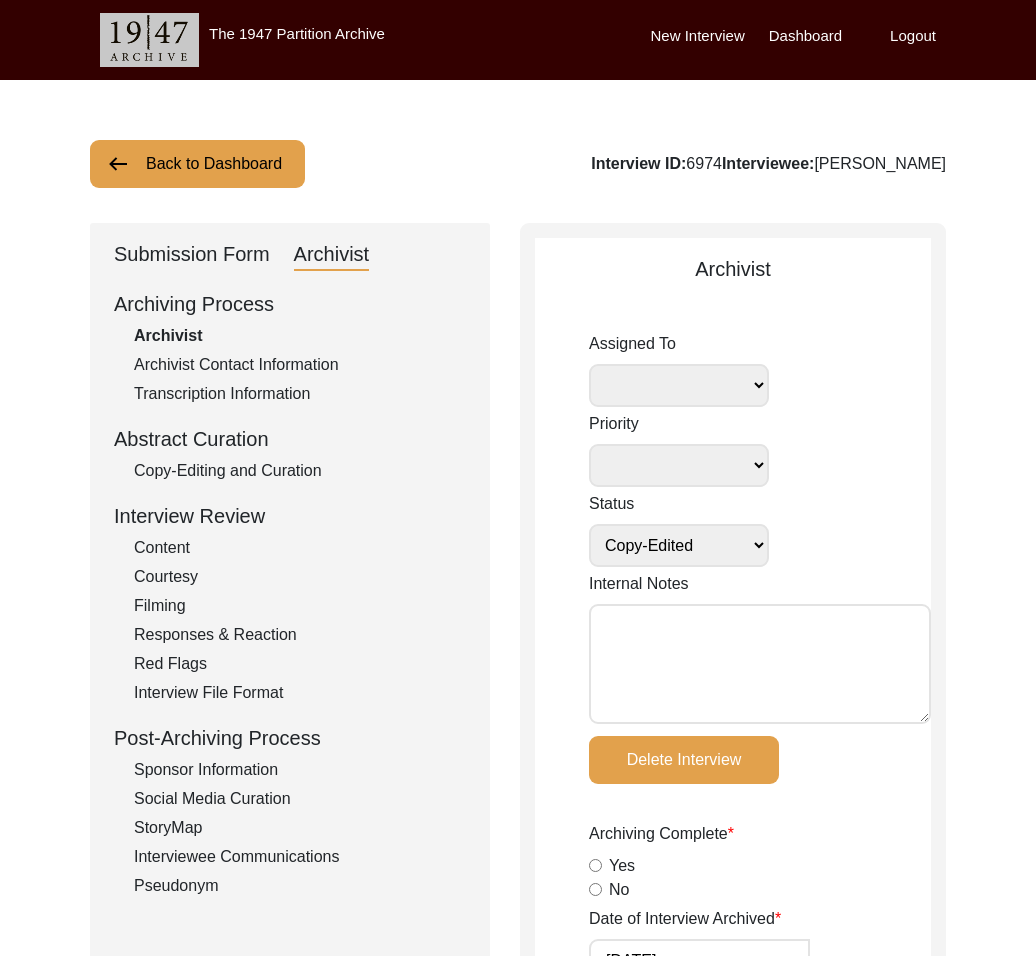 drag, startPoint x: 213, startPoint y: 253, endPoint x: 229, endPoint y: 285, distance: 35.77709 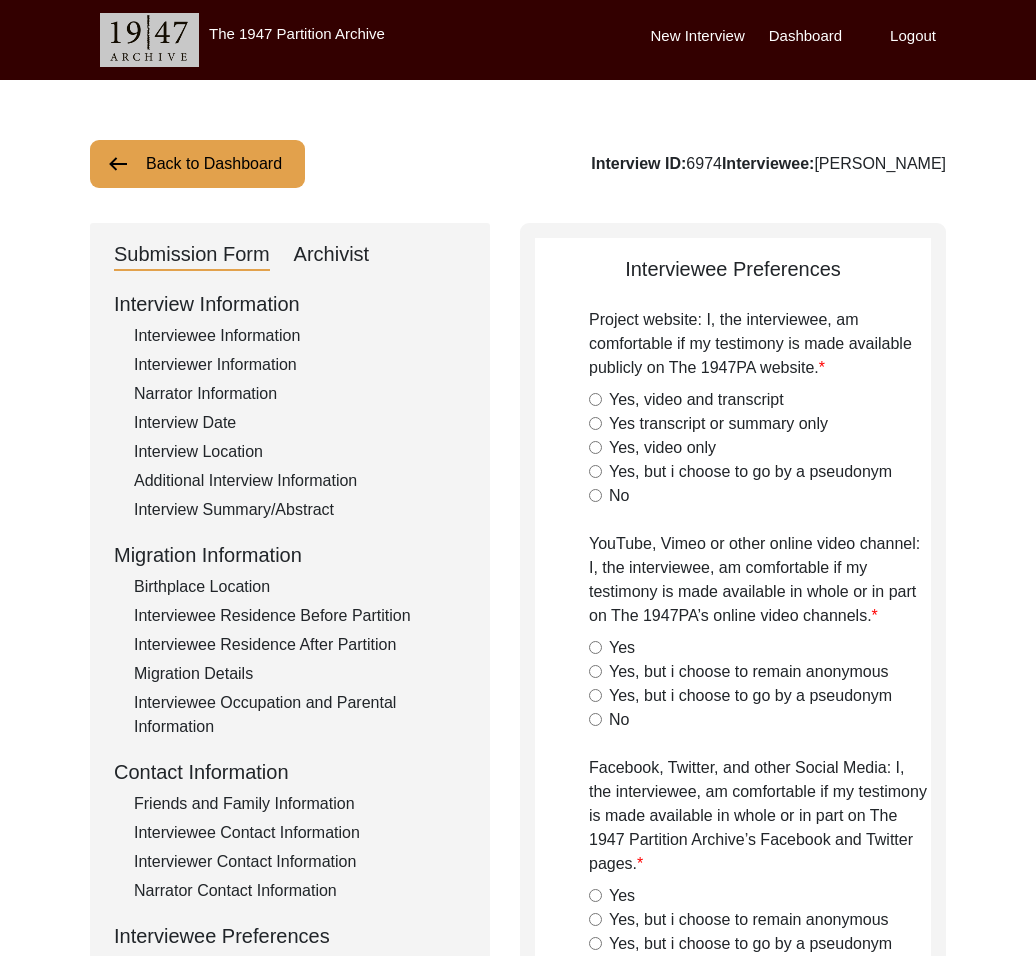 type on "yes" 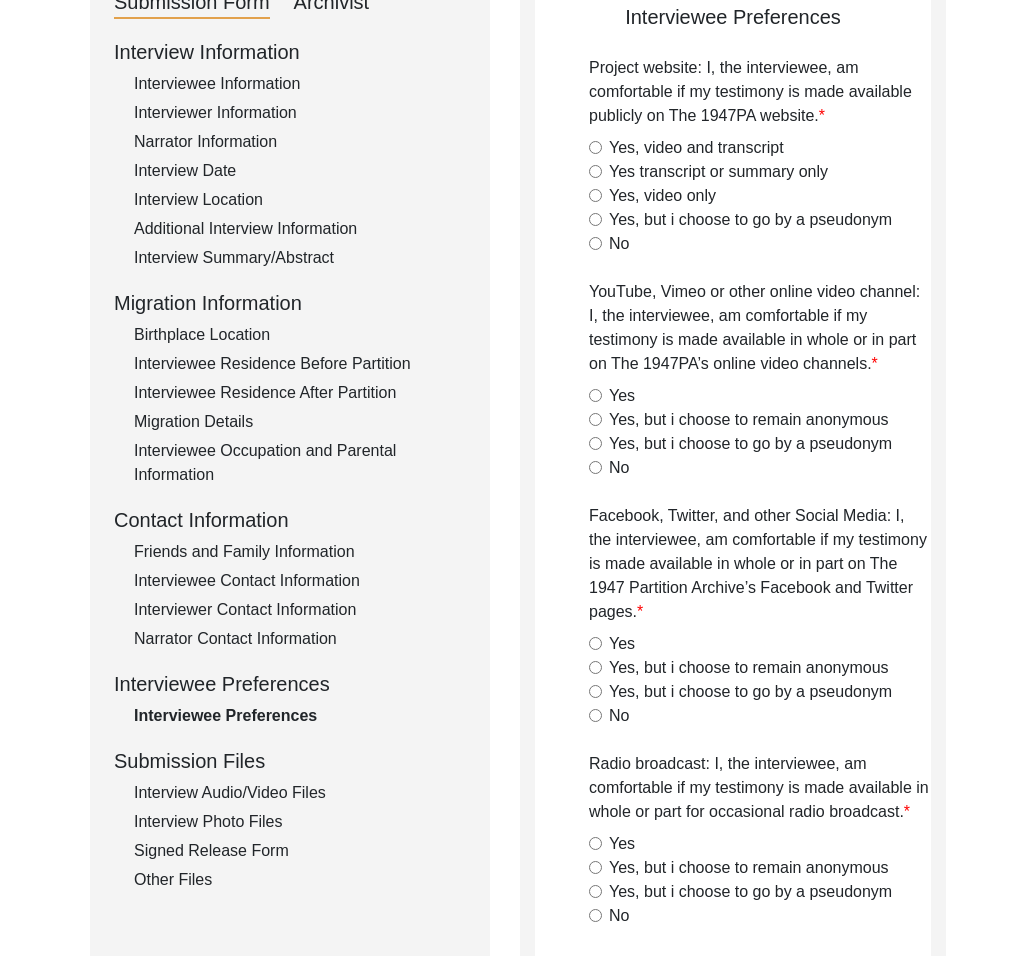 scroll, scrollTop: 0, scrollLeft: 0, axis: both 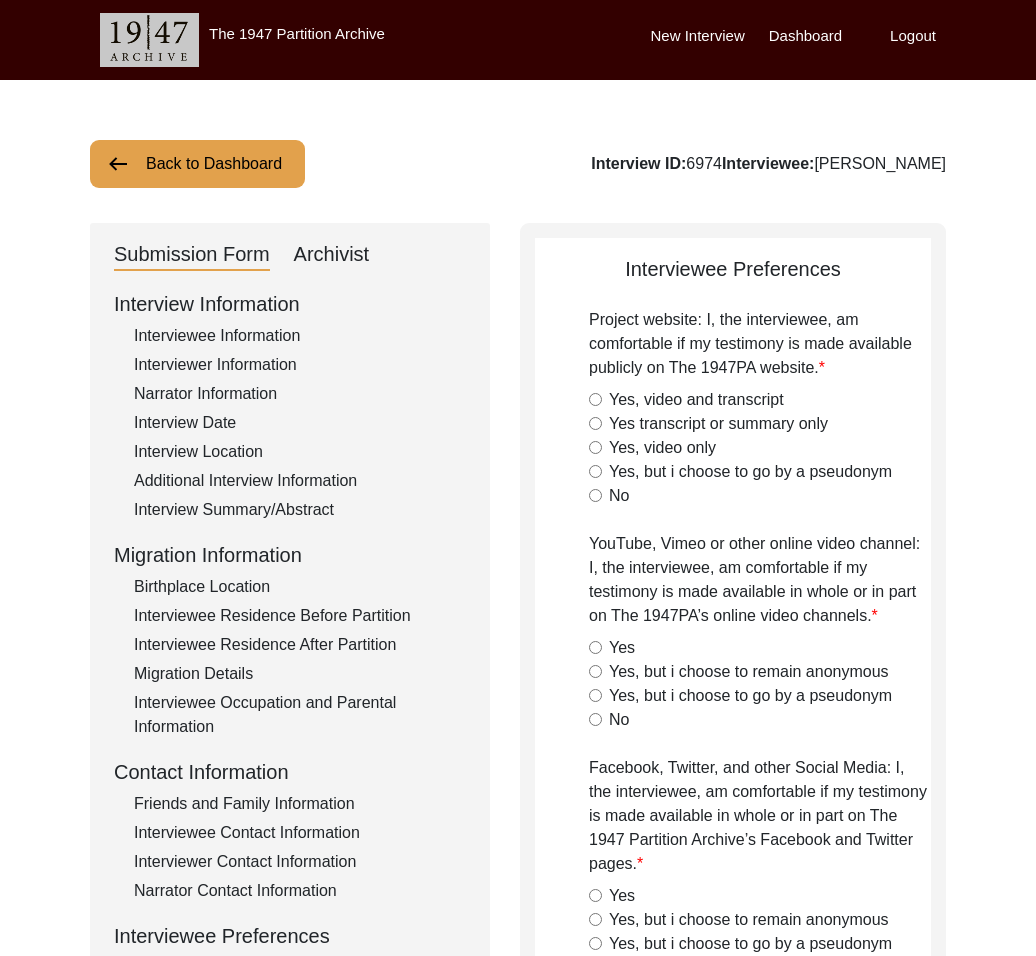 click on "Yes, video and transcript" 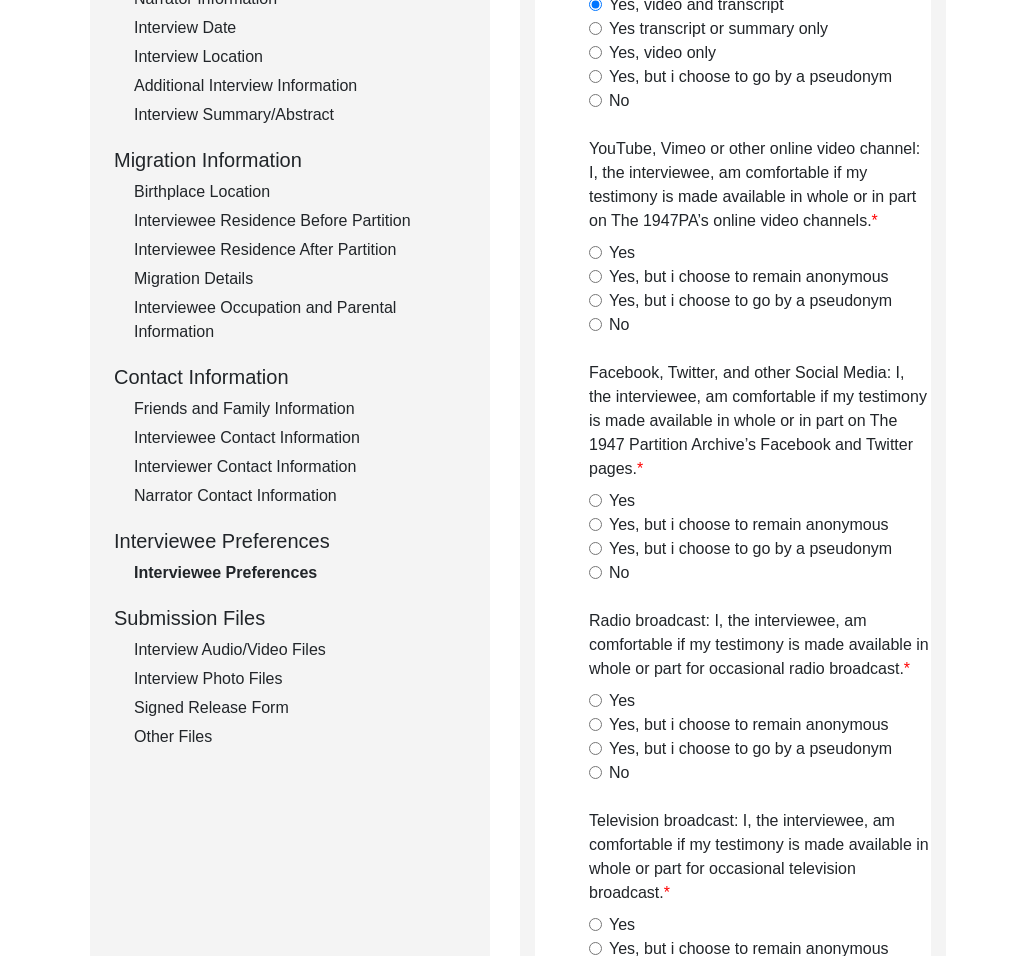 scroll, scrollTop: 429, scrollLeft: 0, axis: vertical 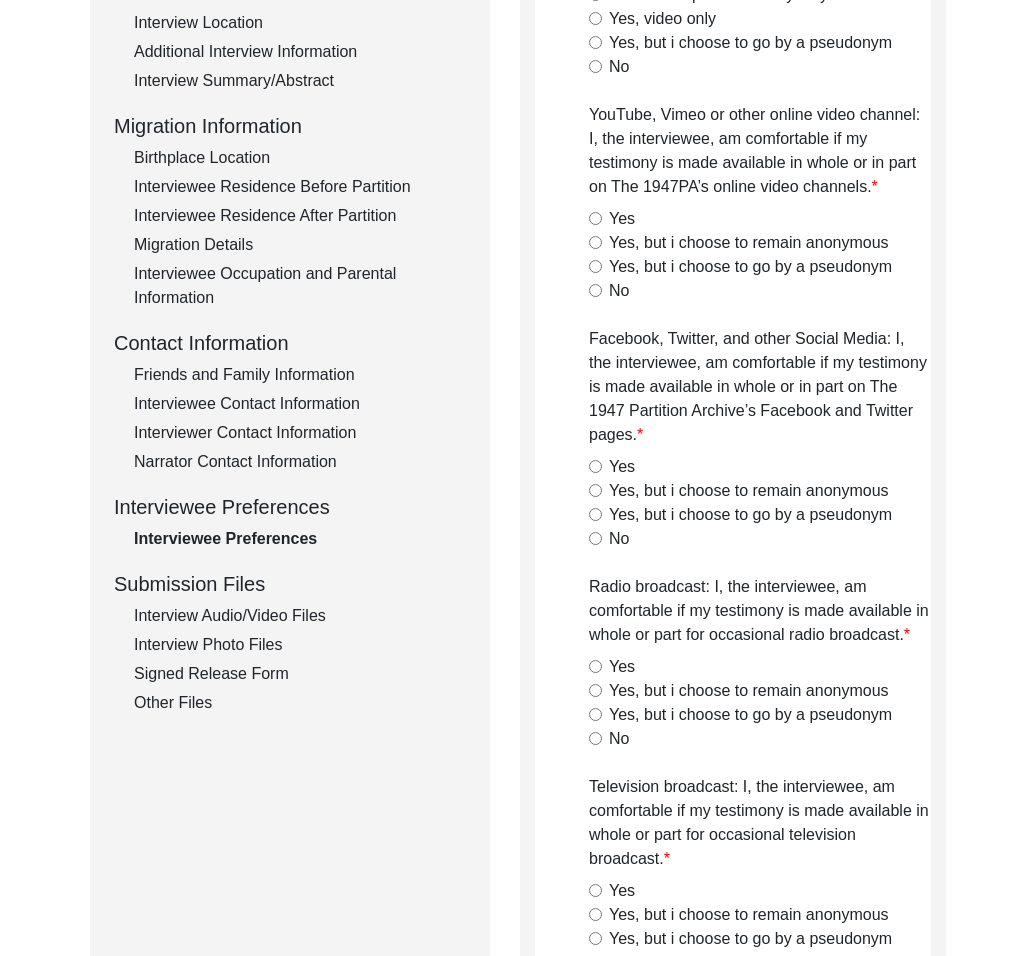 click on "Yes, but i choose to remain anonymous" 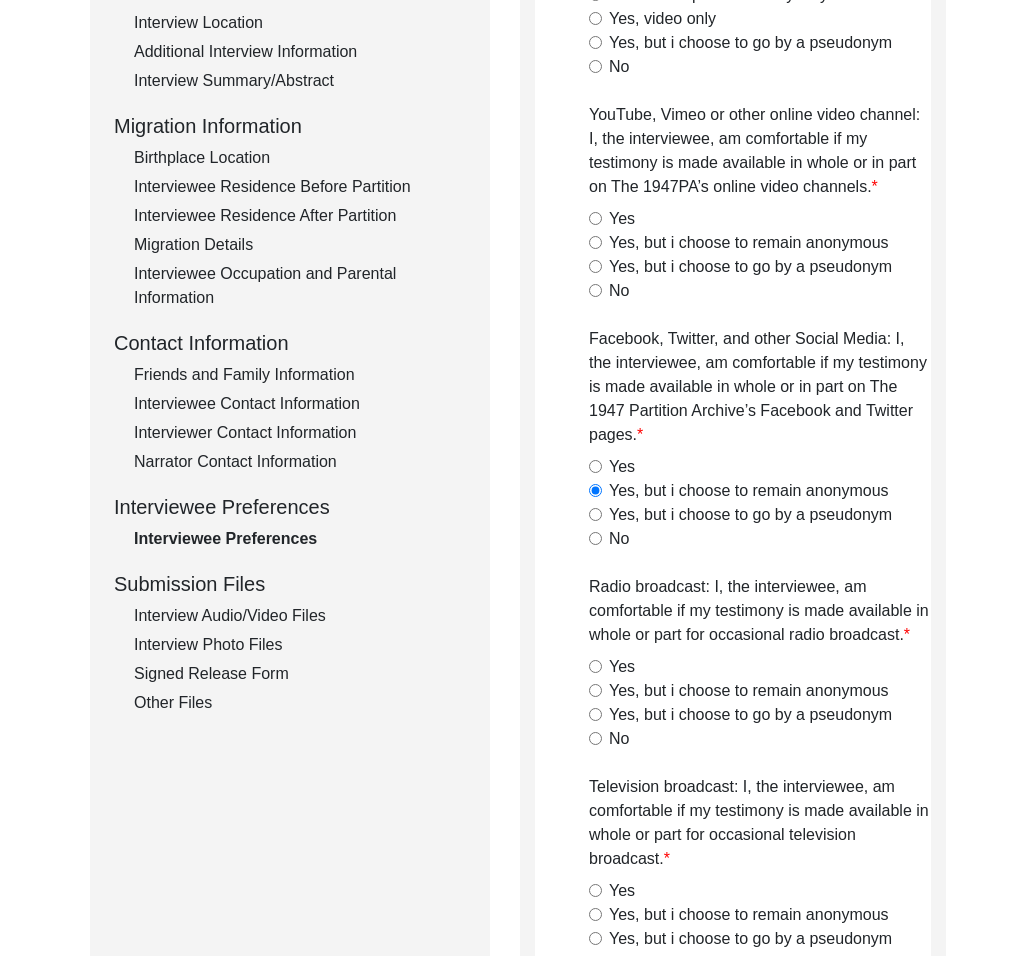 click on "Yes" 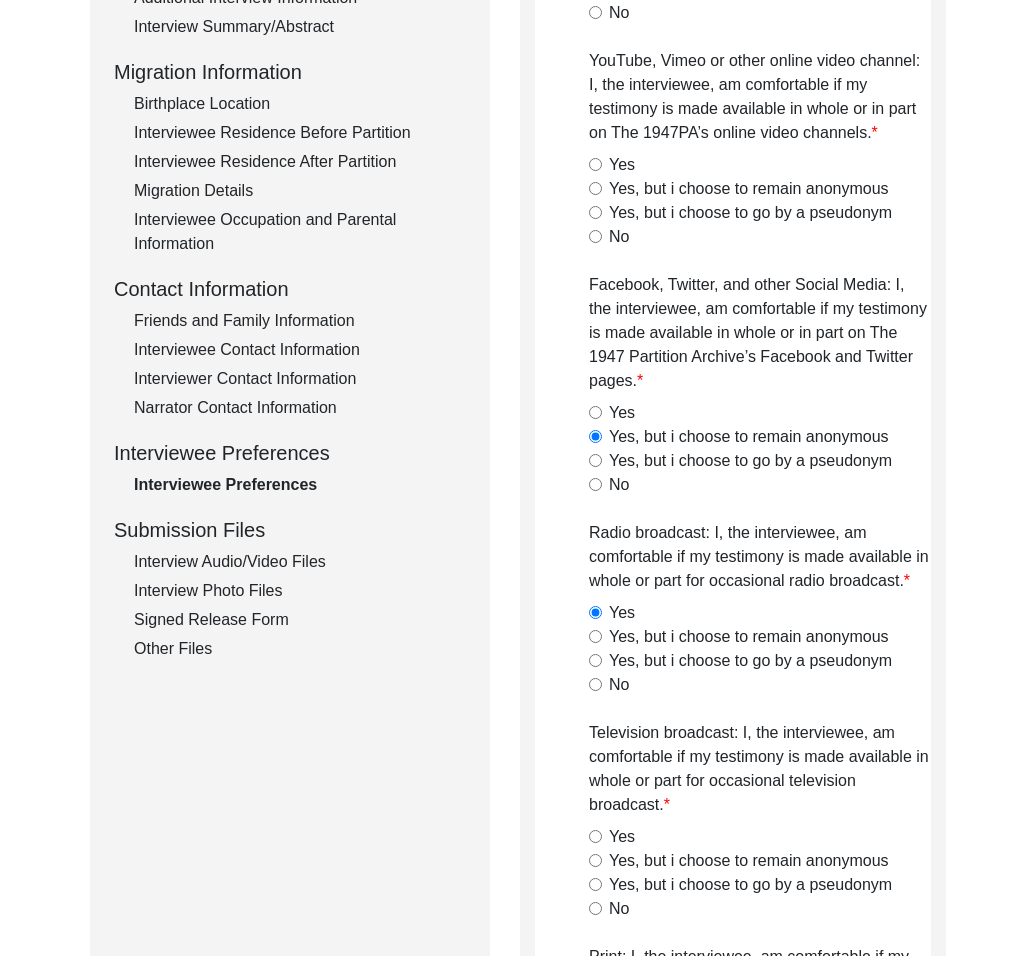 scroll, scrollTop: 624, scrollLeft: 0, axis: vertical 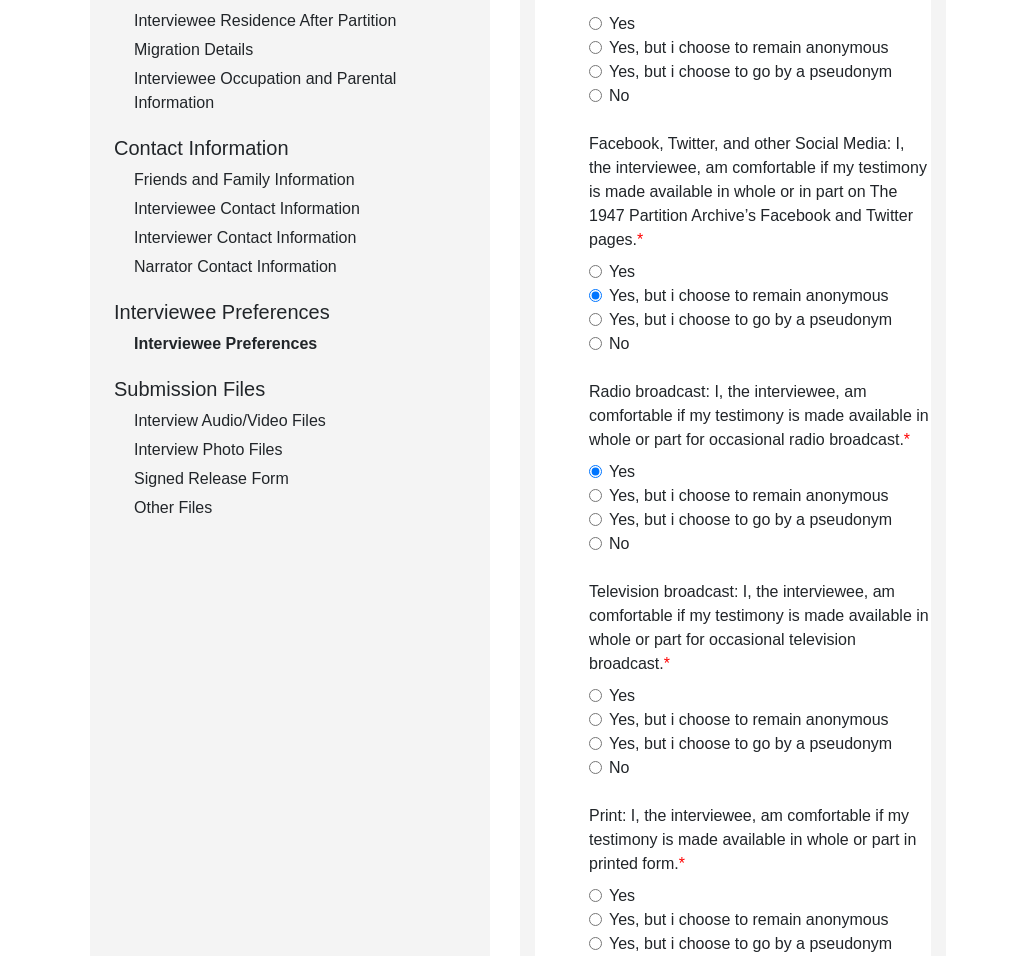 click on "Yes" 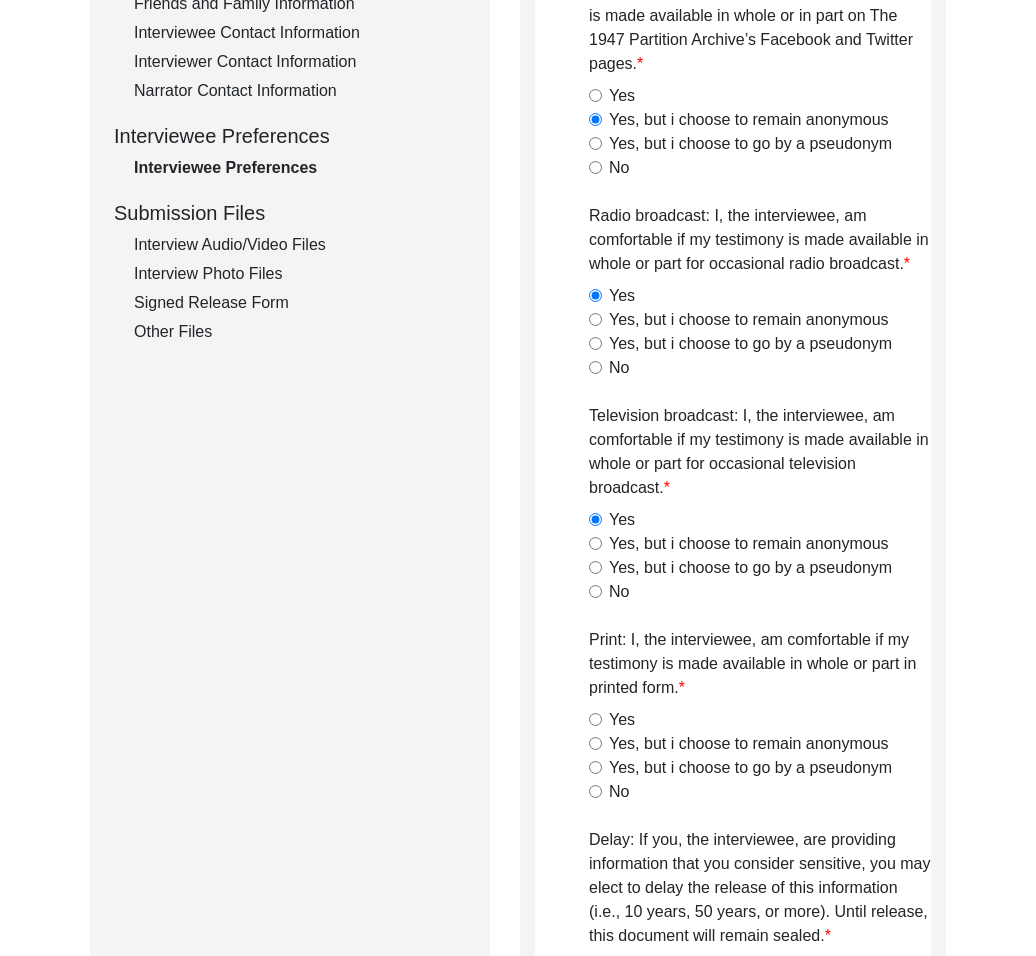 scroll, scrollTop: 978, scrollLeft: 0, axis: vertical 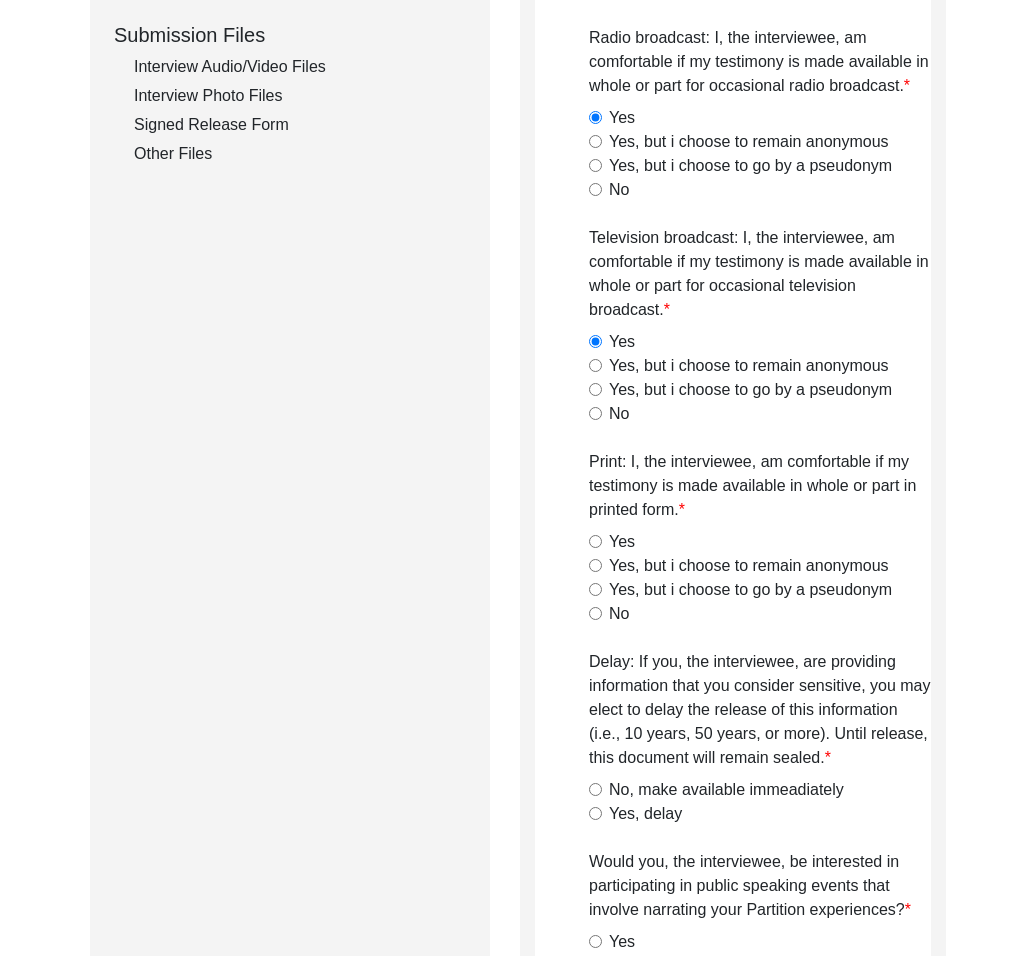 click on "Yes" 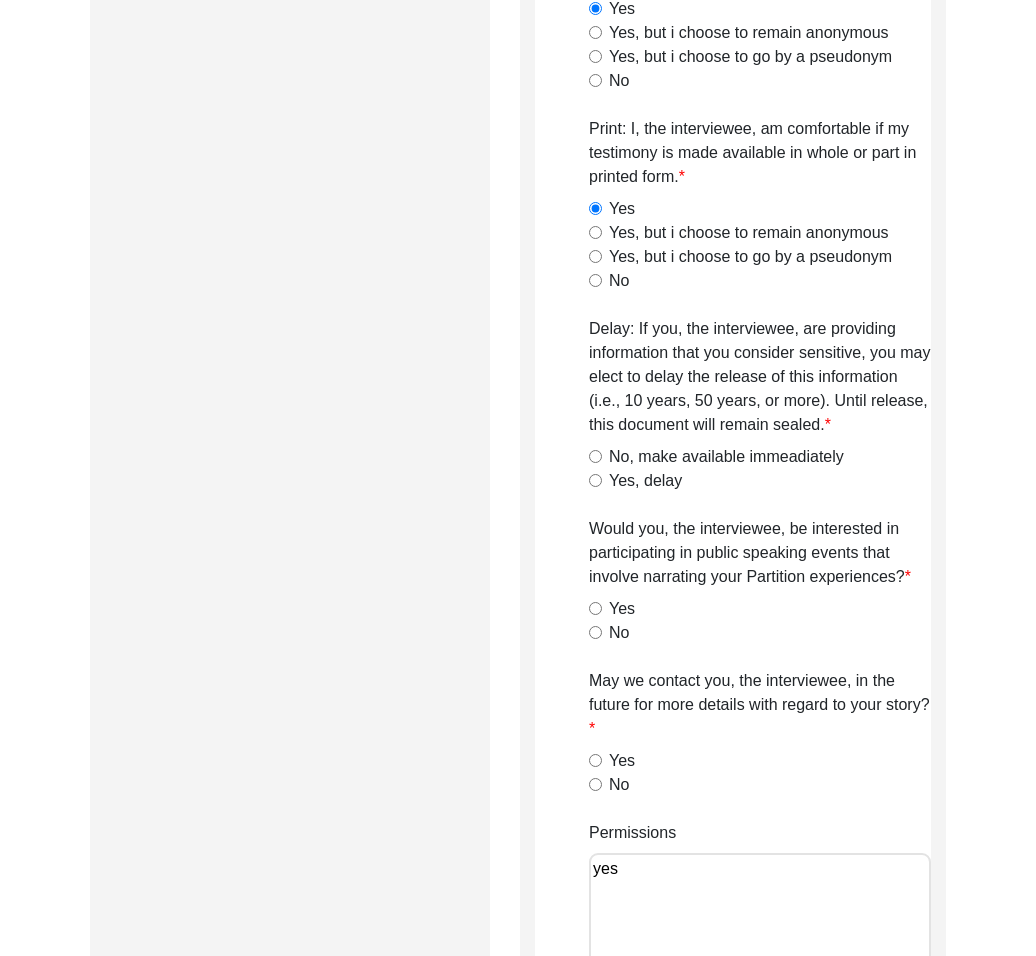 scroll, scrollTop: 1322, scrollLeft: 0, axis: vertical 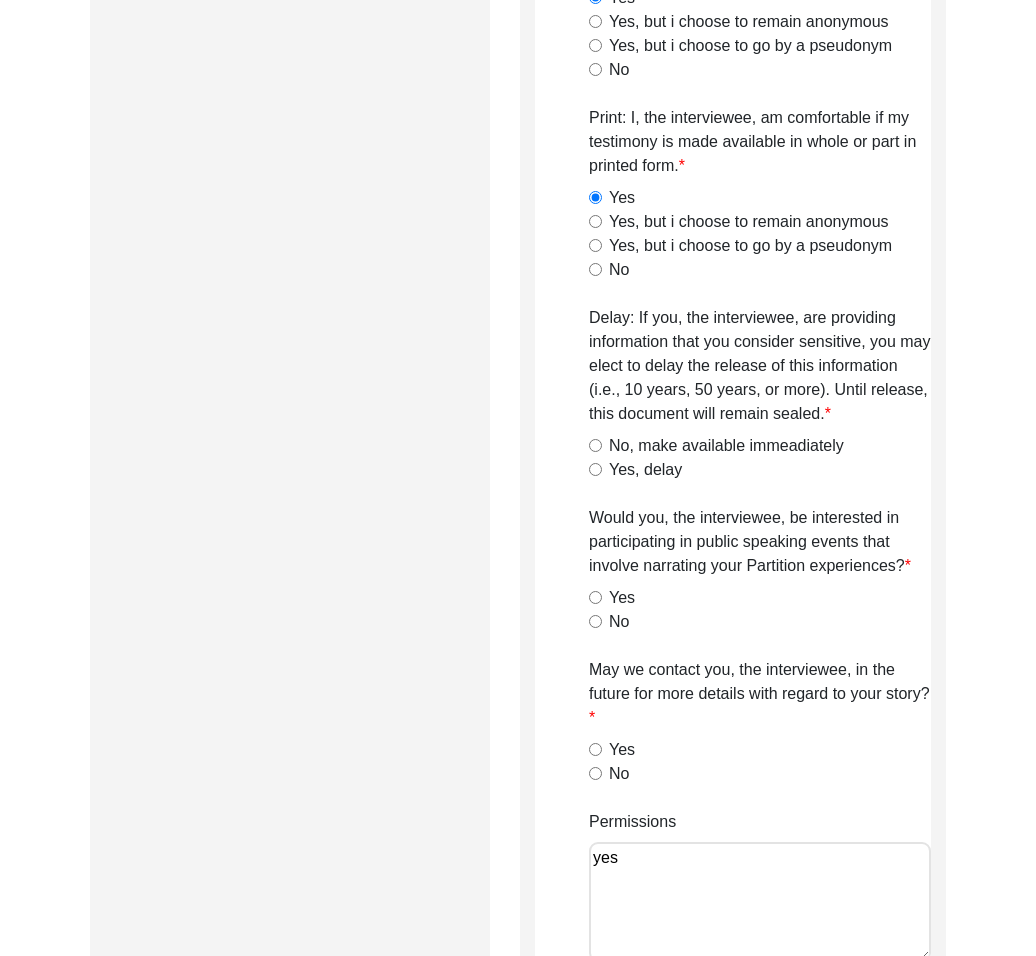click on "Yes" 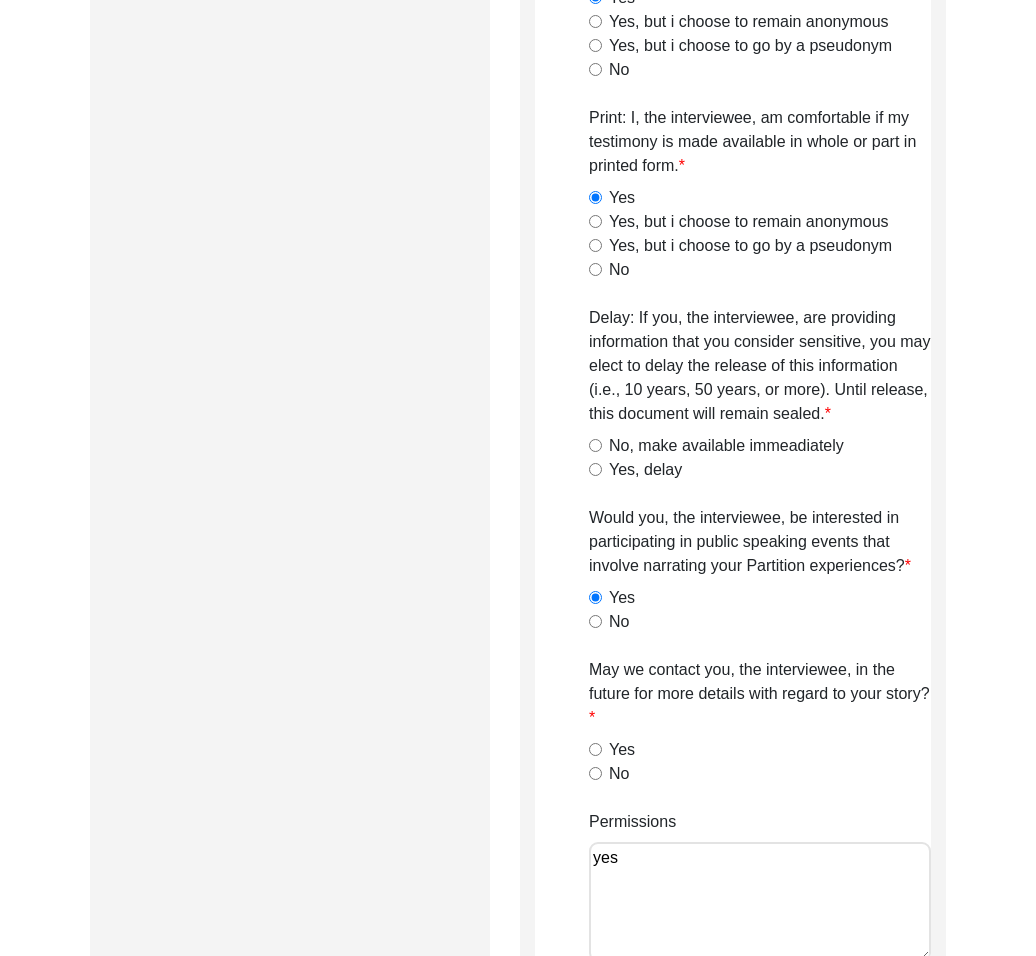 drag, startPoint x: 618, startPoint y: 746, endPoint x: 636, endPoint y: 728, distance: 25.455845 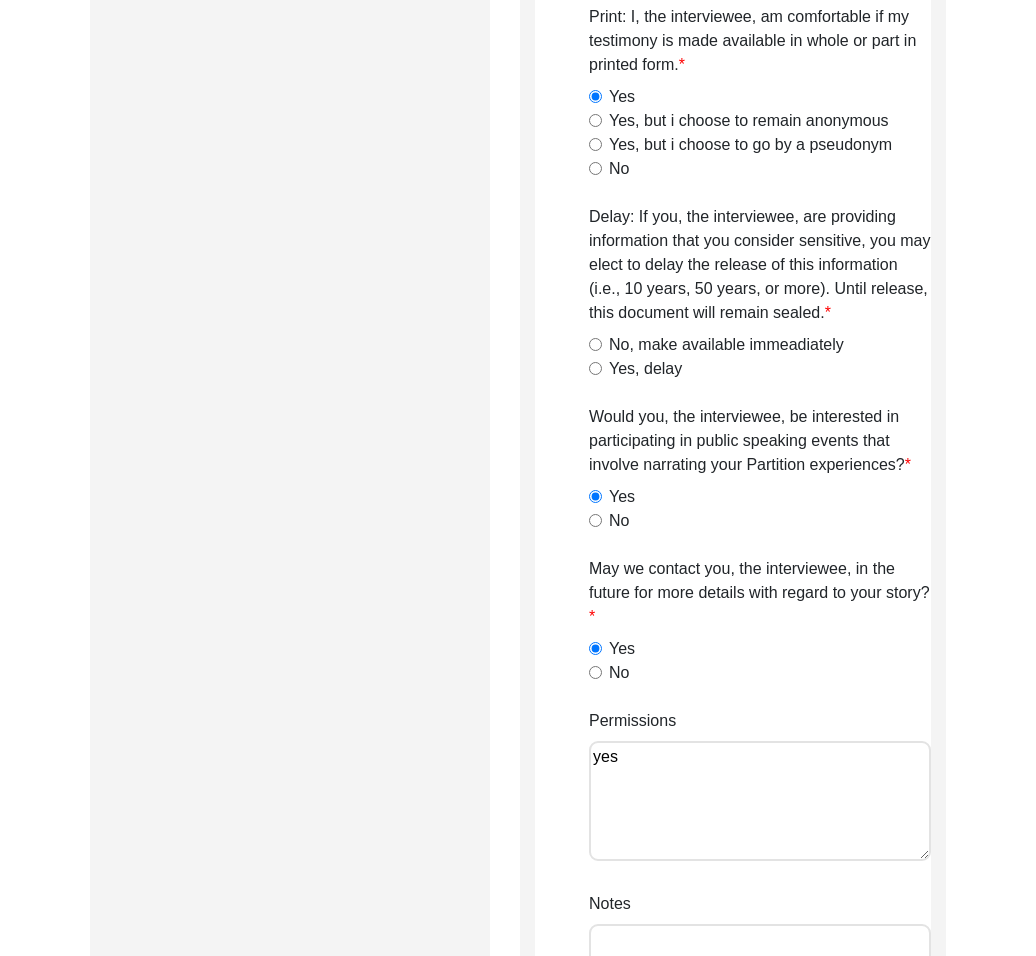scroll, scrollTop: 1619, scrollLeft: 0, axis: vertical 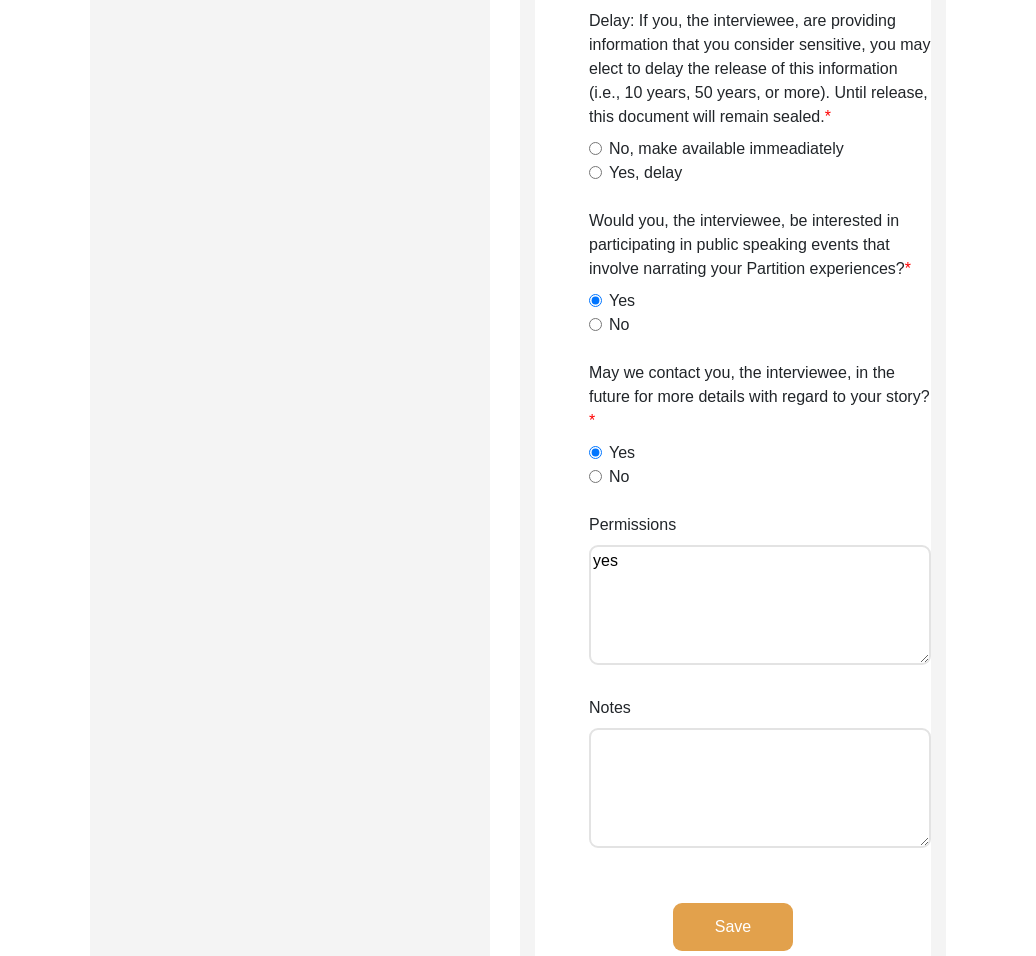 click on "Notes" at bounding box center [760, 788] 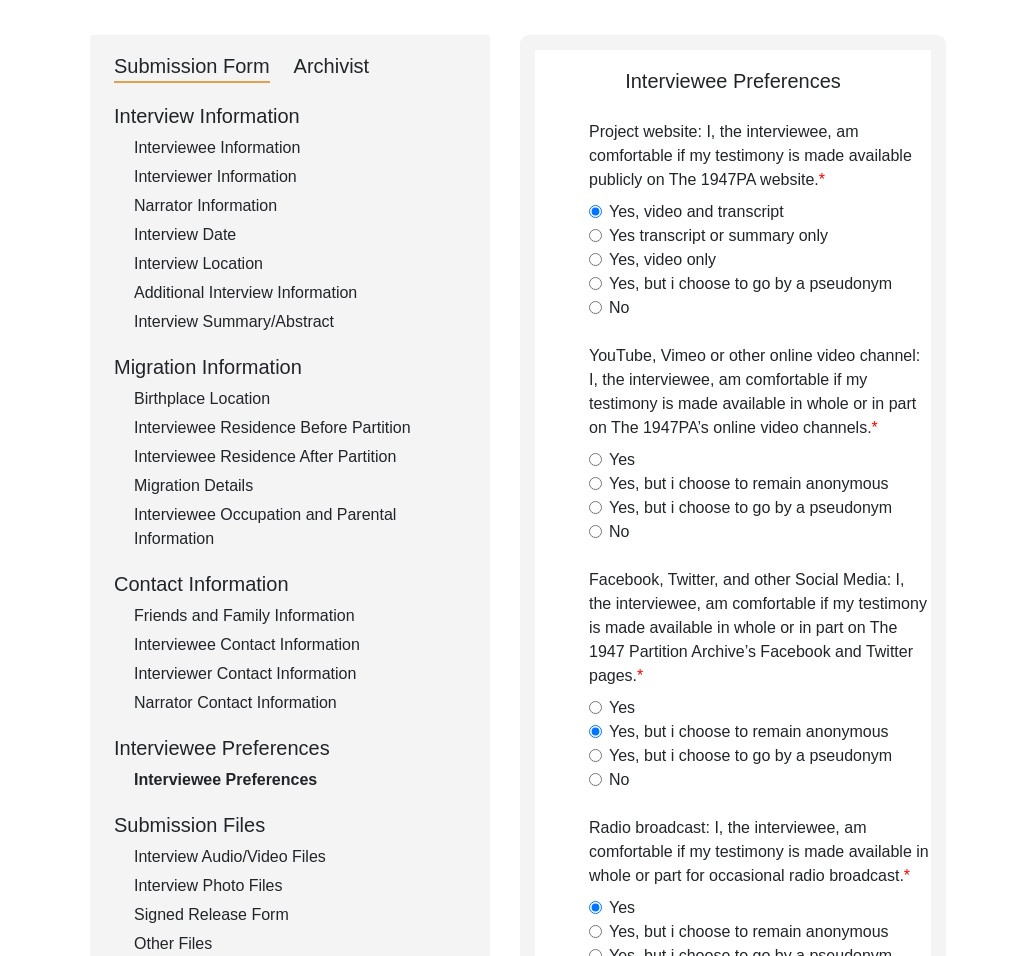 scroll, scrollTop: 0, scrollLeft: 0, axis: both 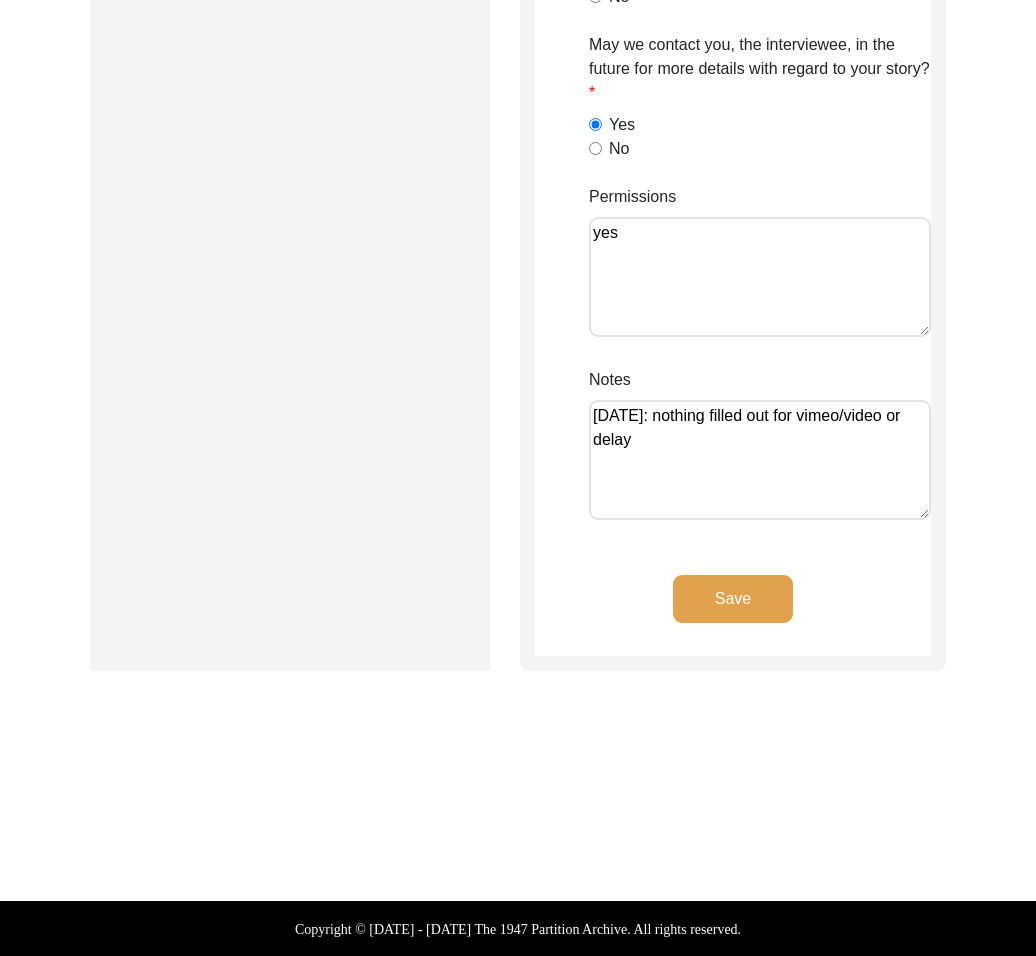 click on "Save" 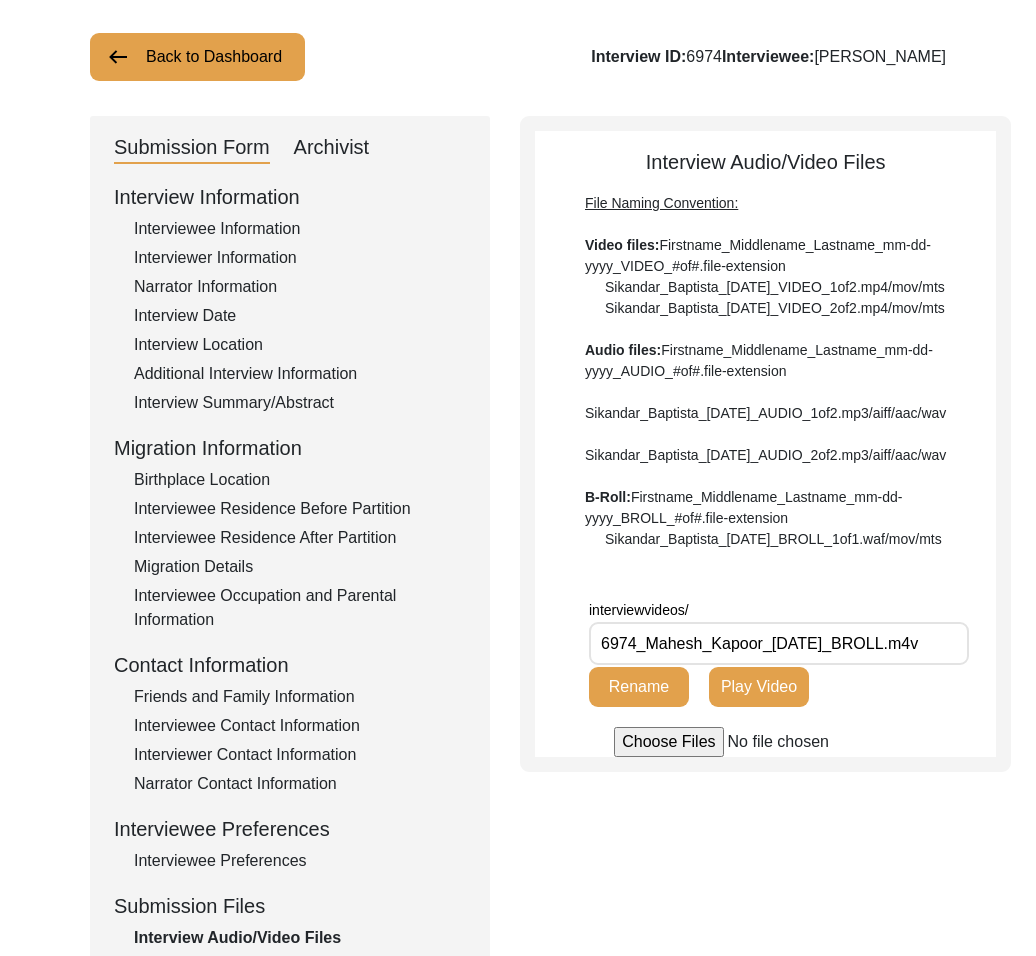 scroll, scrollTop: 0, scrollLeft: 0, axis: both 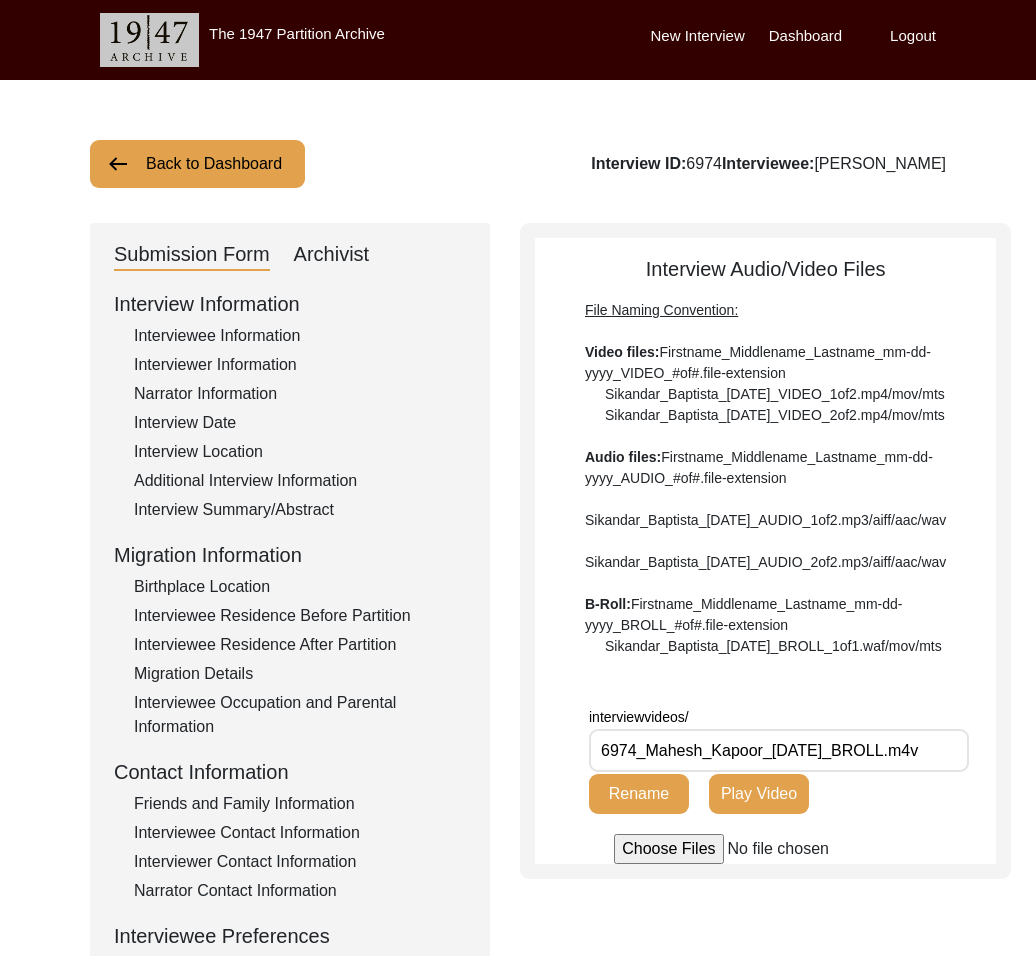 click on "Back to Dashboard" 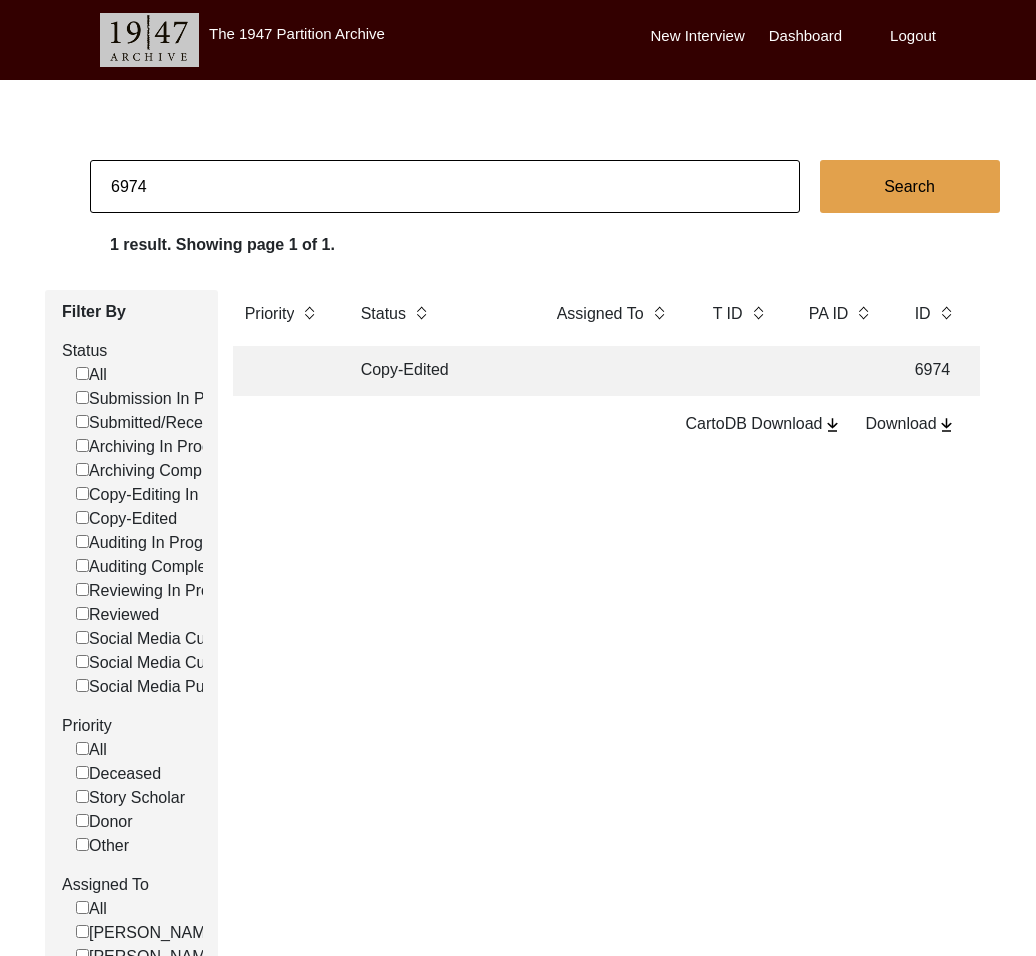 drag, startPoint x: 128, startPoint y: 193, endPoint x: 267, endPoint y: 189, distance: 139.05754 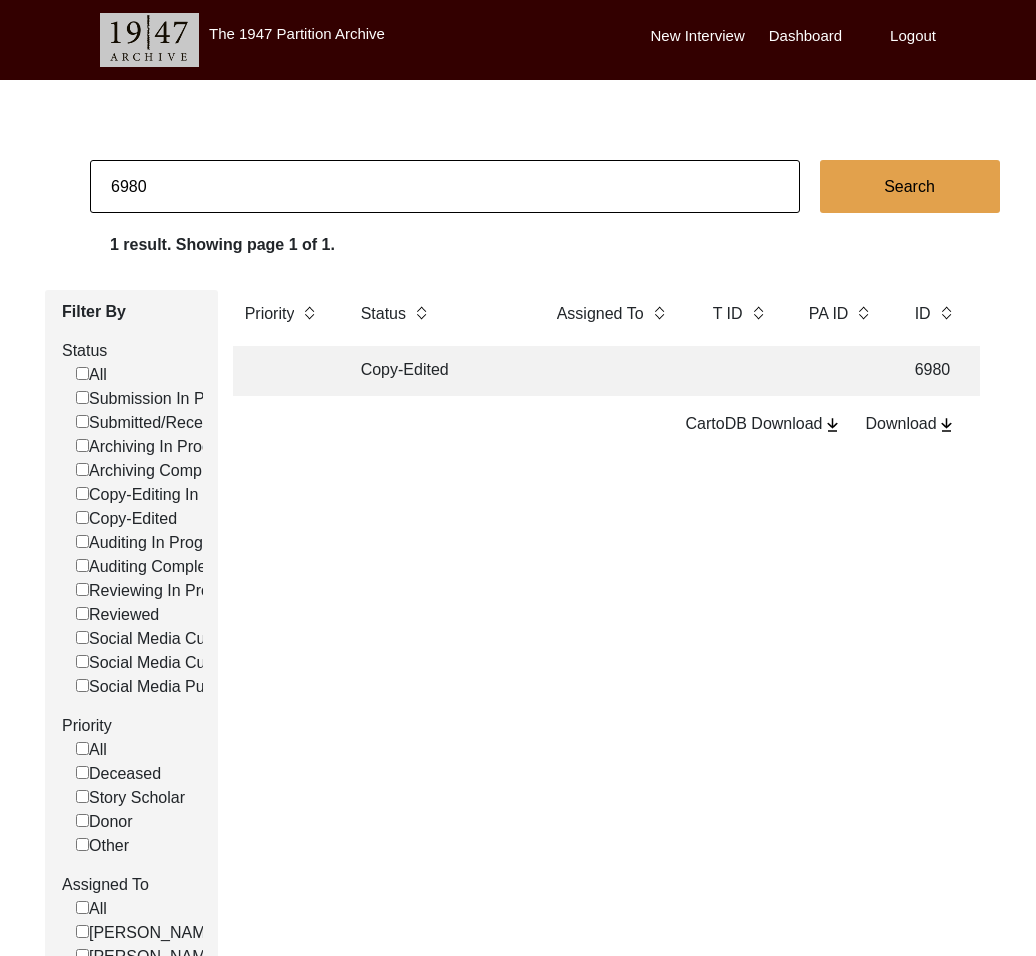 click on "Copy-Edited" 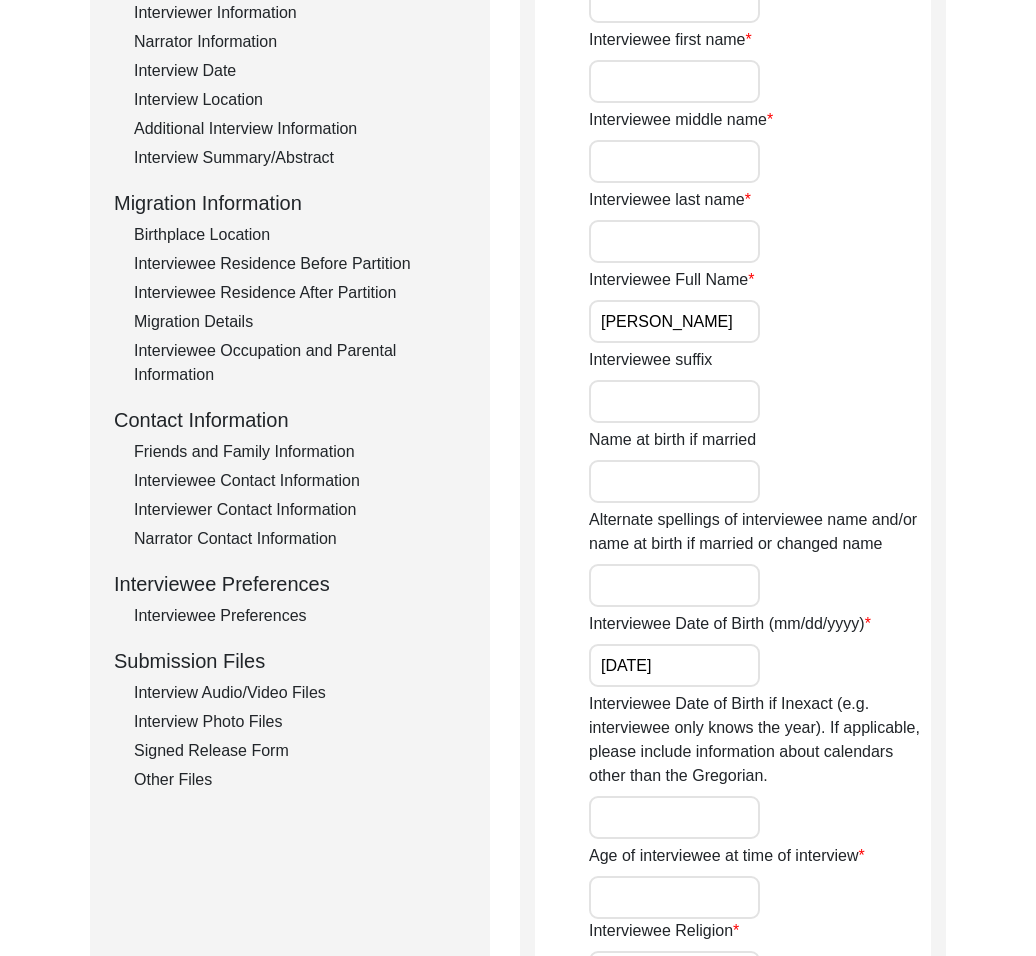 scroll, scrollTop: 484, scrollLeft: 0, axis: vertical 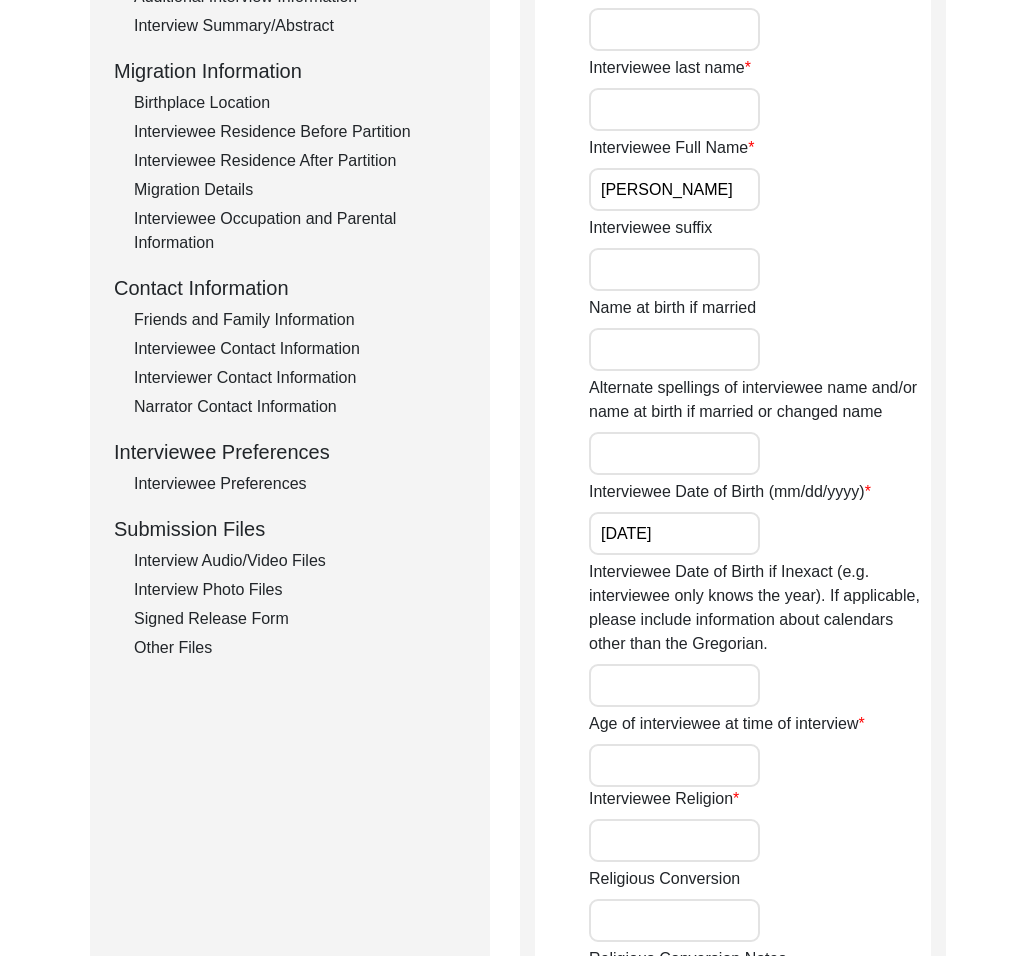 click on "Interviewee Preferences" 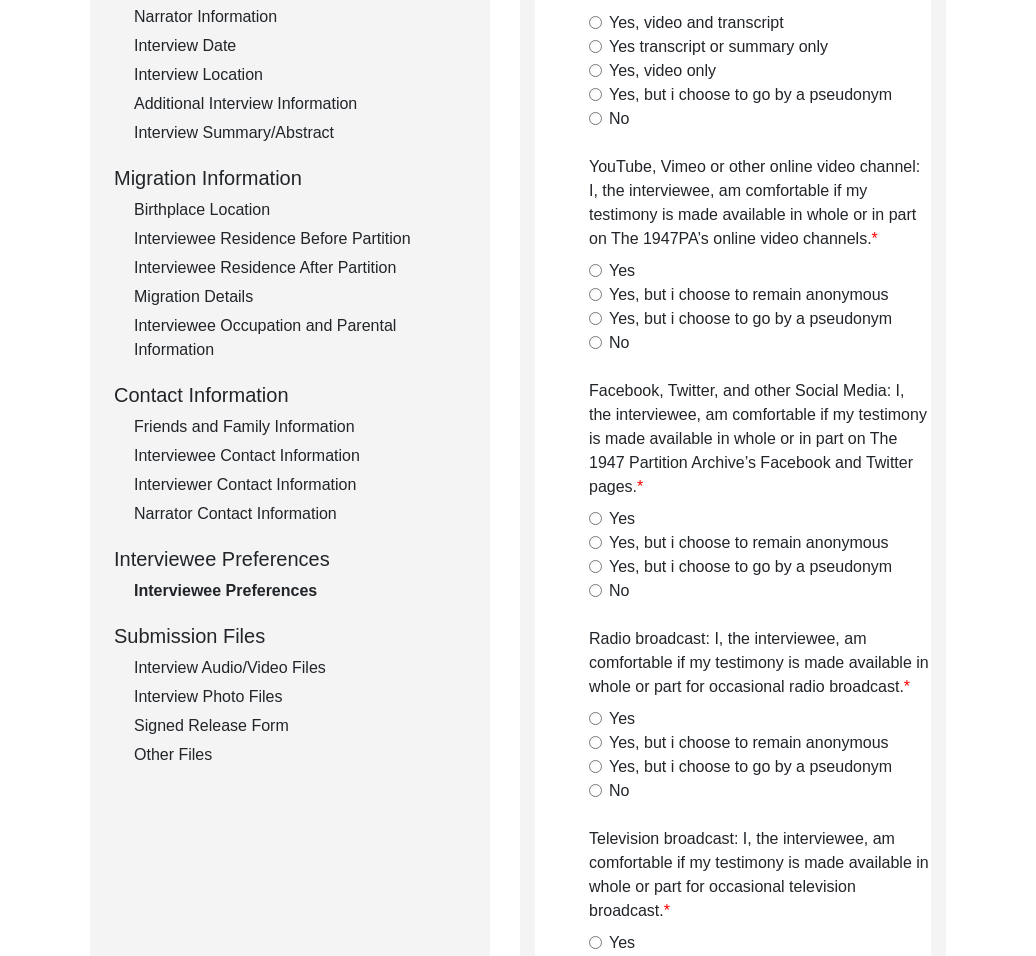 scroll, scrollTop: 0, scrollLeft: 0, axis: both 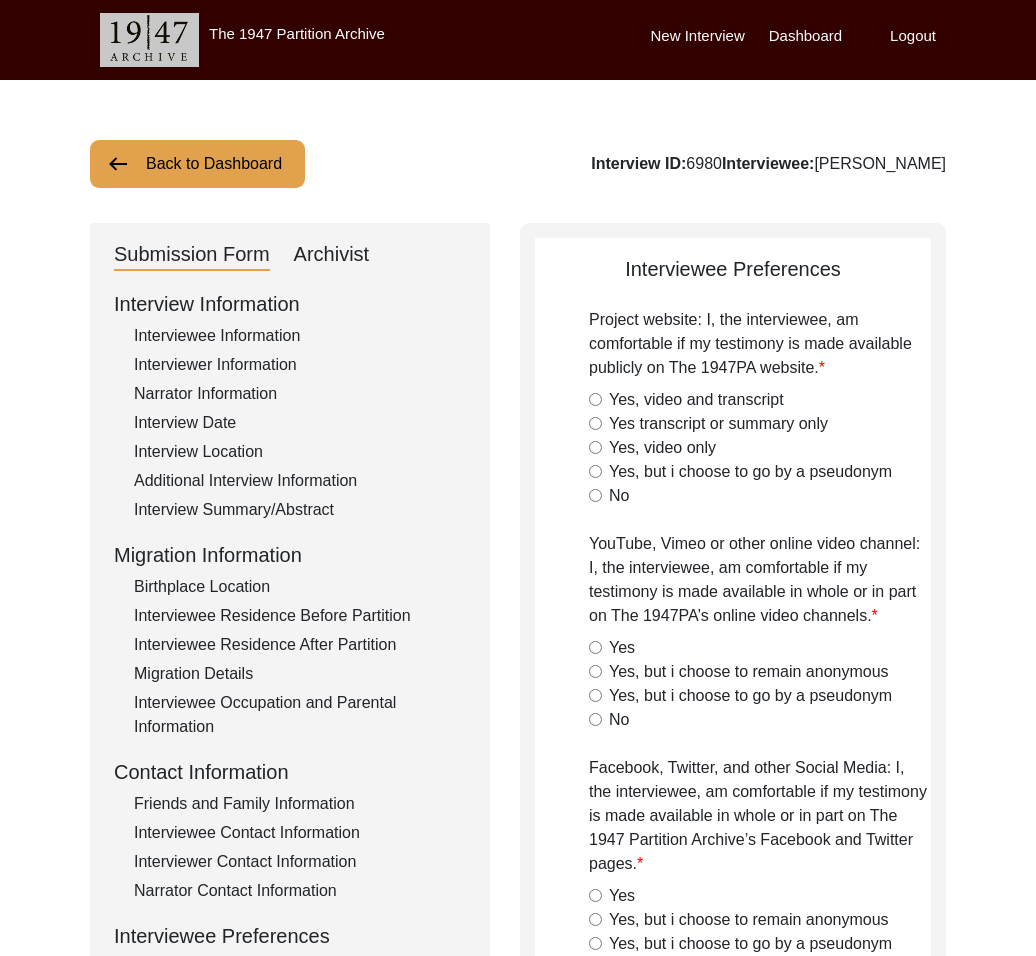 click on "Yes, video and transcript" 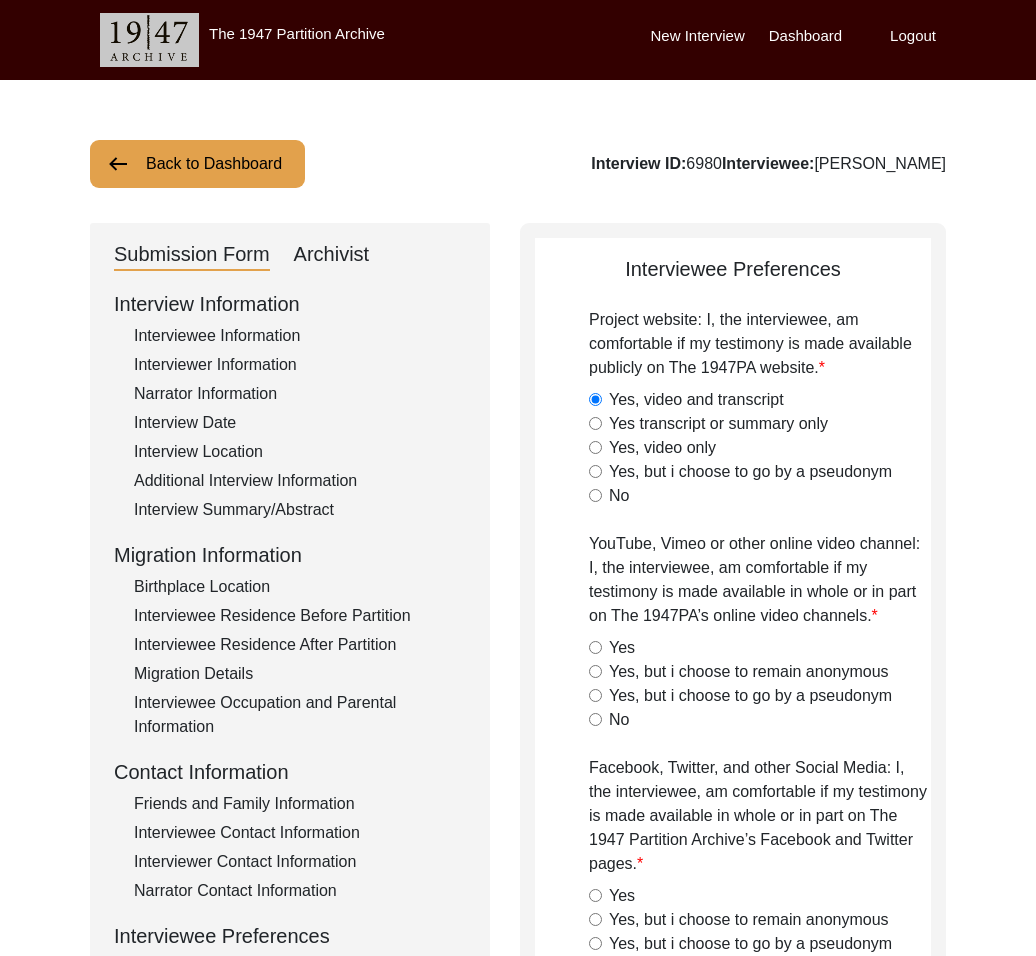 click on "Yes" 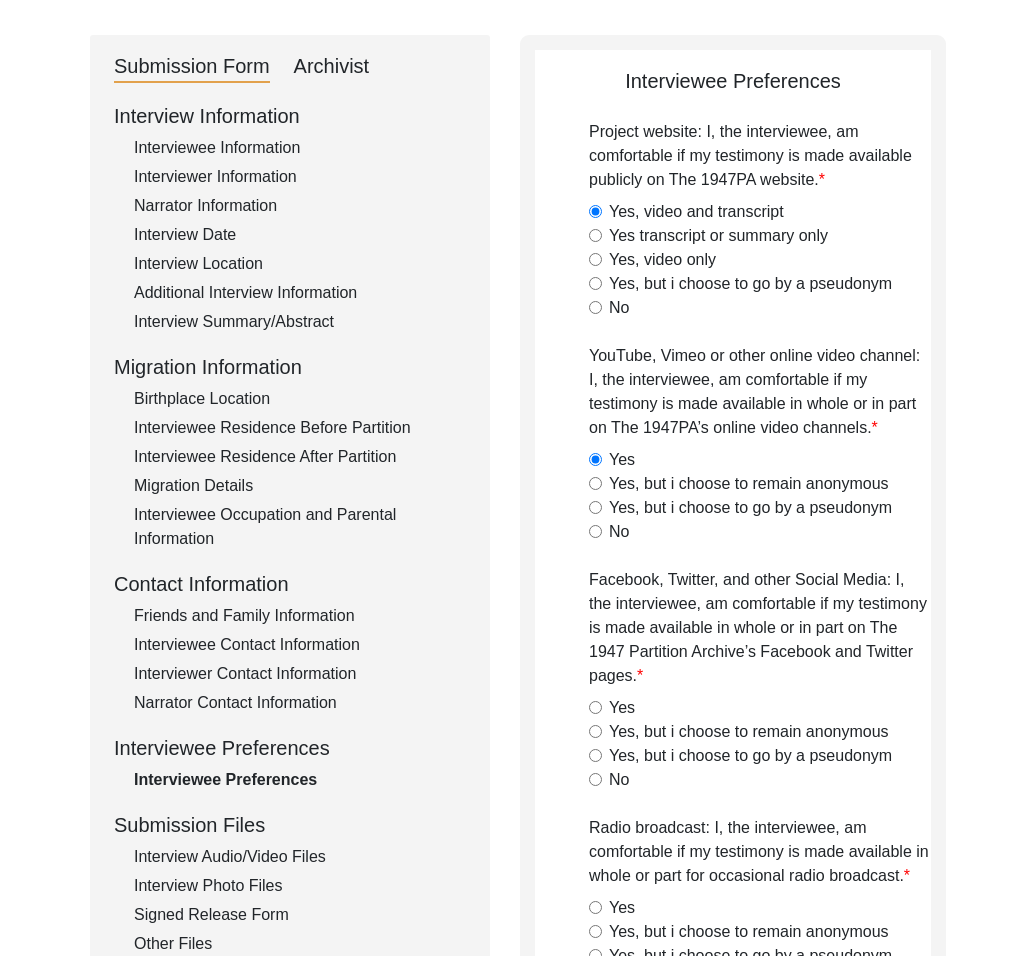 scroll, scrollTop: 252, scrollLeft: 0, axis: vertical 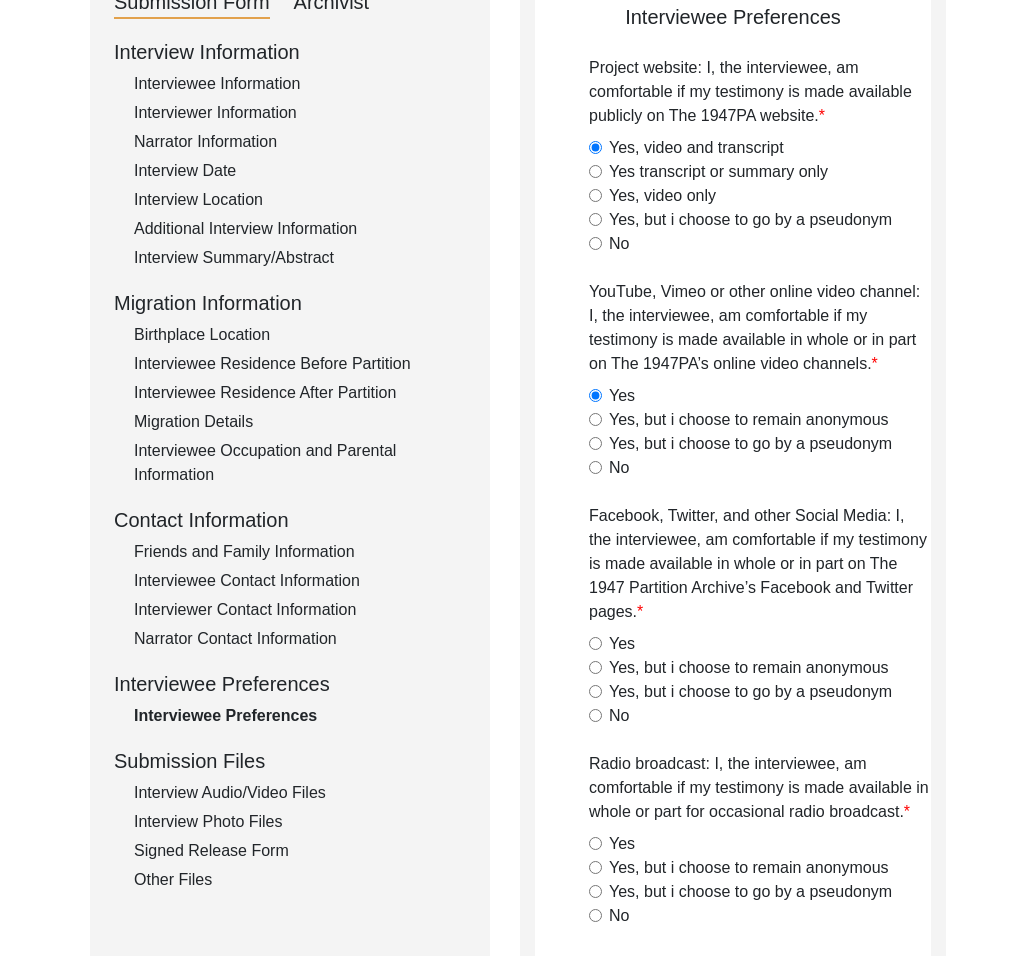 drag, startPoint x: 627, startPoint y: 635, endPoint x: 654, endPoint y: 685, distance: 56.82429 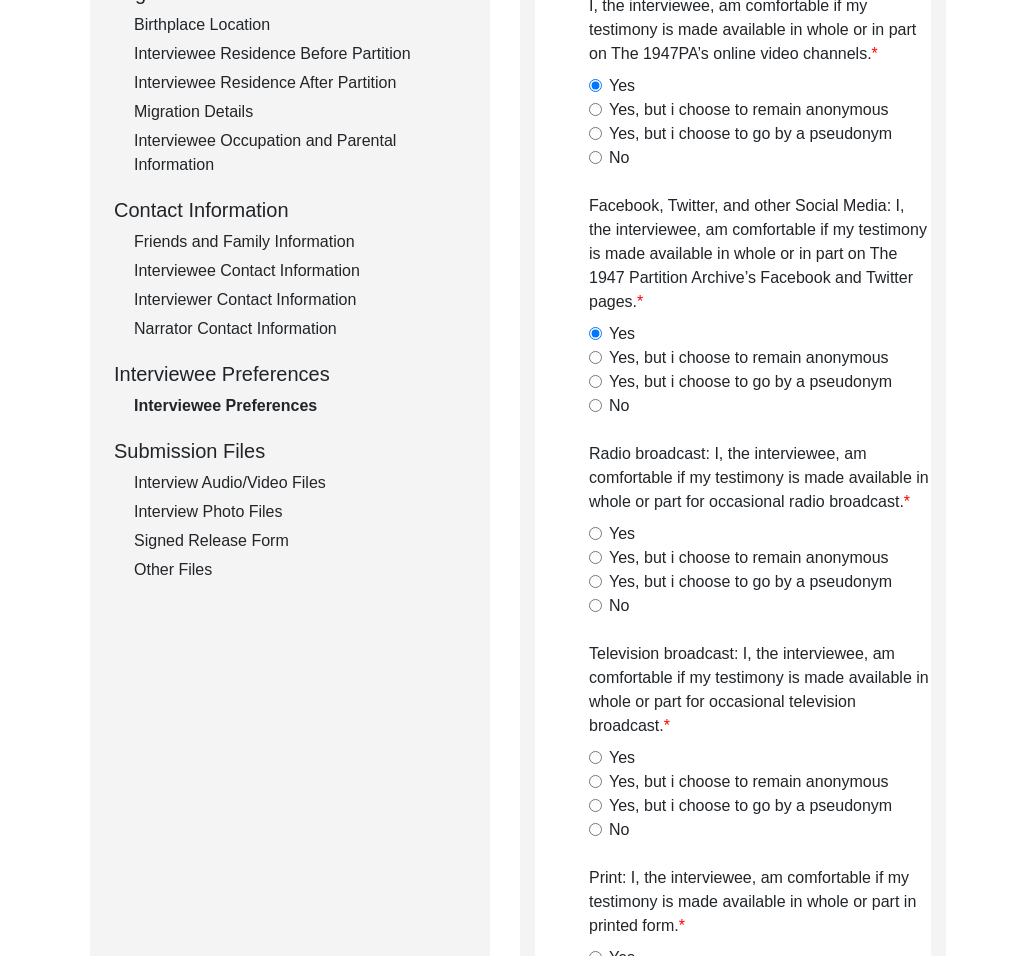 scroll, scrollTop: 594, scrollLeft: 0, axis: vertical 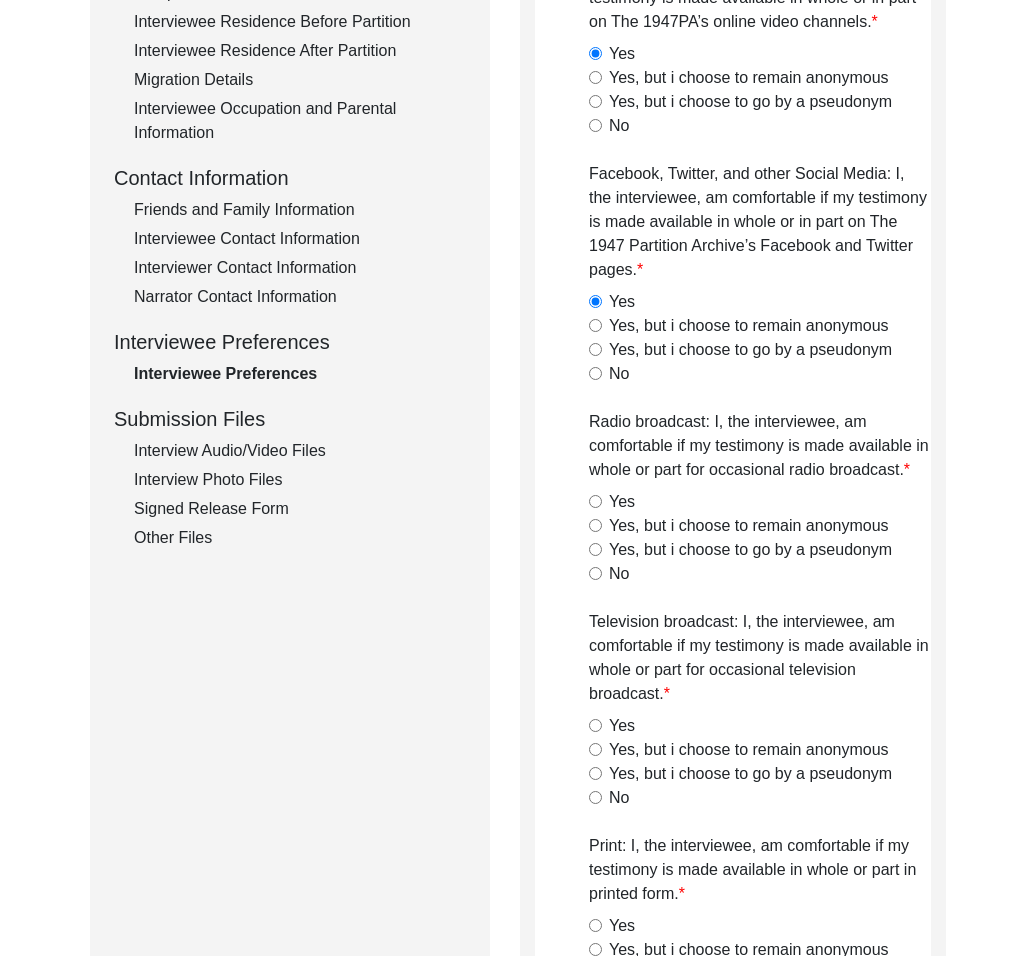 click on "Yes" 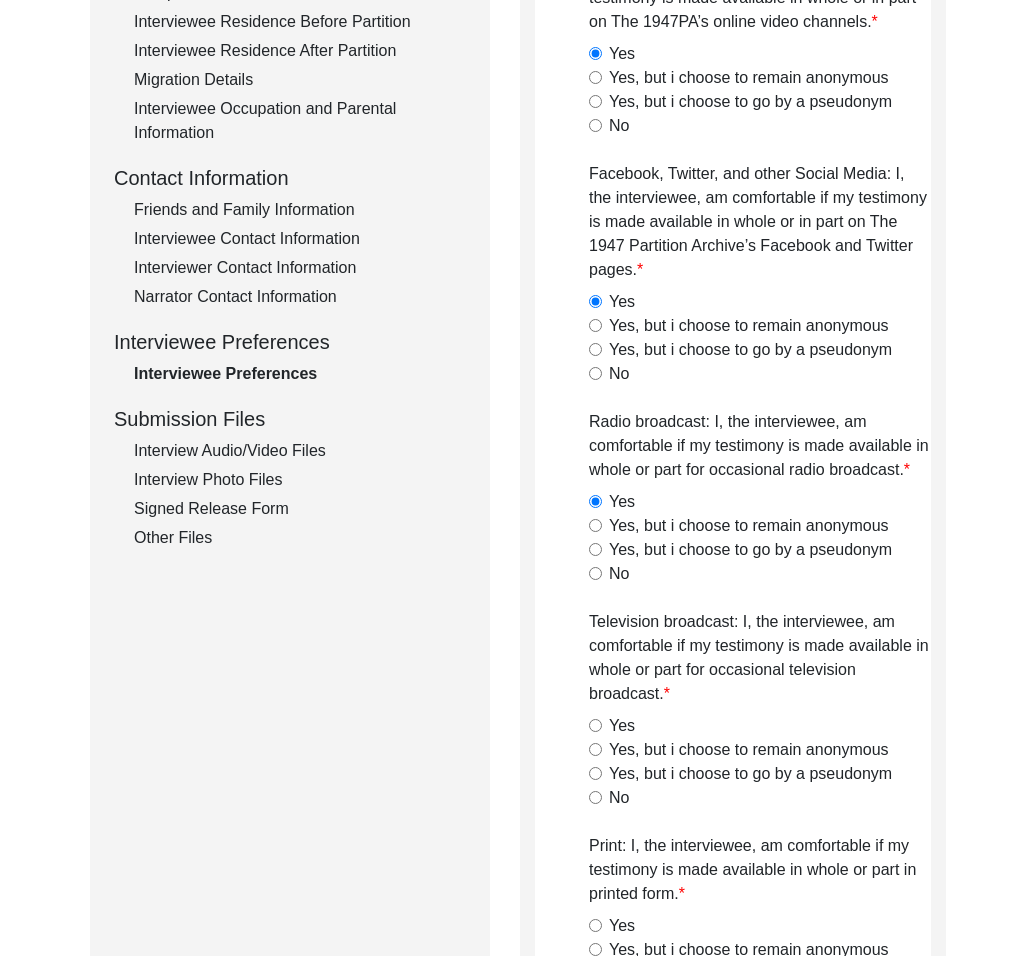 click on "Yes" 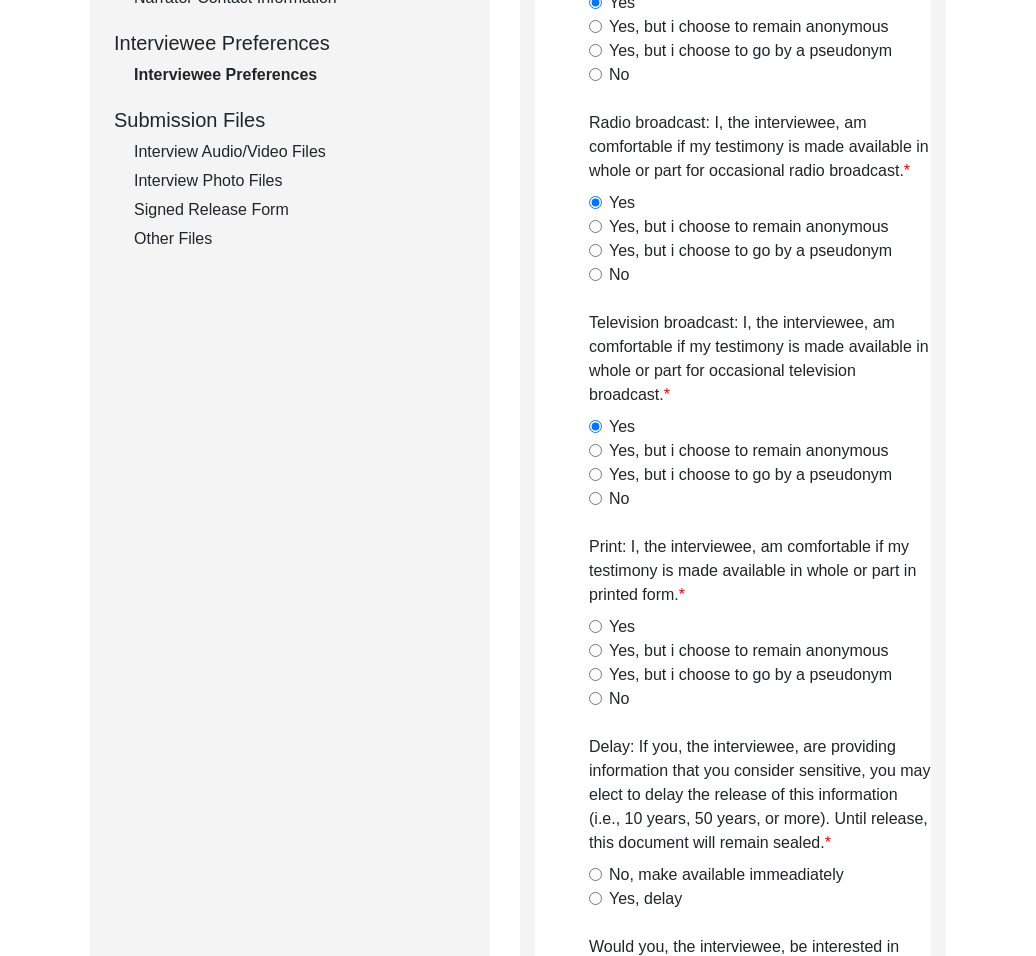 scroll, scrollTop: 921, scrollLeft: 0, axis: vertical 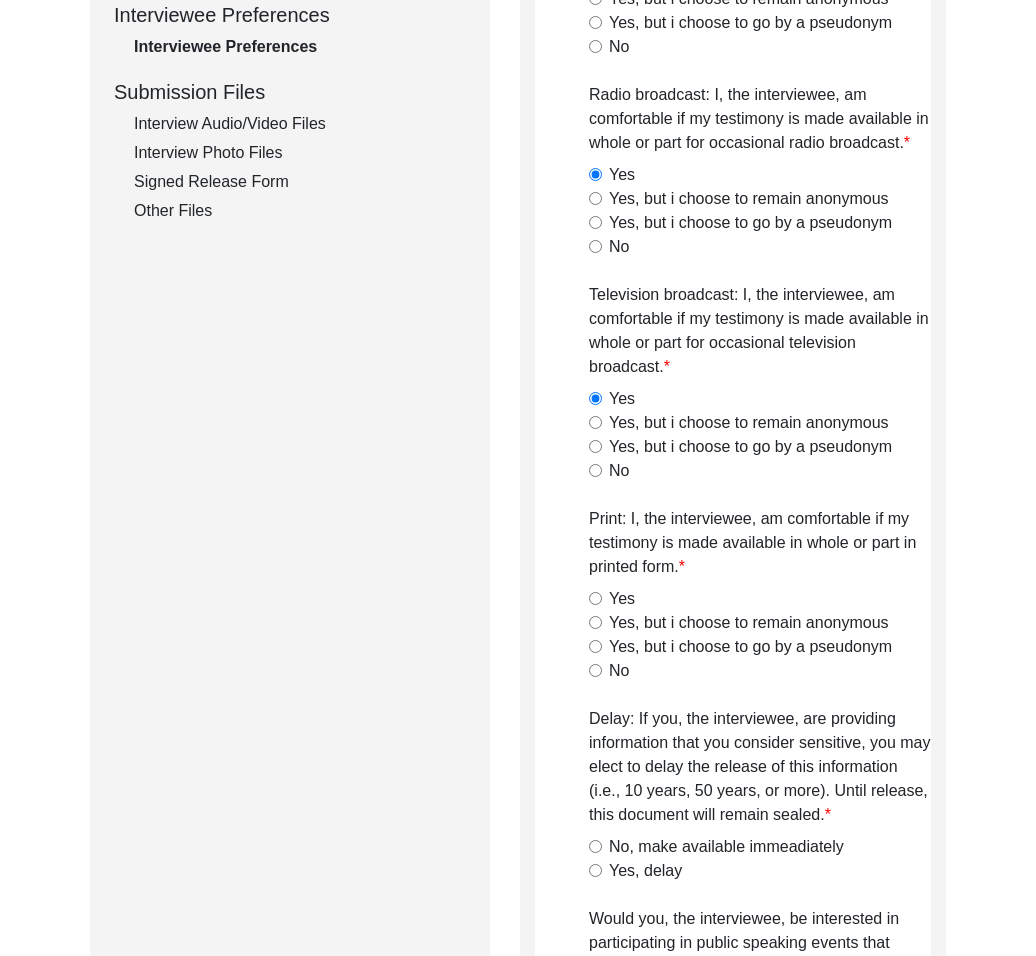 drag, startPoint x: 621, startPoint y: 599, endPoint x: 911, endPoint y: 658, distance: 295.9409 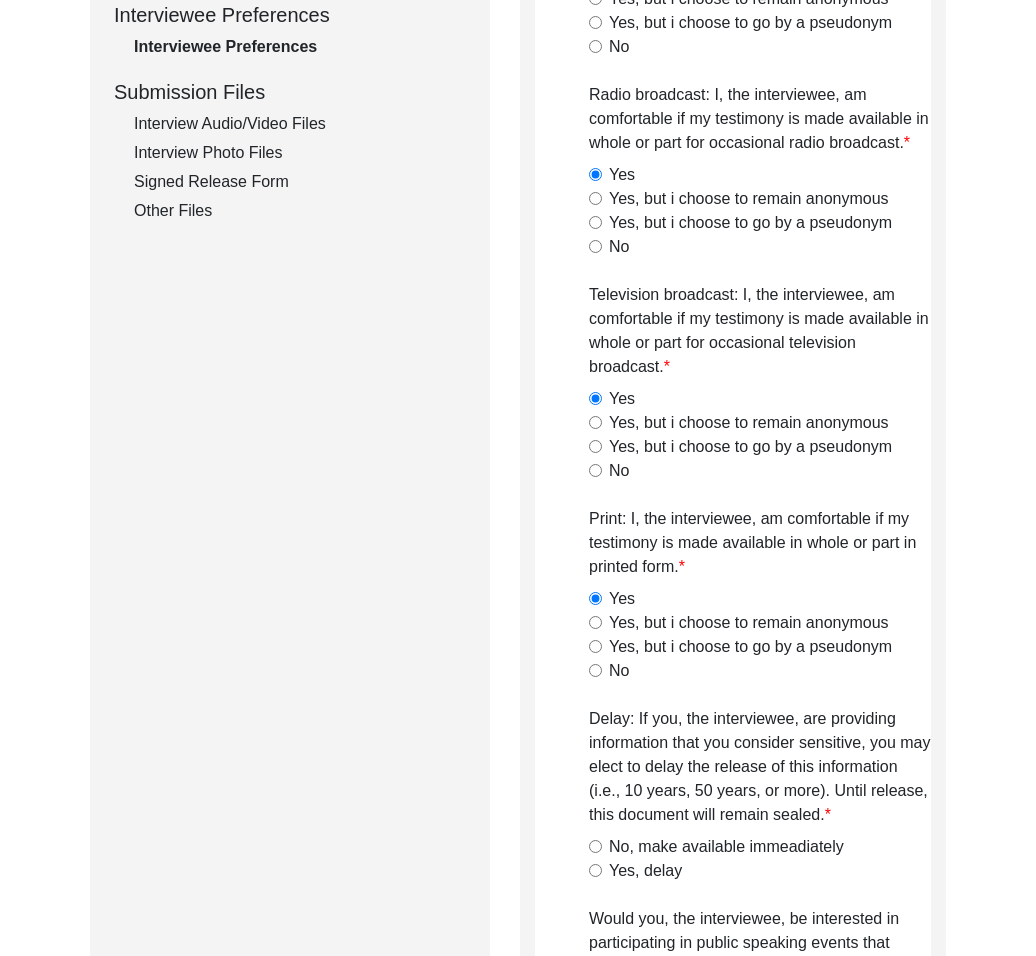 click on "No, make available immeadiately" 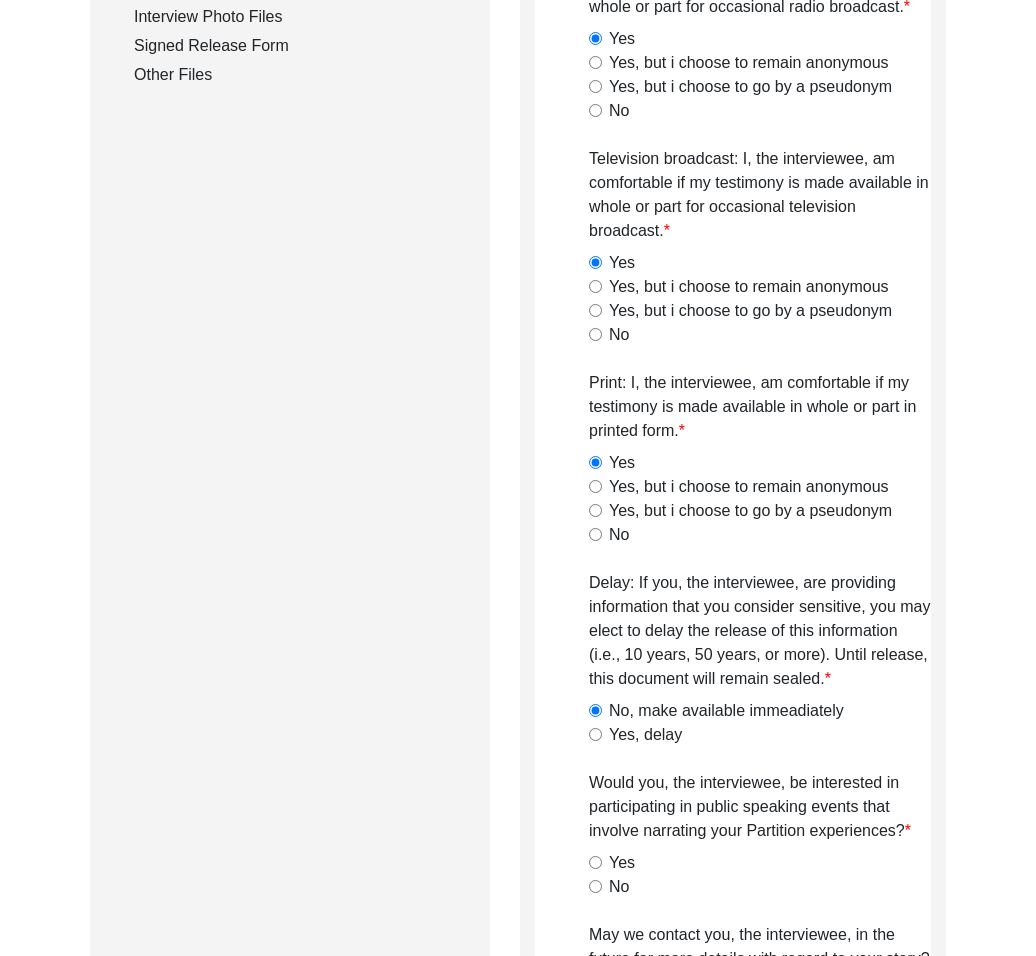 scroll, scrollTop: 1418, scrollLeft: 0, axis: vertical 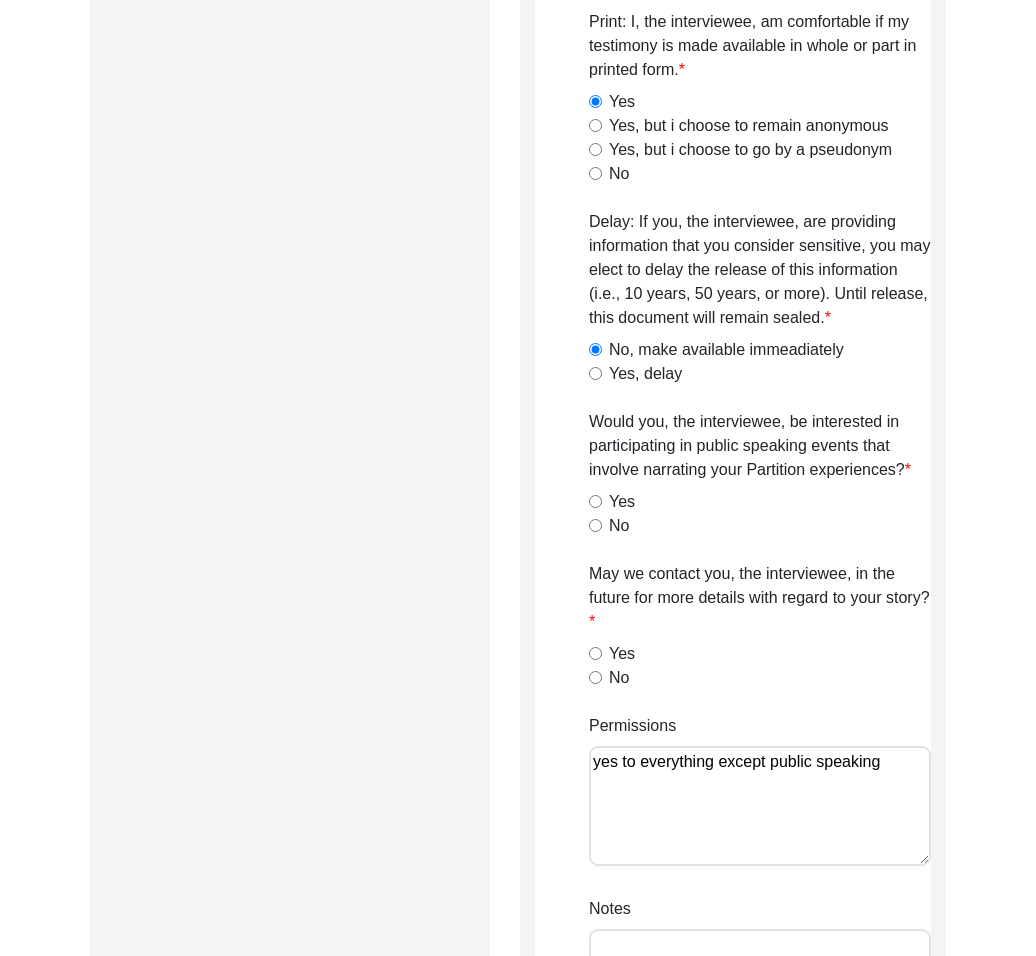 click on "Yes" 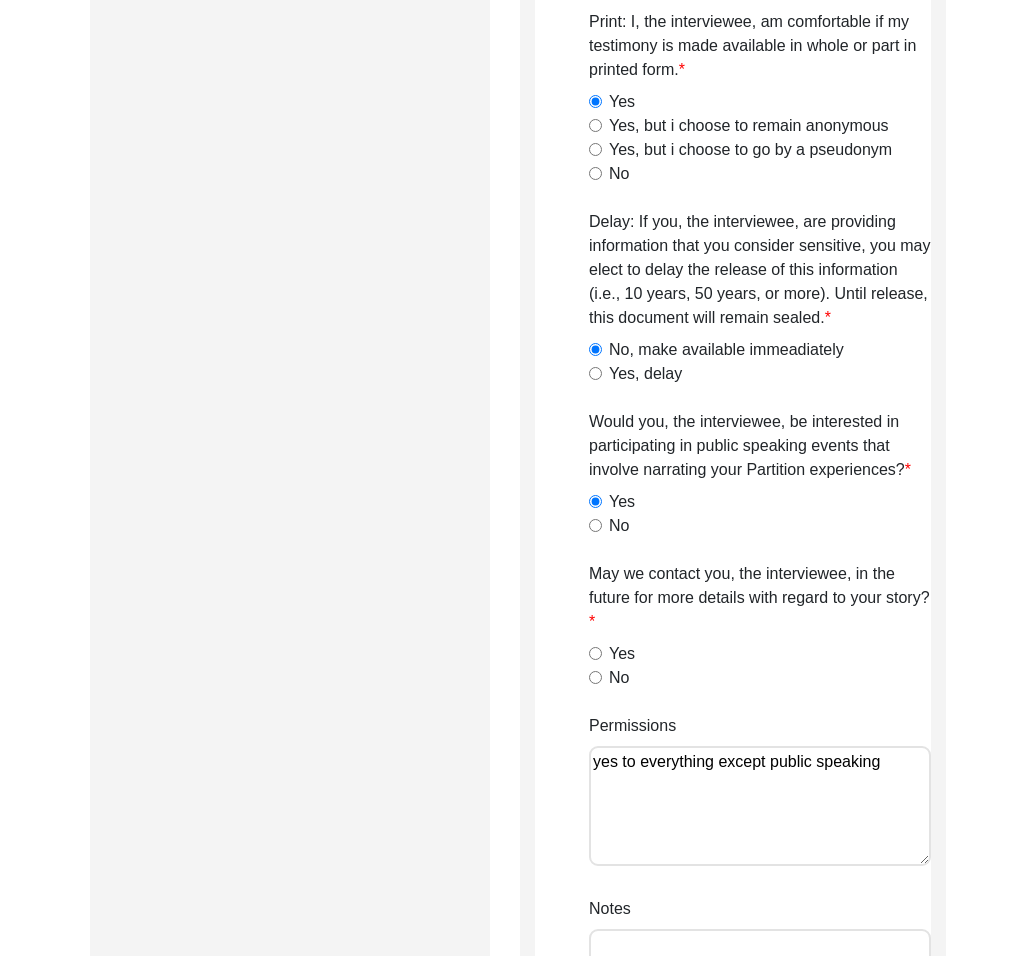 click on "No" 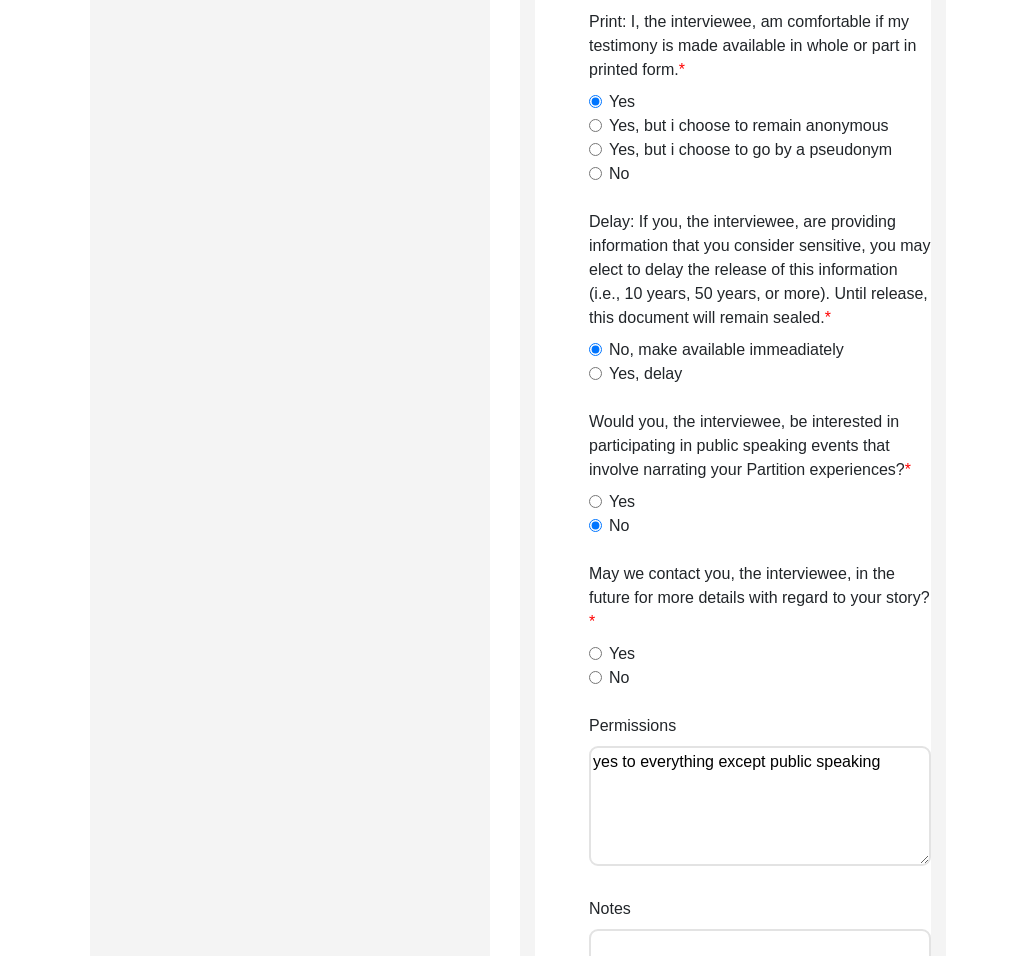 drag, startPoint x: 622, startPoint y: 678, endPoint x: 663, endPoint y: 709, distance: 51.40039 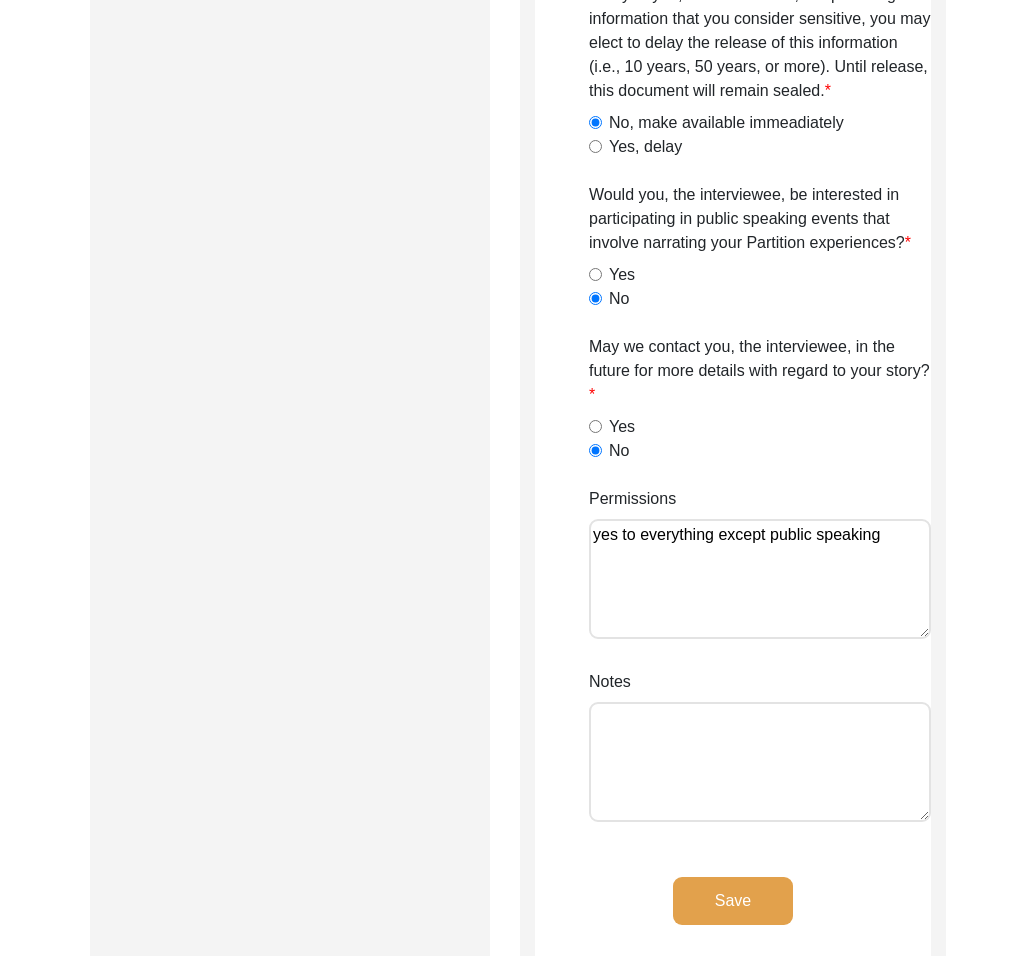scroll, scrollTop: 1778, scrollLeft: 0, axis: vertical 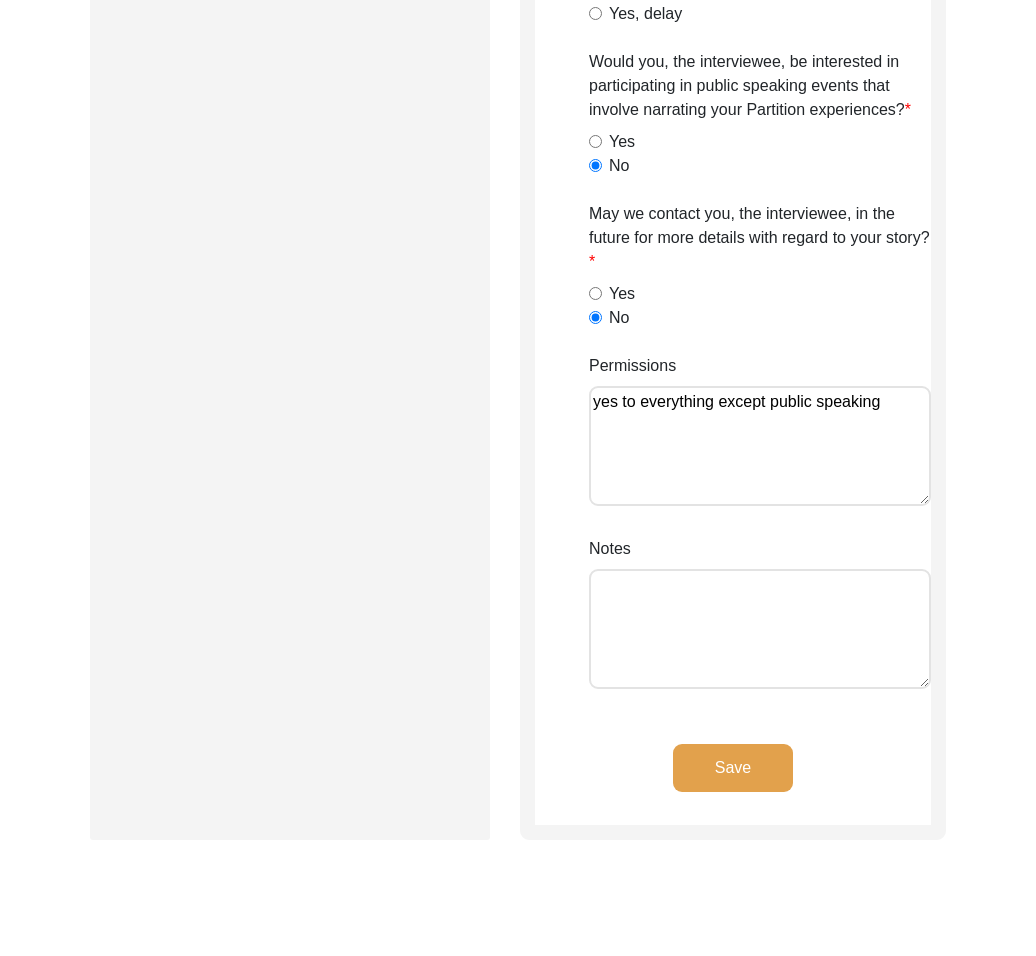 click on "Notes" at bounding box center (760, 629) 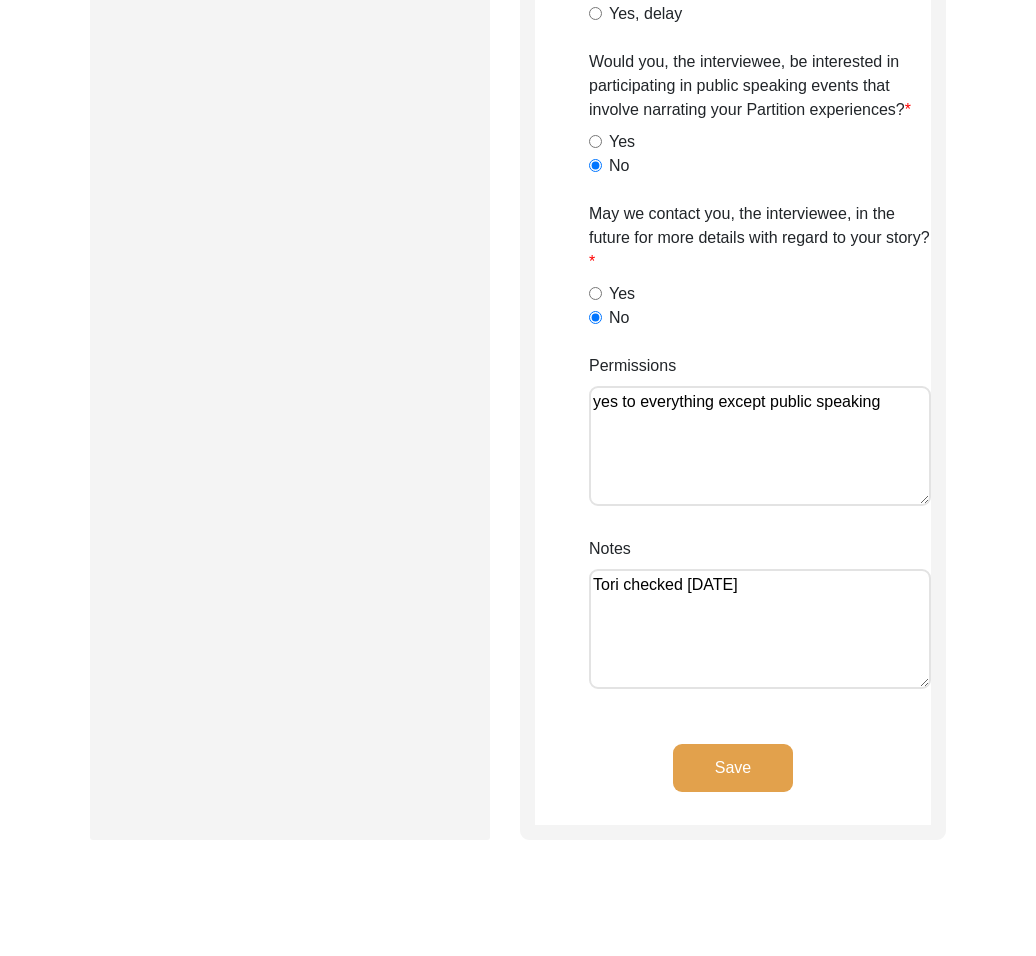 click on "Save" 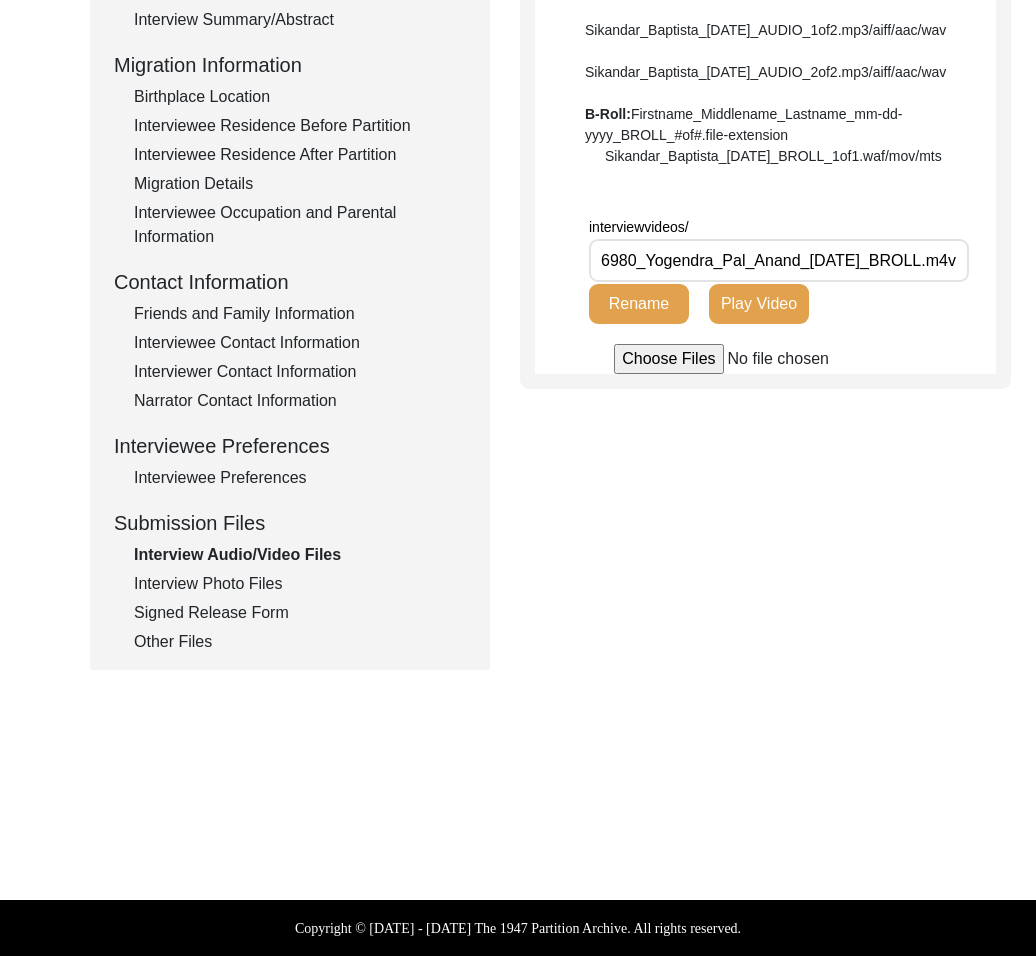 scroll, scrollTop: 0, scrollLeft: 0, axis: both 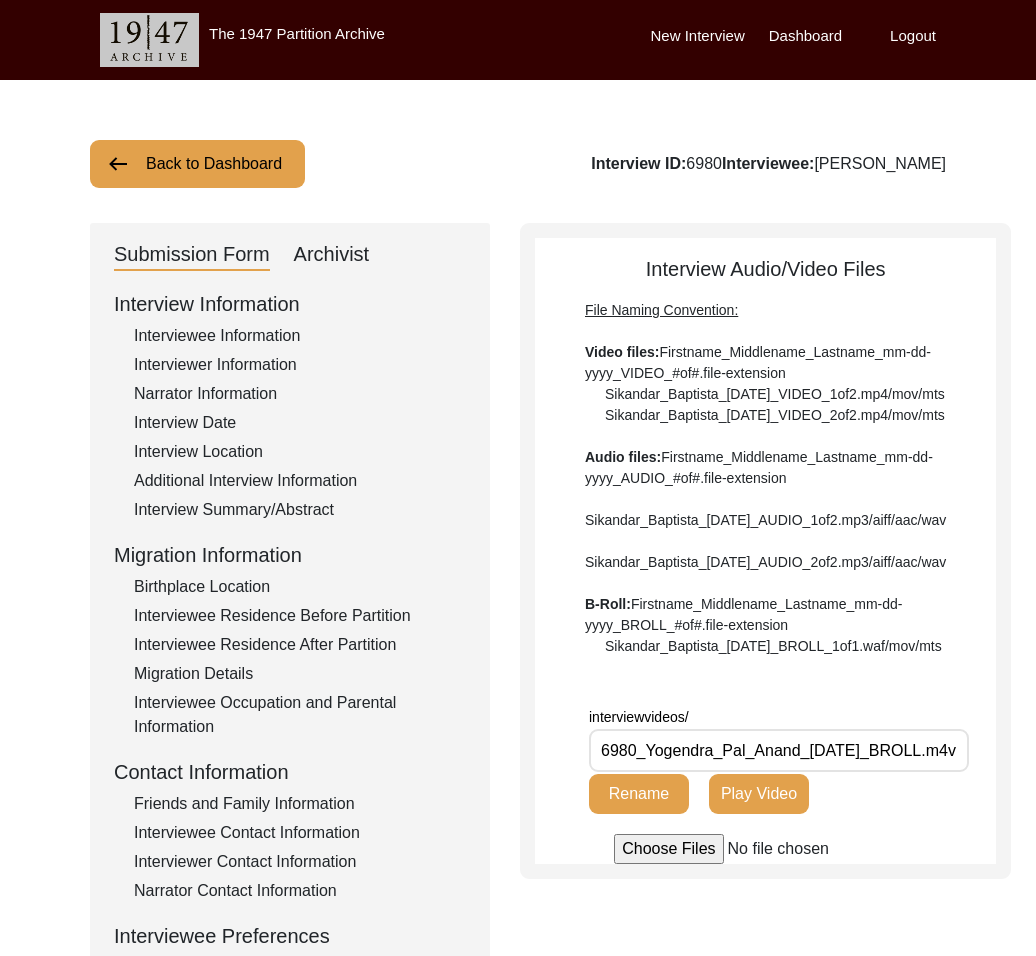 click on "Back to Dashboard" 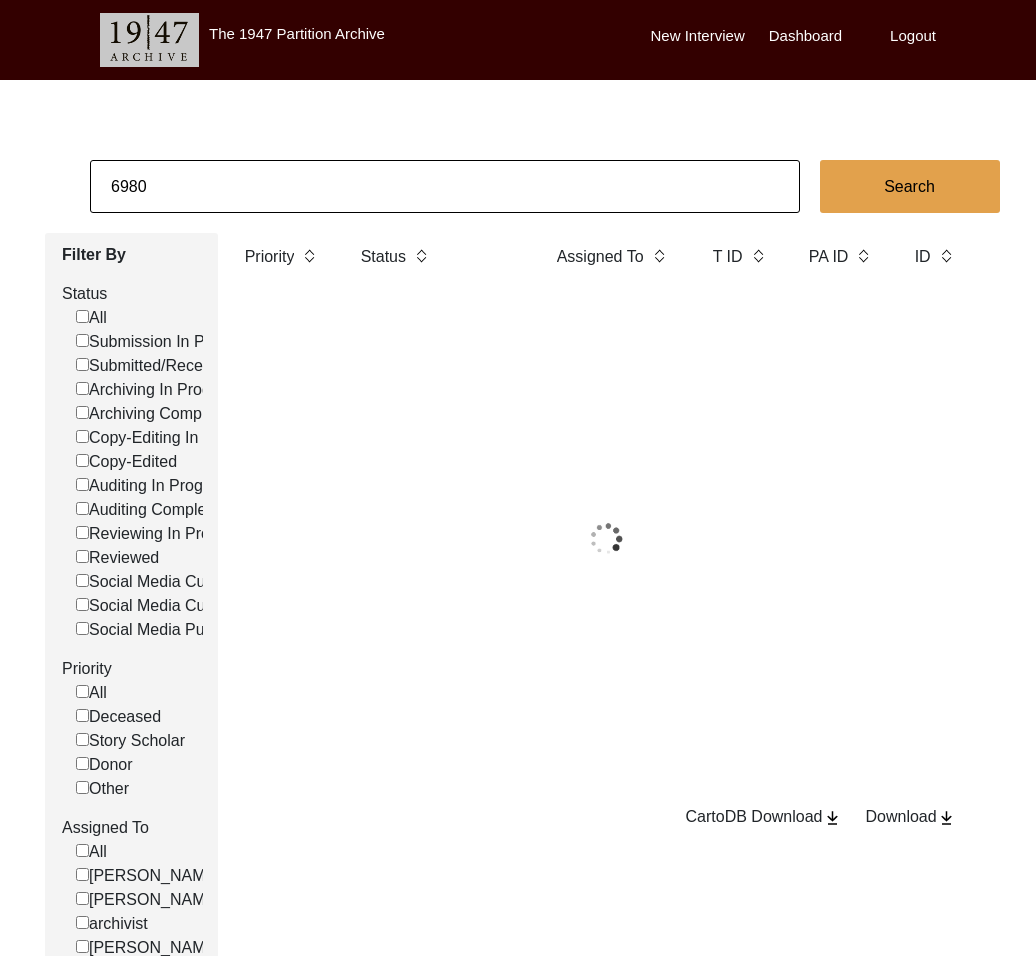 click on "6980" 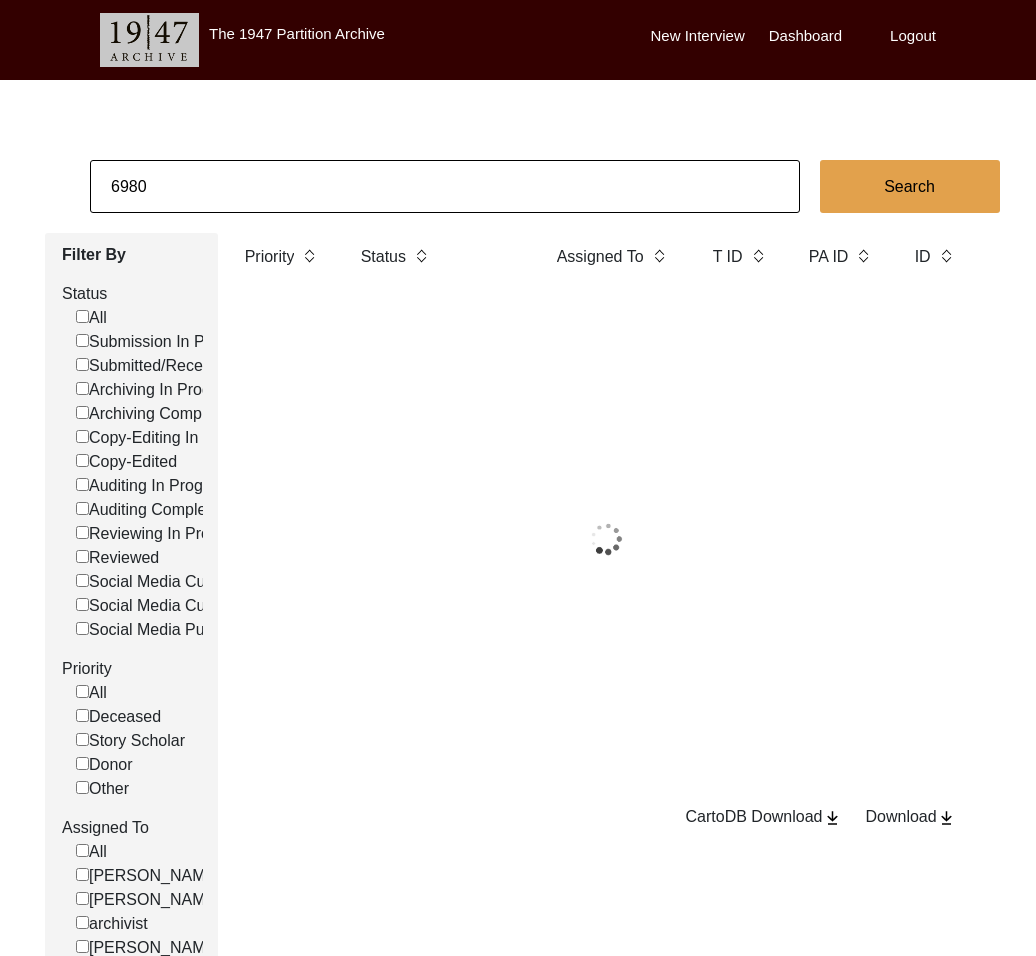 click on "6980" 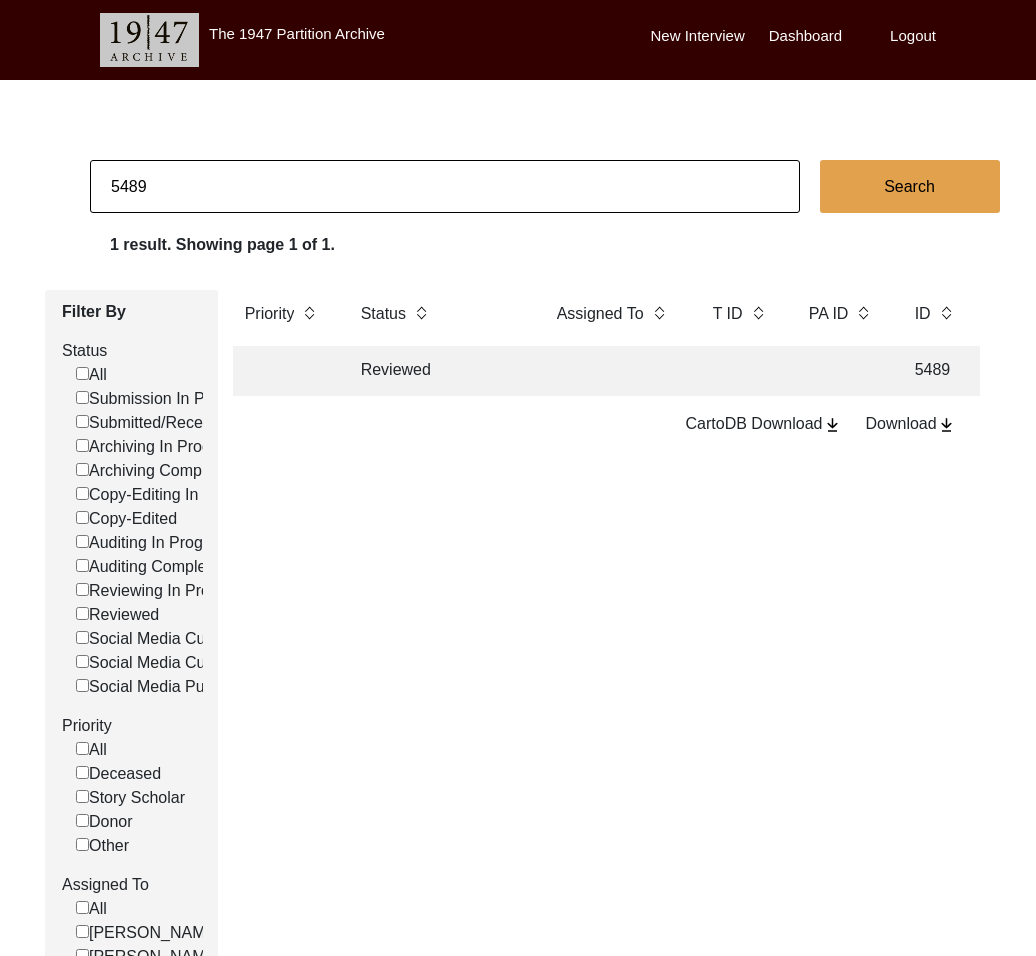click on "Reviewed" 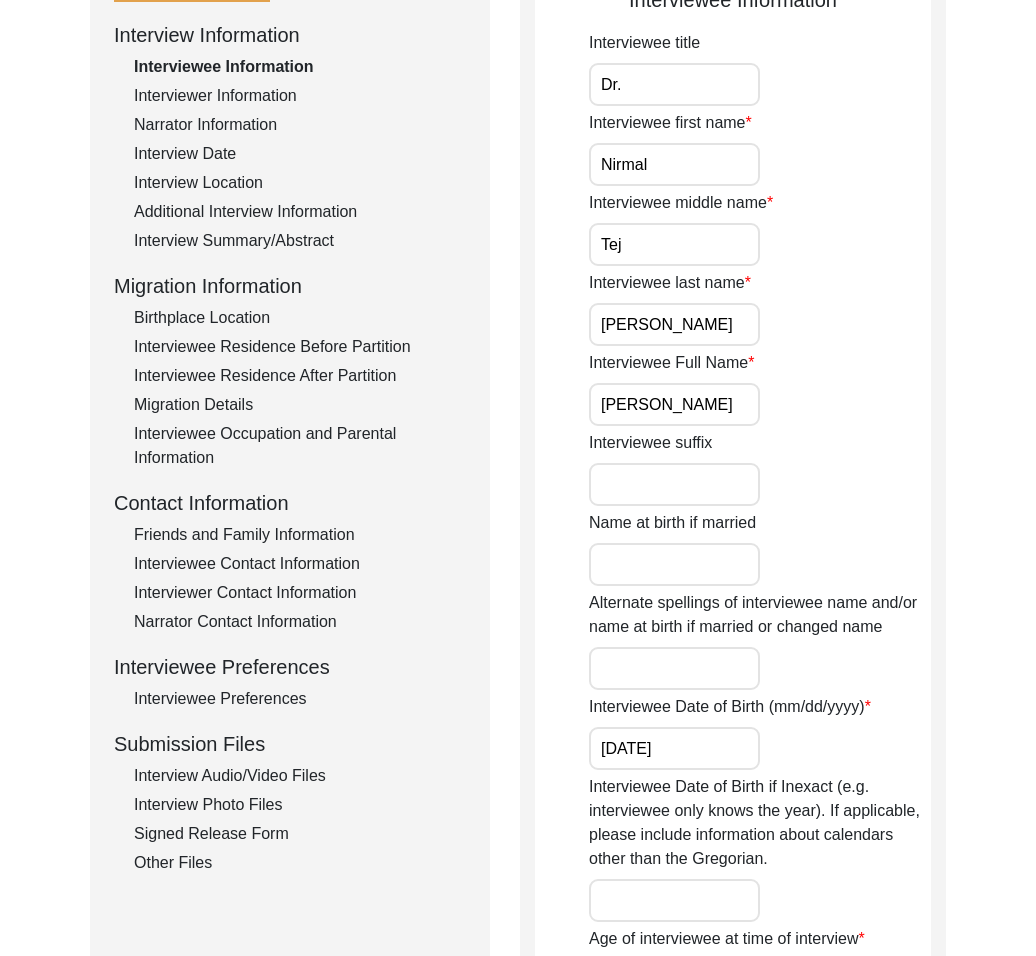 scroll, scrollTop: 413, scrollLeft: 0, axis: vertical 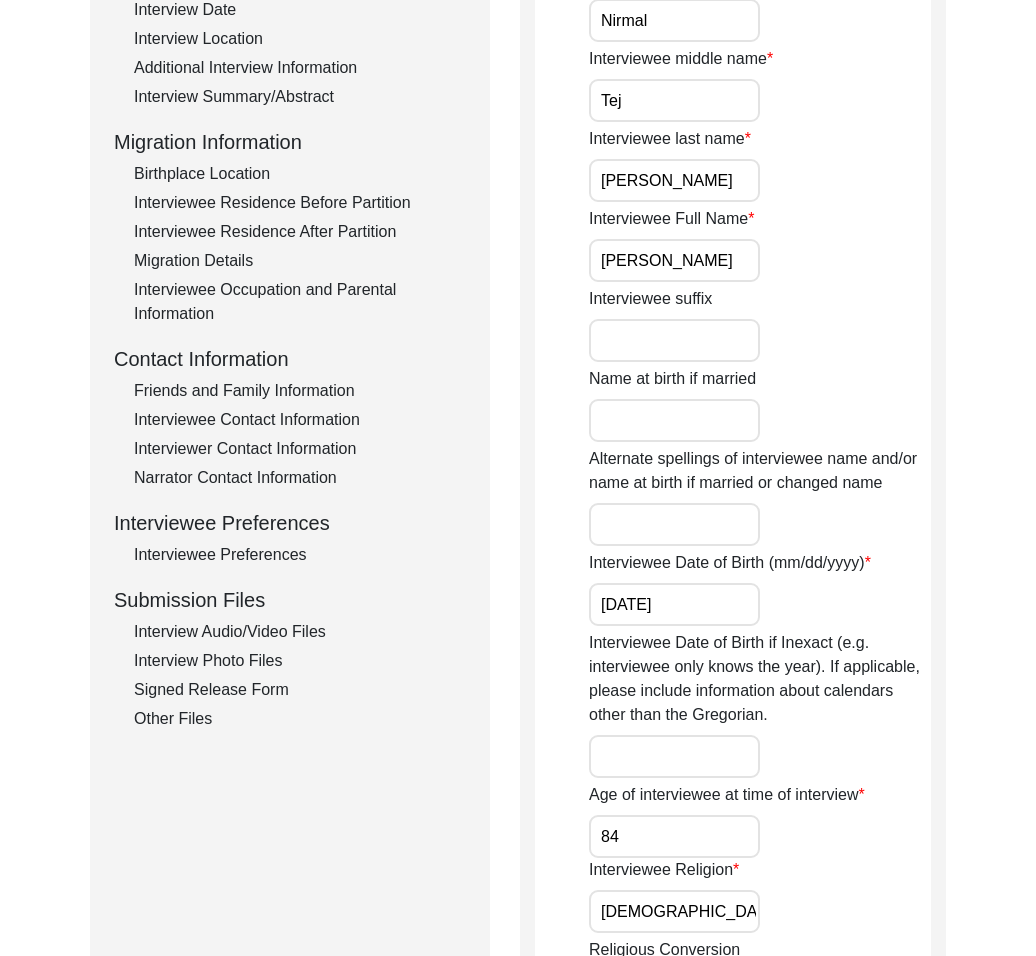 click on "Interviewee Preferences" 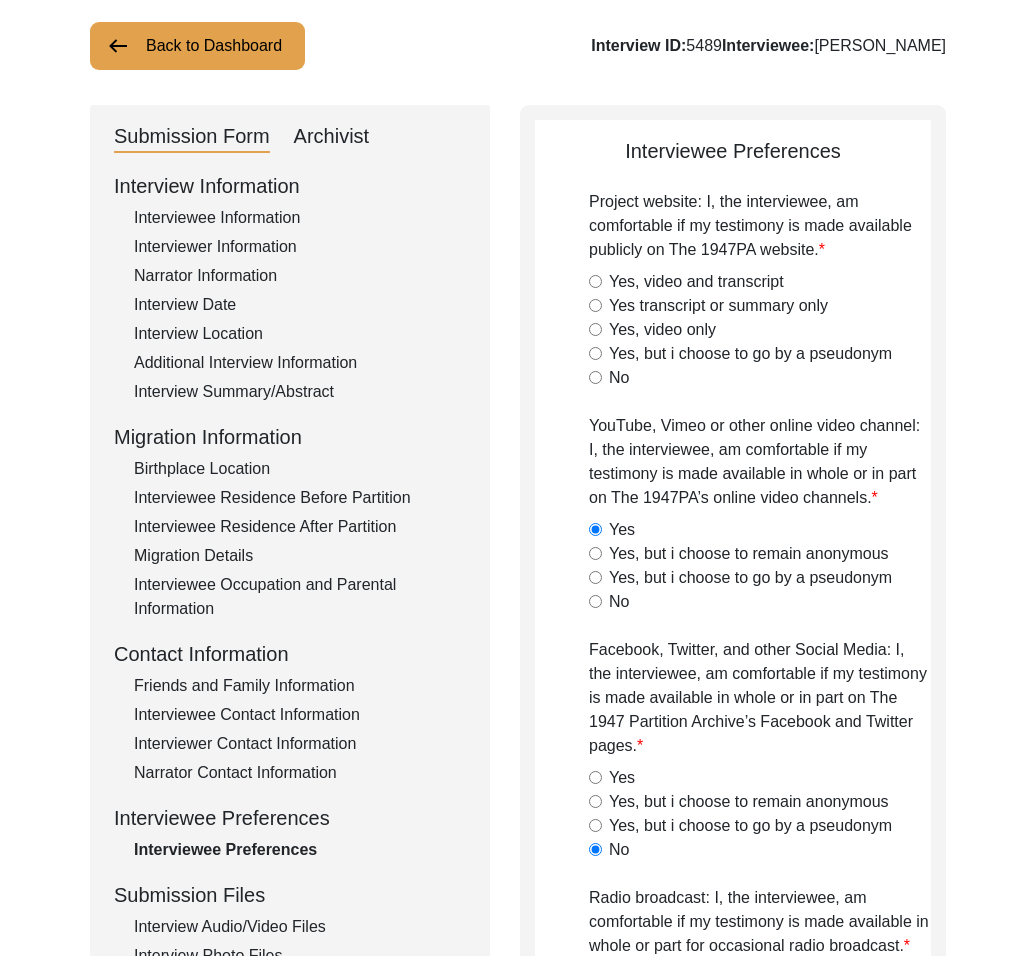 scroll, scrollTop: 121, scrollLeft: 0, axis: vertical 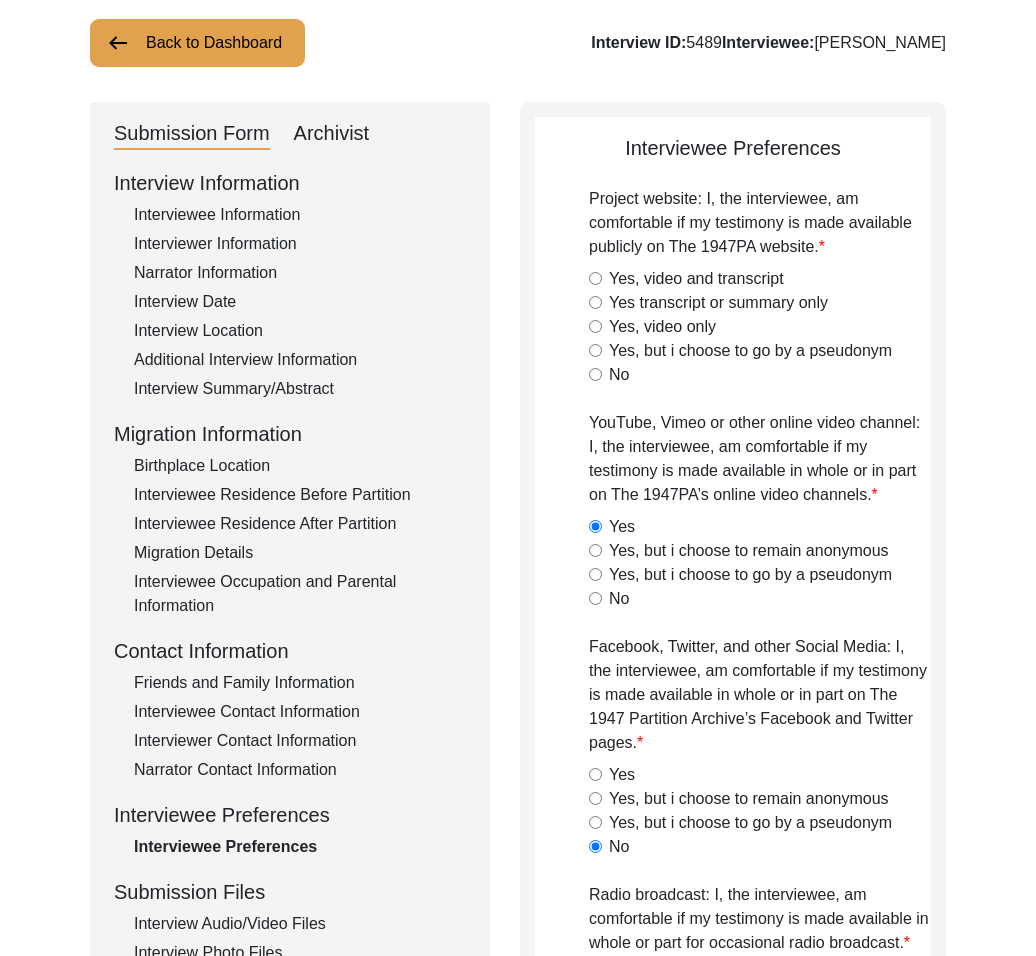 click on "Yes, video and transcript" 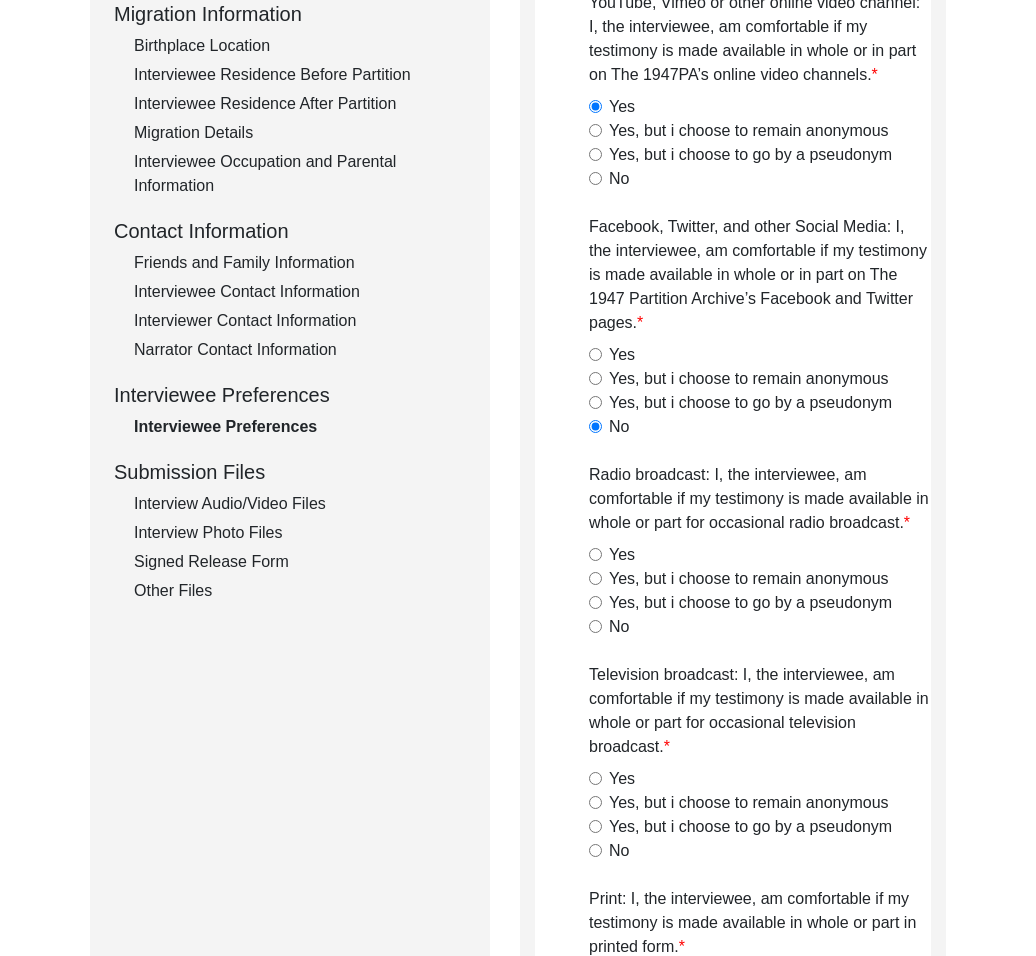 scroll, scrollTop: 577, scrollLeft: 0, axis: vertical 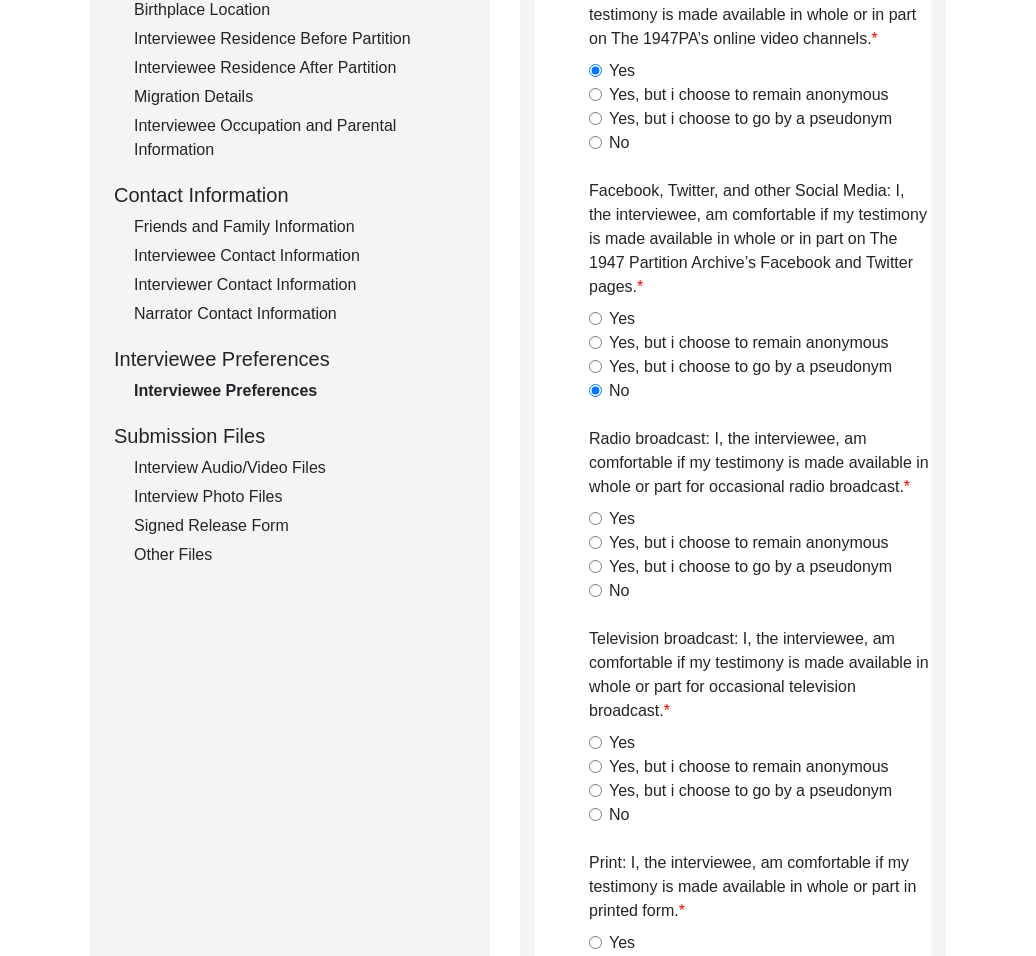 drag, startPoint x: 622, startPoint y: 521, endPoint x: 647, endPoint y: 617, distance: 99.20181 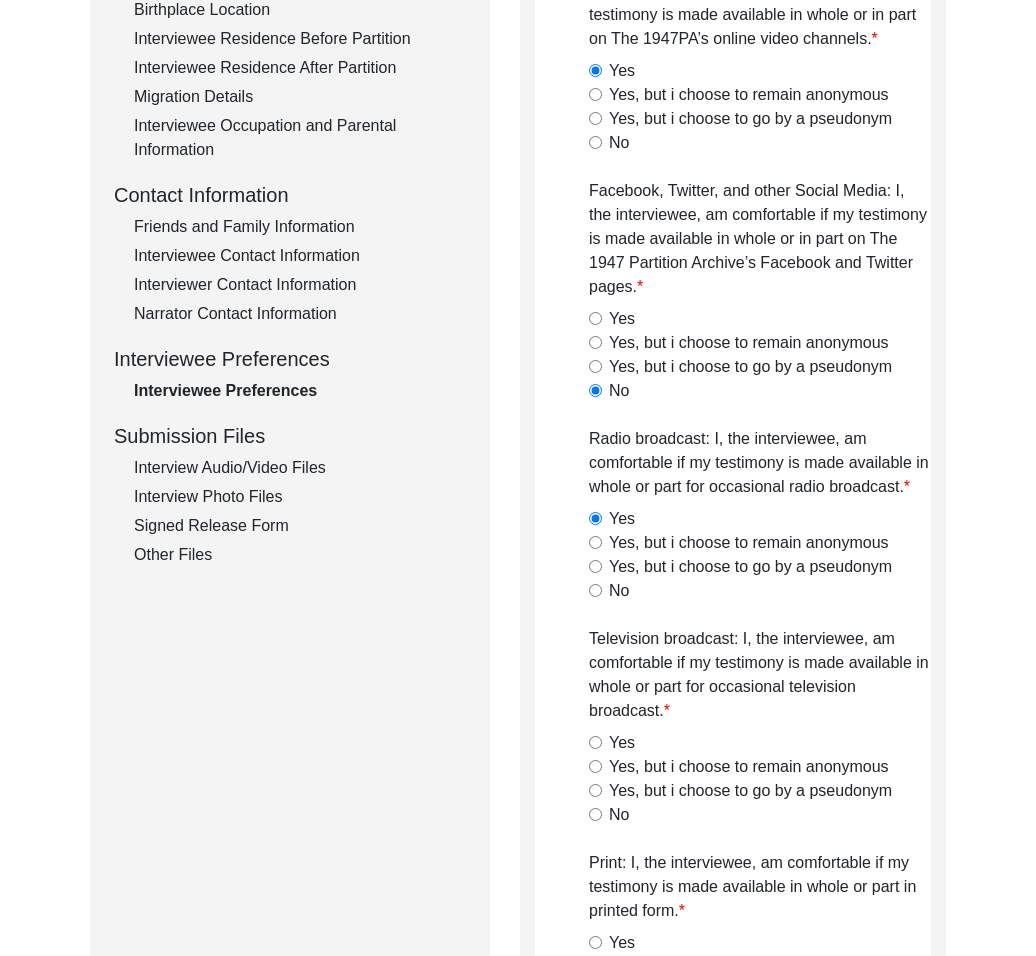 click on "Yes" 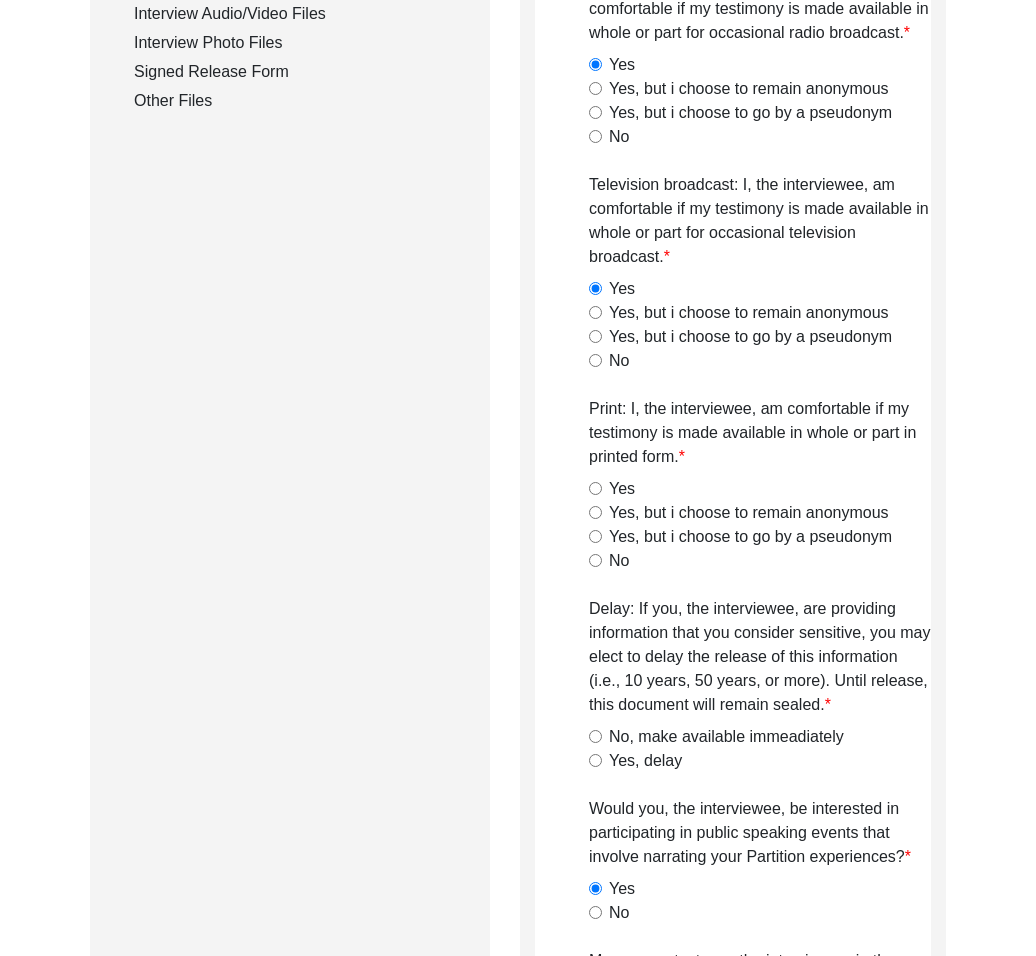 scroll, scrollTop: 1032, scrollLeft: 0, axis: vertical 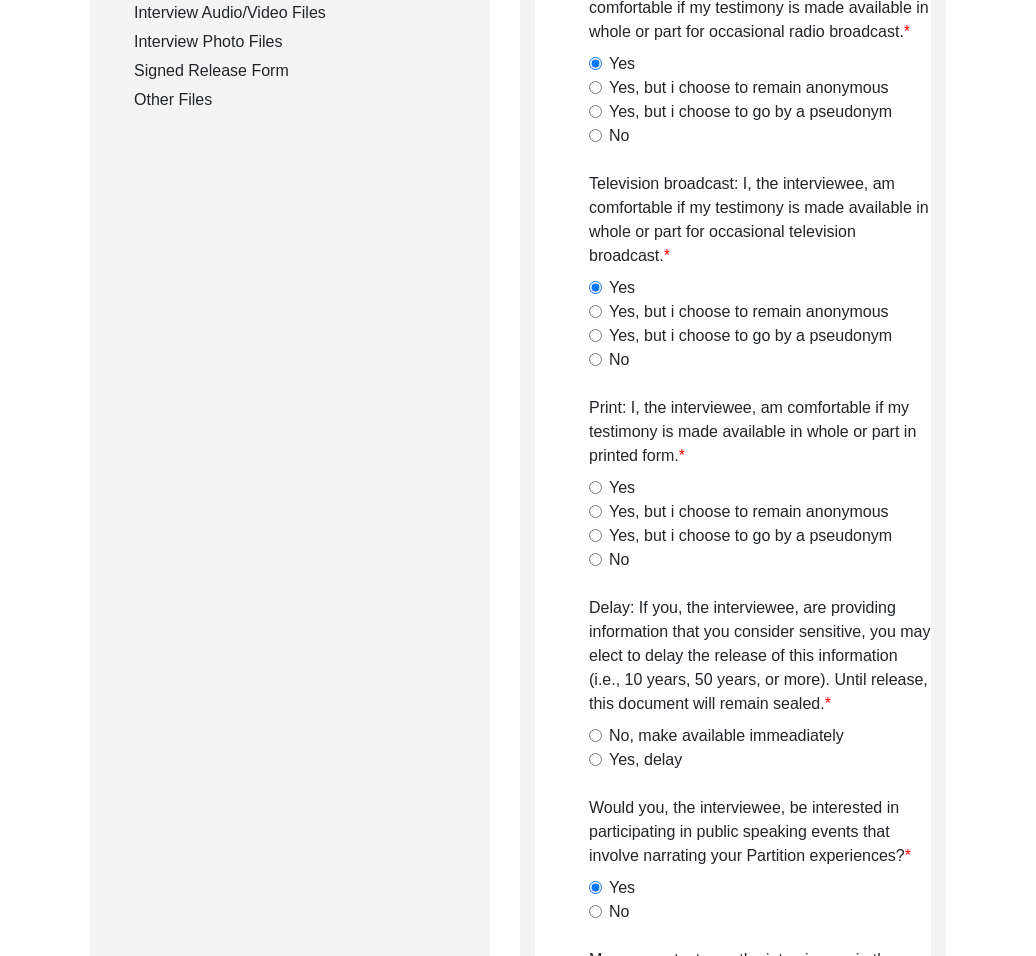 click on "Yes" 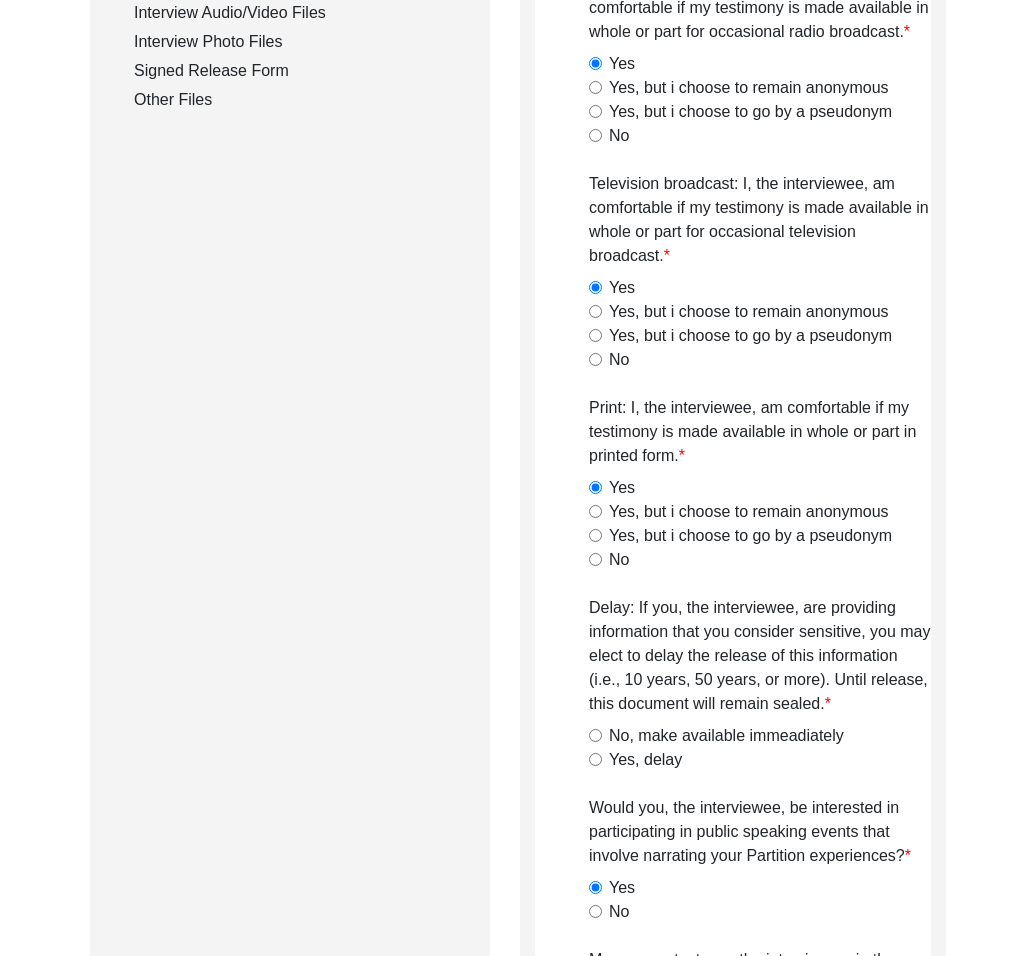 click on "No, make available immeadiately" 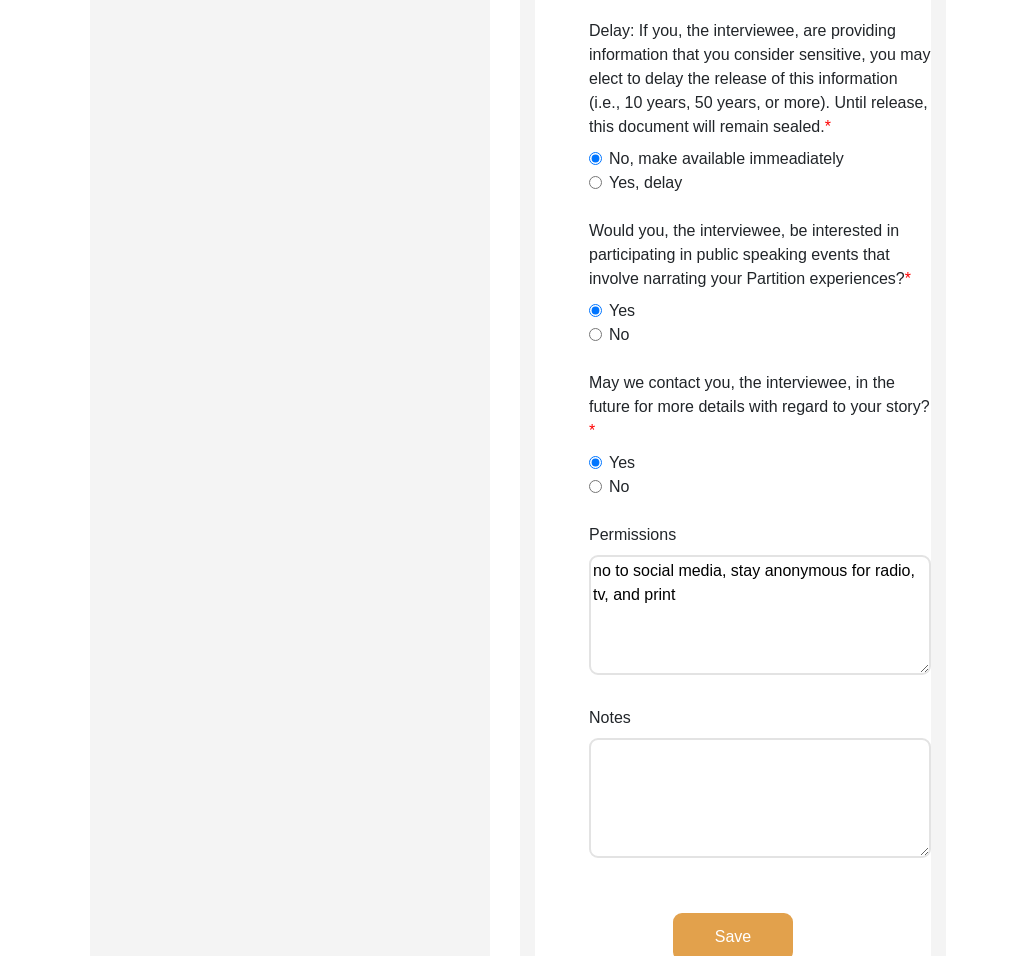 scroll, scrollTop: 1611, scrollLeft: 0, axis: vertical 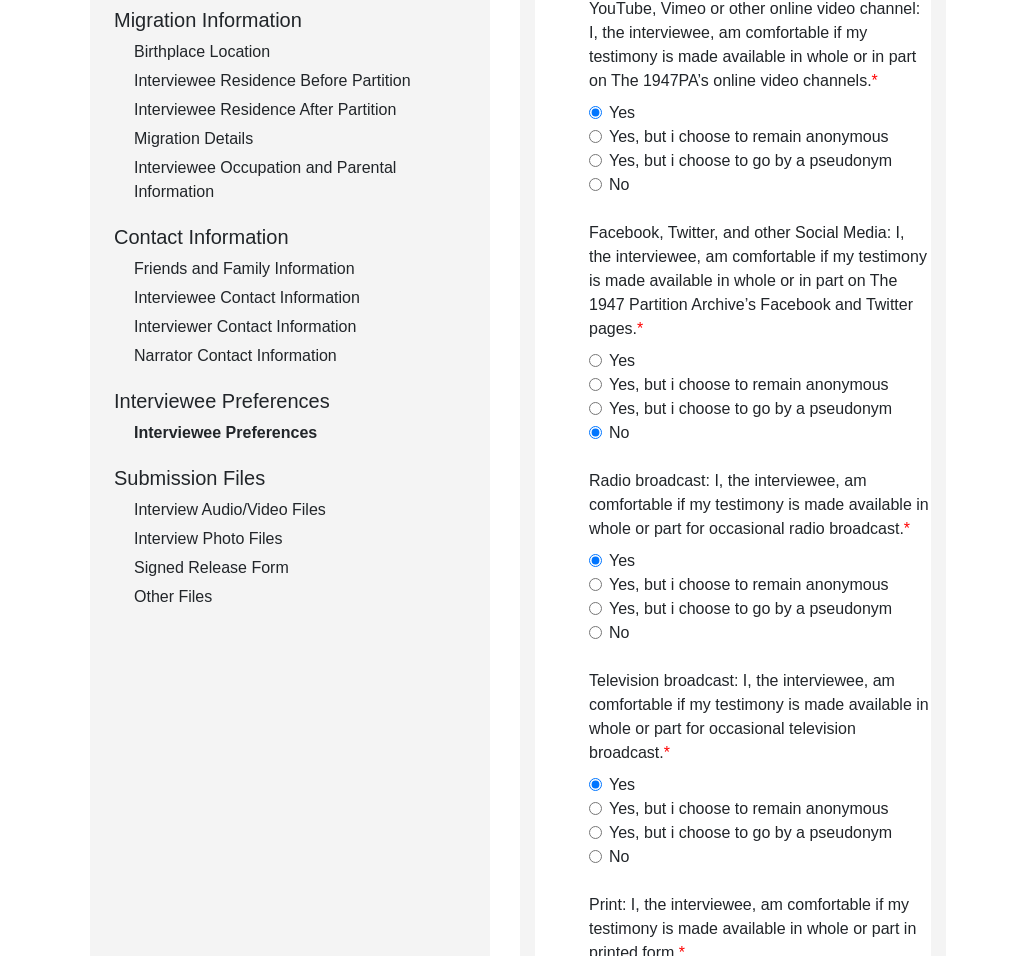 click on "Yes, but i choose to remain anonymous" 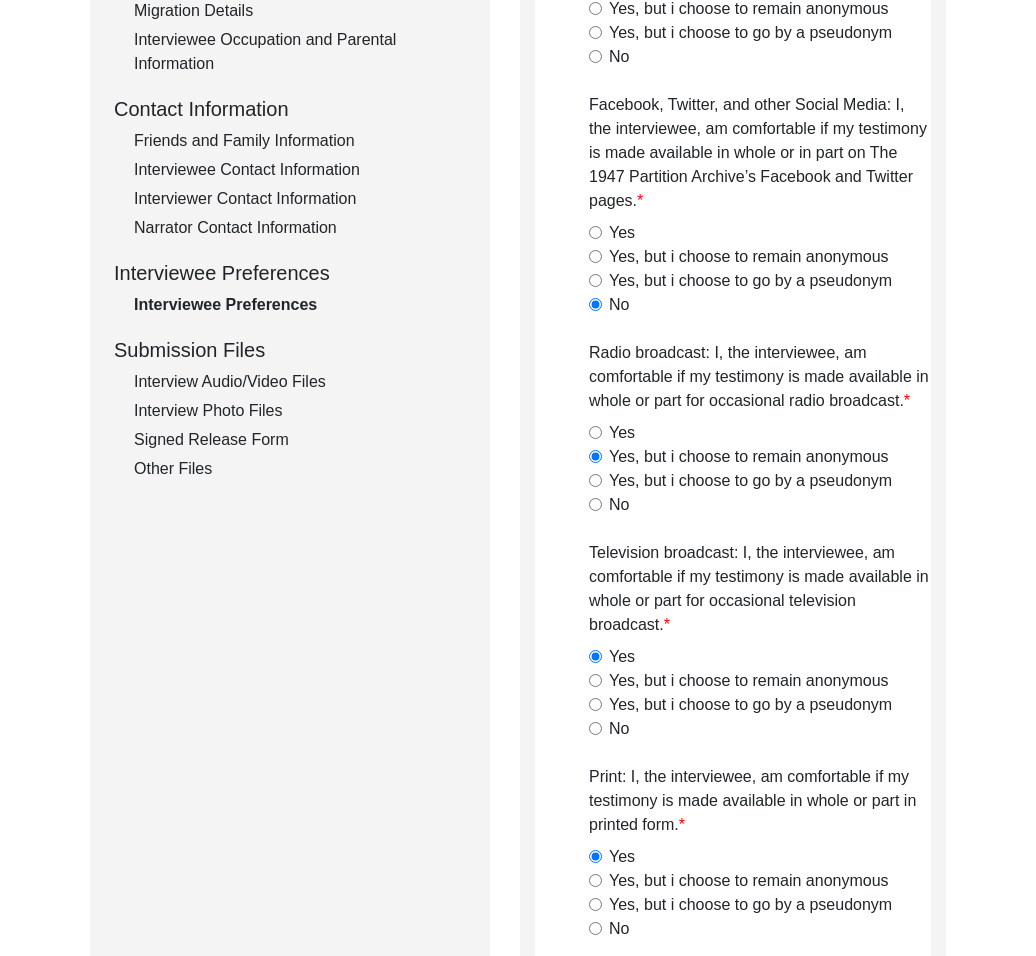 scroll, scrollTop: 680, scrollLeft: 0, axis: vertical 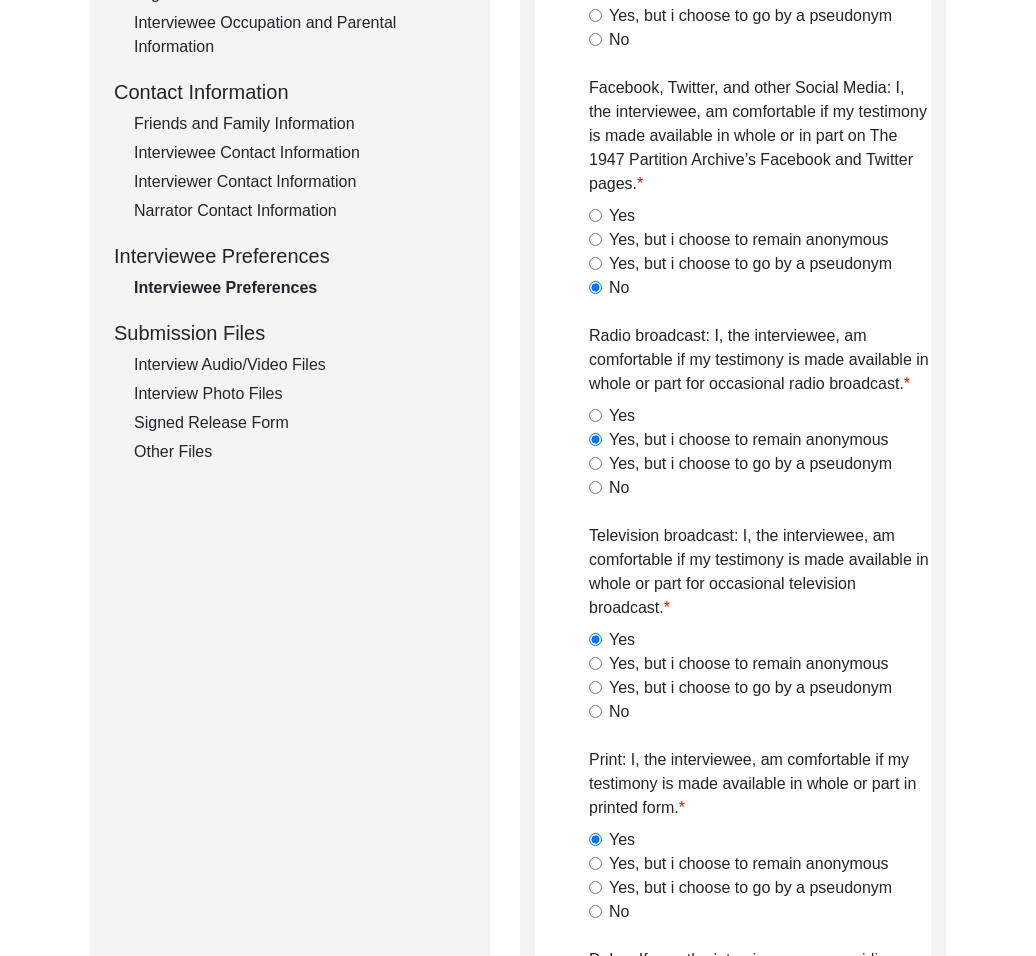 click on "Yes, but i choose to remain anonymous" 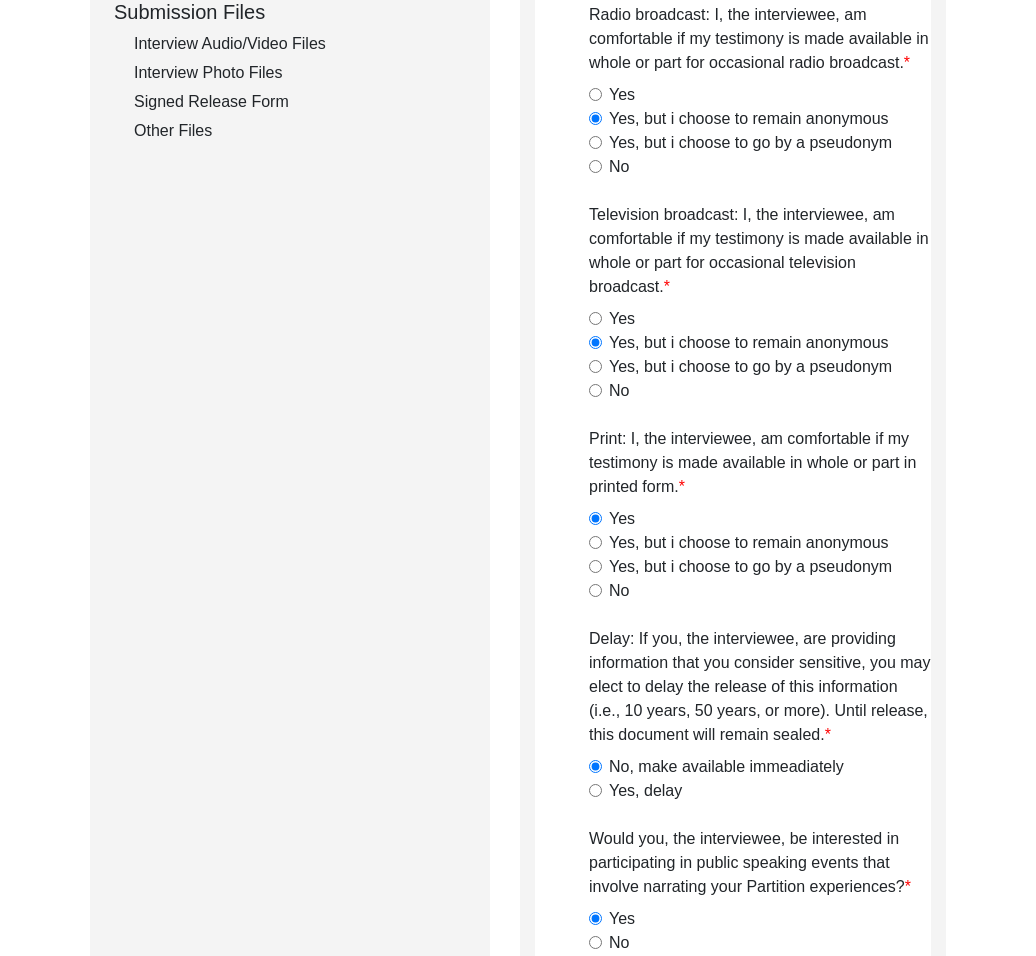 scroll, scrollTop: 1113, scrollLeft: 0, axis: vertical 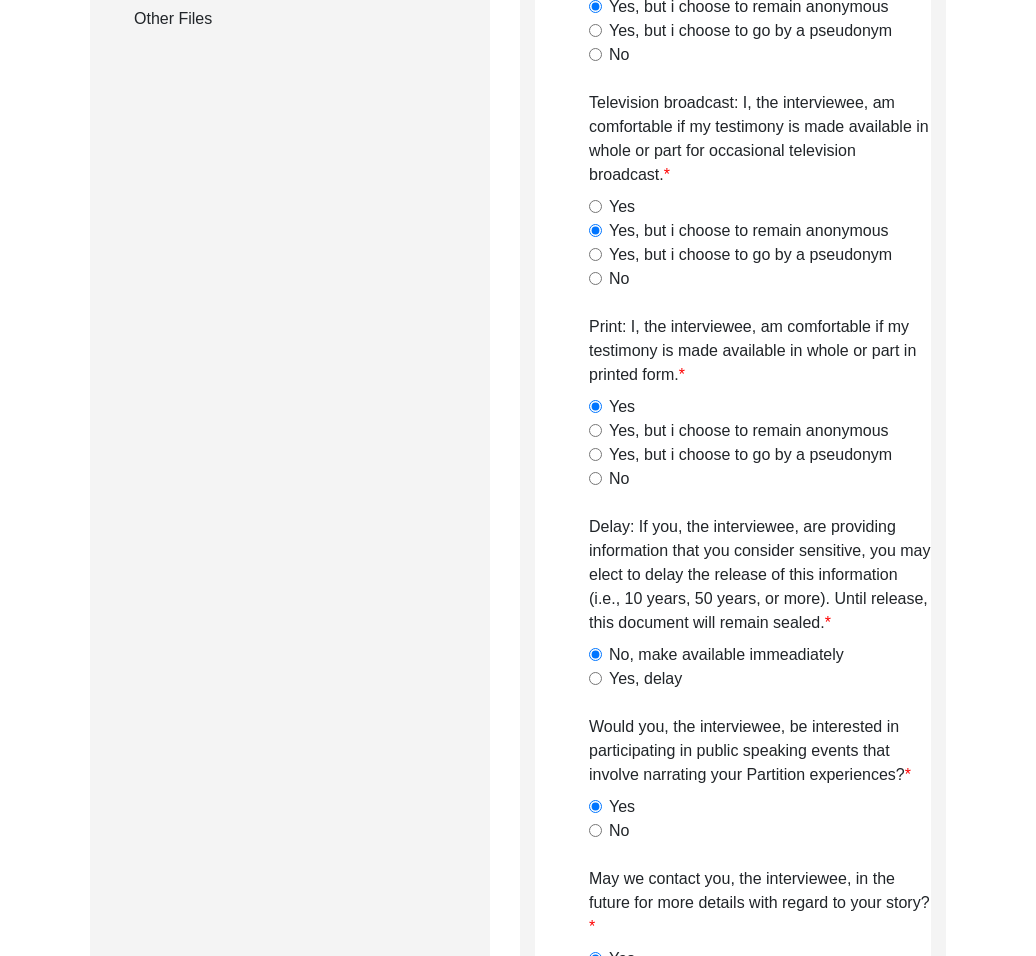 click on "Yes, but i choose to remain anonymous" 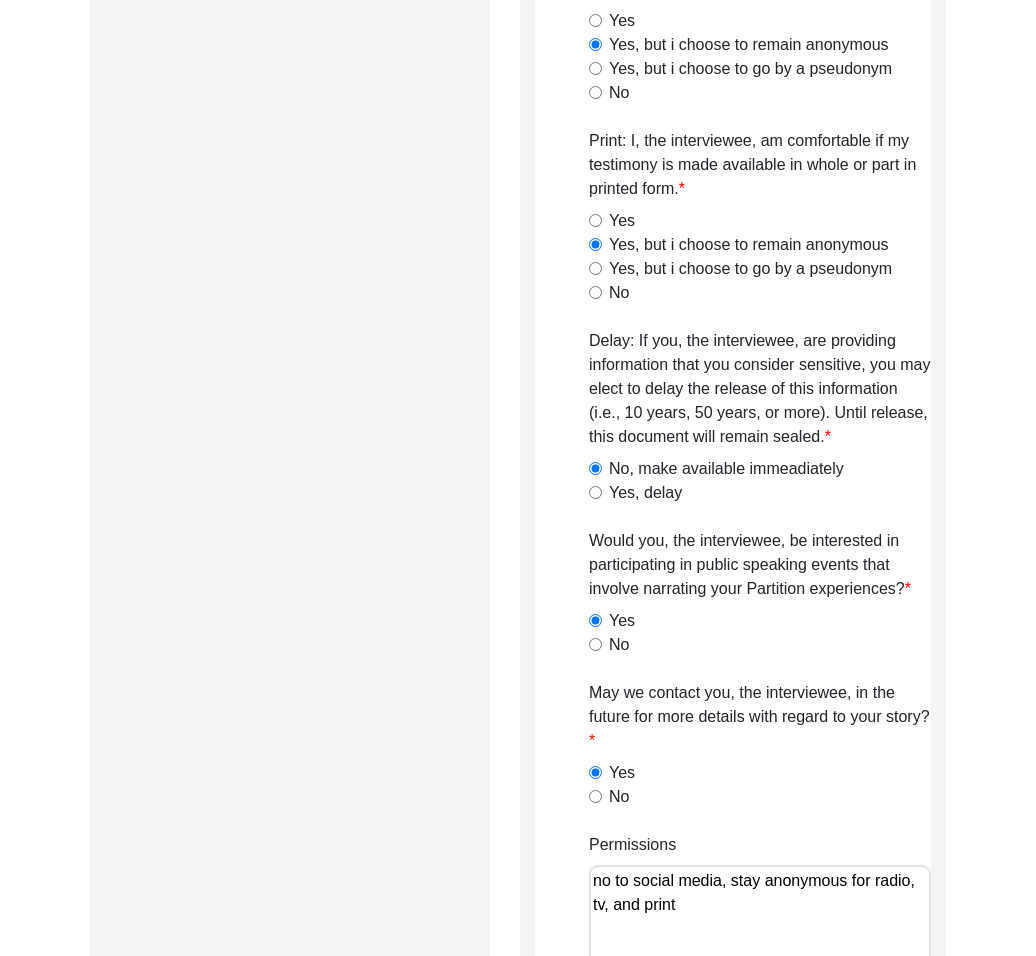 scroll, scrollTop: 1301, scrollLeft: 0, axis: vertical 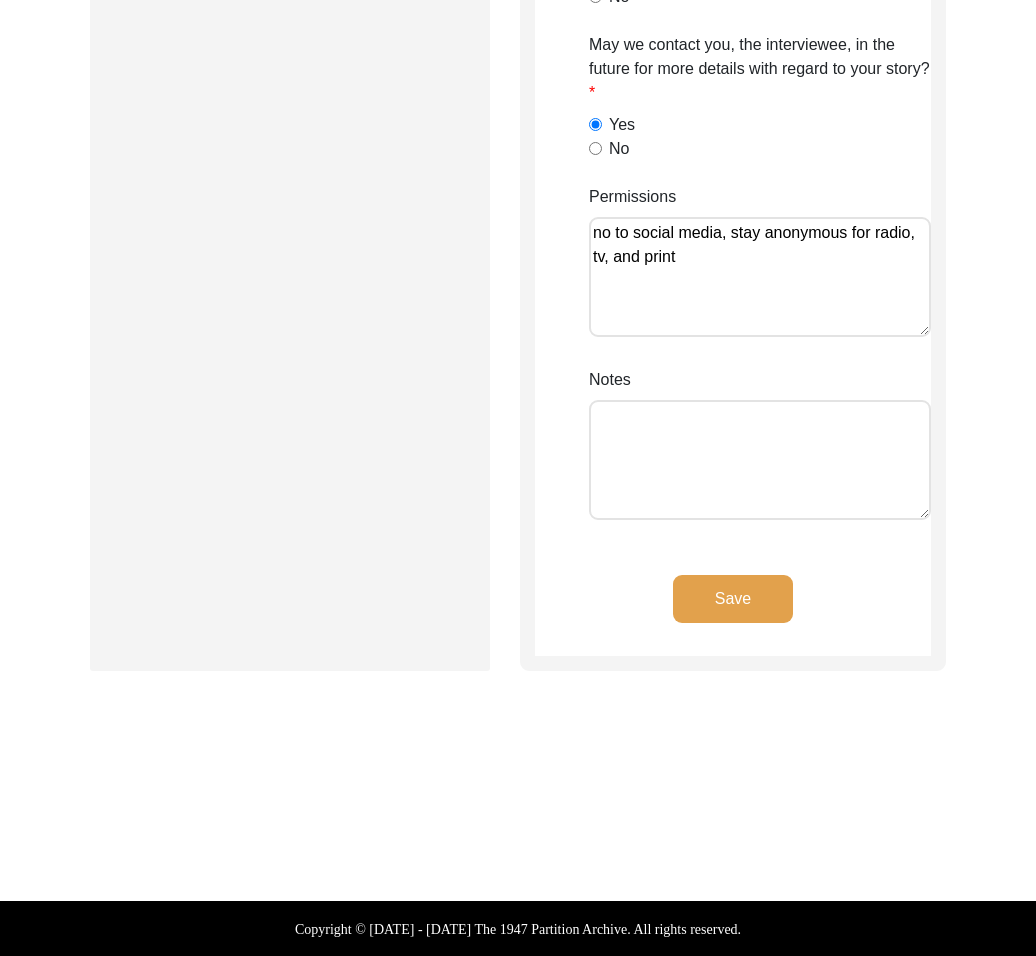 drag, startPoint x: 643, startPoint y: 394, endPoint x: 657, endPoint y: 431, distance: 39.56008 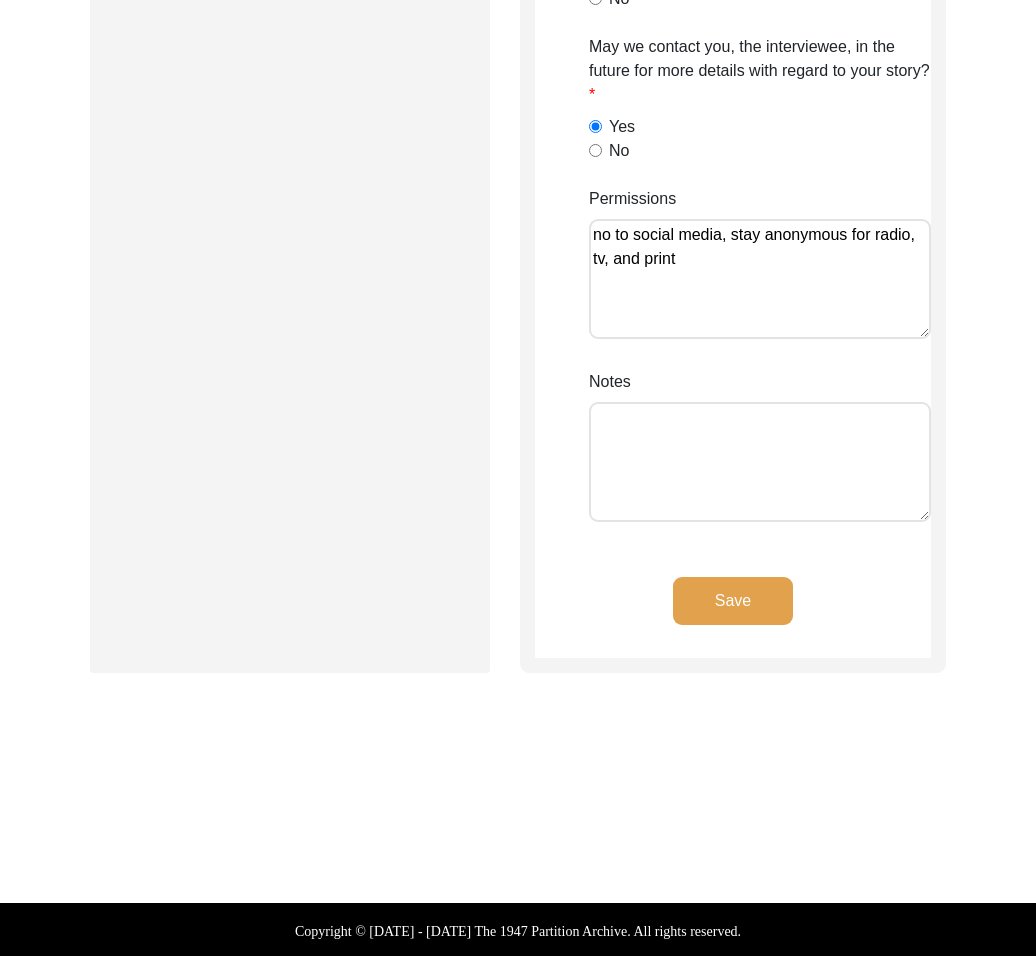 click on "Notes" at bounding box center [760, 462] 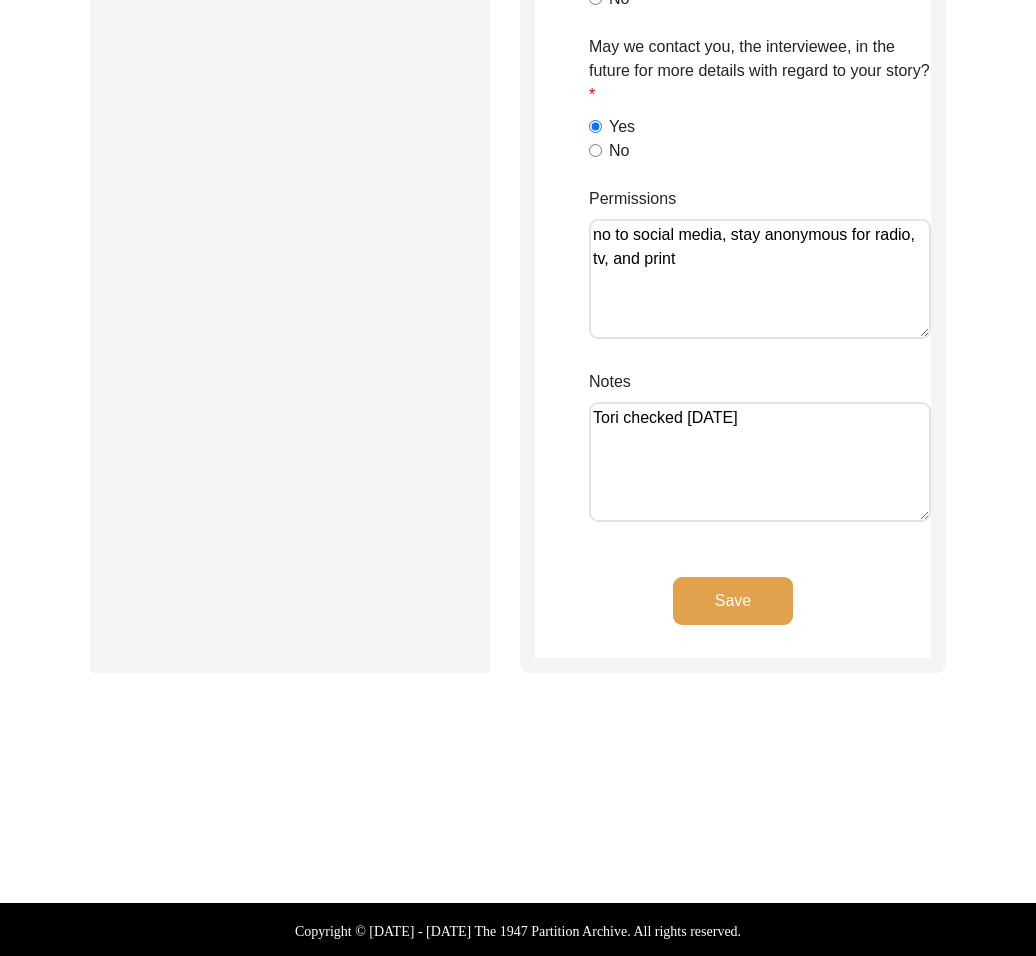 click on "Save" 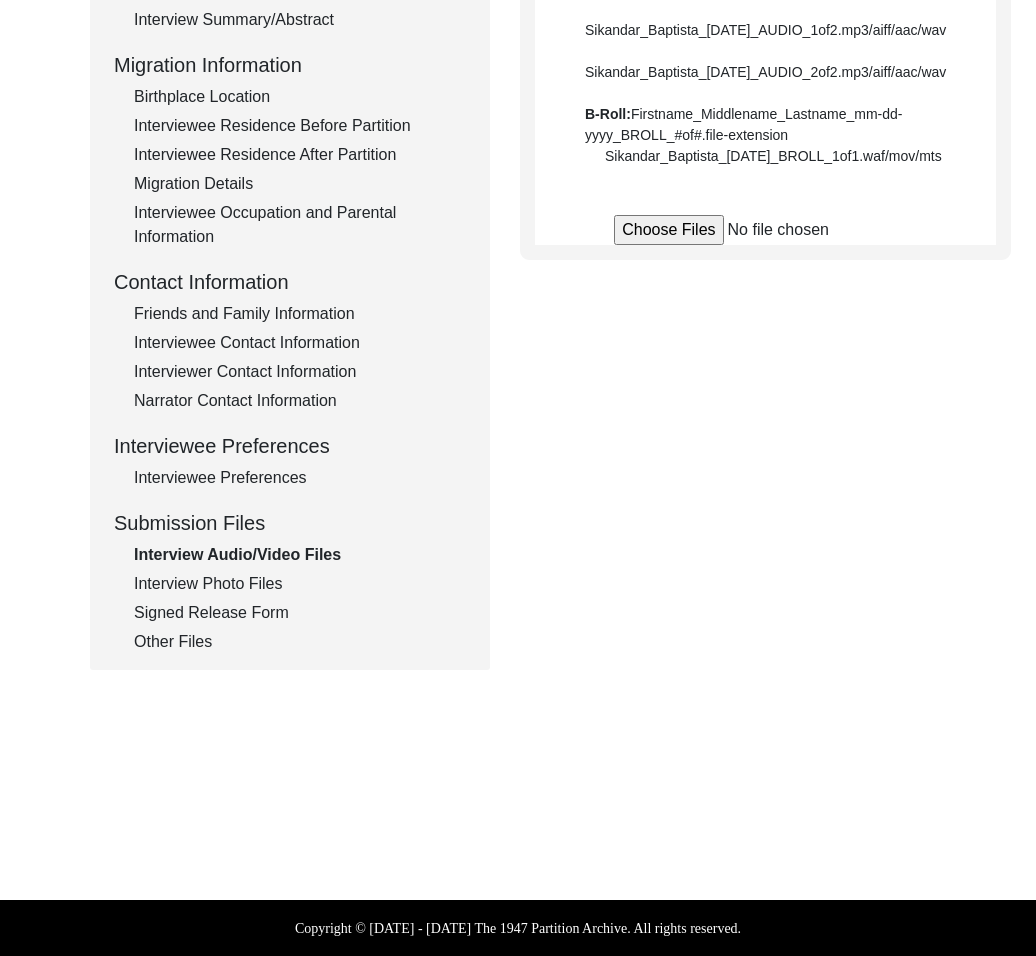 scroll, scrollTop: 0, scrollLeft: 0, axis: both 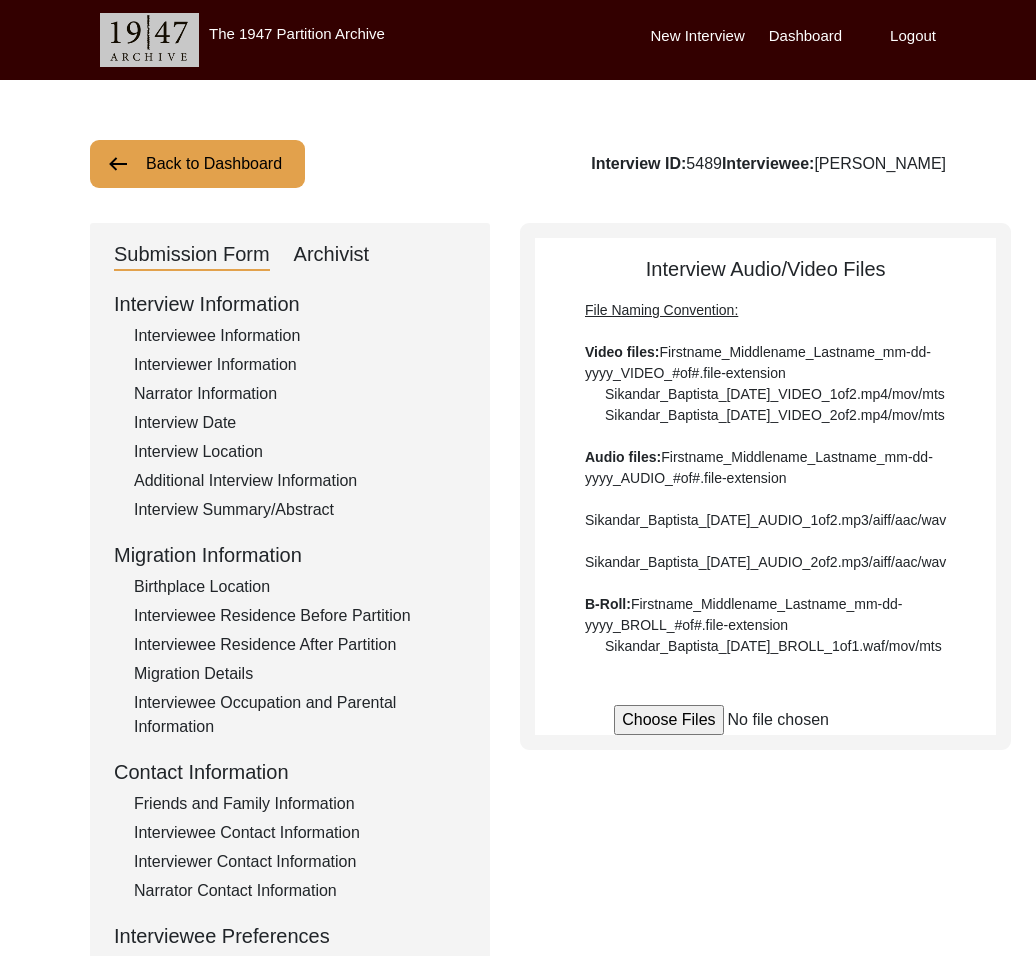 click on "Back to Dashboard" 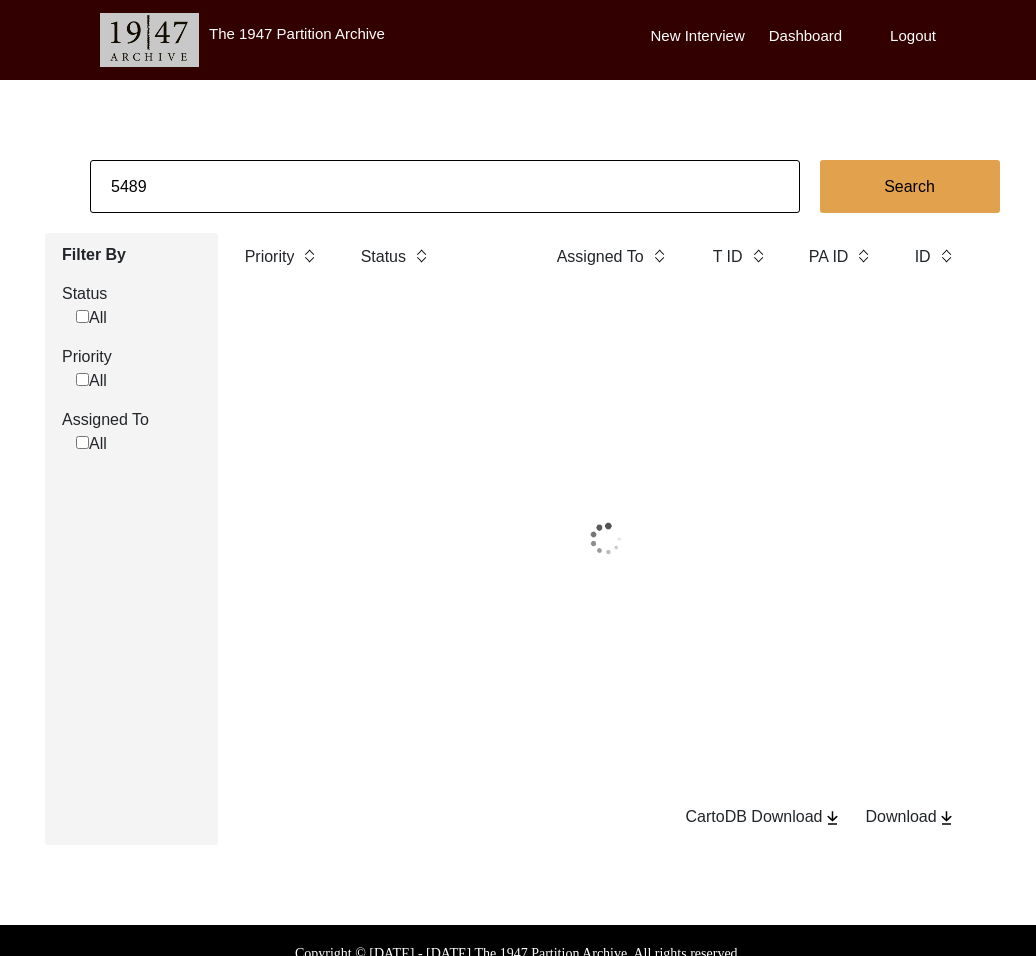 click on "5489" 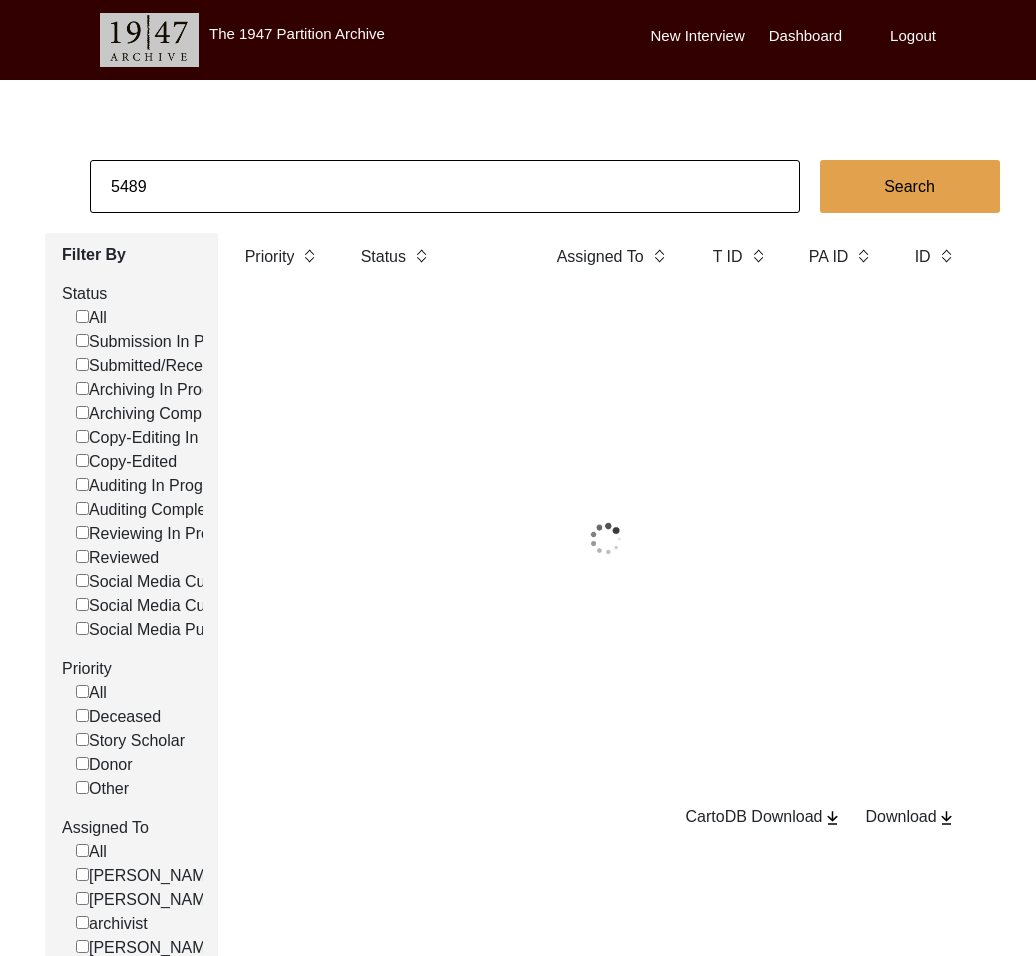 click on "5489" 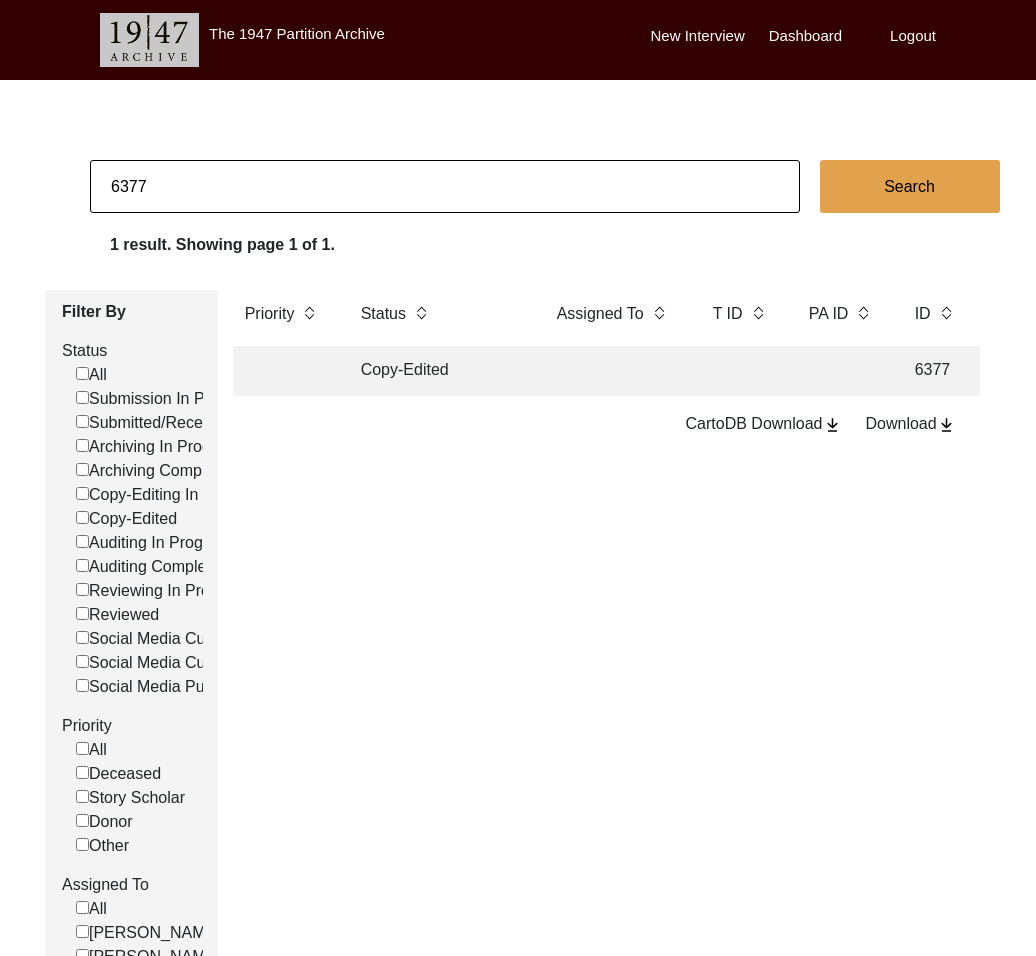 click on "Copy-Edited" 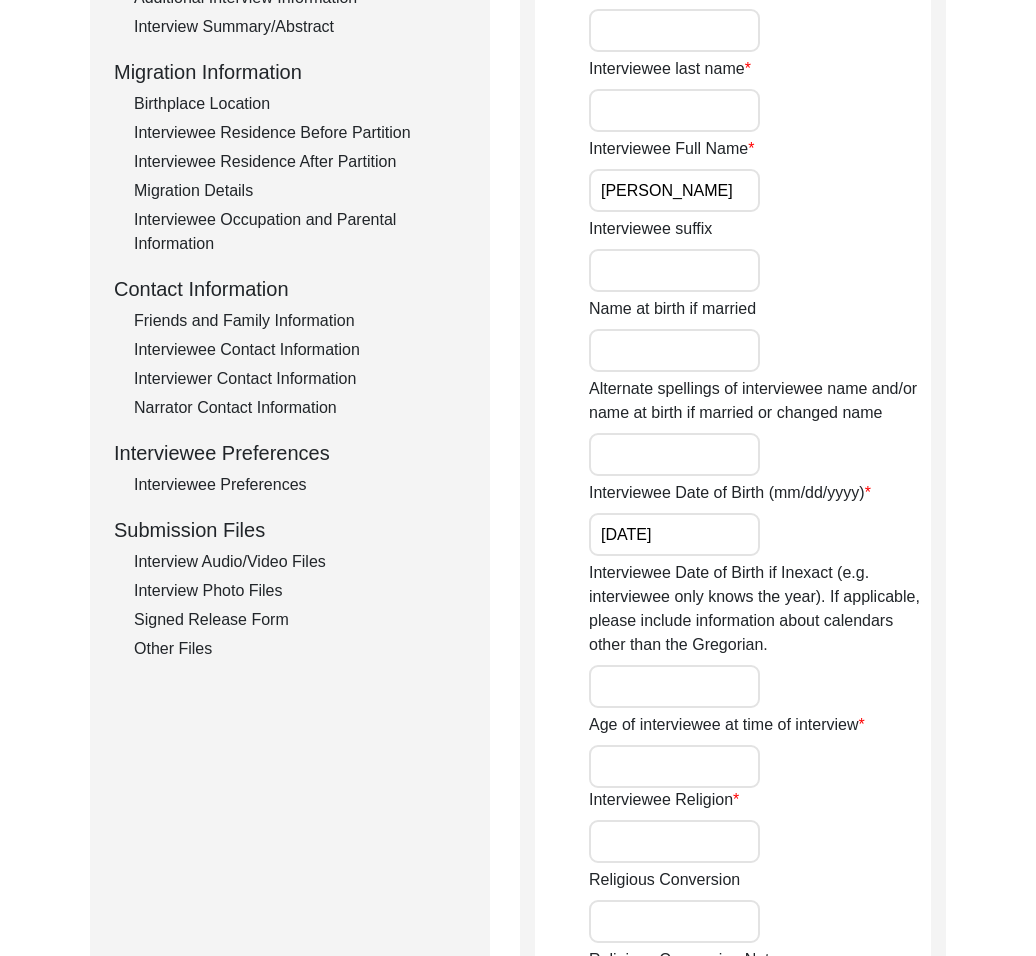 scroll, scrollTop: 520, scrollLeft: 0, axis: vertical 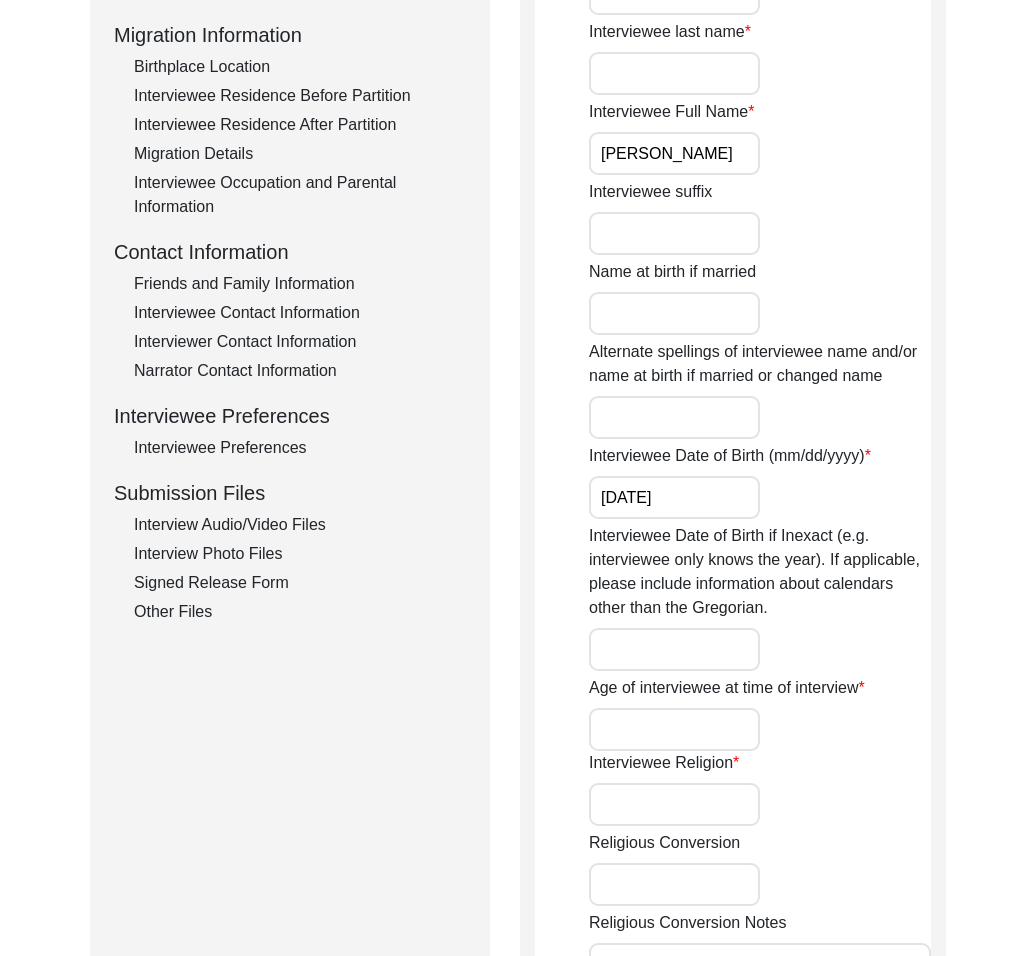 click on "Interview Information   Interviewee Information   Interviewer Information   Narrator Information   Interview Date   Interview Location   Additional Interview Information   Interview Summary/Abstract   Migration Information   Birthplace Location   Interviewee Residence Before Partition   Interviewee Residence After Partition   Migration Details   Interviewee Occupation and Parental Information   Contact Information   Friends and Family Information   Interviewee Contact Information   Interviewer Contact Information   Narrator Contact Information   Interviewee Preferences   Interviewee Preferences   Submission Files   Interview Audio/Video Files   Interview Photo Files   Signed Release Form   Other Files" 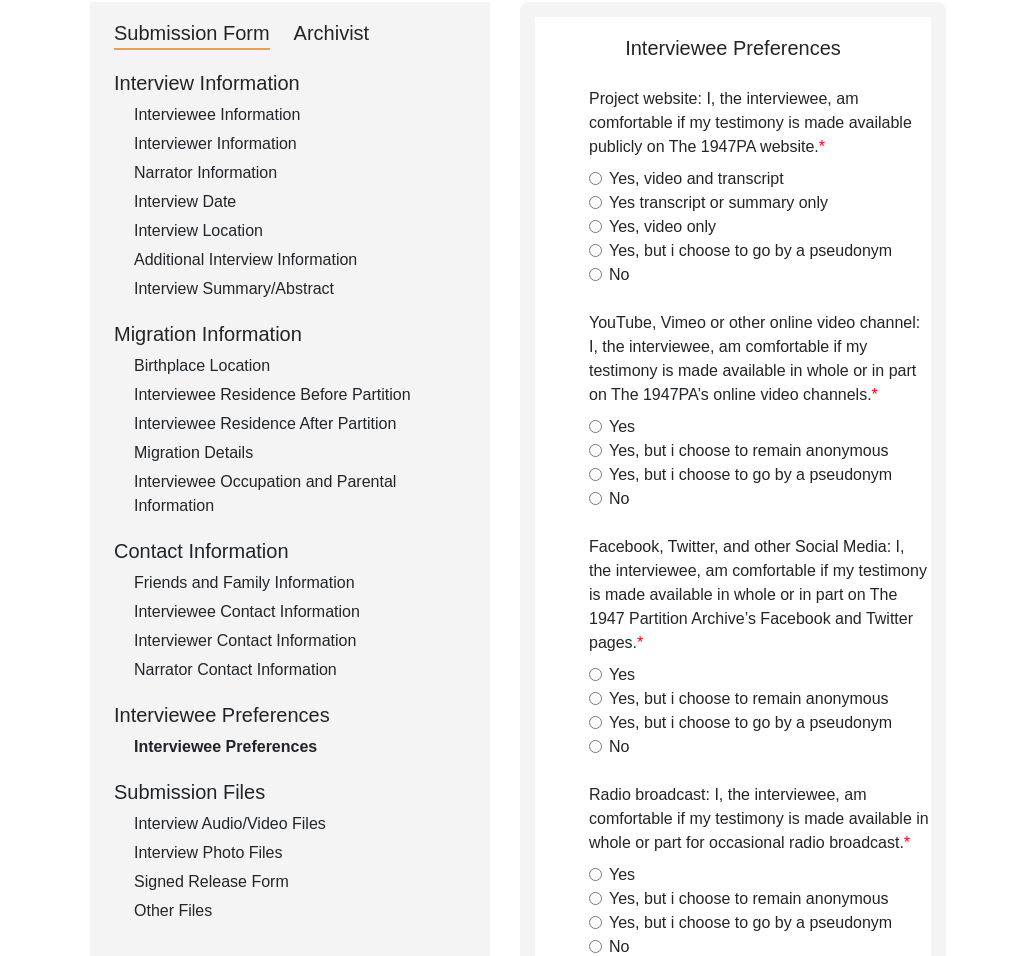 scroll, scrollTop: 0, scrollLeft: 0, axis: both 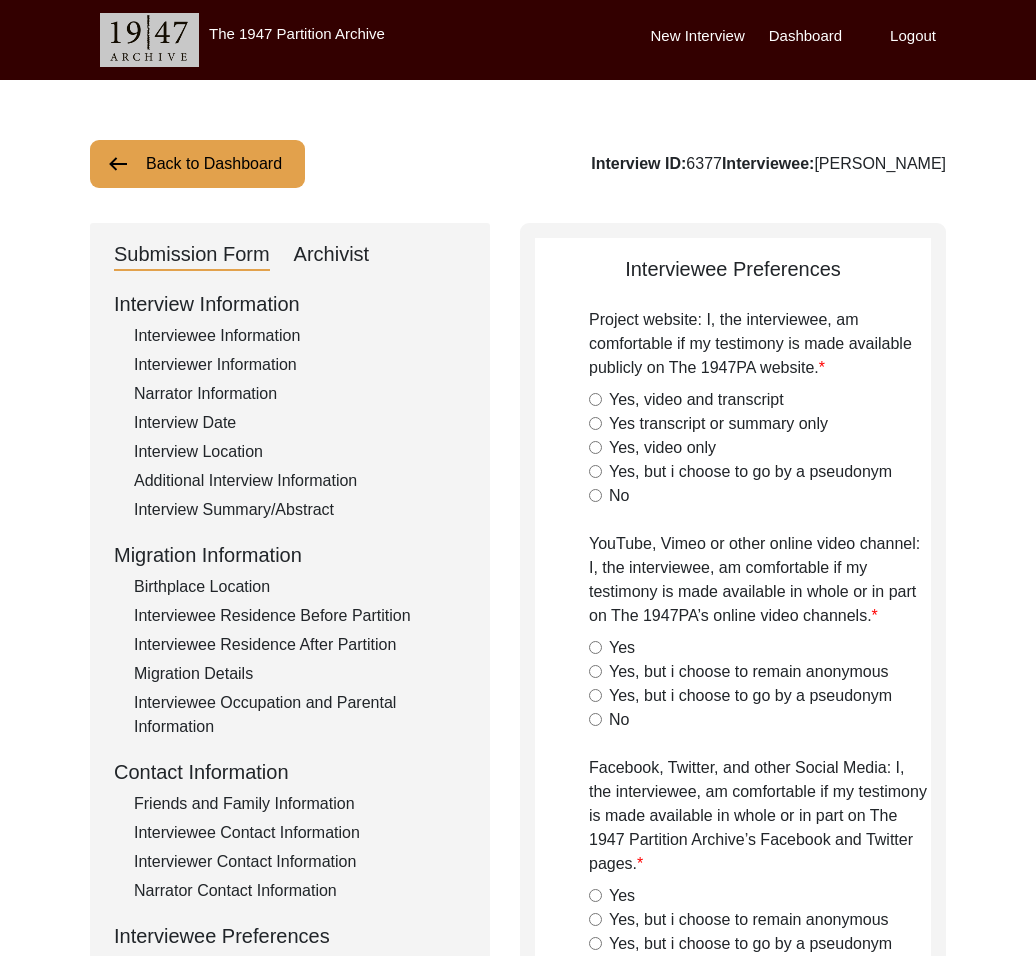 click on "Yes, video and transcript" 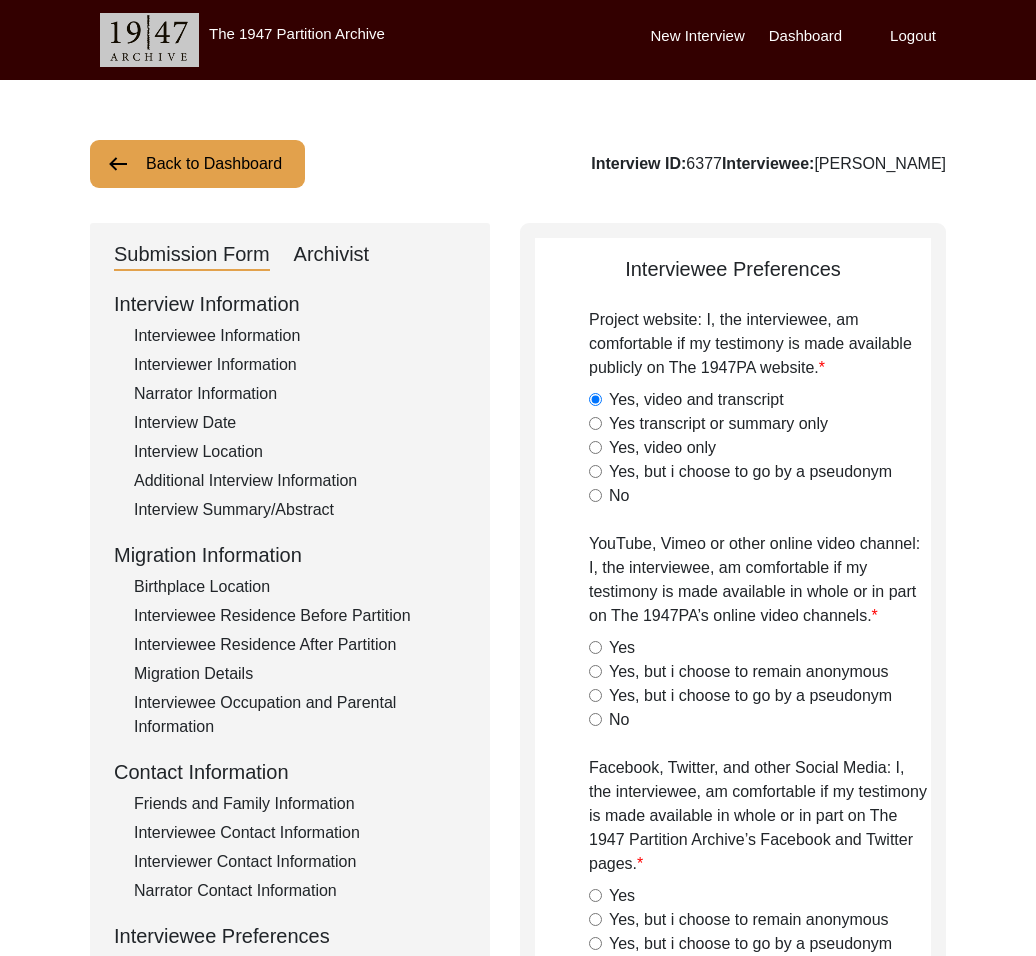 click on "Yes" 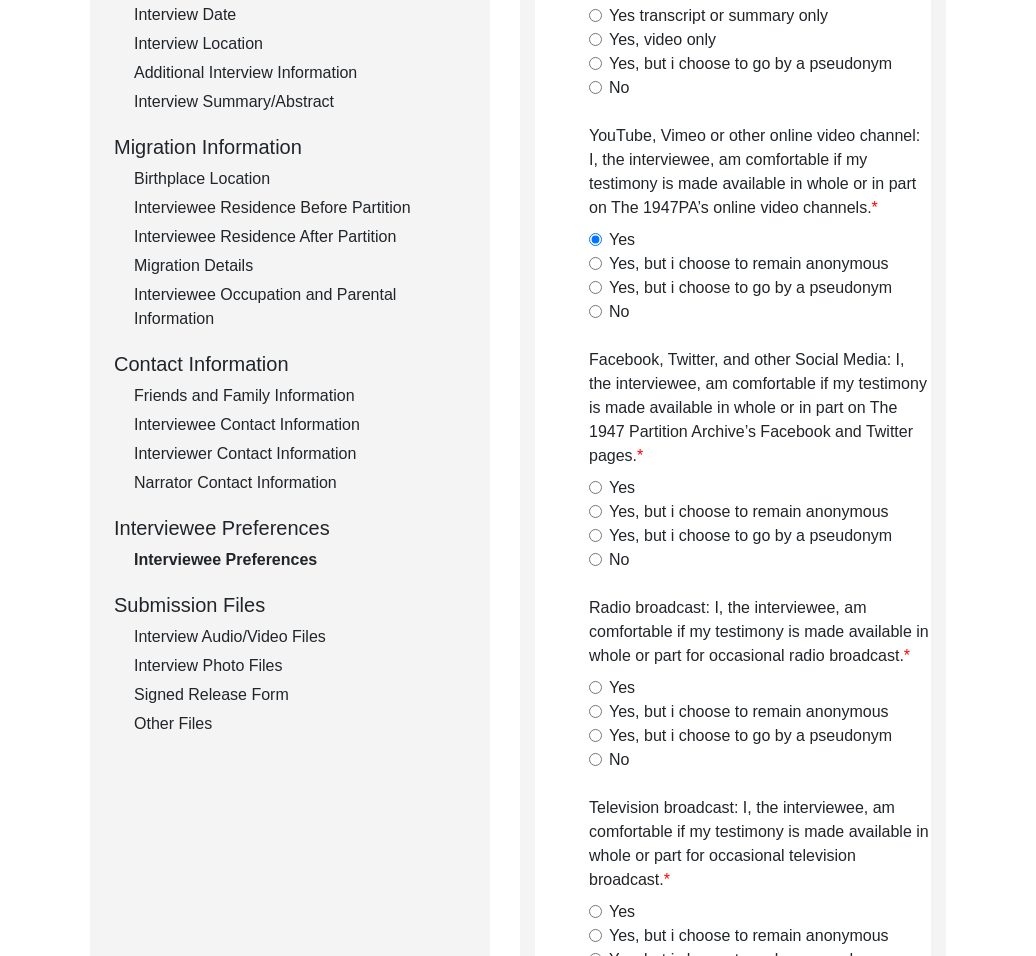 scroll, scrollTop: 420, scrollLeft: 0, axis: vertical 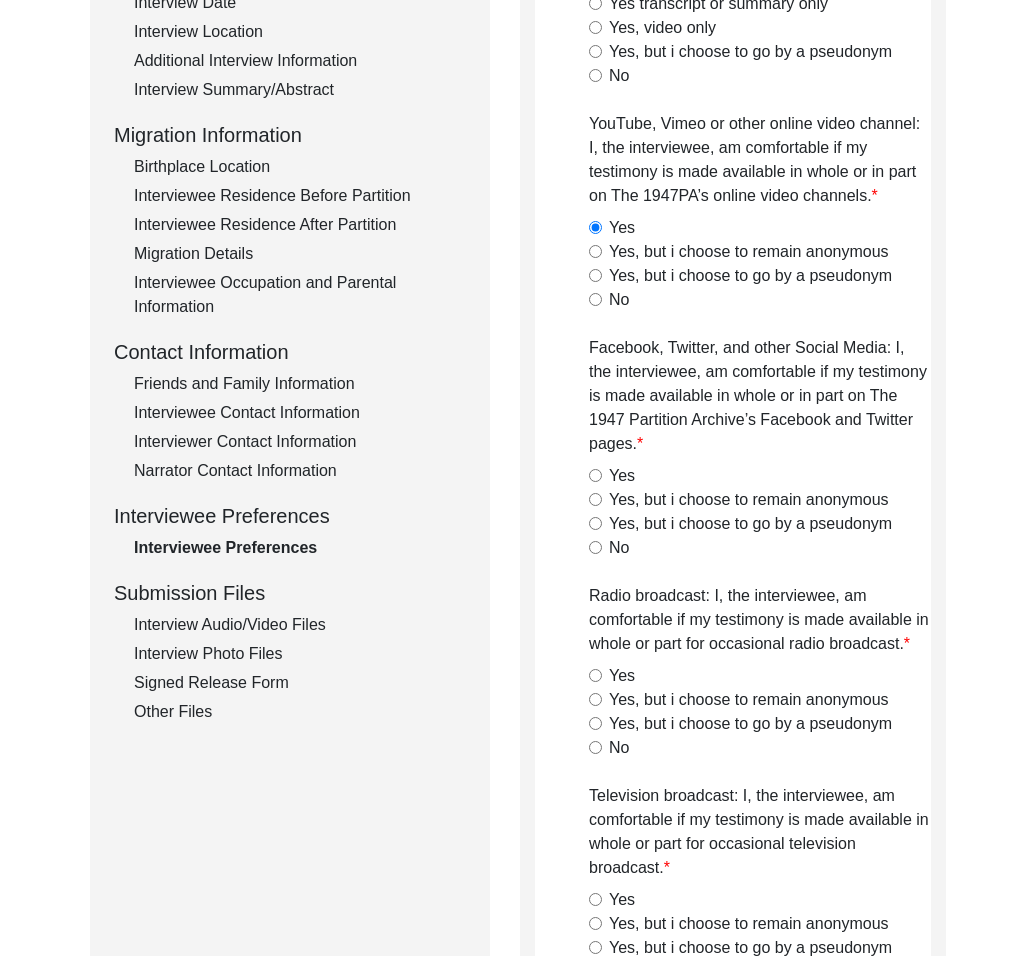 click on "Yes" 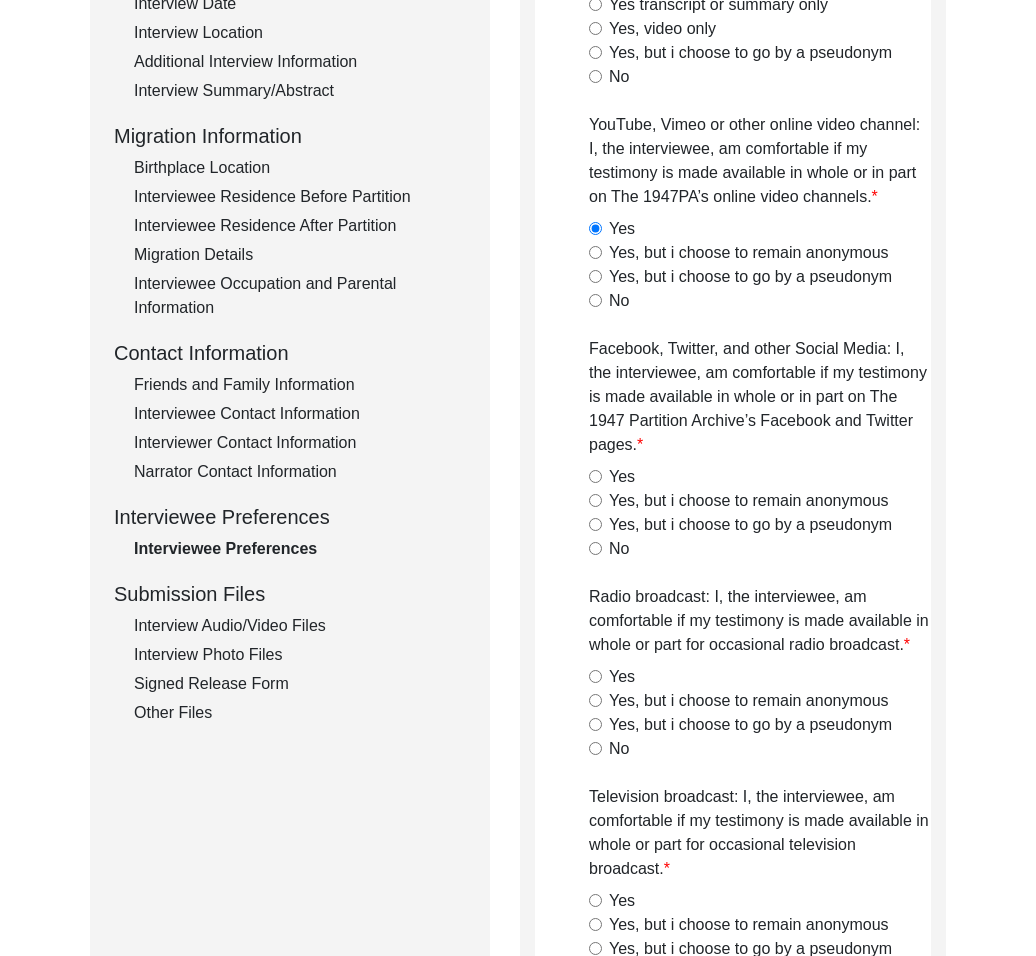drag, startPoint x: 619, startPoint y: 474, endPoint x: 612, endPoint y: 617, distance: 143.17122 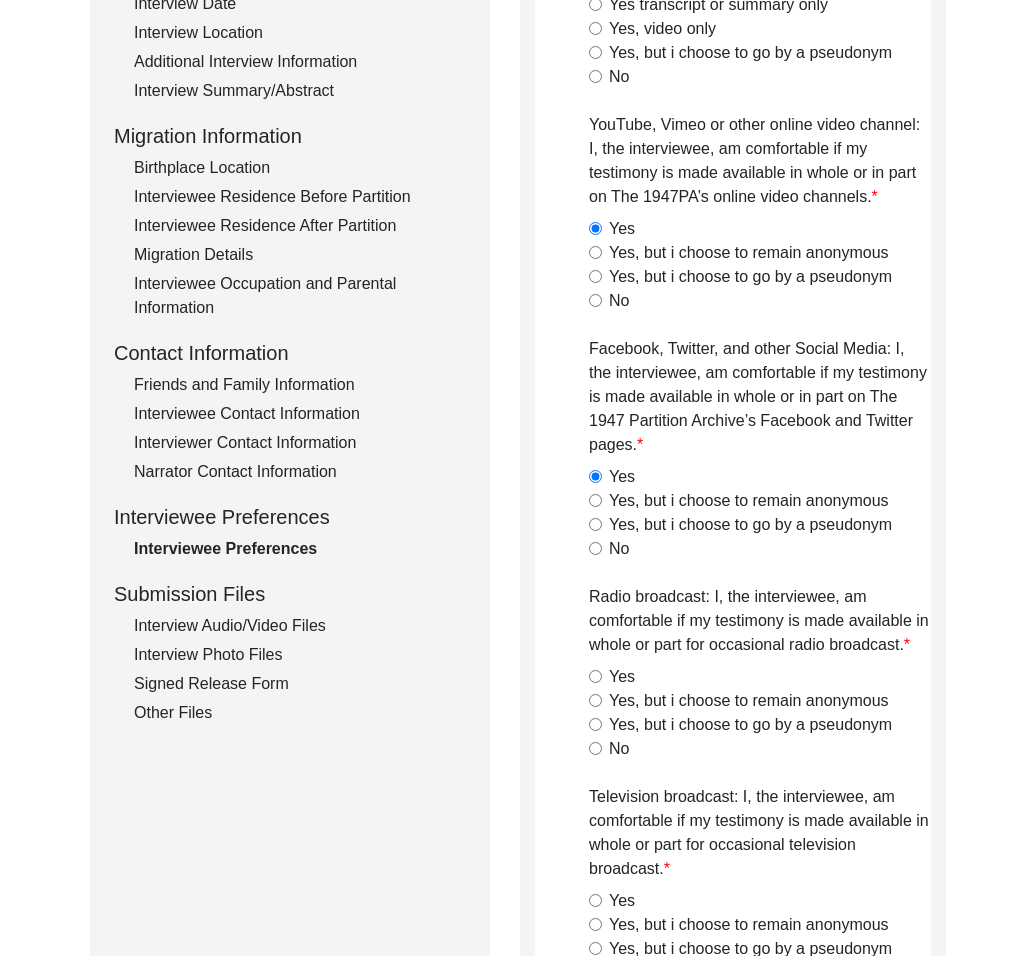 click on "Yes" 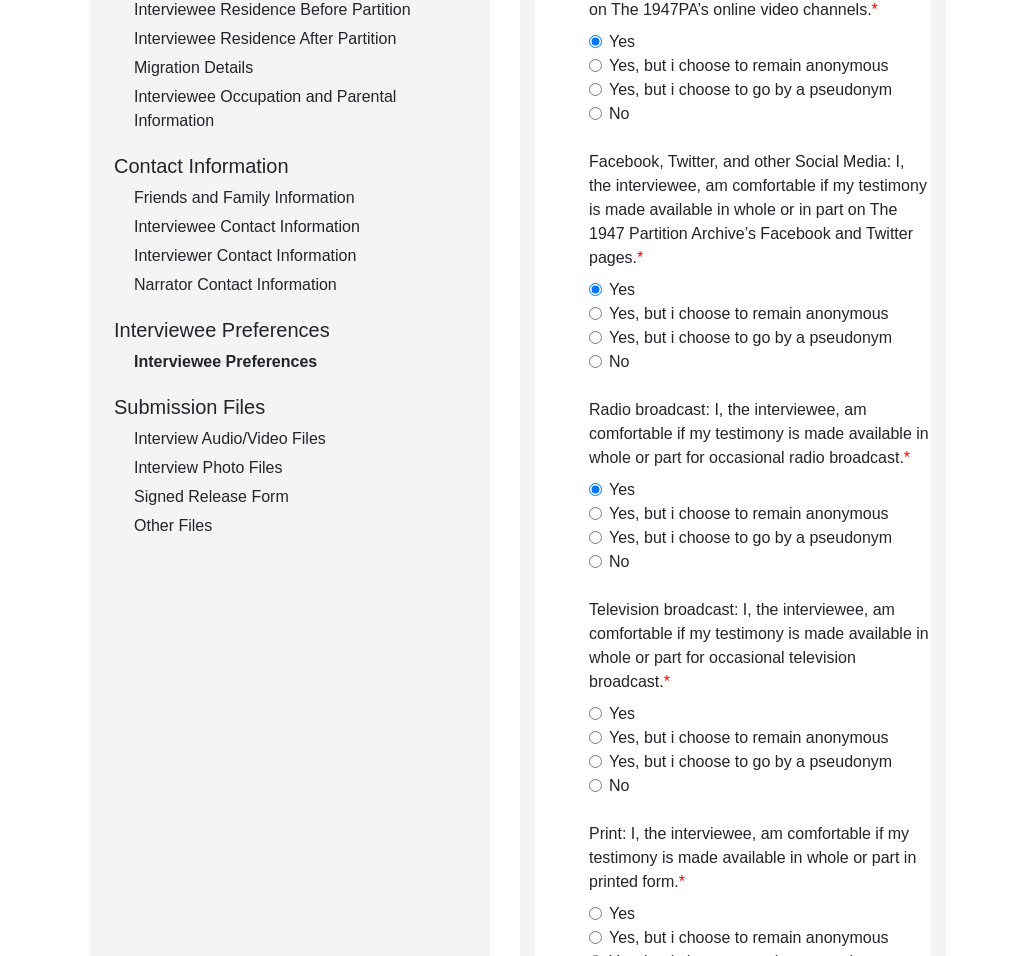 scroll, scrollTop: 658, scrollLeft: 0, axis: vertical 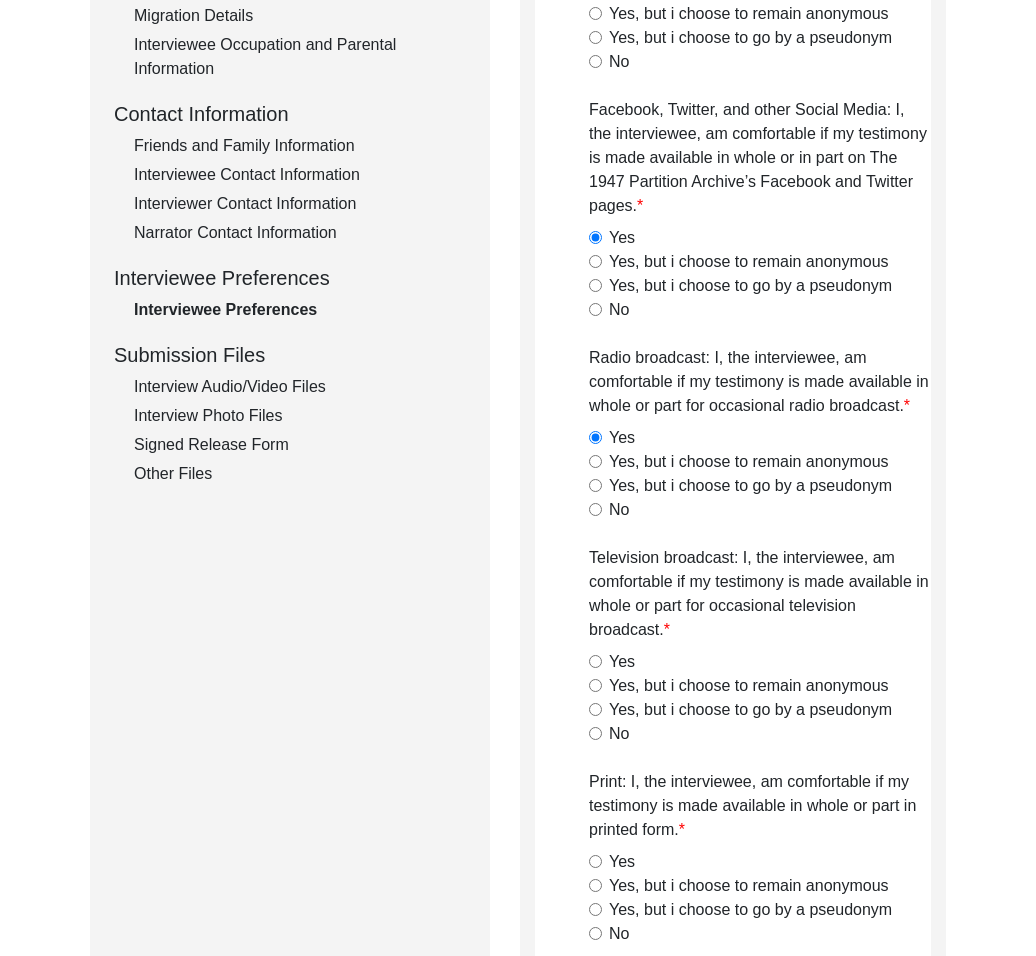 click on "Yes" 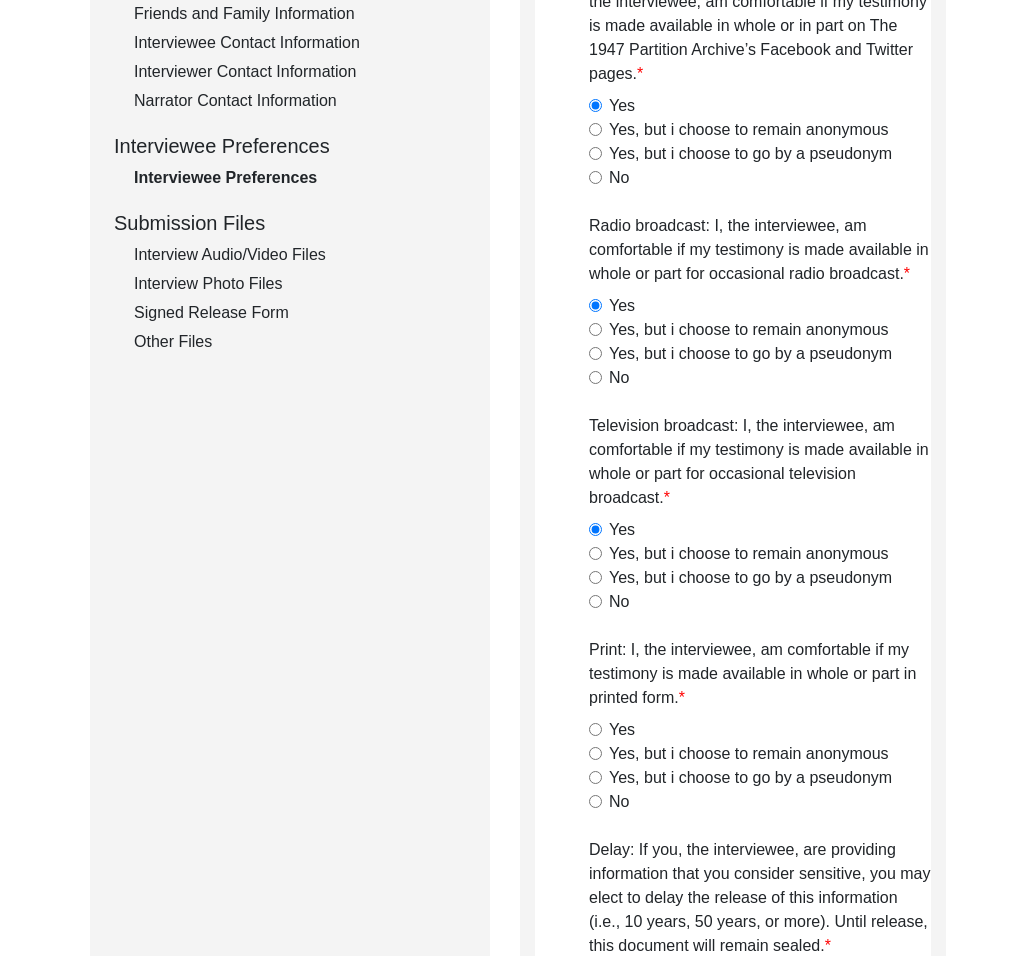 scroll, scrollTop: 878, scrollLeft: 0, axis: vertical 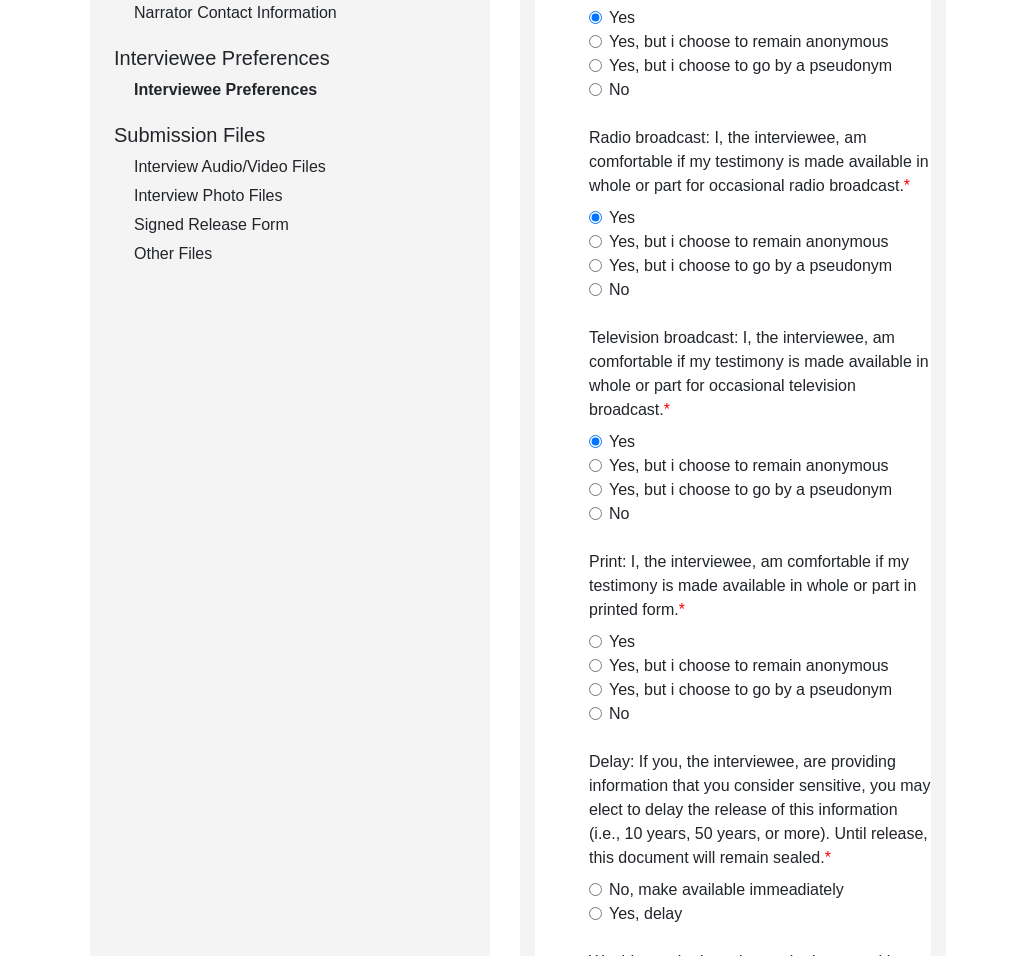 drag, startPoint x: 618, startPoint y: 639, endPoint x: 896, endPoint y: 634, distance: 278.04495 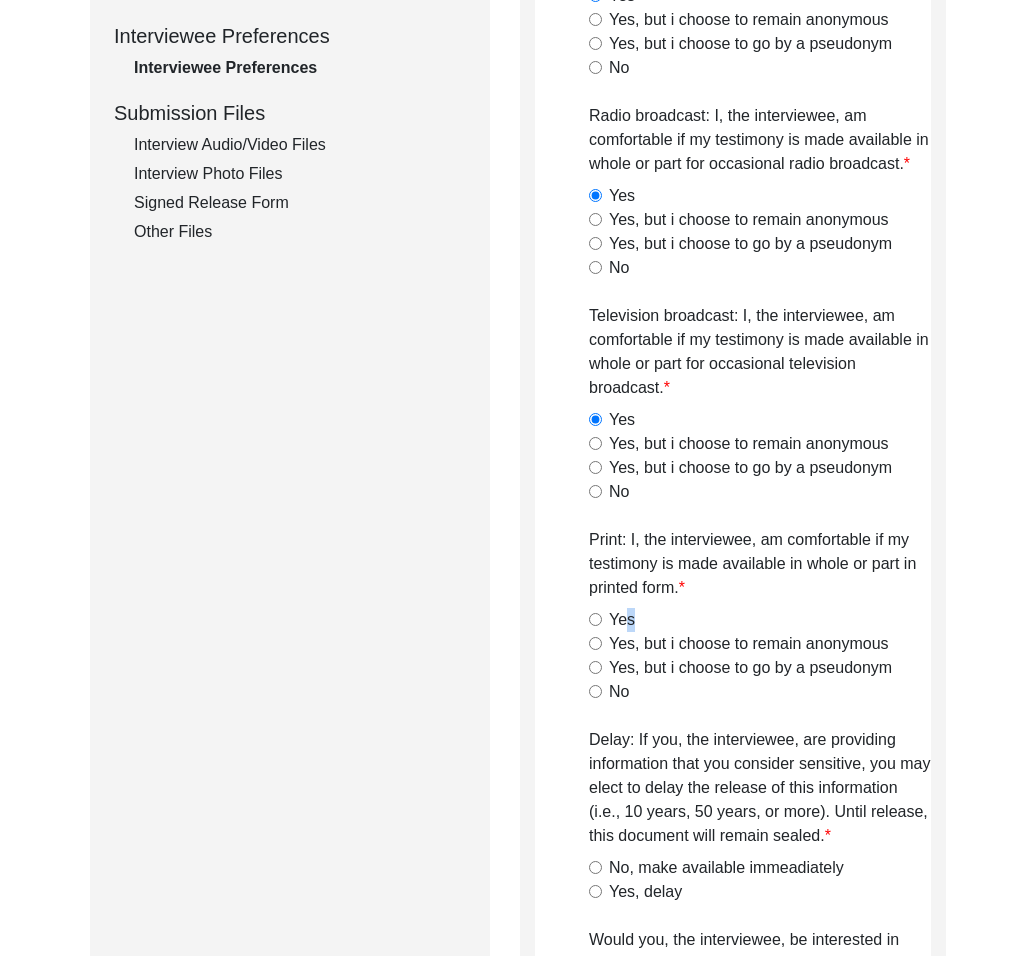 scroll, scrollTop: 1050, scrollLeft: 0, axis: vertical 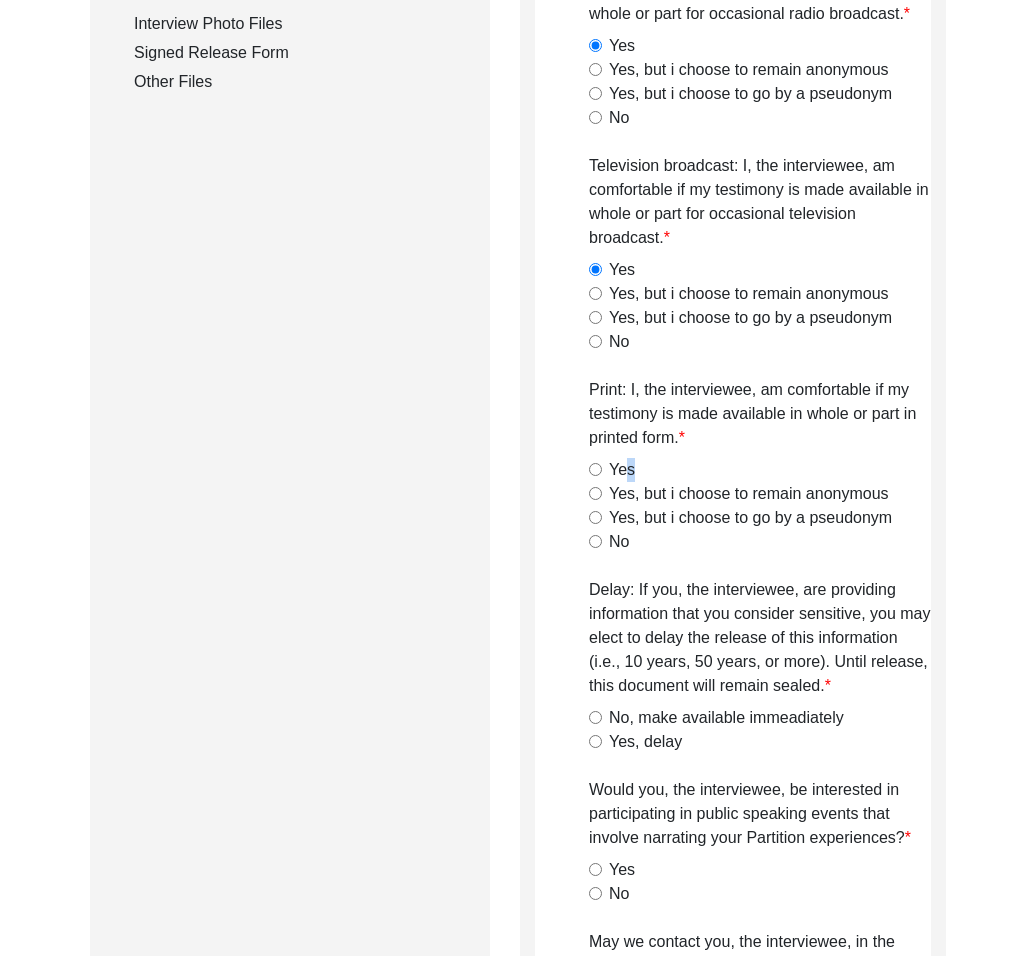 drag, startPoint x: 629, startPoint y: 465, endPoint x: 632, endPoint y: 495, distance: 30.149628 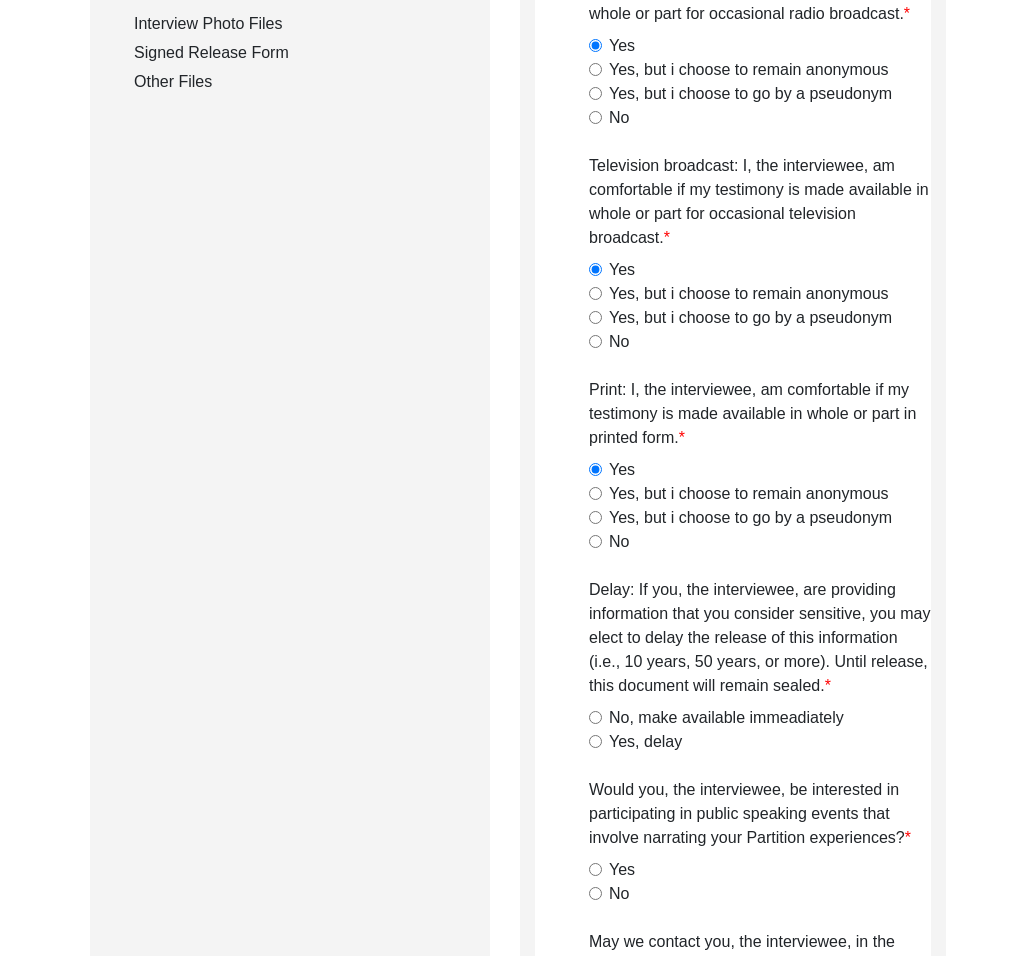 click on "Yes, delay" 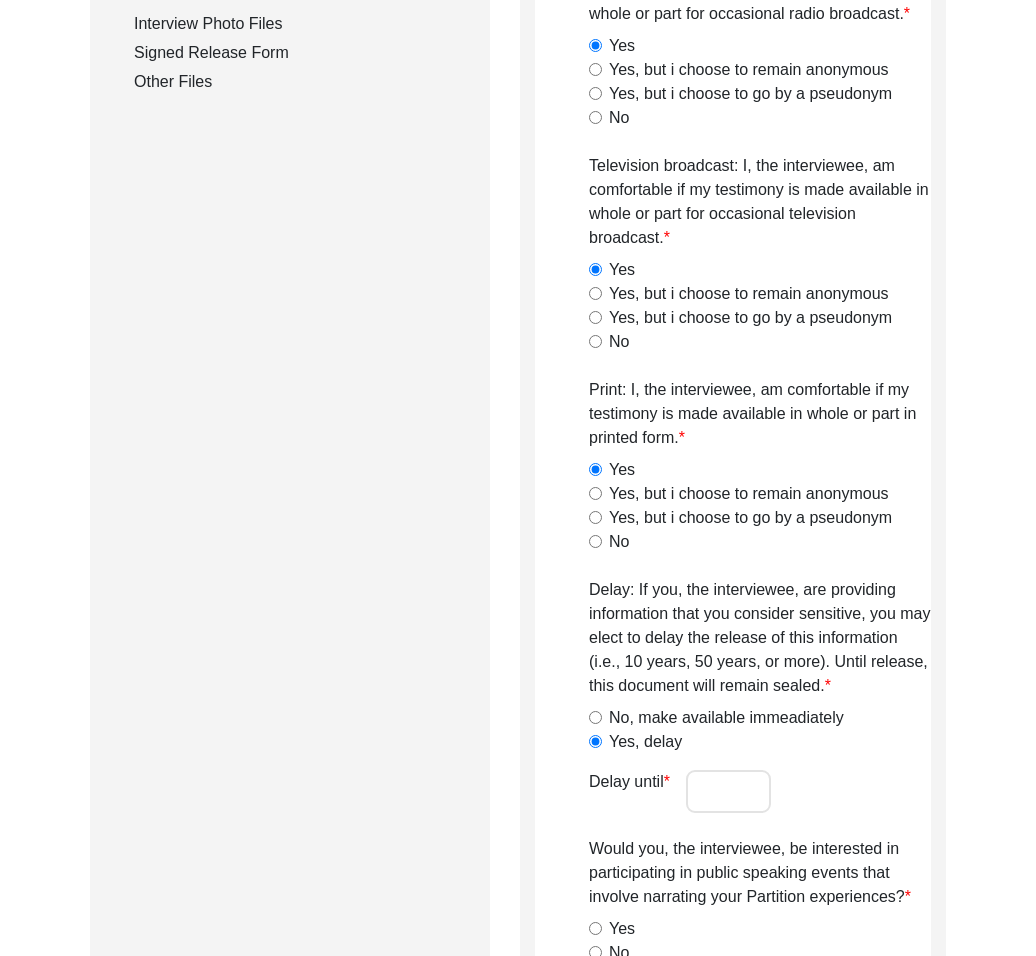 drag, startPoint x: 625, startPoint y: 718, endPoint x: 651, endPoint y: 833, distance: 117.902504 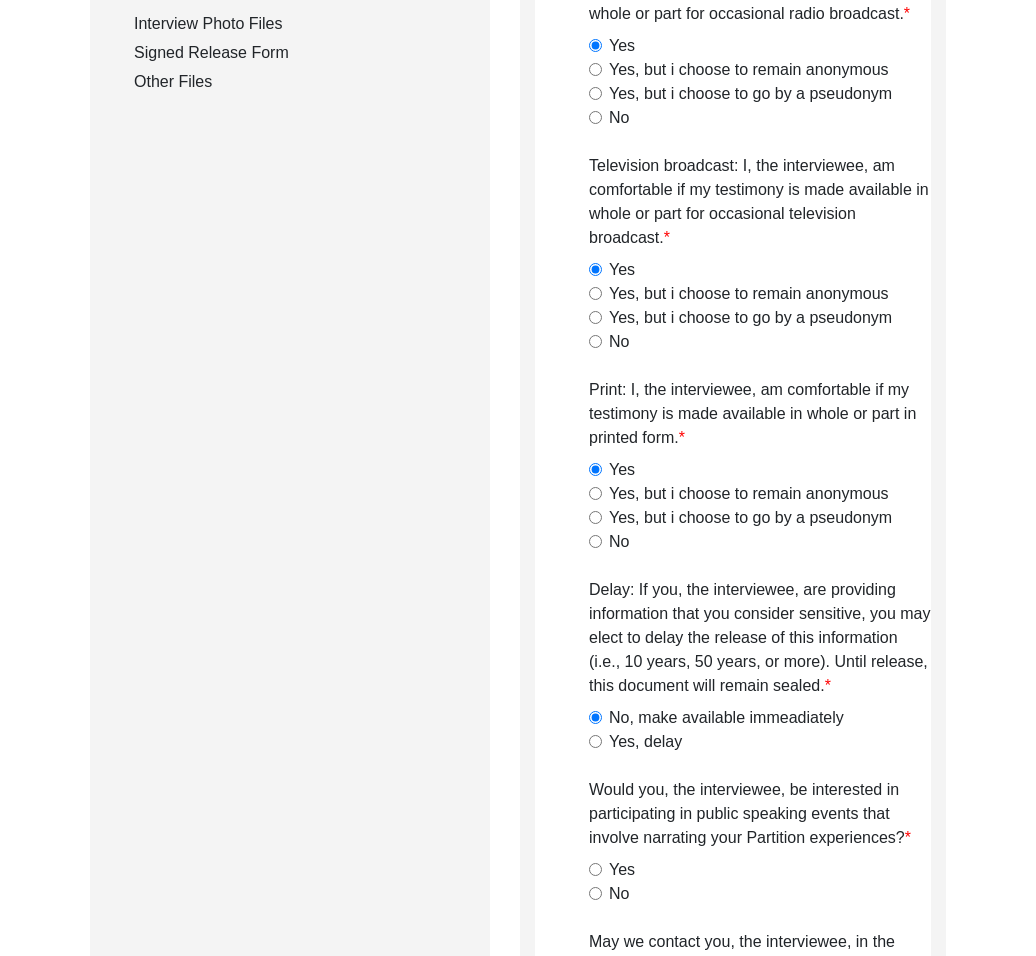 click on "Yes" 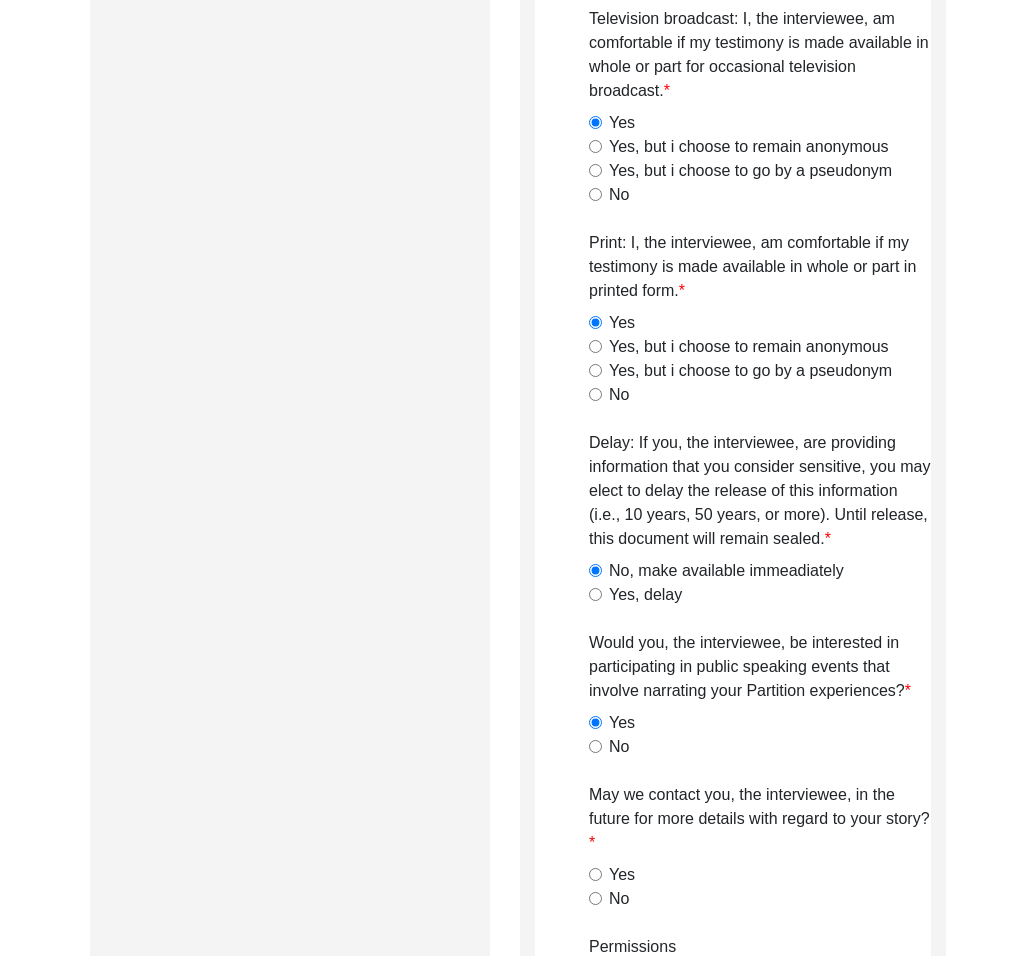 scroll, scrollTop: 1371, scrollLeft: 0, axis: vertical 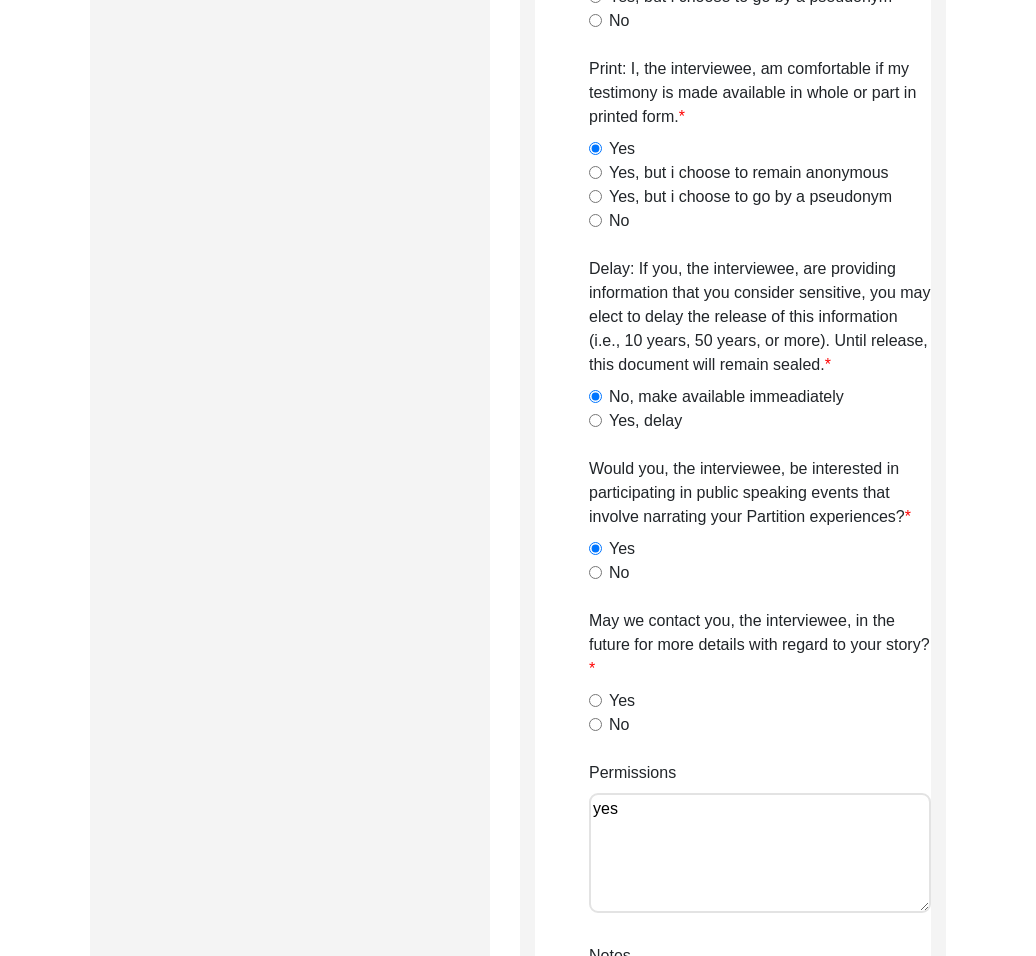 click on "Yes" 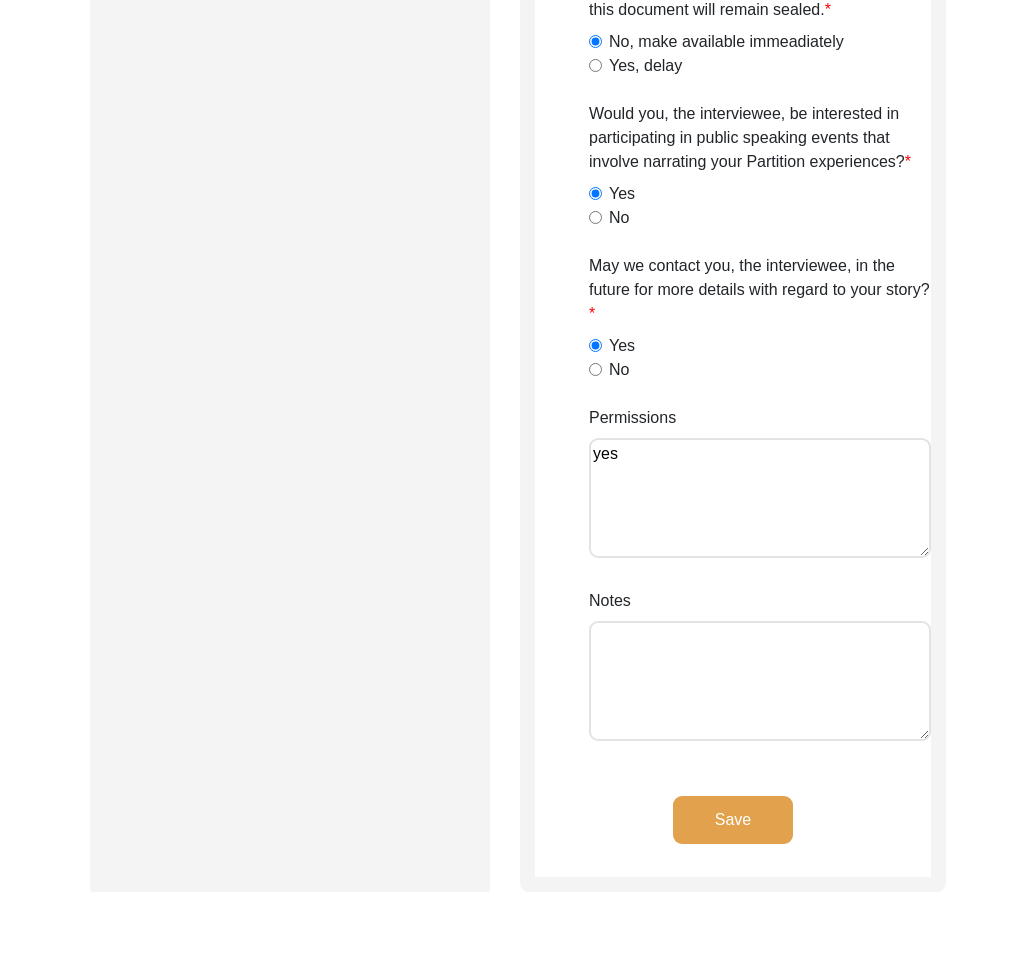 scroll, scrollTop: 1868, scrollLeft: 0, axis: vertical 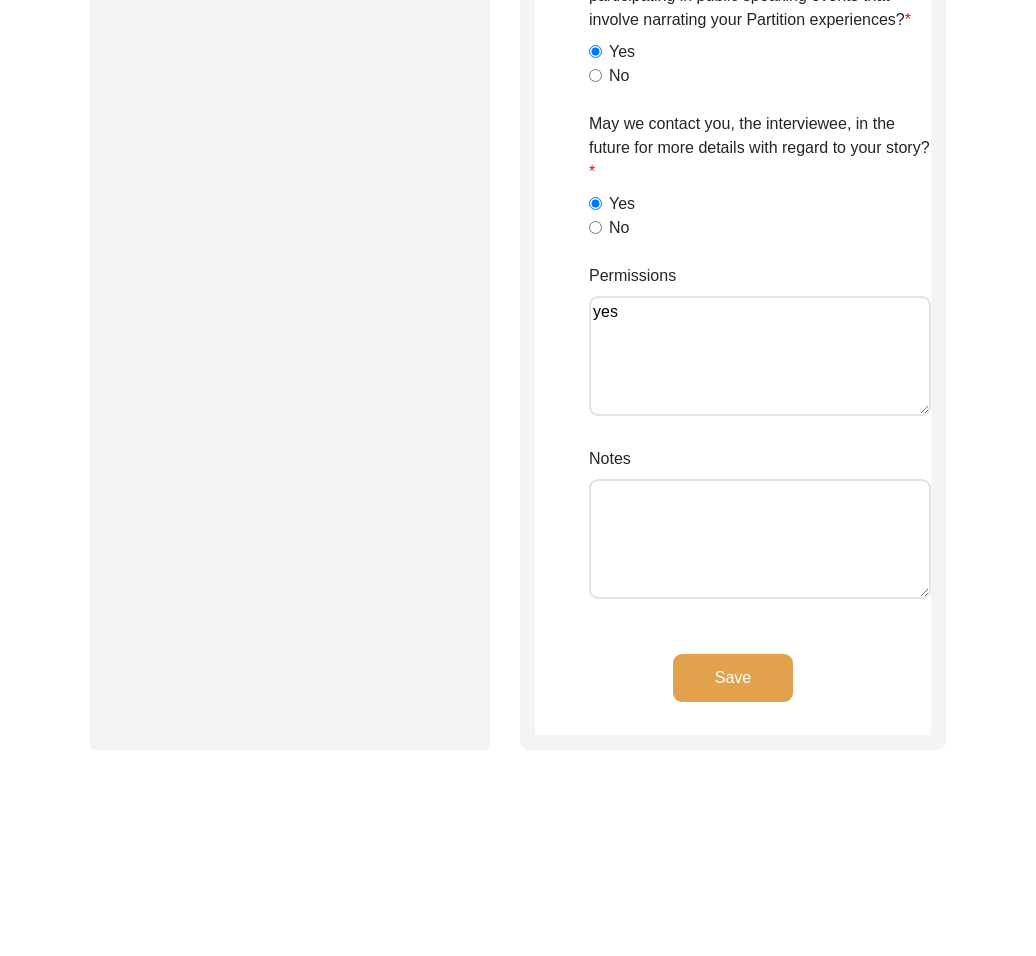 click on "Notes" at bounding box center [760, 539] 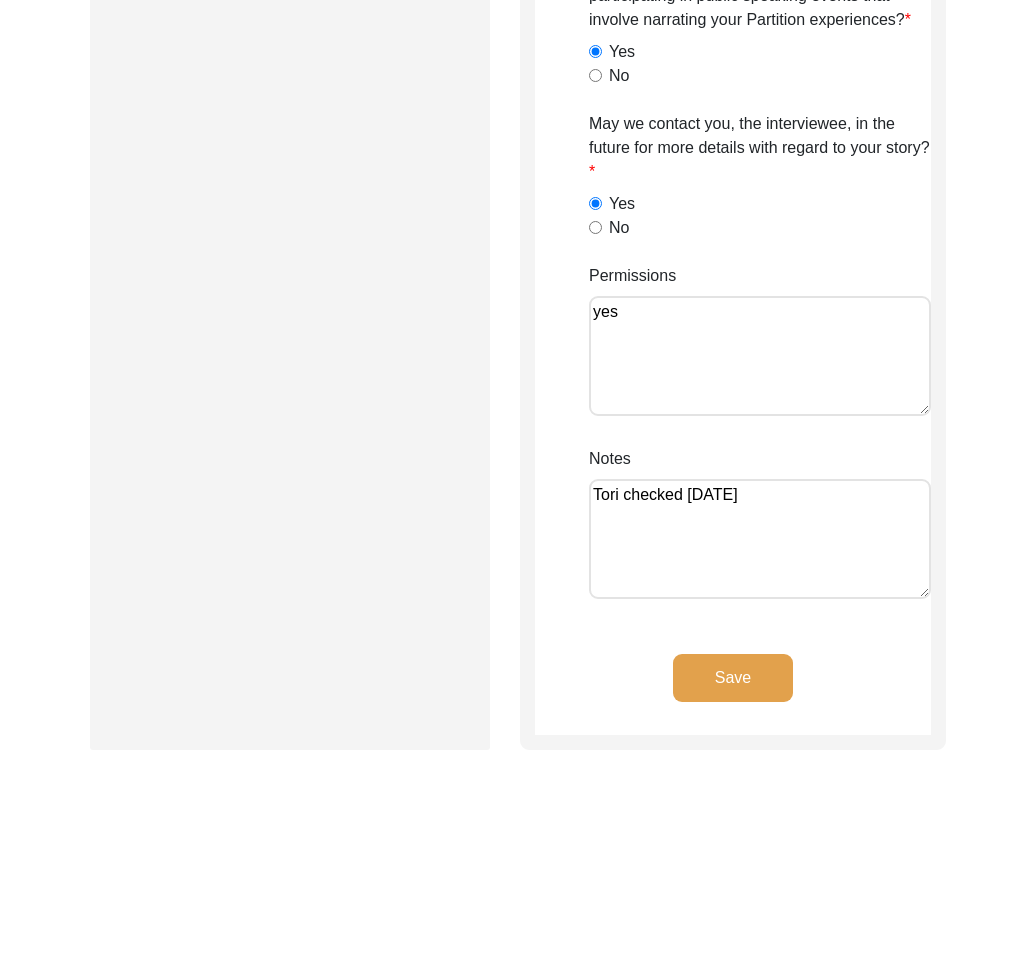 click on "Save" 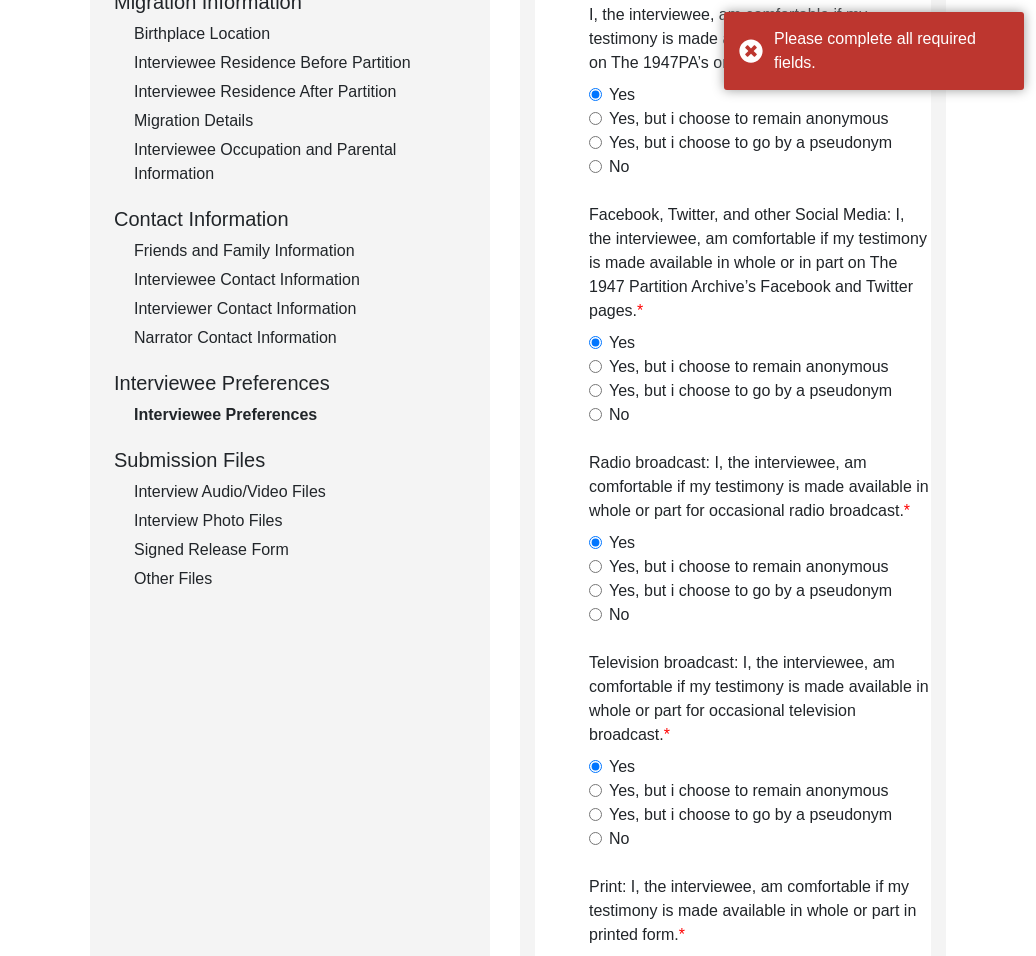 scroll, scrollTop: 461, scrollLeft: 0, axis: vertical 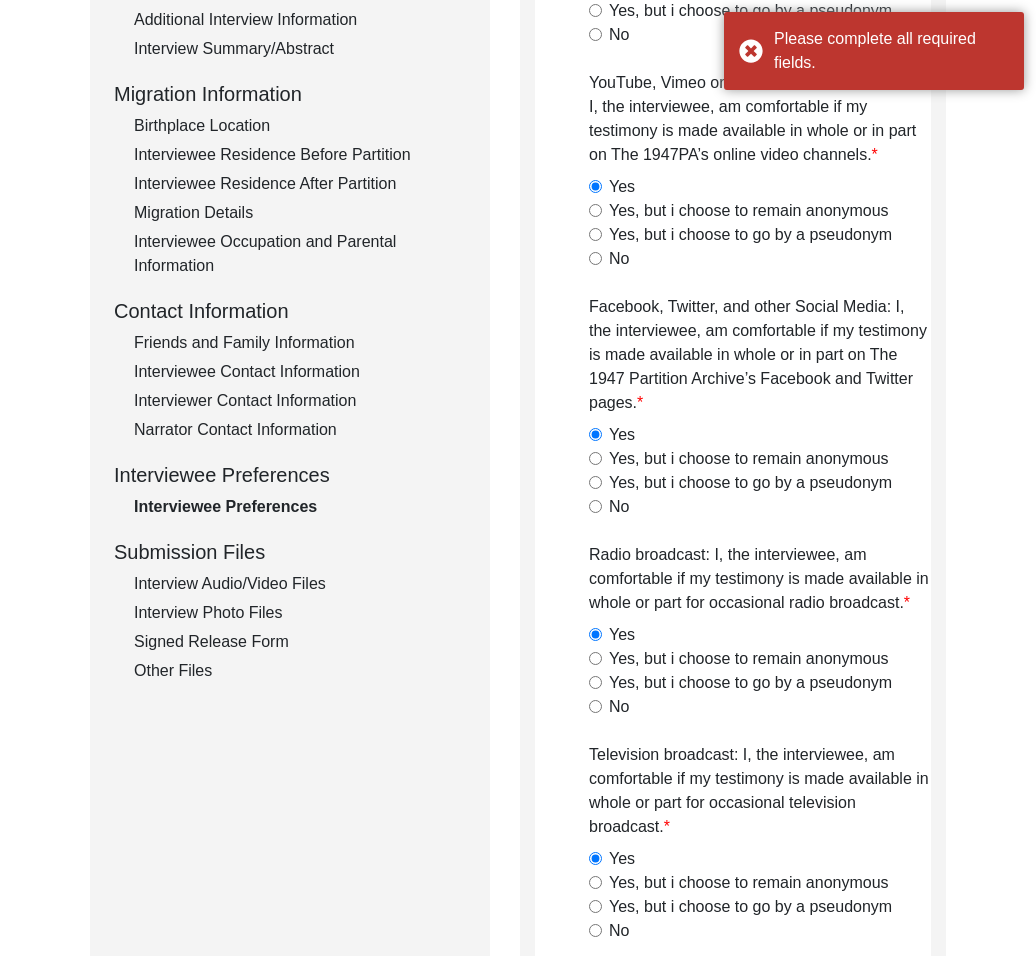 drag, startPoint x: 269, startPoint y: 427, endPoint x: 273, endPoint y: 484, distance: 57.14018 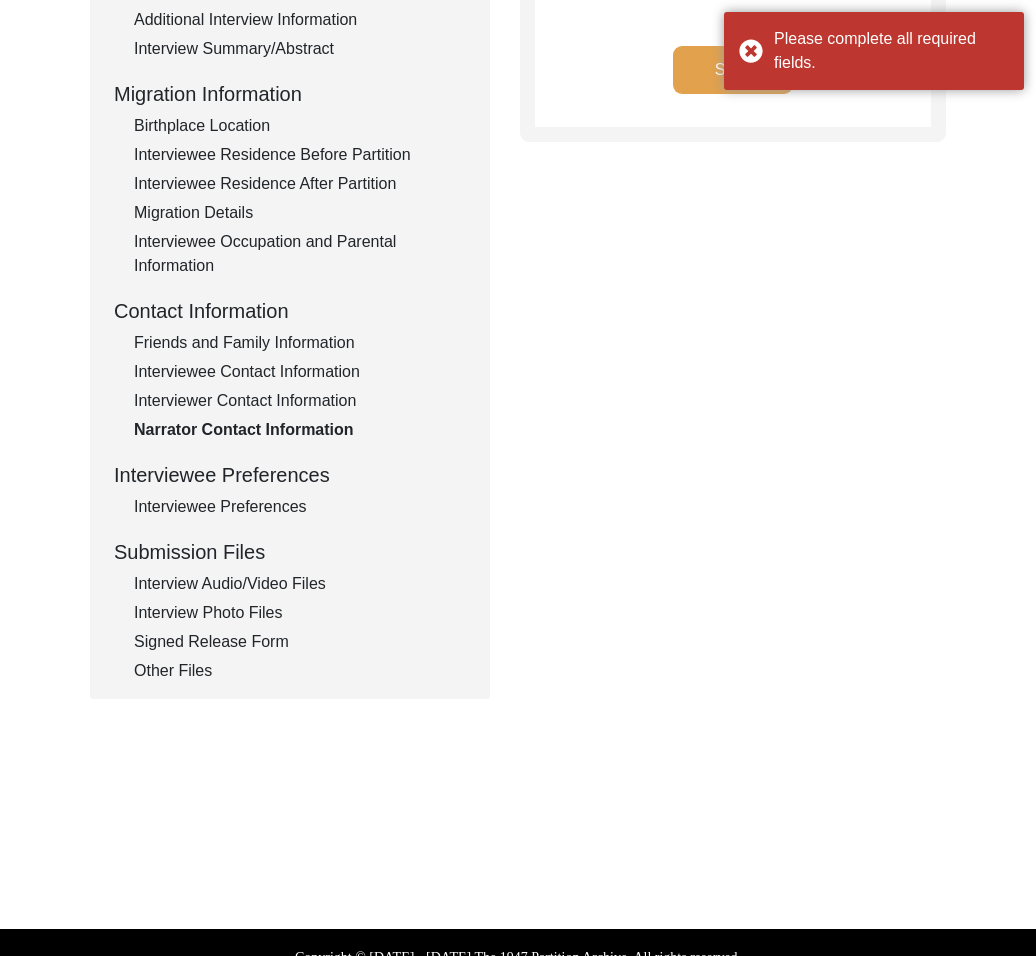 click on "Interviewee Preferences" 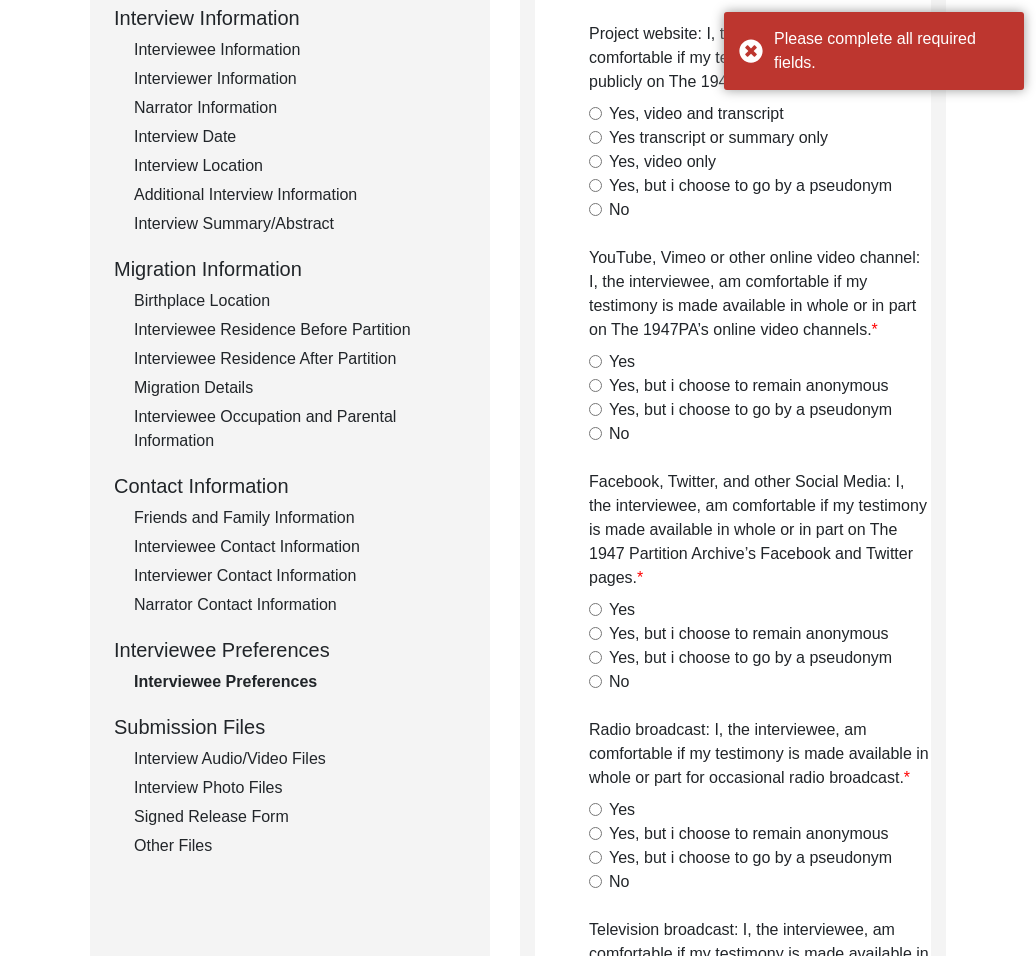 scroll, scrollTop: 0, scrollLeft: 0, axis: both 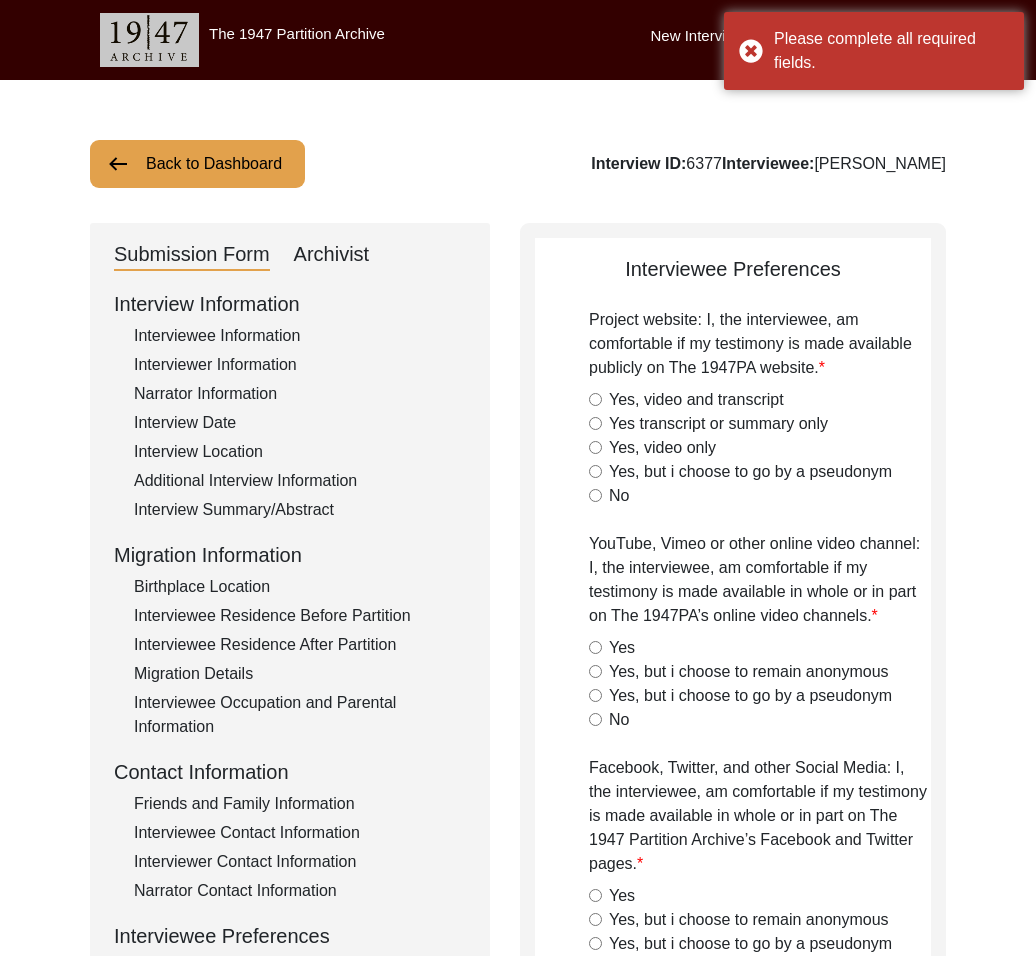 click on "Yes, video and transcript" 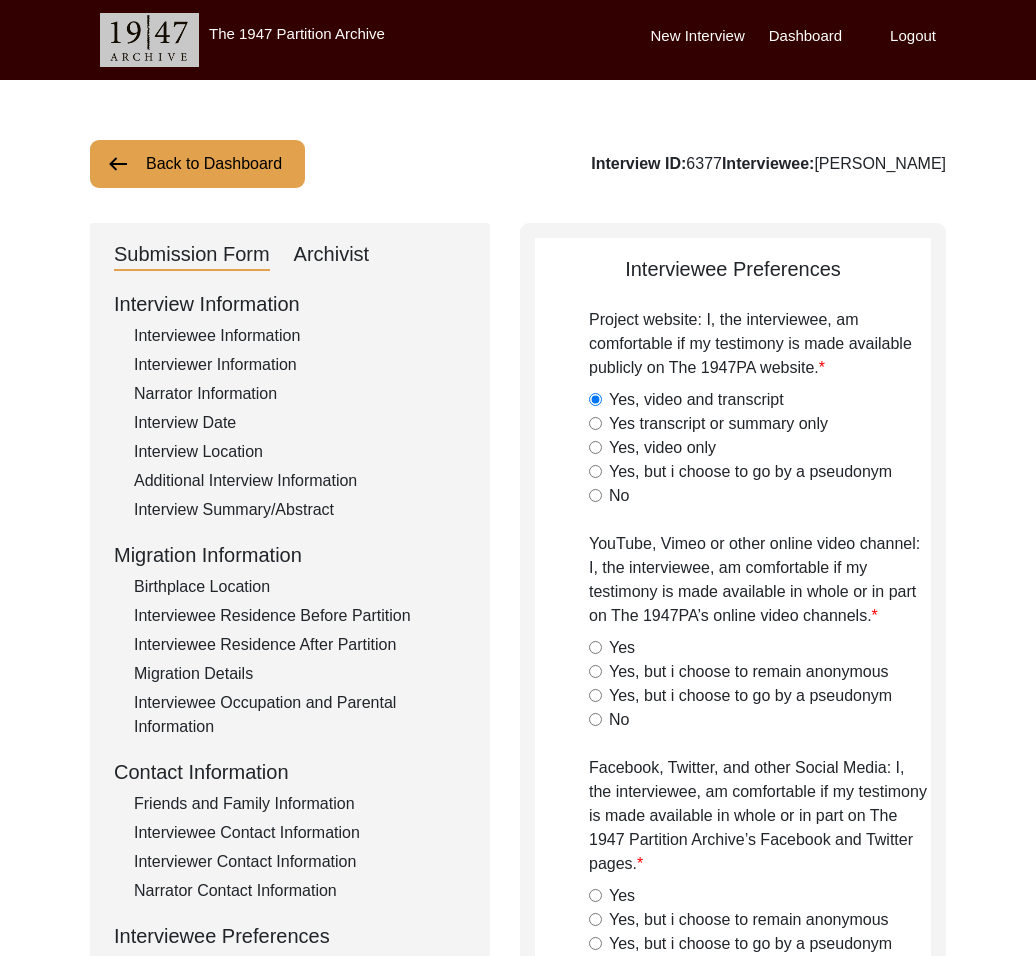 drag, startPoint x: 633, startPoint y: 650, endPoint x: 690, endPoint y: 712, distance: 84.21995 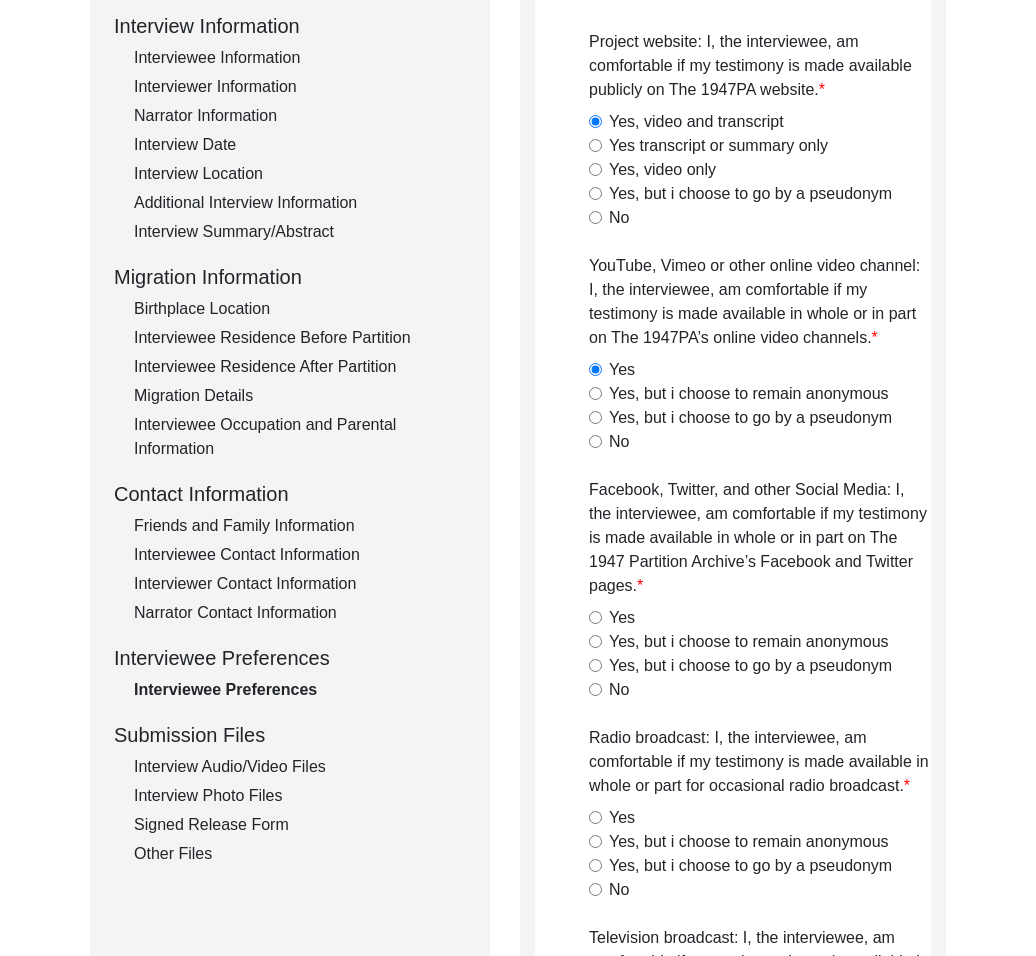drag, startPoint x: 624, startPoint y: 610, endPoint x: 643, endPoint y: 689, distance: 81.25269 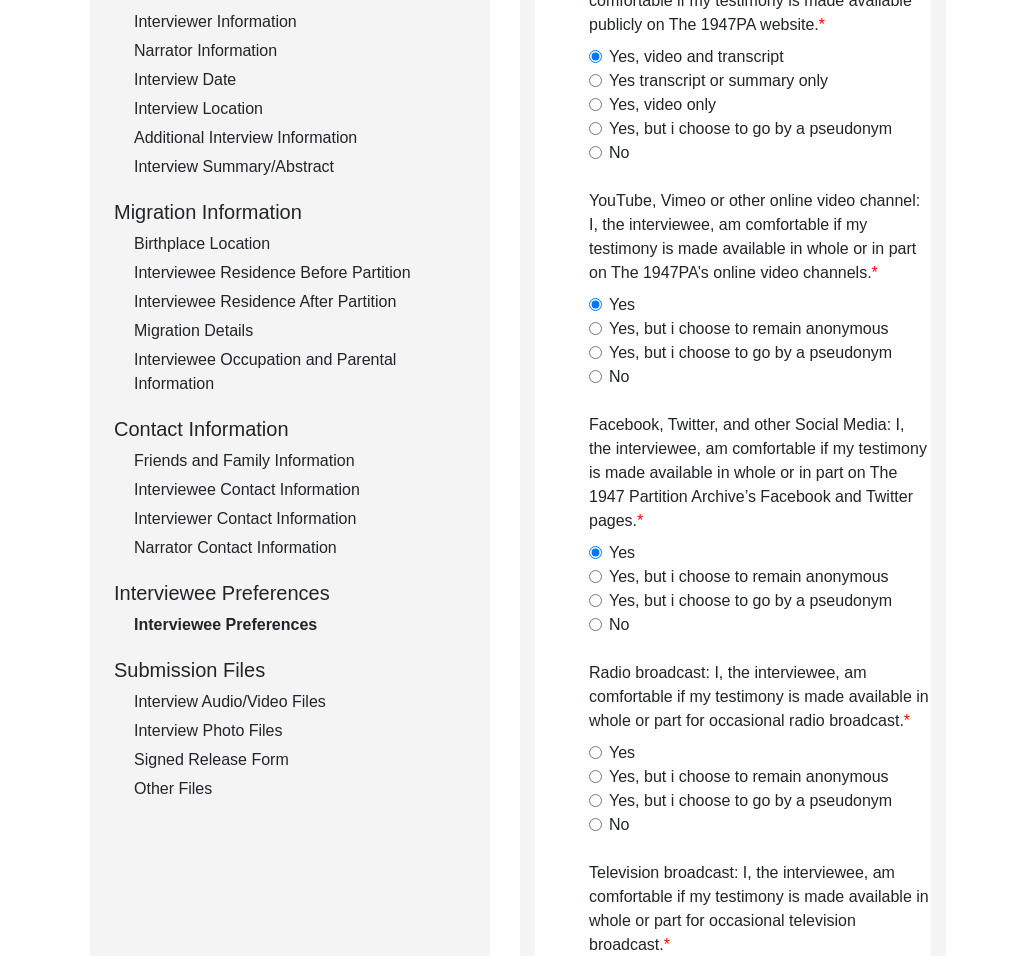 scroll, scrollTop: 495, scrollLeft: 0, axis: vertical 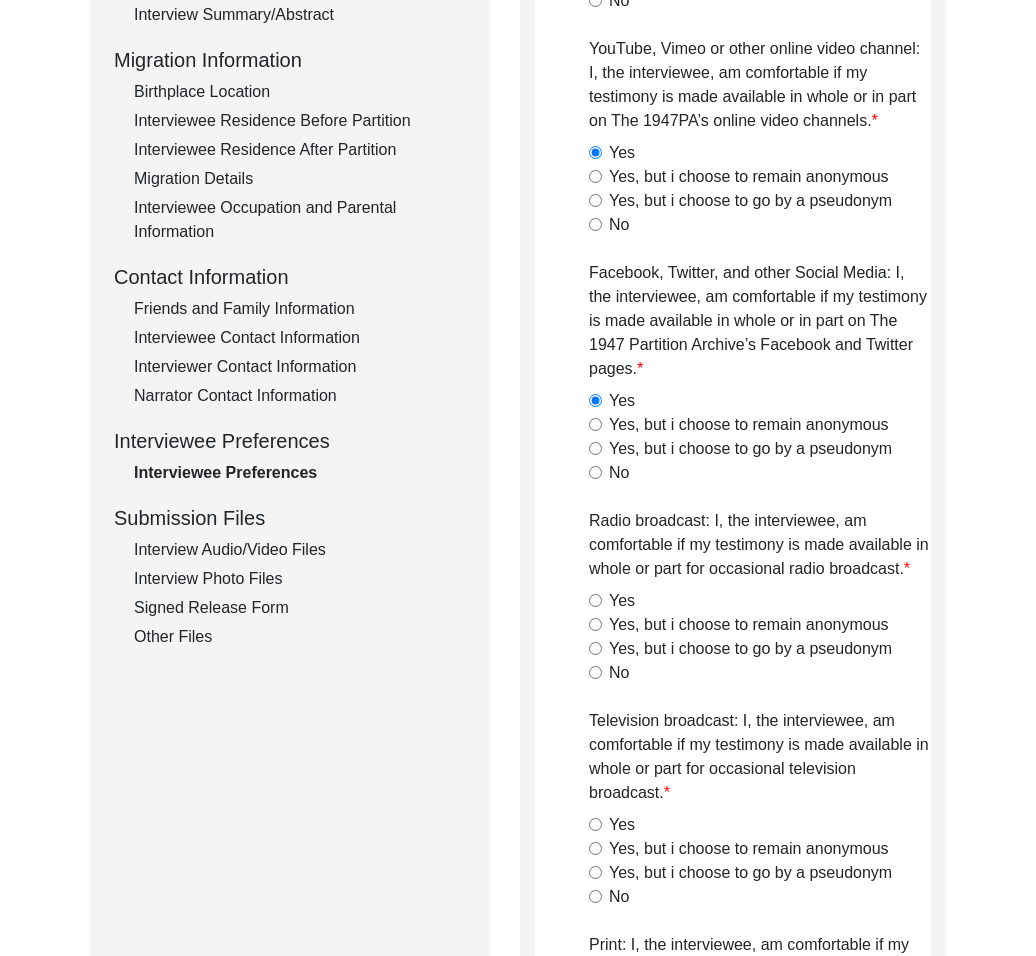 drag, startPoint x: 622, startPoint y: 601, endPoint x: 618, endPoint y: 905, distance: 304.0263 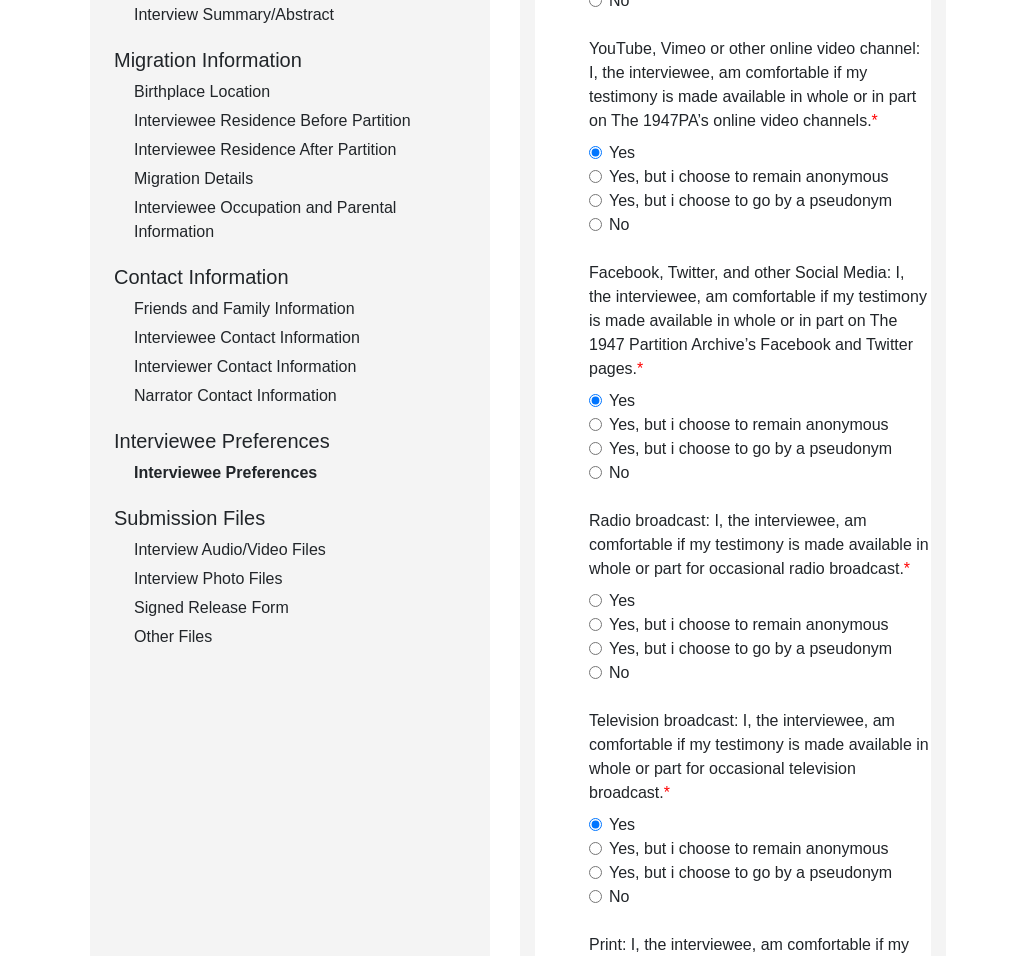 click on "Yes" 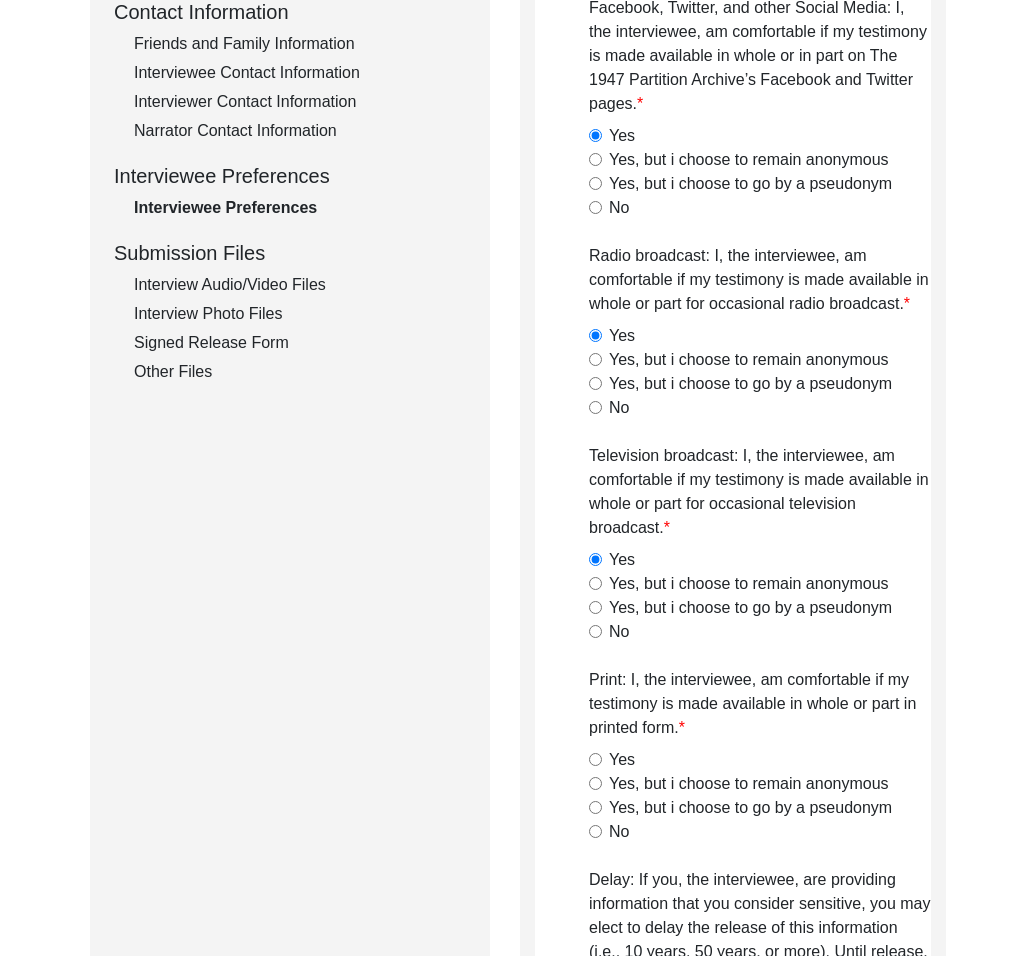 scroll, scrollTop: 863, scrollLeft: 0, axis: vertical 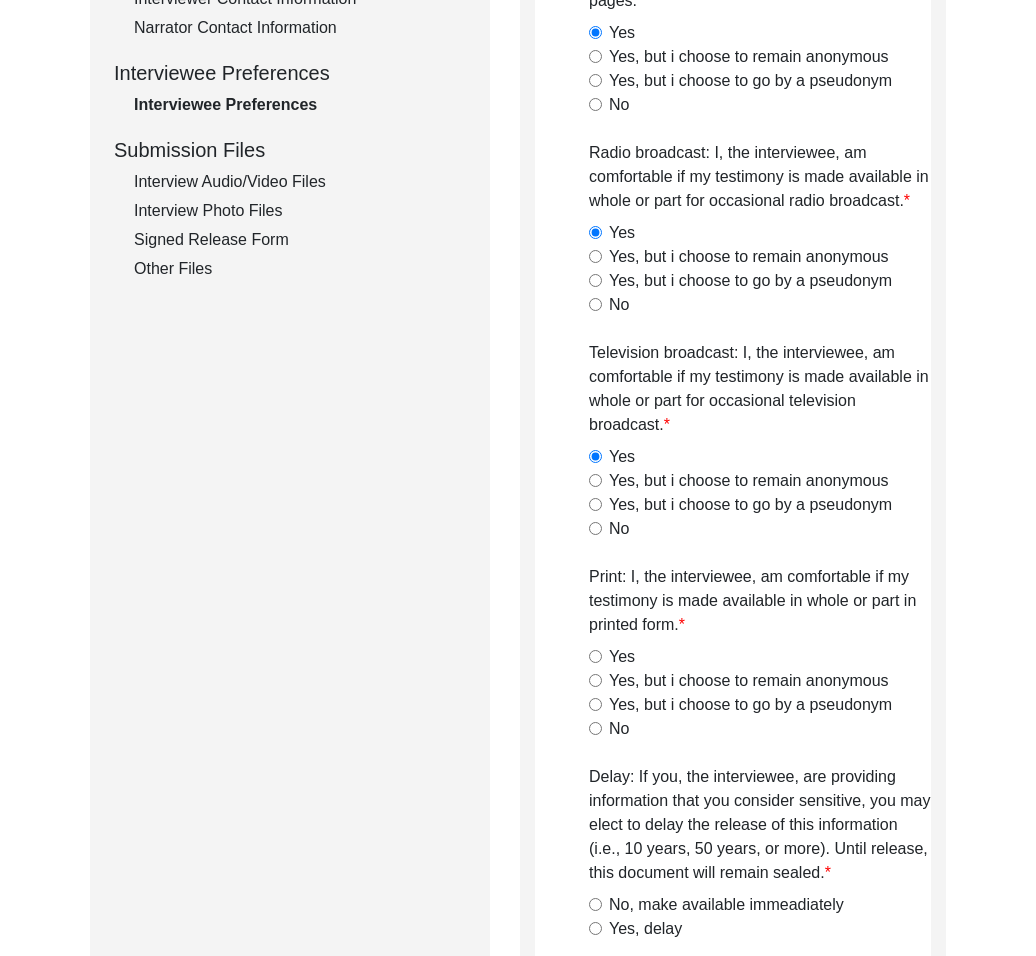 drag, startPoint x: 615, startPoint y: 654, endPoint x: 631, endPoint y: 804, distance: 150.85092 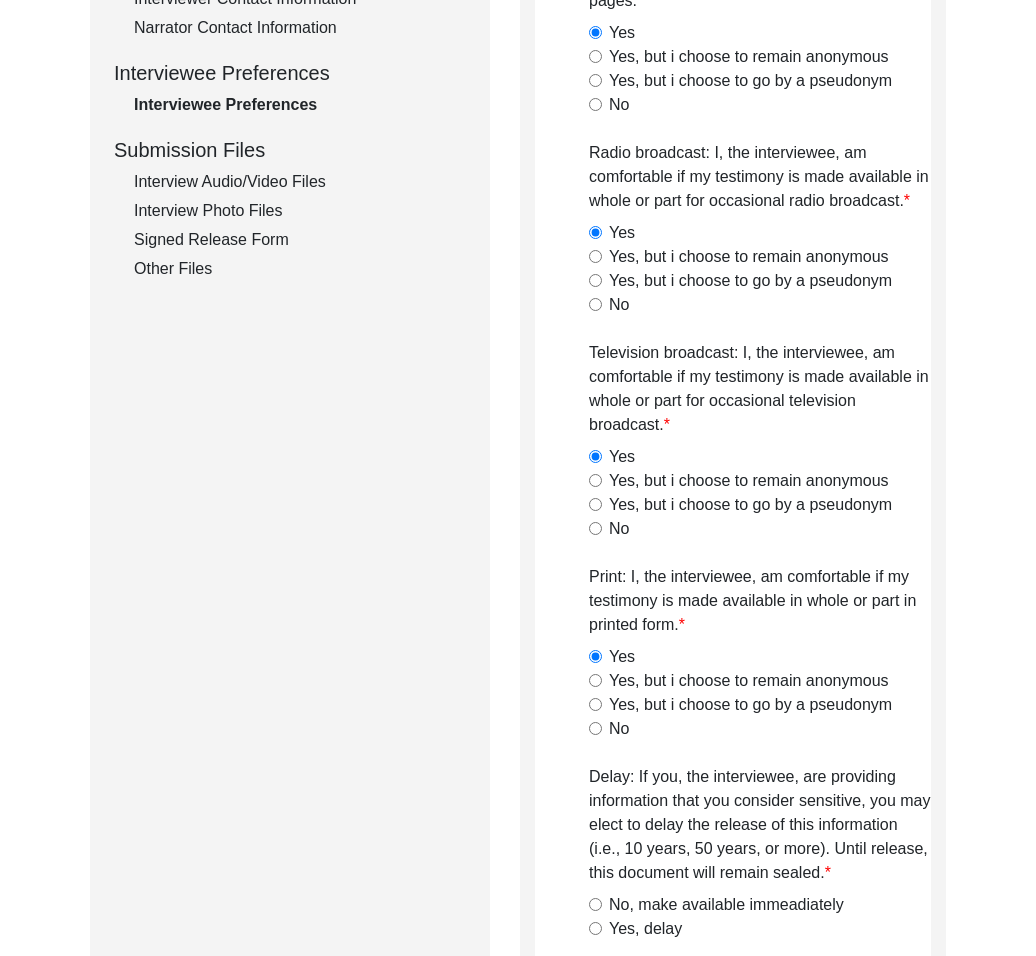 click on "No, make available immeadiately" 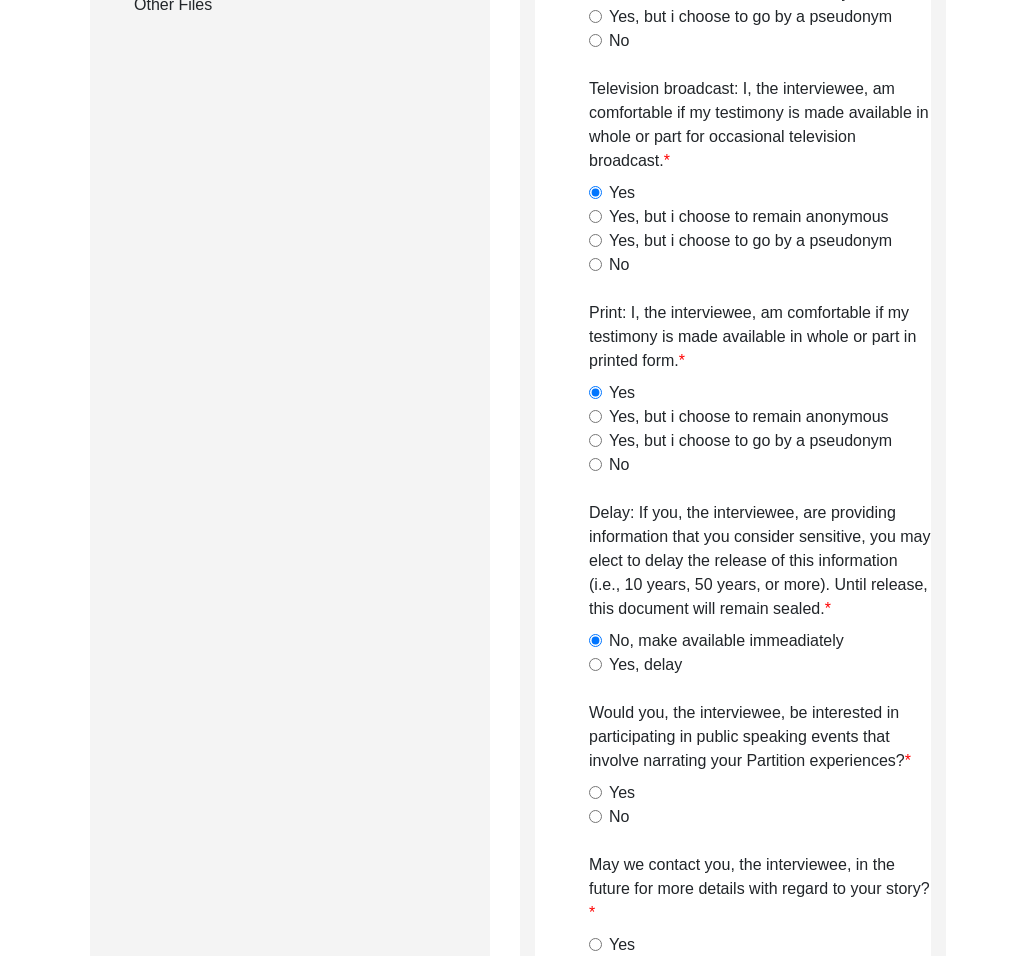 scroll, scrollTop: 1252, scrollLeft: 0, axis: vertical 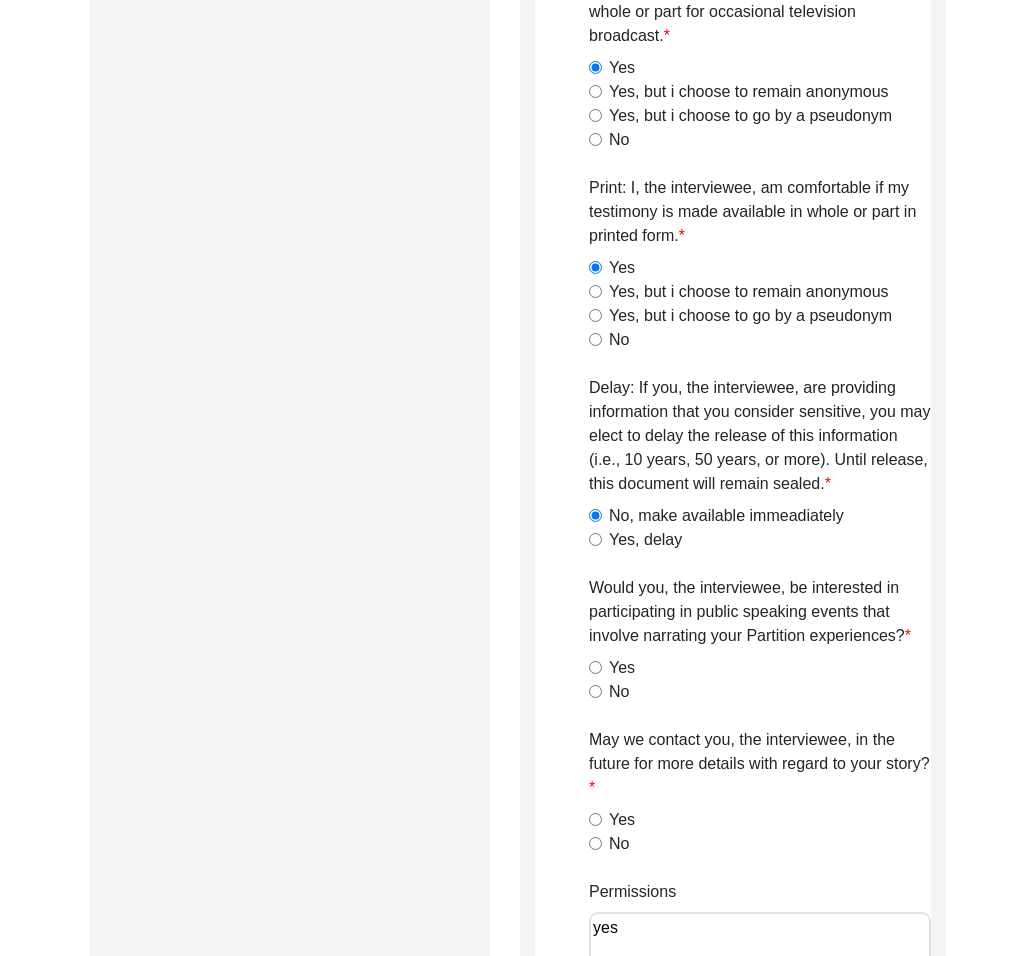 click on "Yes" 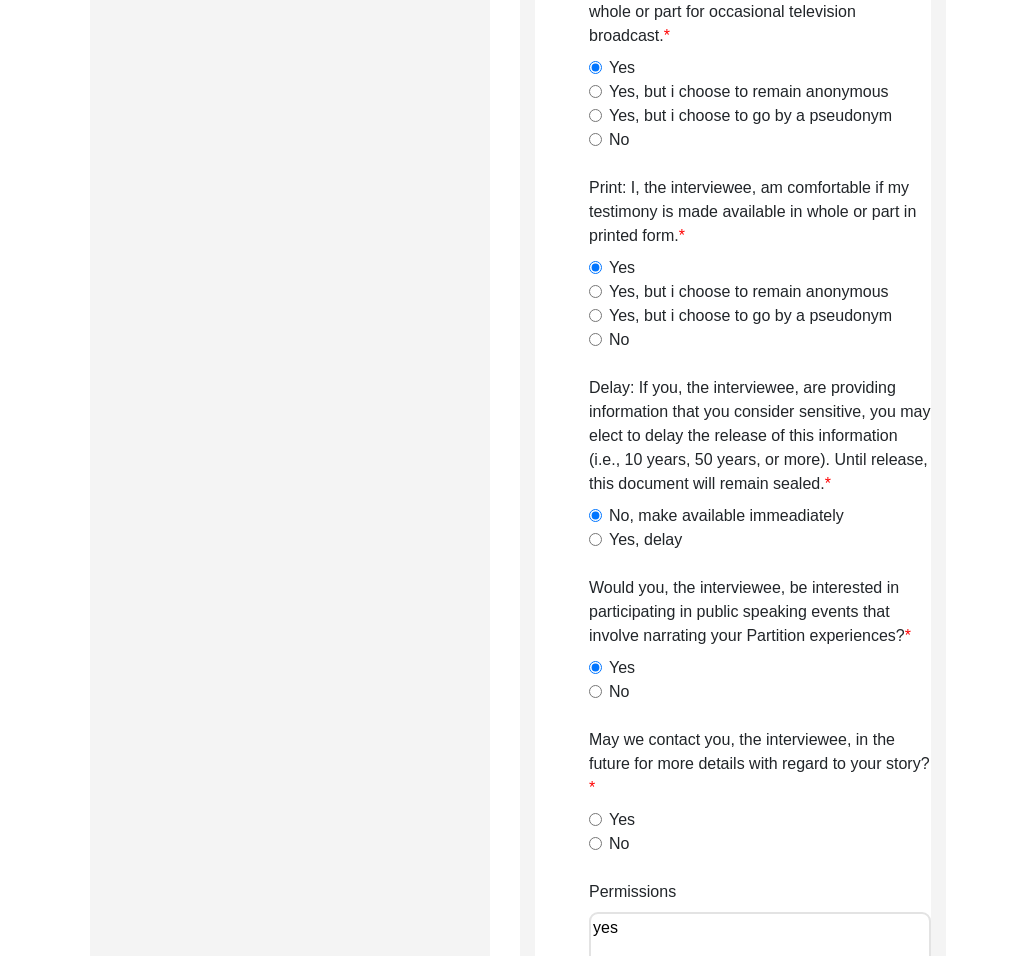 click on "Yes" 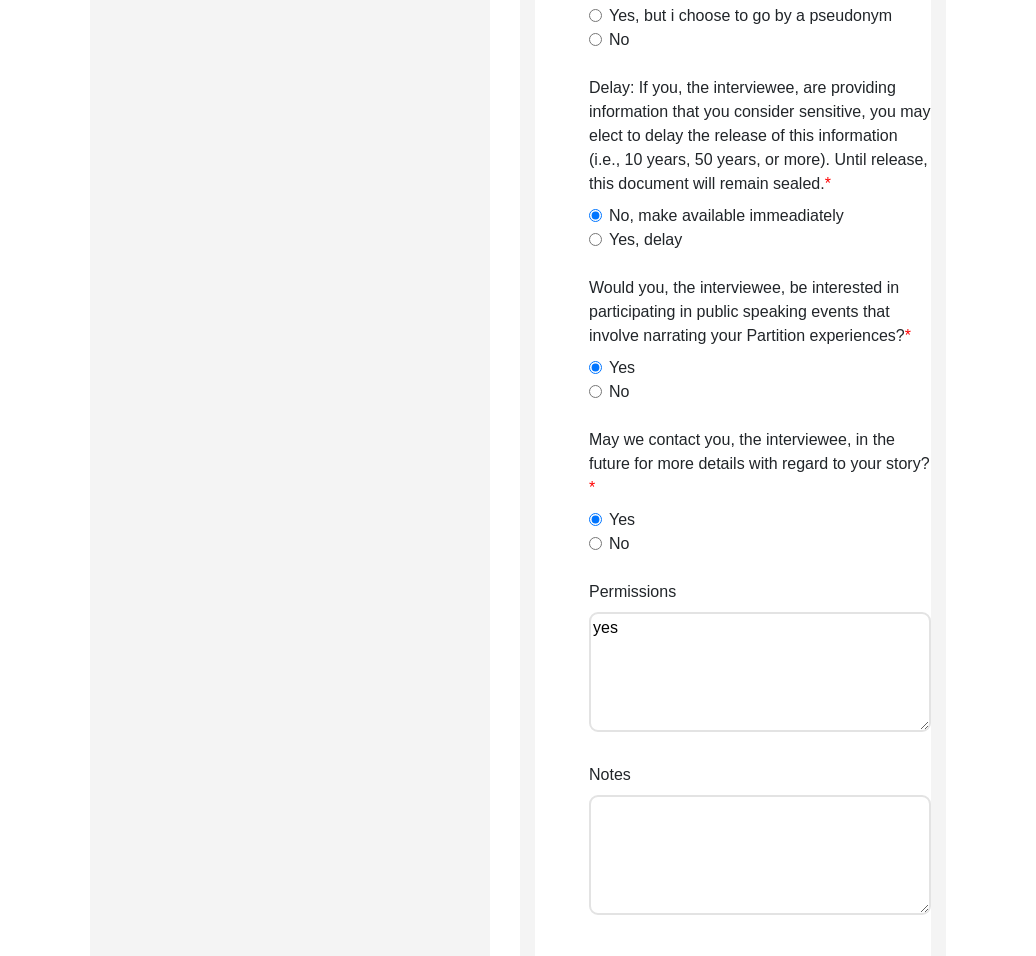 scroll, scrollTop: 1672, scrollLeft: 0, axis: vertical 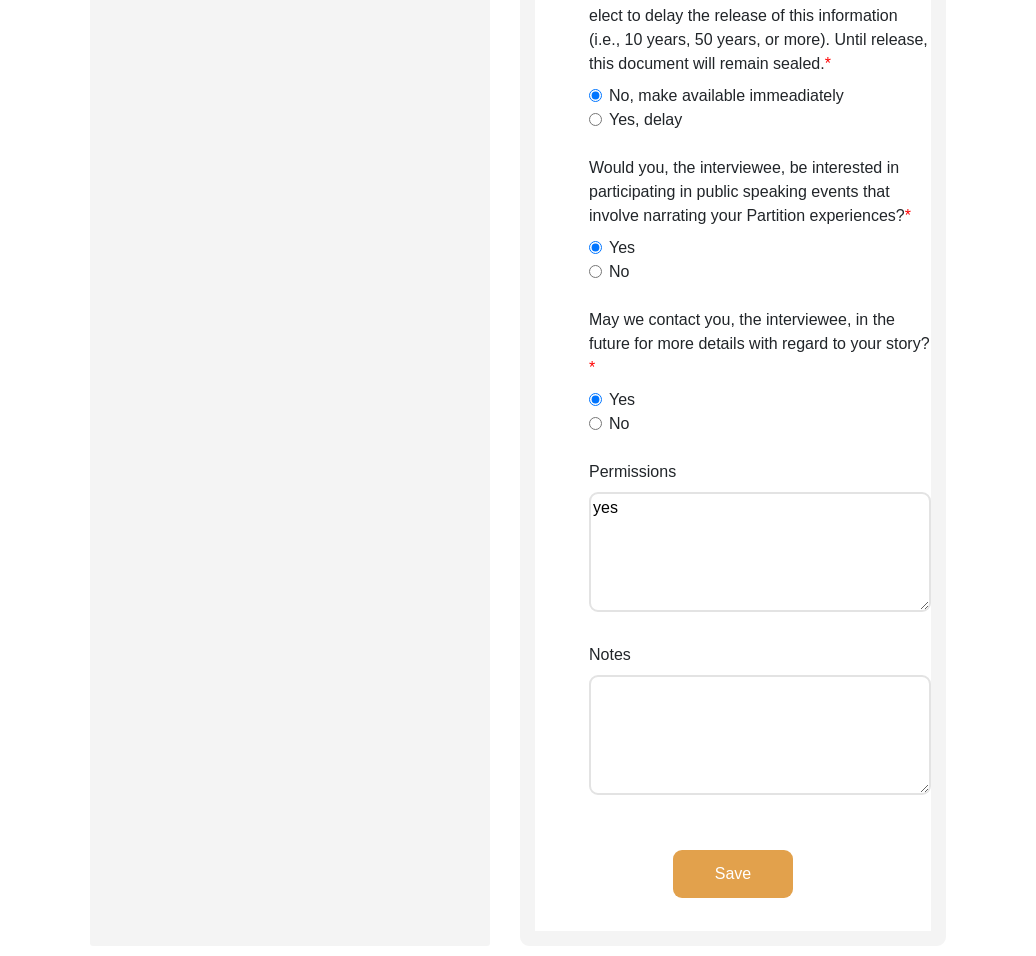 click on "Notes" at bounding box center [760, 735] 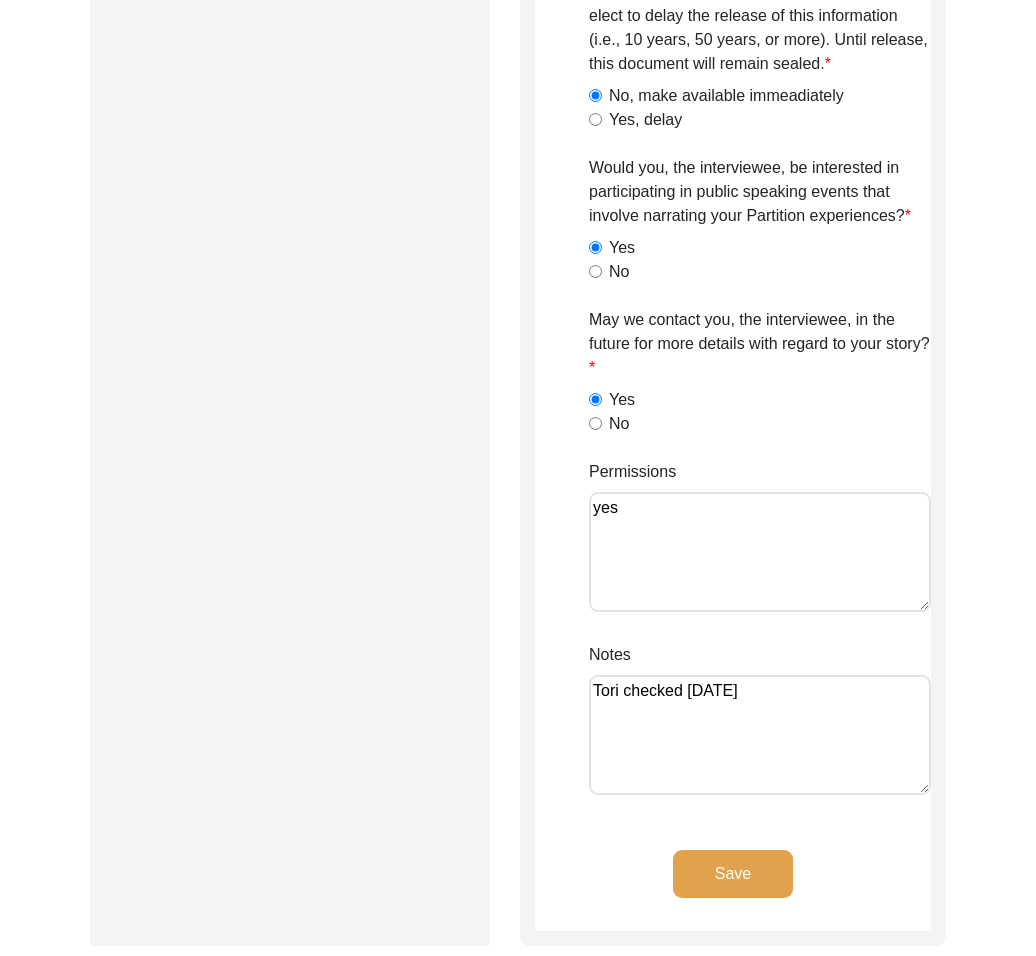 click on "Save" 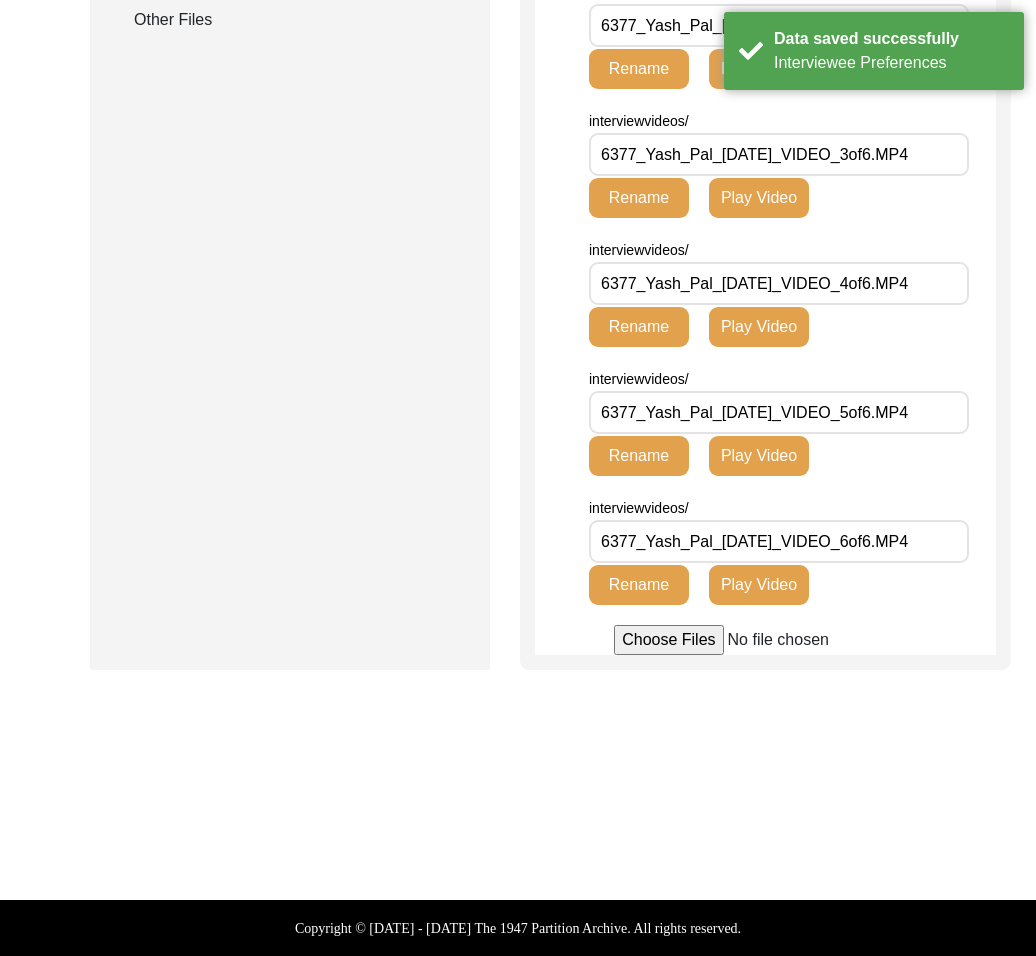 scroll, scrollTop: 0, scrollLeft: 0, axis: both 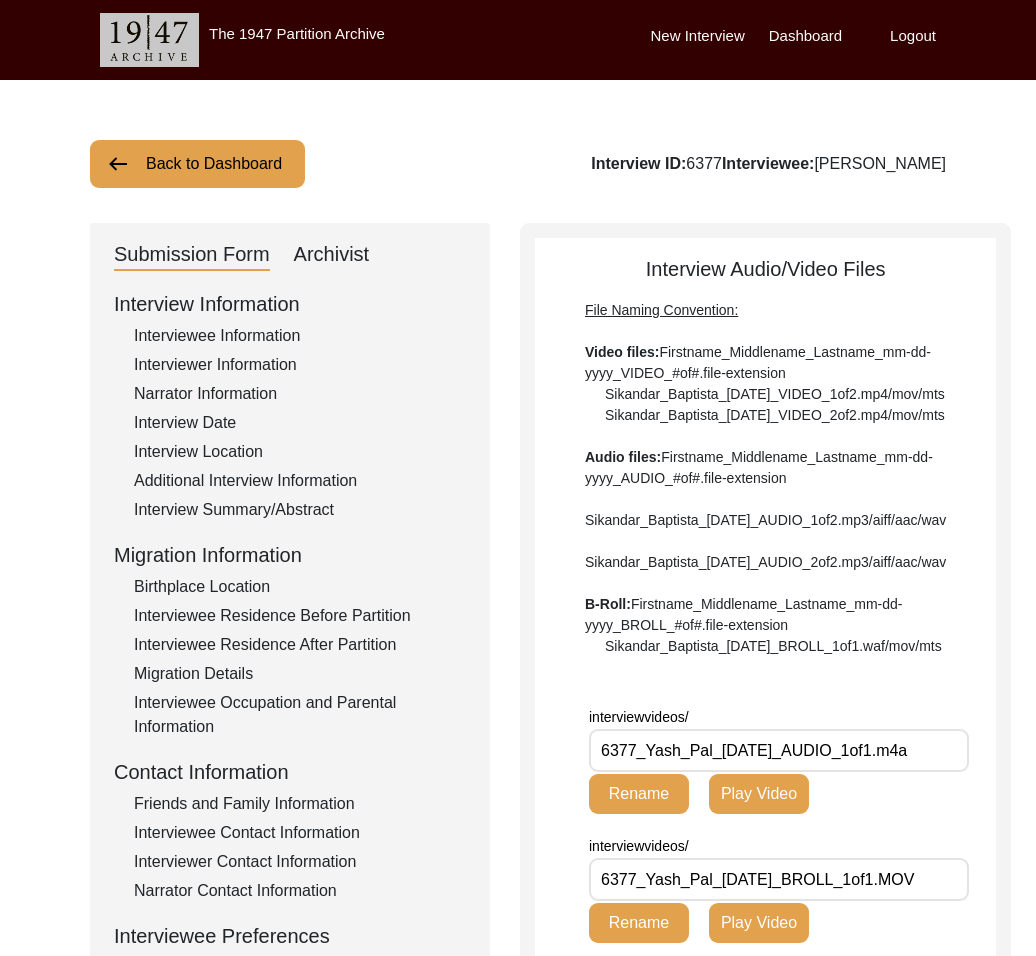 click on "Back to Dashboard" 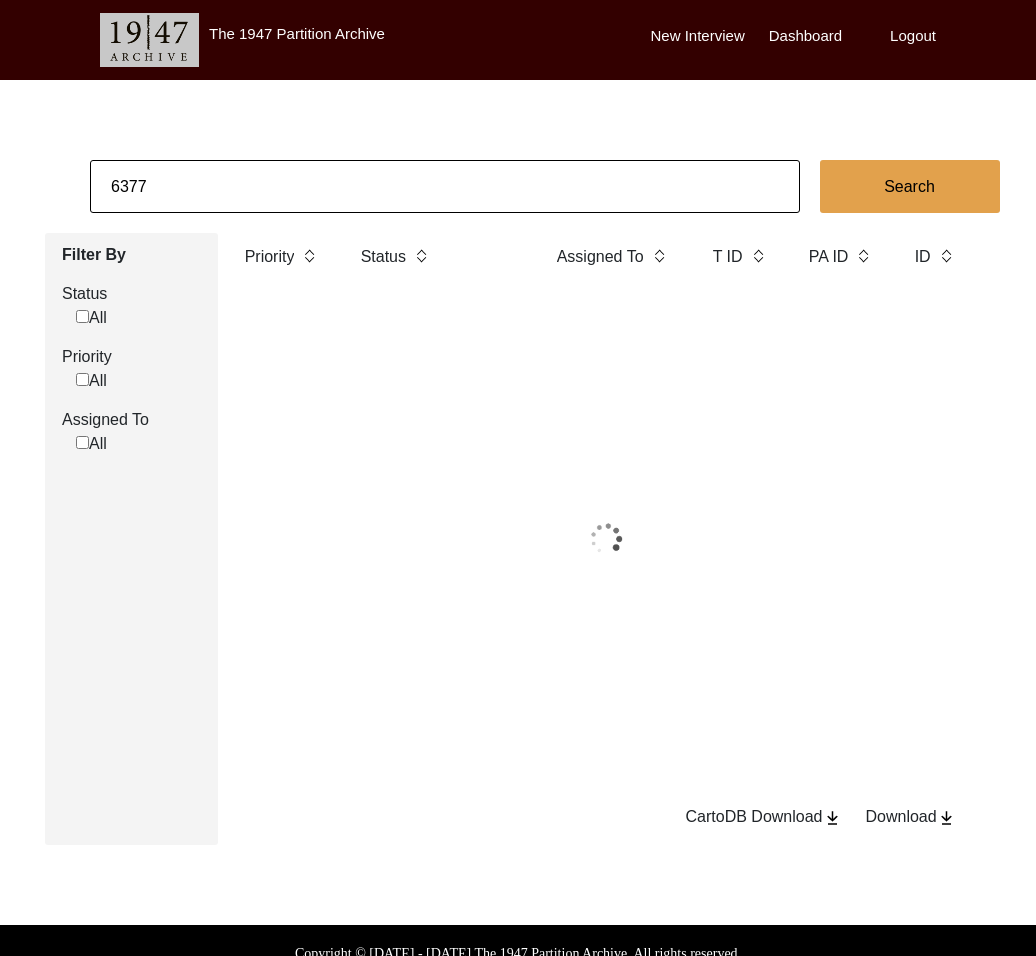 click on "6377 Search Filter By Status  All  Priority  All  Assigned To  All  Priority Status Assigned To T ID PA ID ID Interviewee Name Interviewer Interview location (City, State/Province, Country) Interview Date Gender of interviewee Interviewee Date of Birth Interviewee Religion Interview Languages "Migrated From (Village/City, State, Country)" "Migrated To (Village/City, State, Country)" POST Form Summary RELEASE Form # Photos of interview Video/Audio Received B-Roll Received Doc & Video confirm email sent  CartoDB Download   Download" 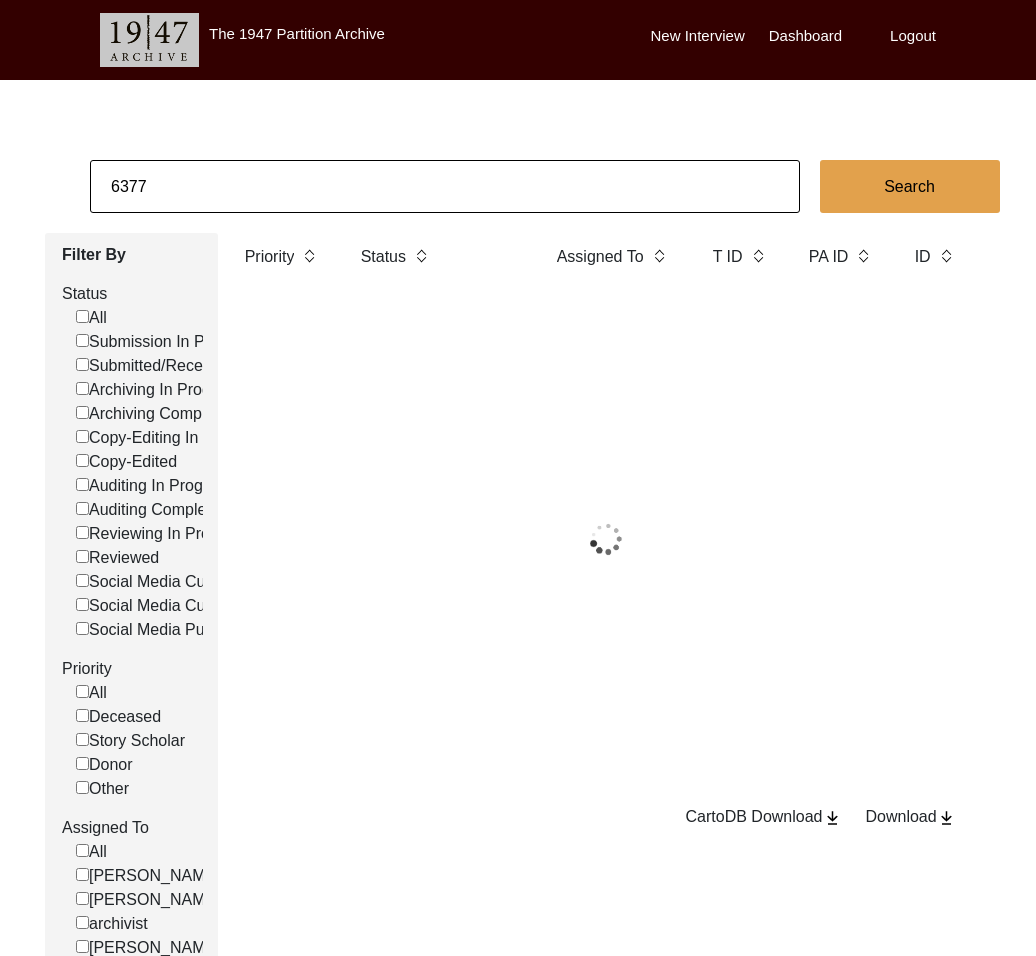 click on "6377" 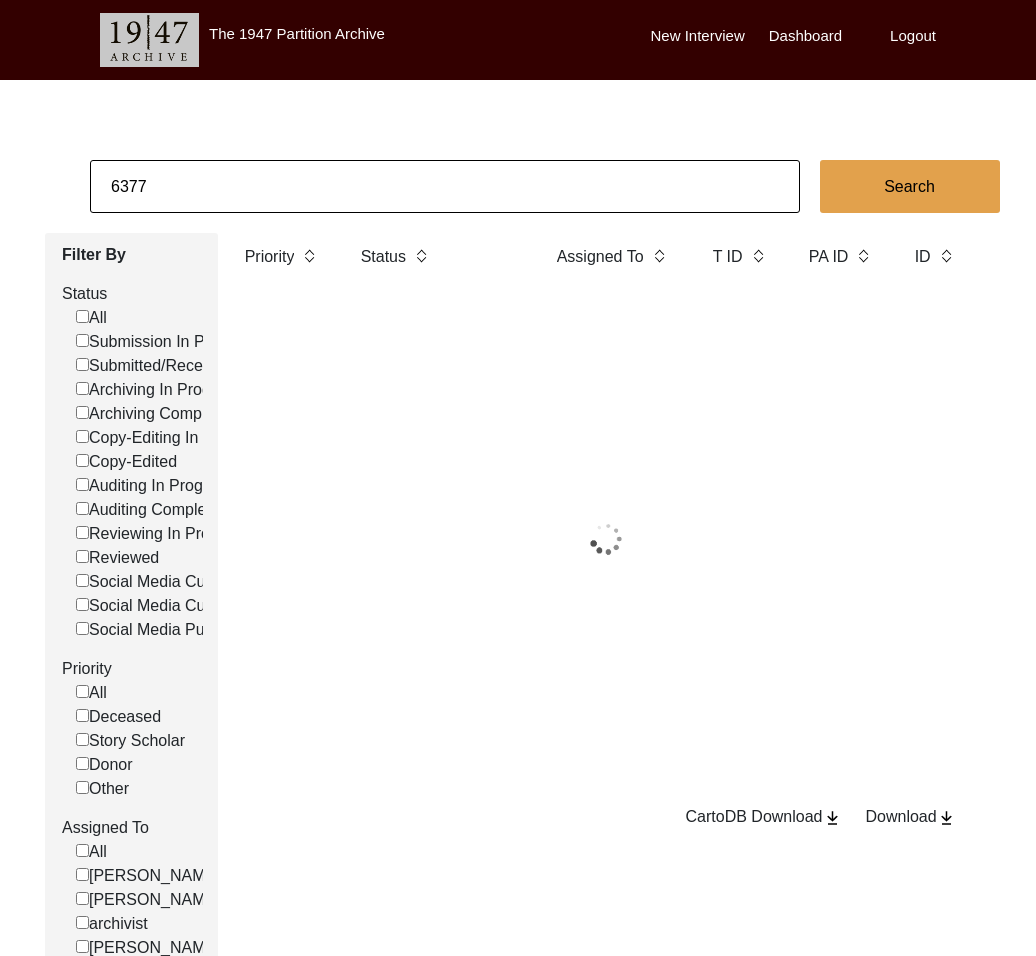 click on "6377" 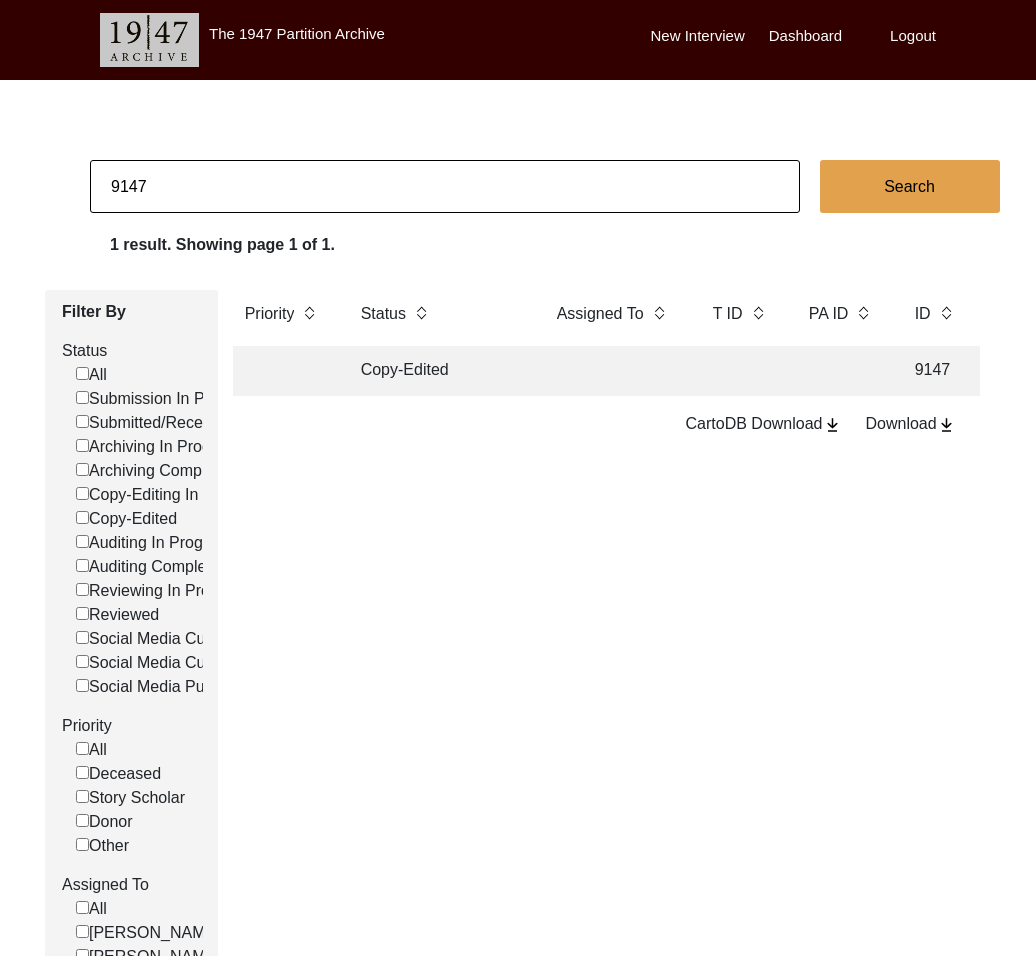 click on "Copy-Edited" 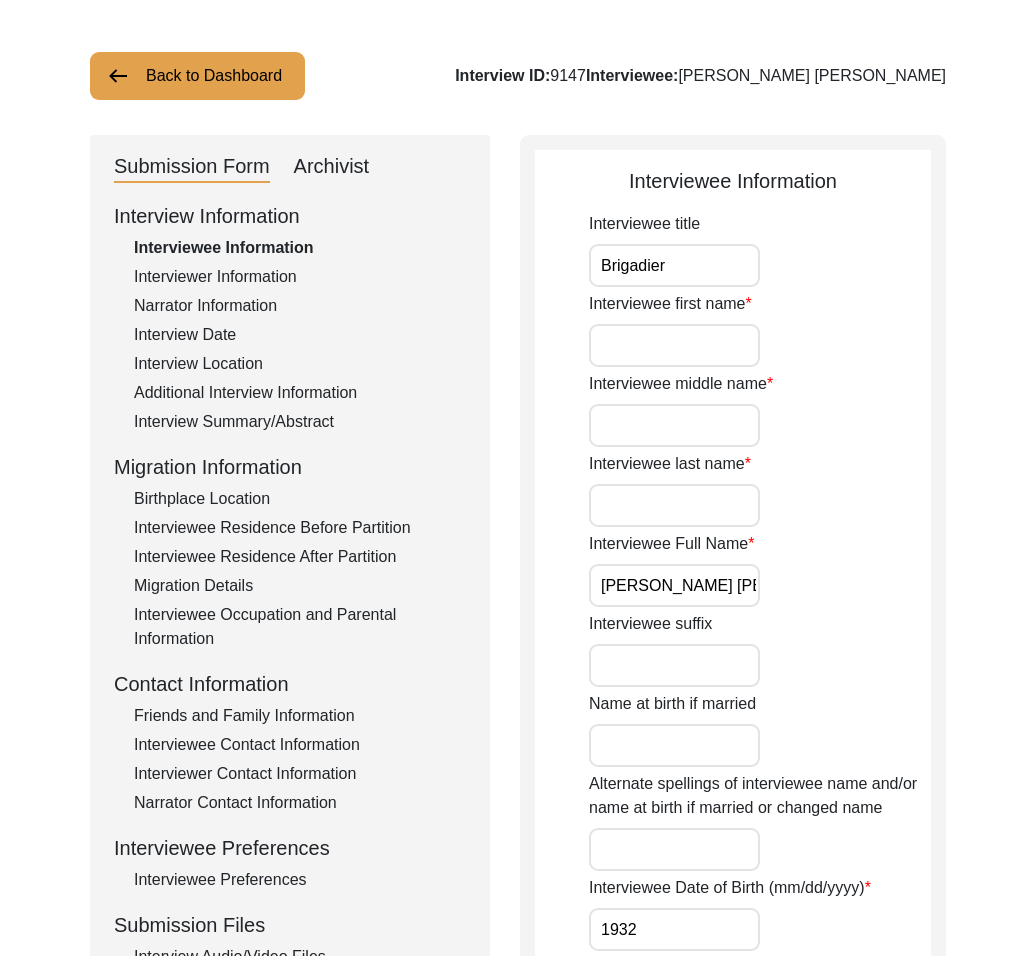 scroll, scrollTop: 315, scrollLeft: 0, axis: vertical 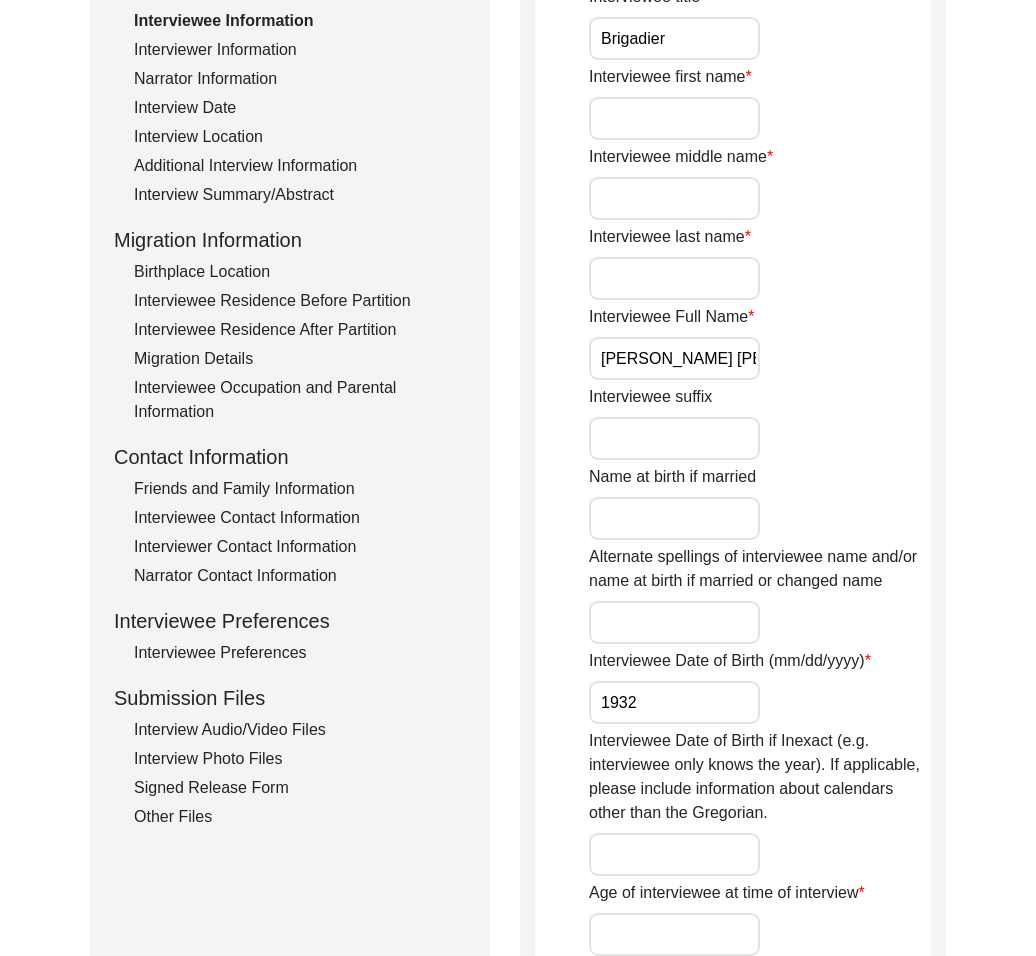 drag, startPoint x: 275, startPoint y: 651, endPoint x: 391, endPoint y: 577, distance: 137.5936 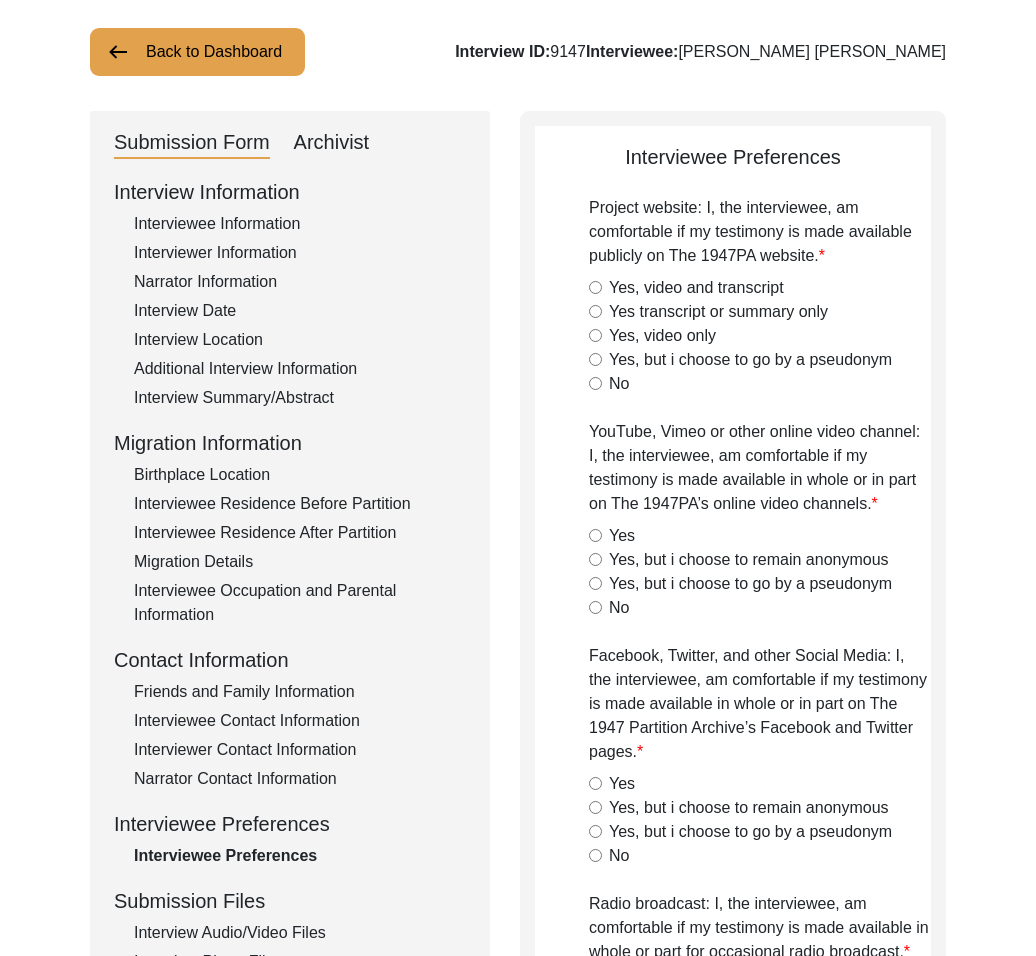 scroll, scrollTop: 0, scrollLeft: 0, axis: both 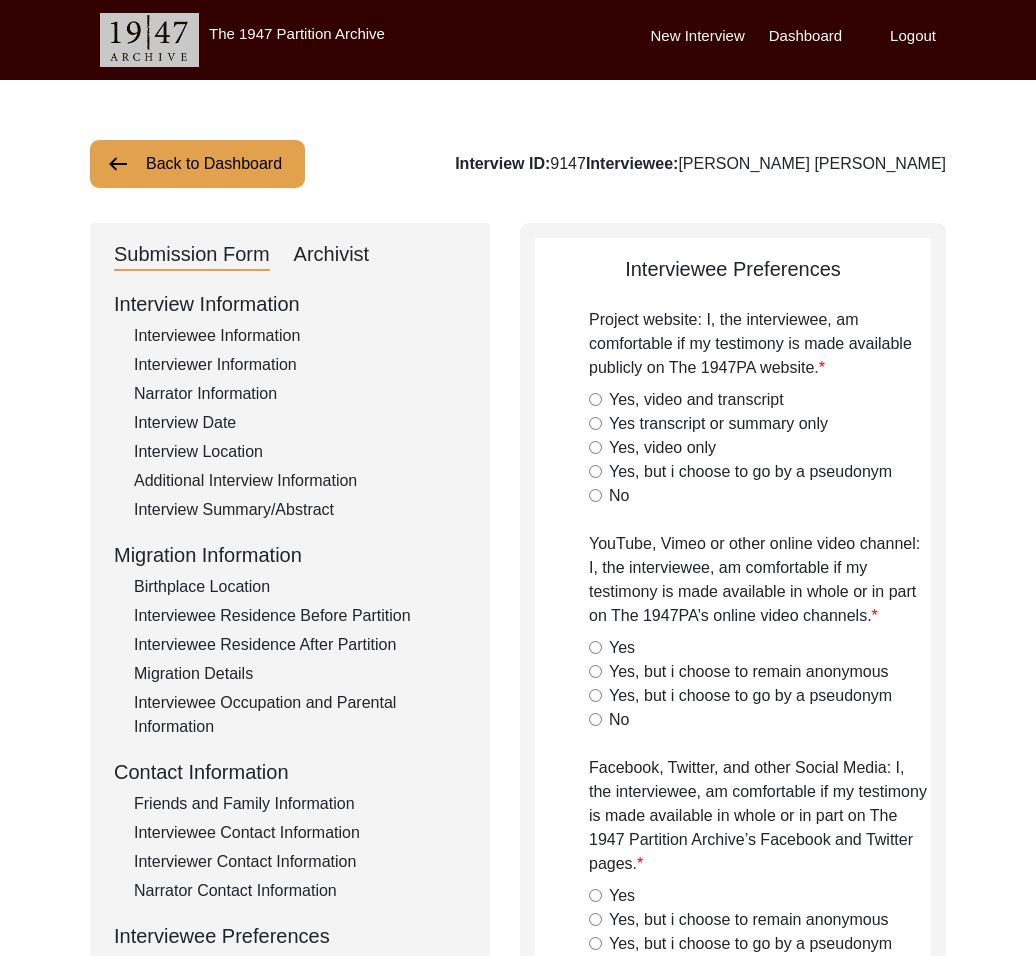 click on "Yes, video and transcript" 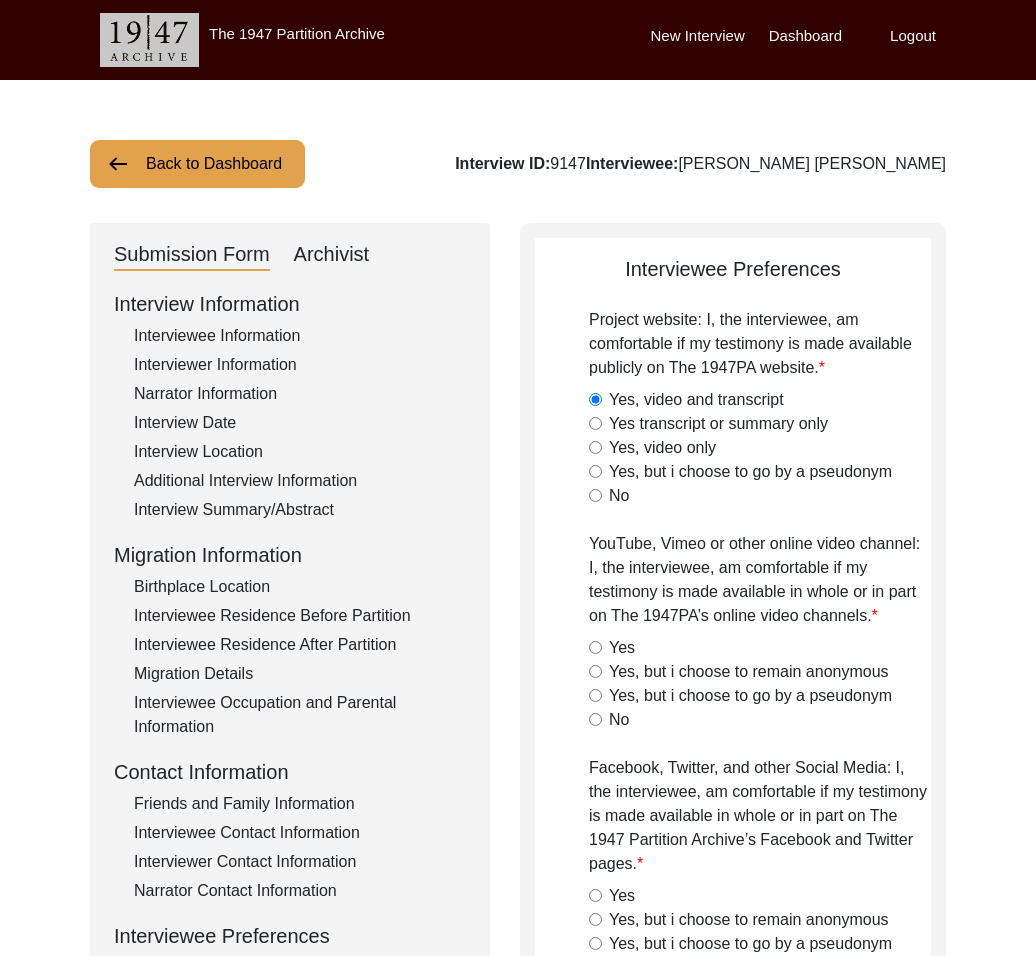 click on "Yes" 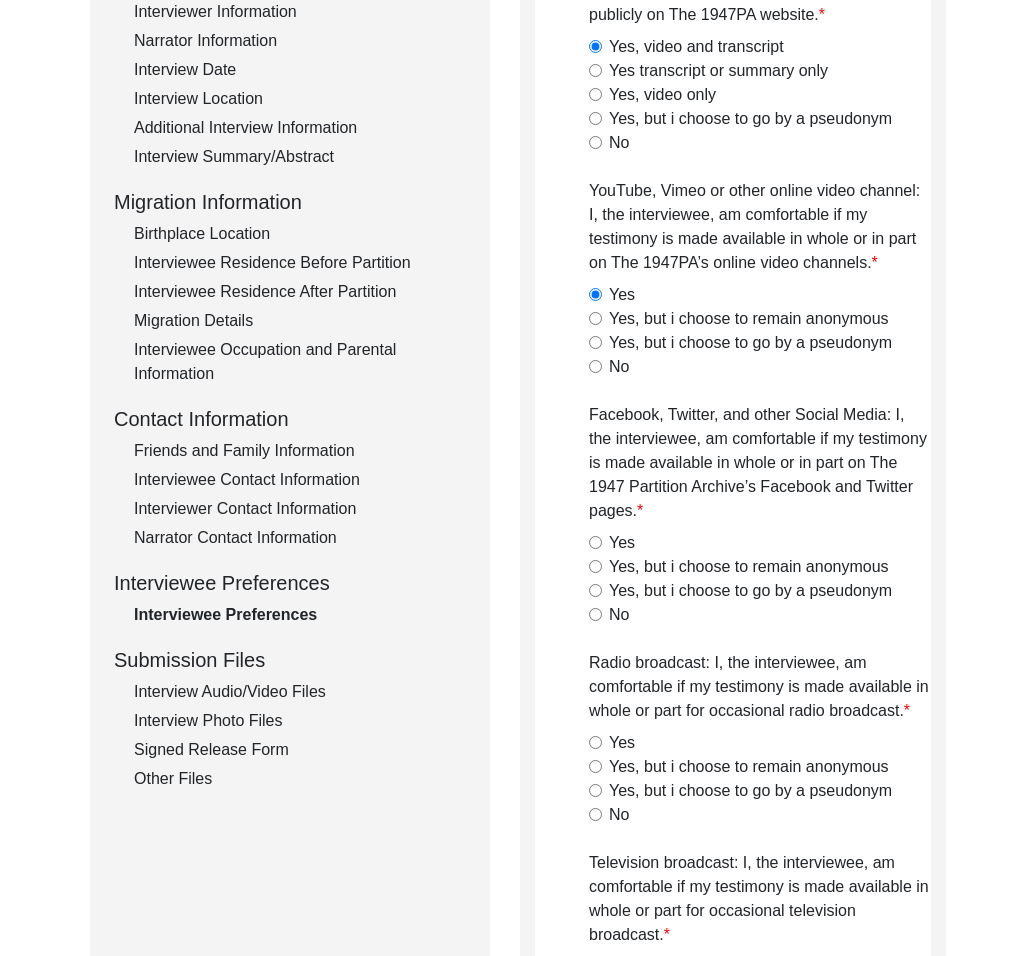 scroll, scrollTop: 476, scrollLeft: 0, axis: vertical 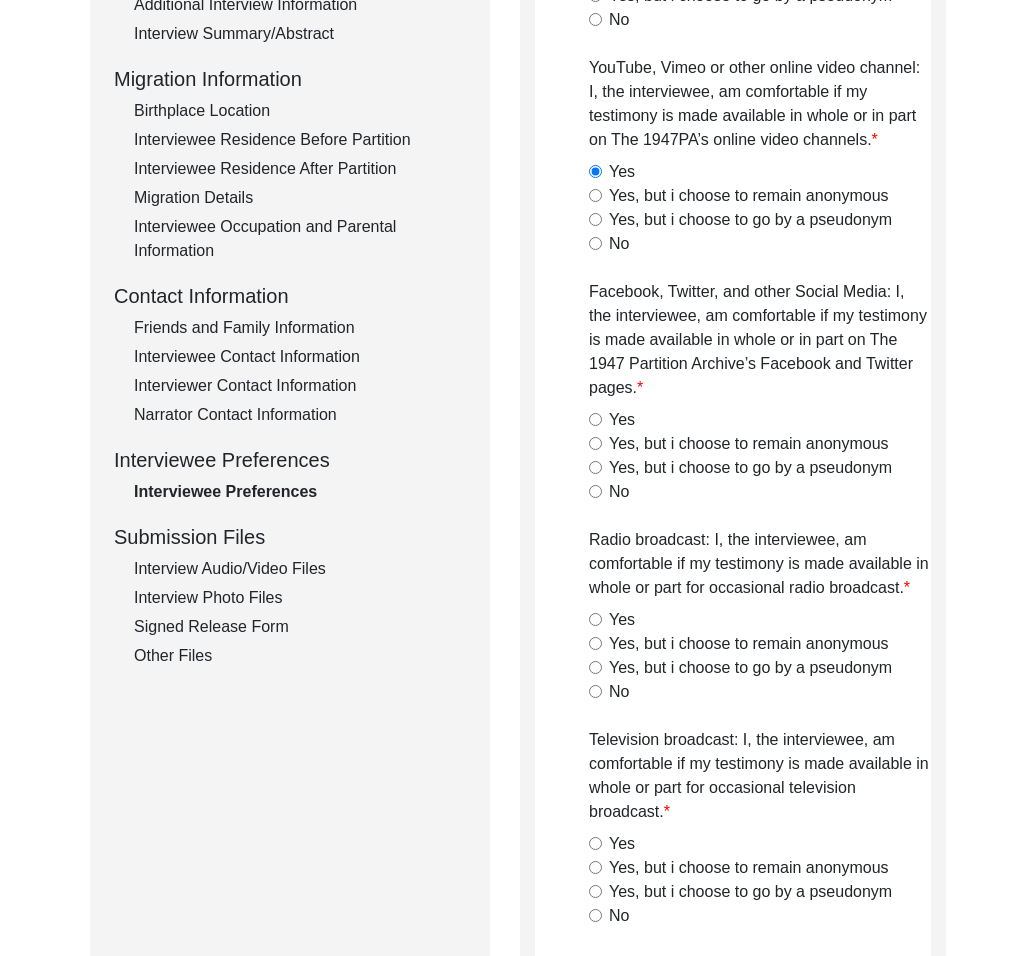 click on "Yes" 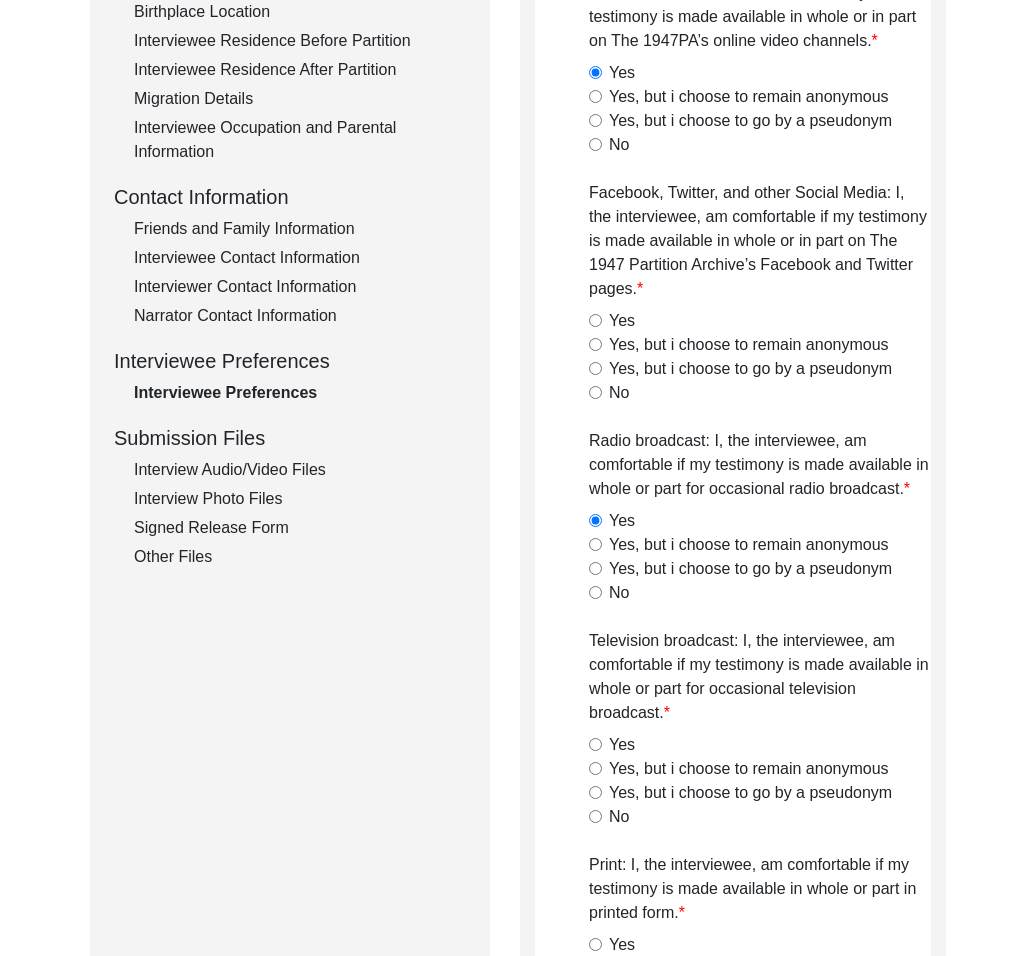 click on "Yes" 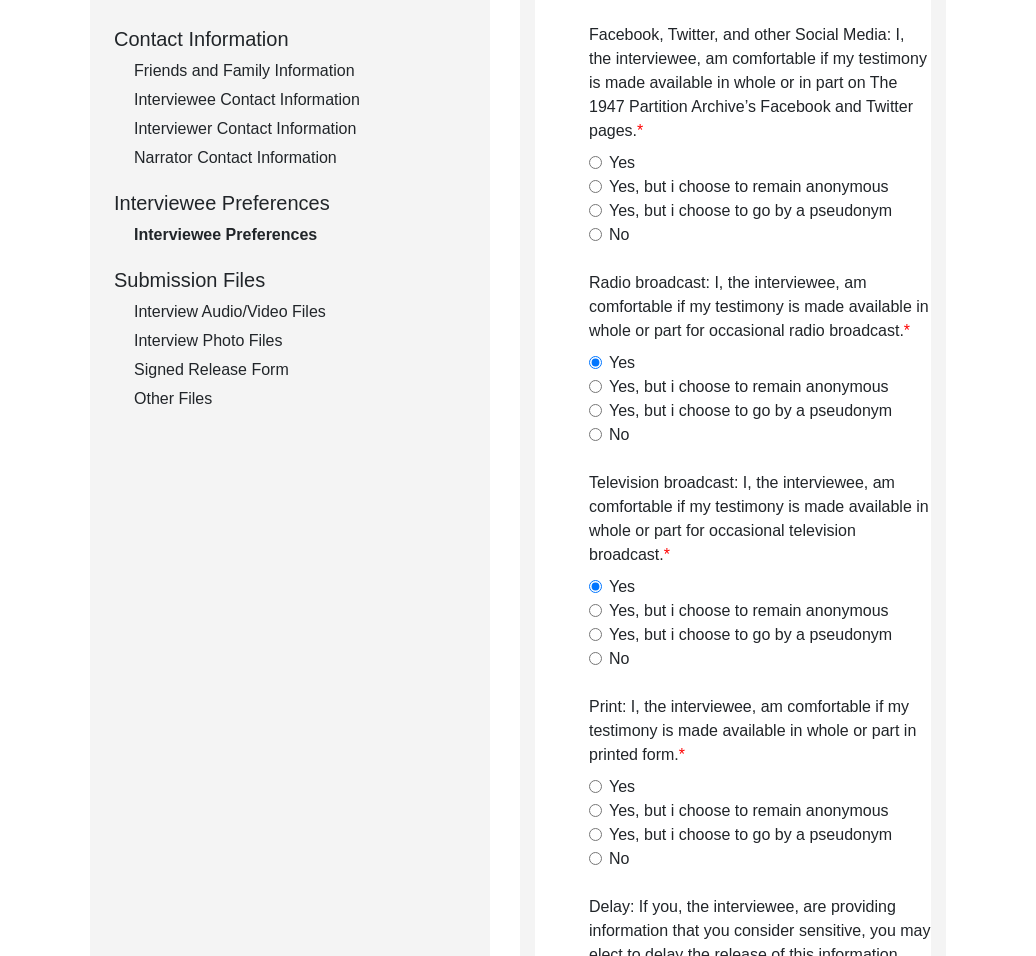 scroll, scrollTop: 840, scrollLeft: 0, axis: vertical 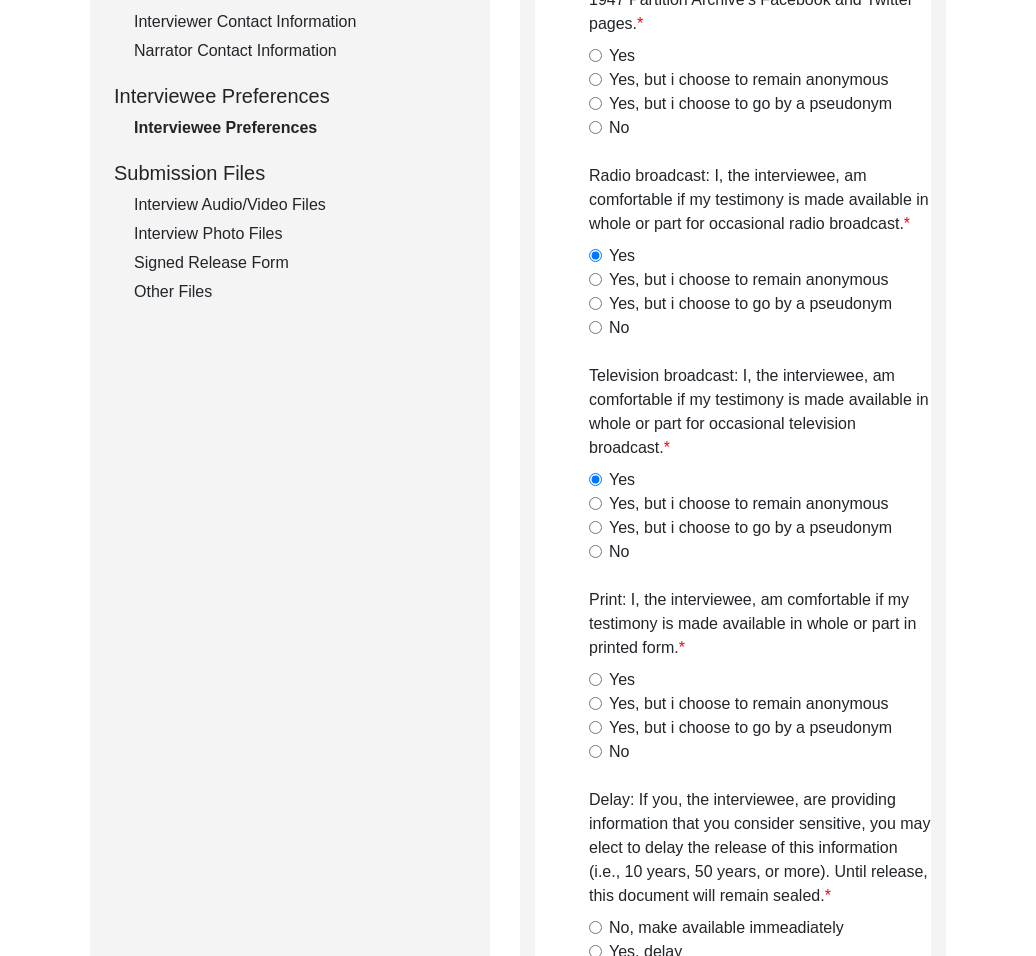 drag, startPoint x: 620, startPoint y: 681, endPoint x: 630, endPoint y: 687, distance: 11.661903 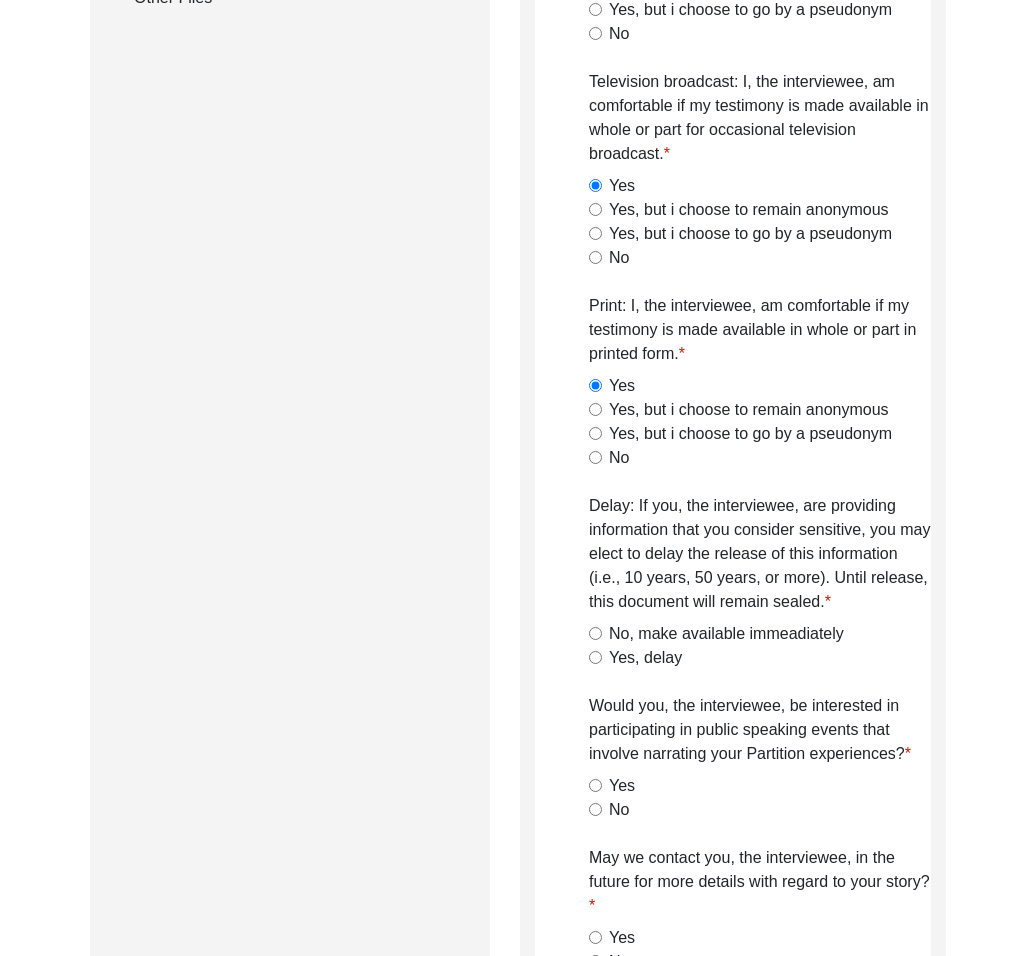 scroll, scrollTop: 1148, scrollLeft: 0, axis: vertical 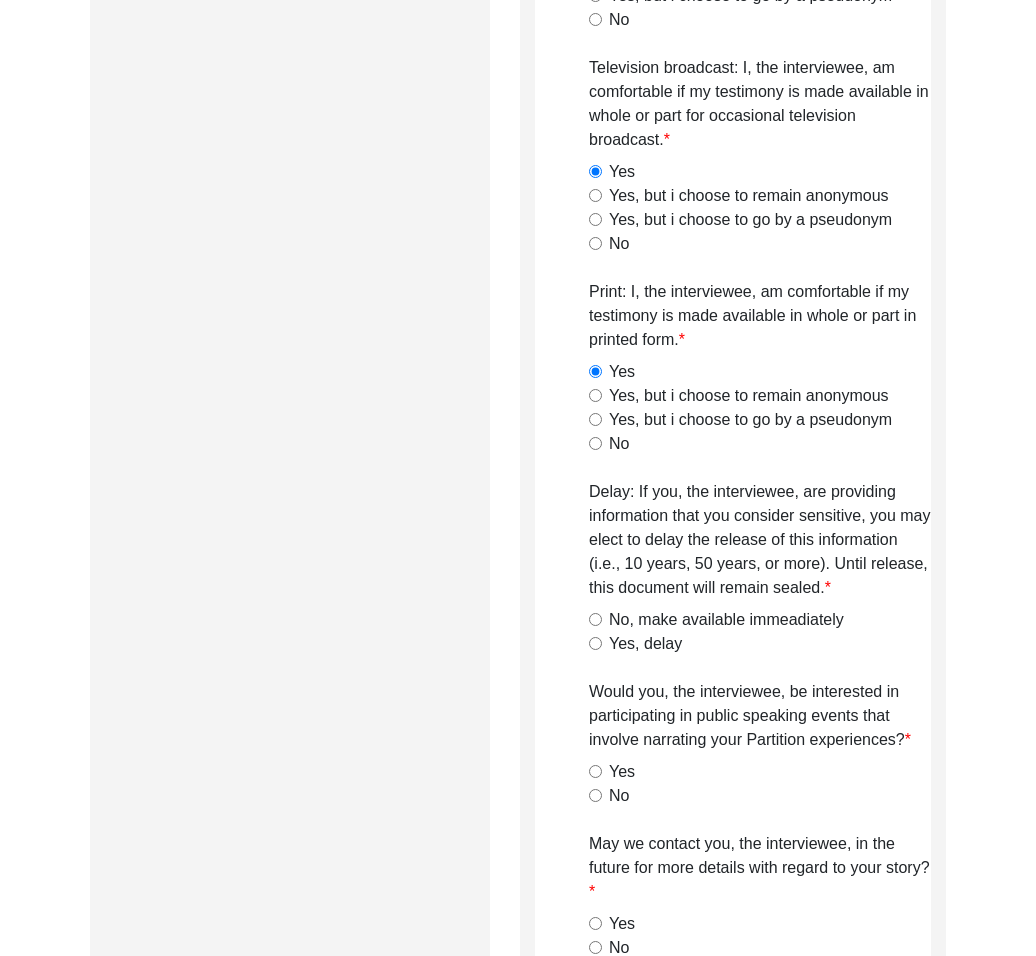 drag, startPoint x: 679, startPoint y: 621, endPoint x: 674, endPoint y: 673, distance: 52.23983 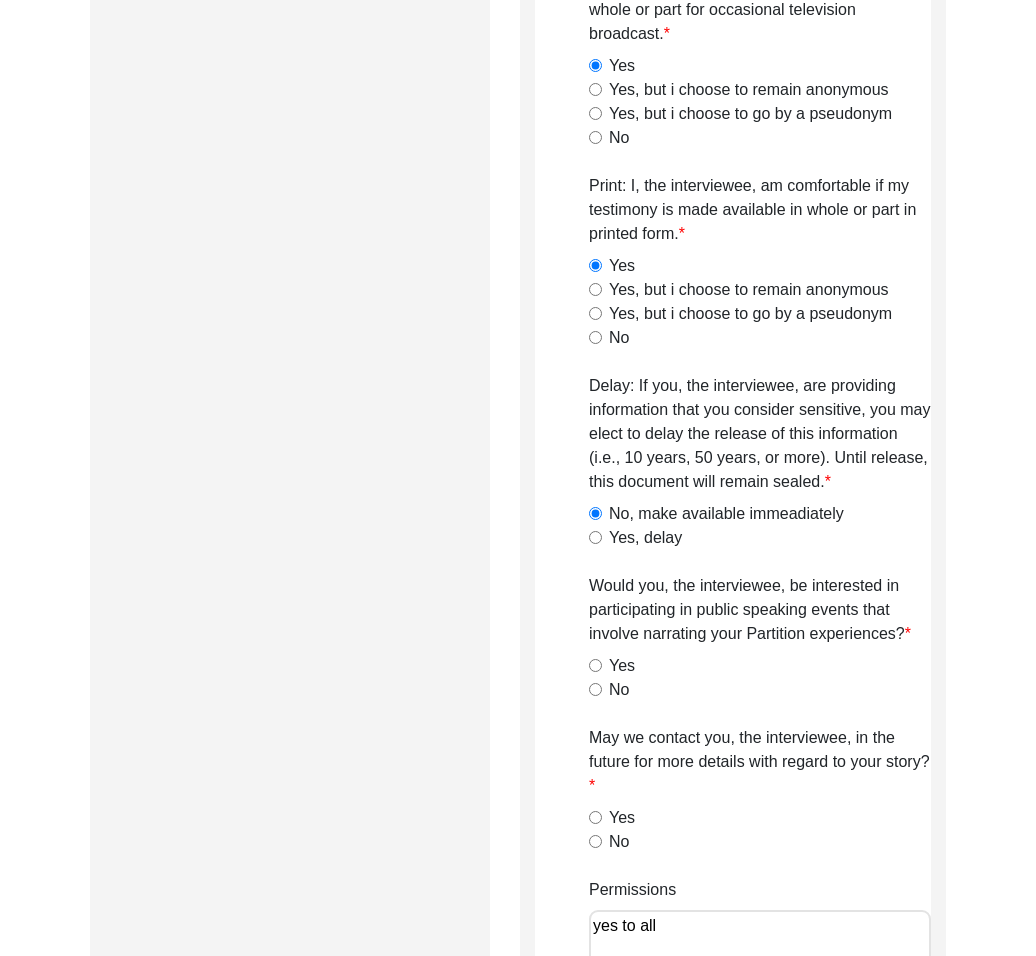 scroll, scrollTop: 1370, scrollLeft: 0, axis: vertical 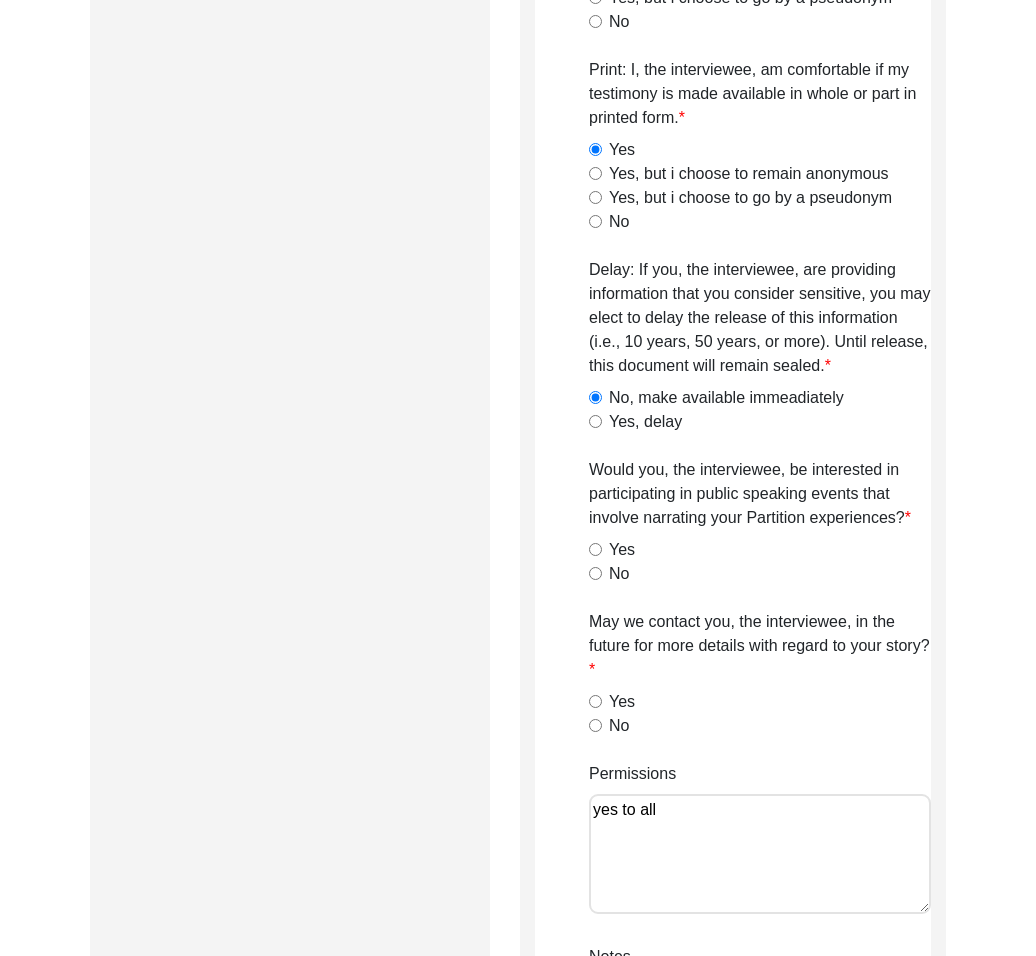 click on "Yes" 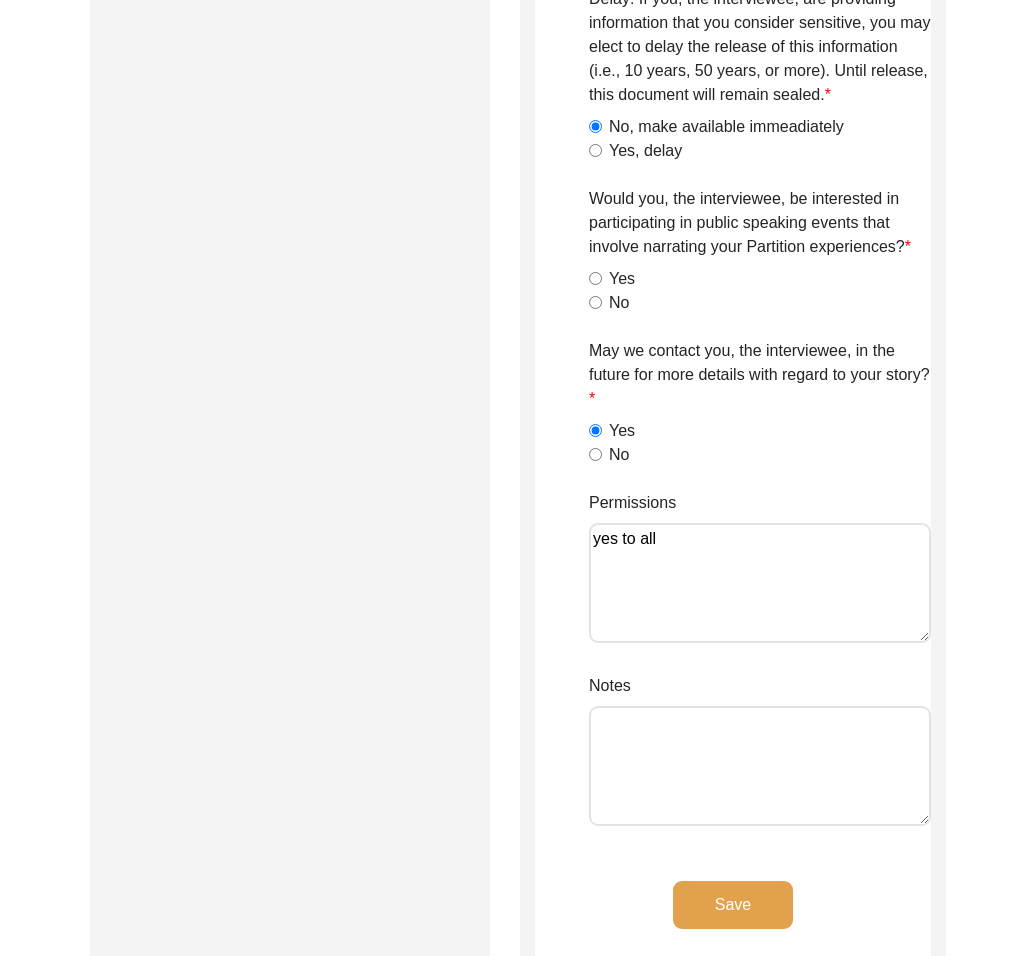 scroll, scrollTop: 1658, scrollLeft: 0, axis: vertical 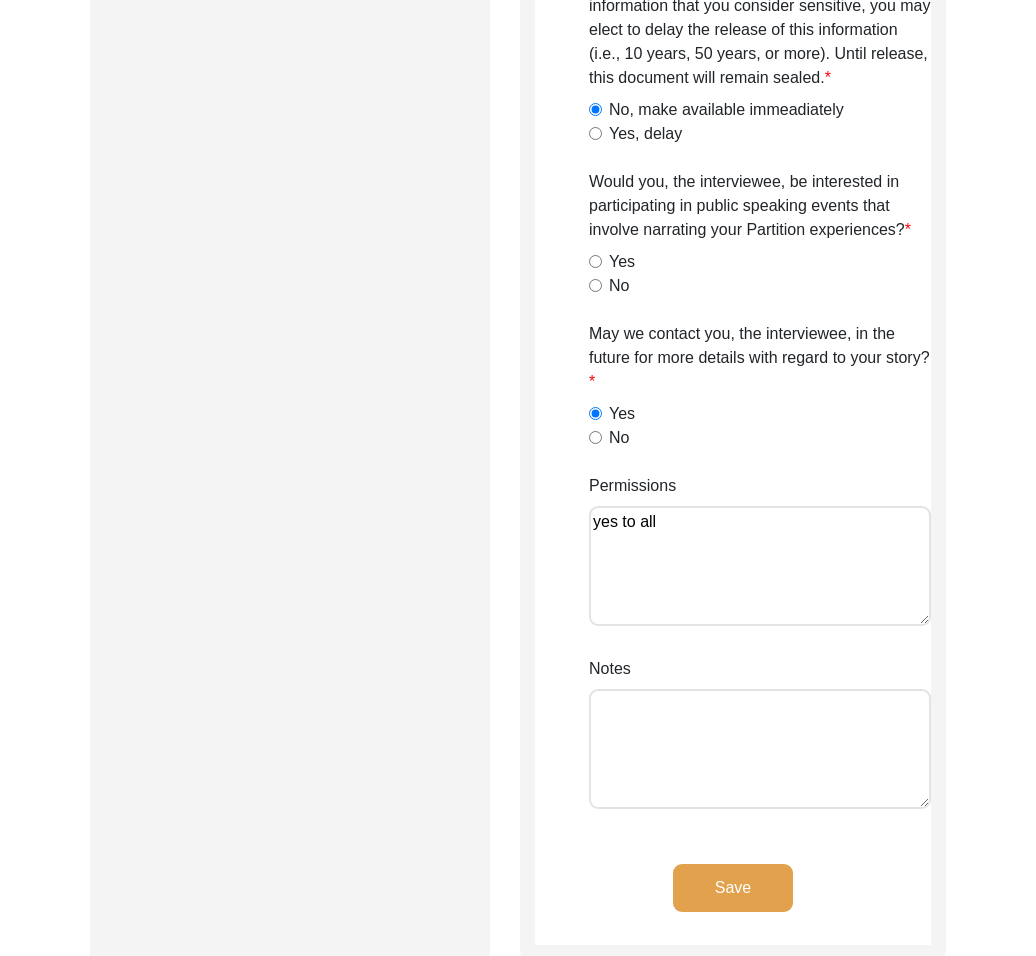 click on "Notes" at bounding box center (760, 749) 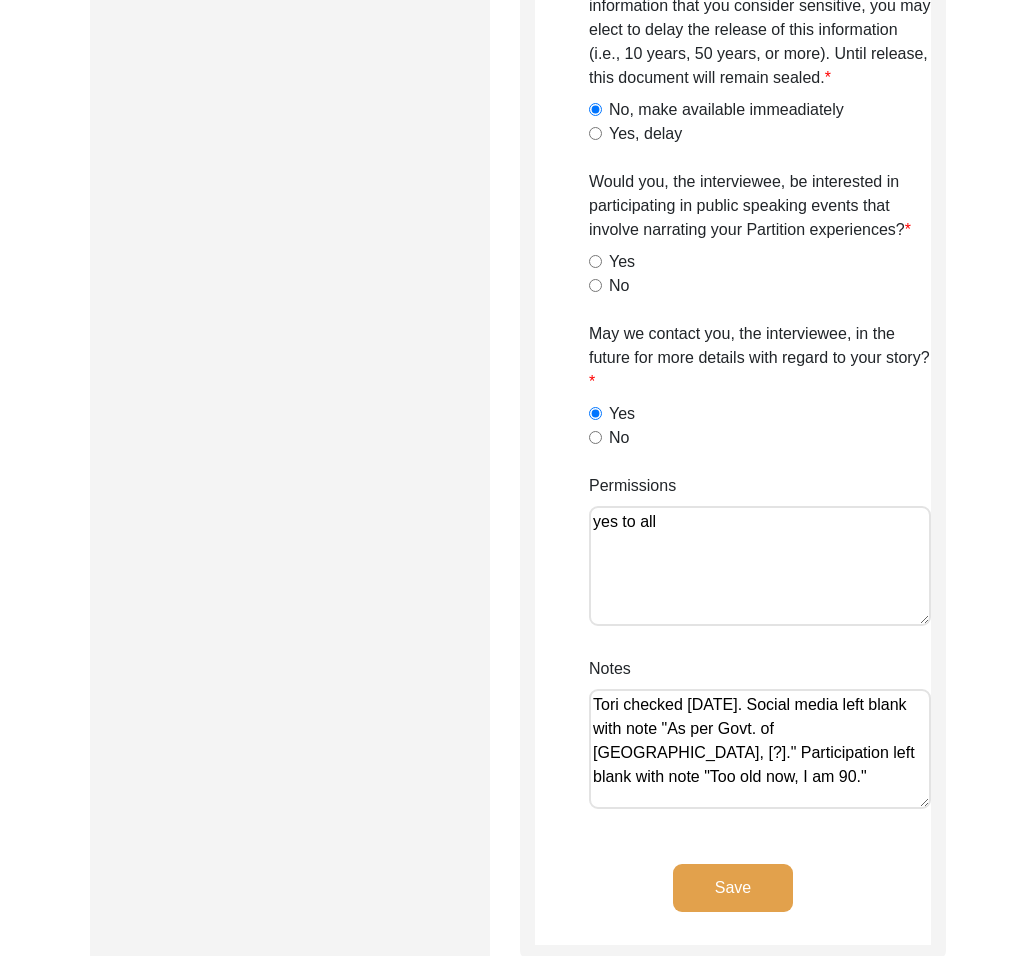click on "Save" 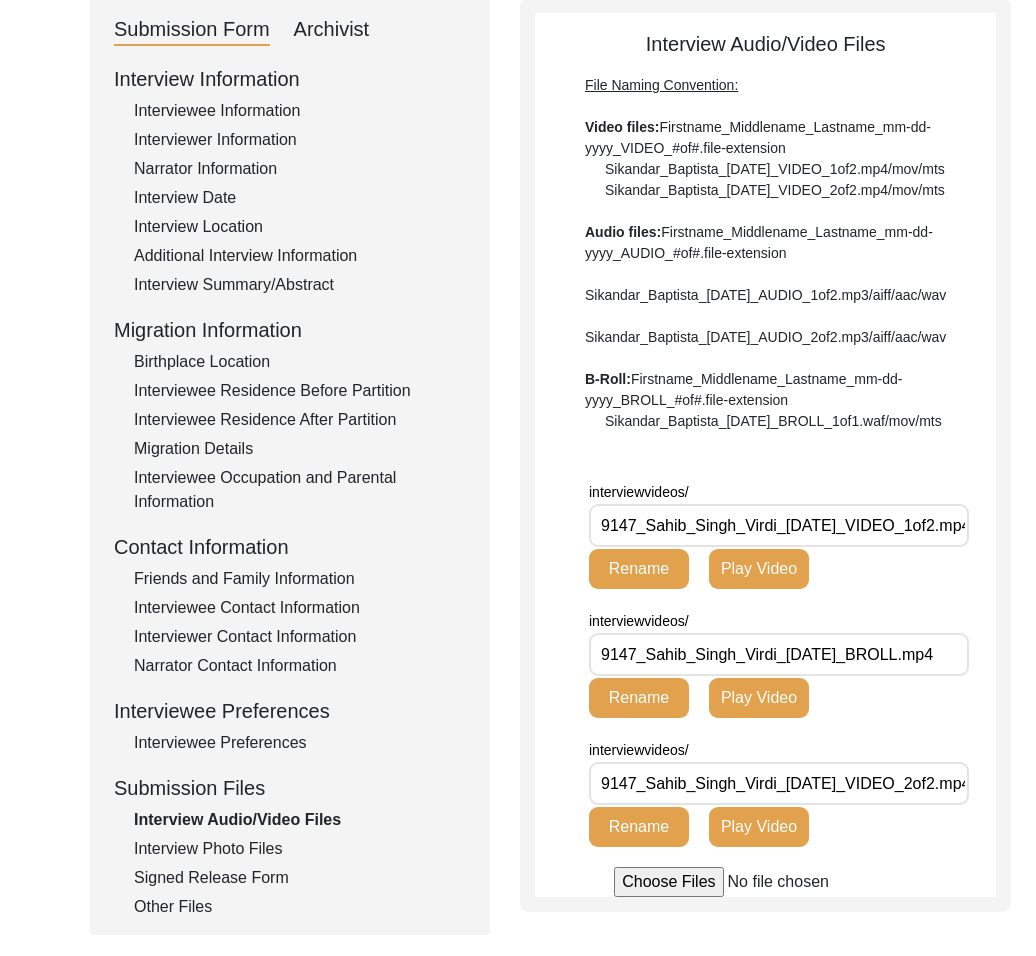 scroll, scrollTop: 0, scrollLeft: 0, axis: both 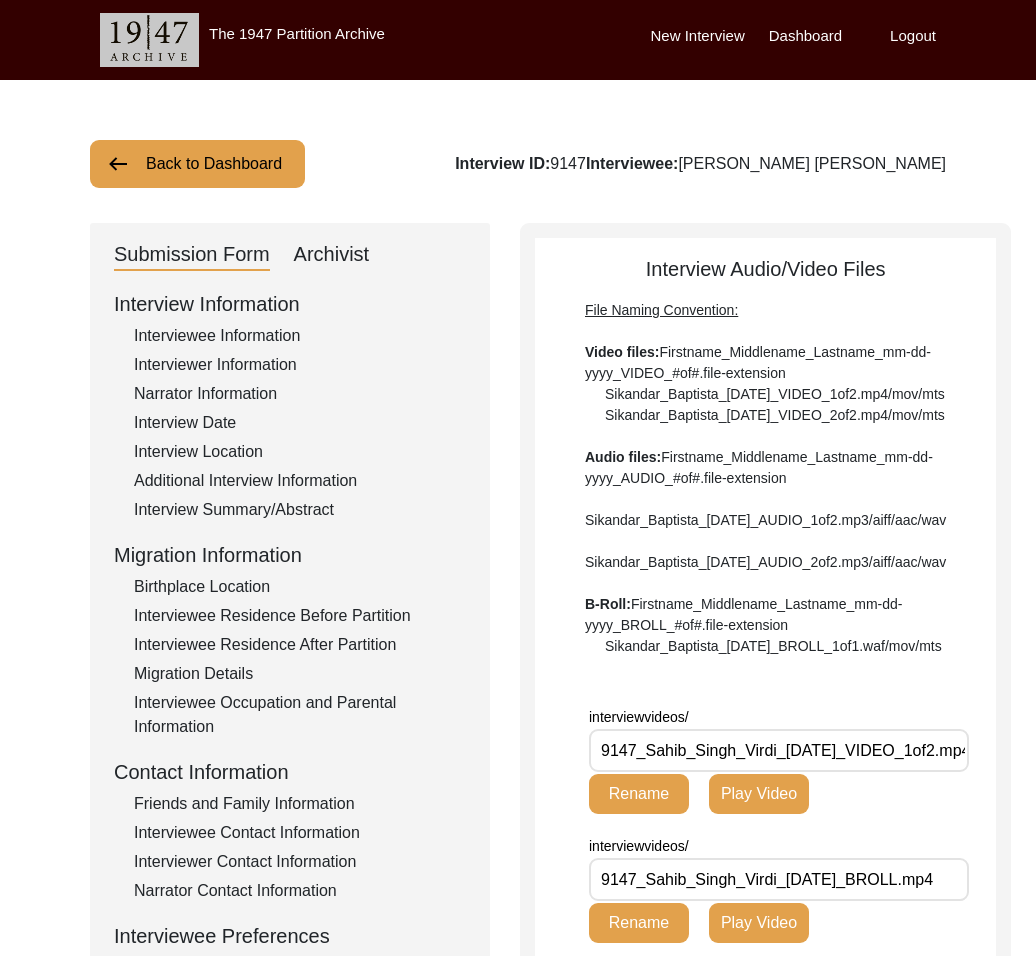 click on "Back to Dashboard" 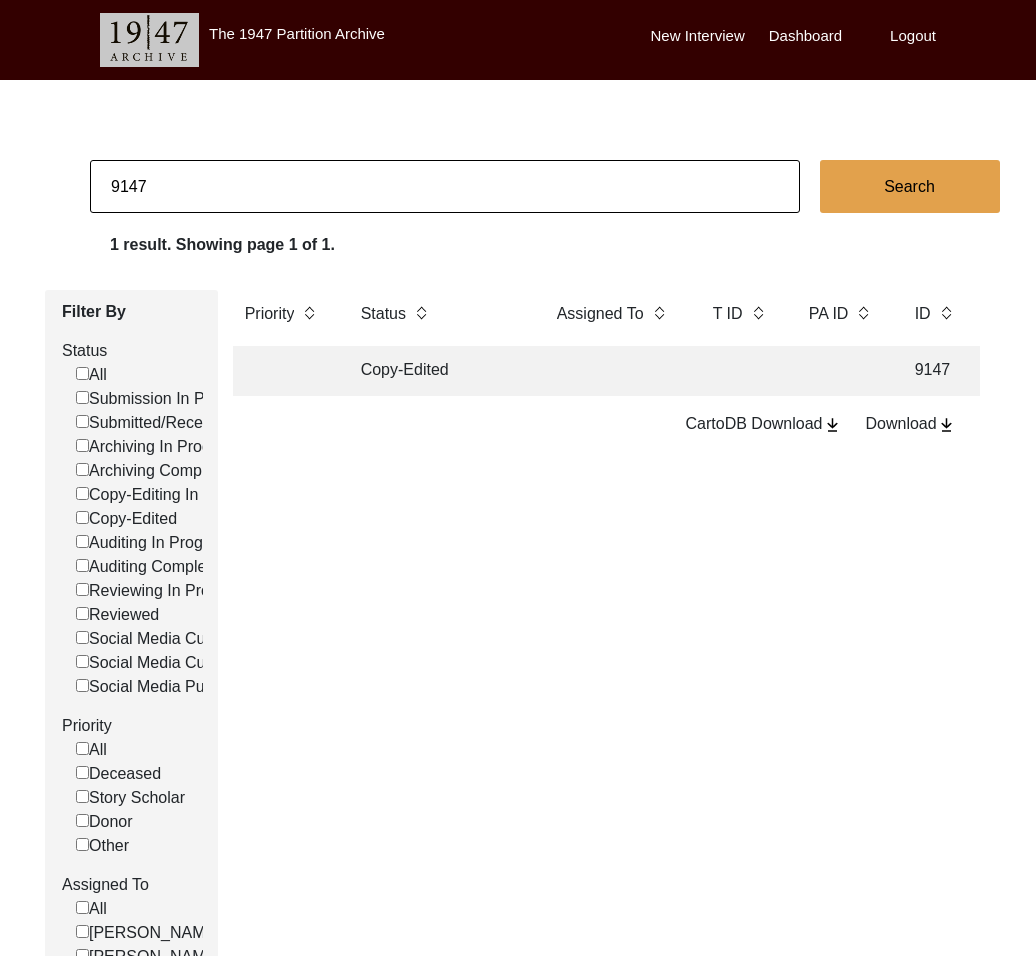 click on "9147" 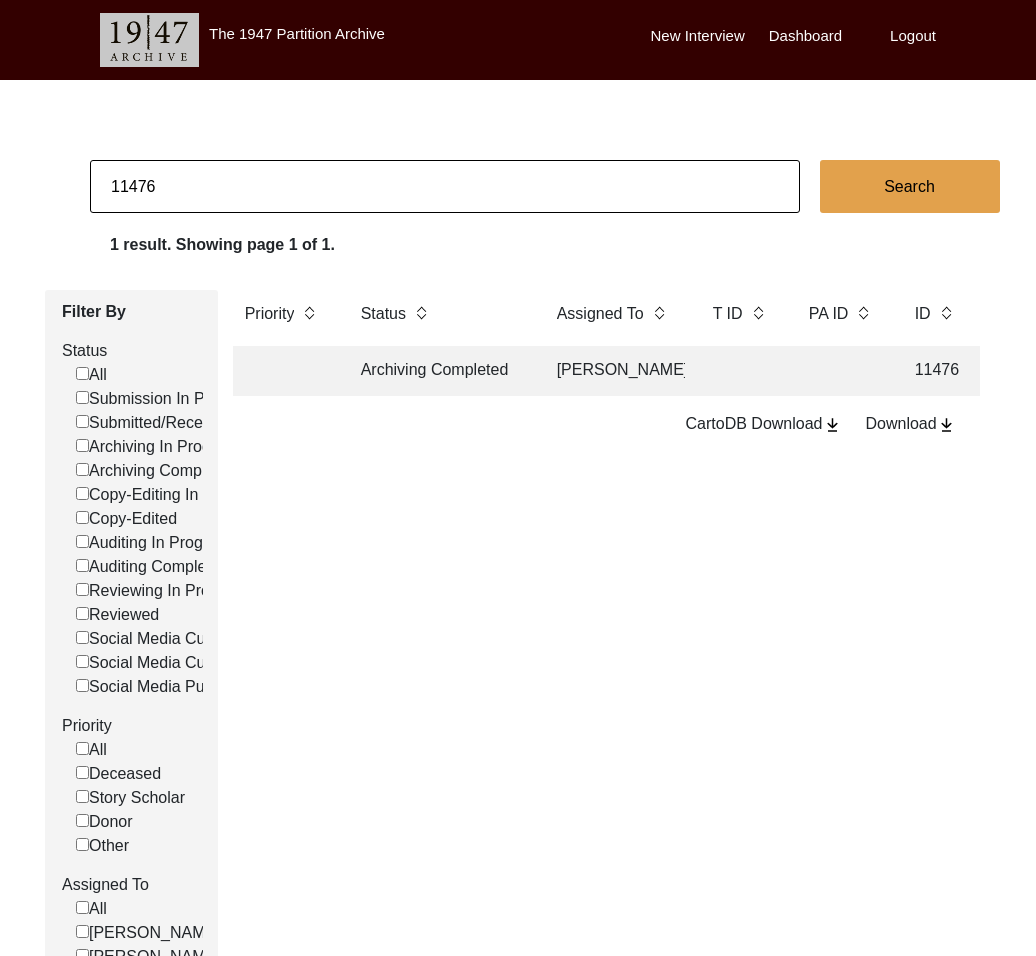 click on "Archiving Completed" 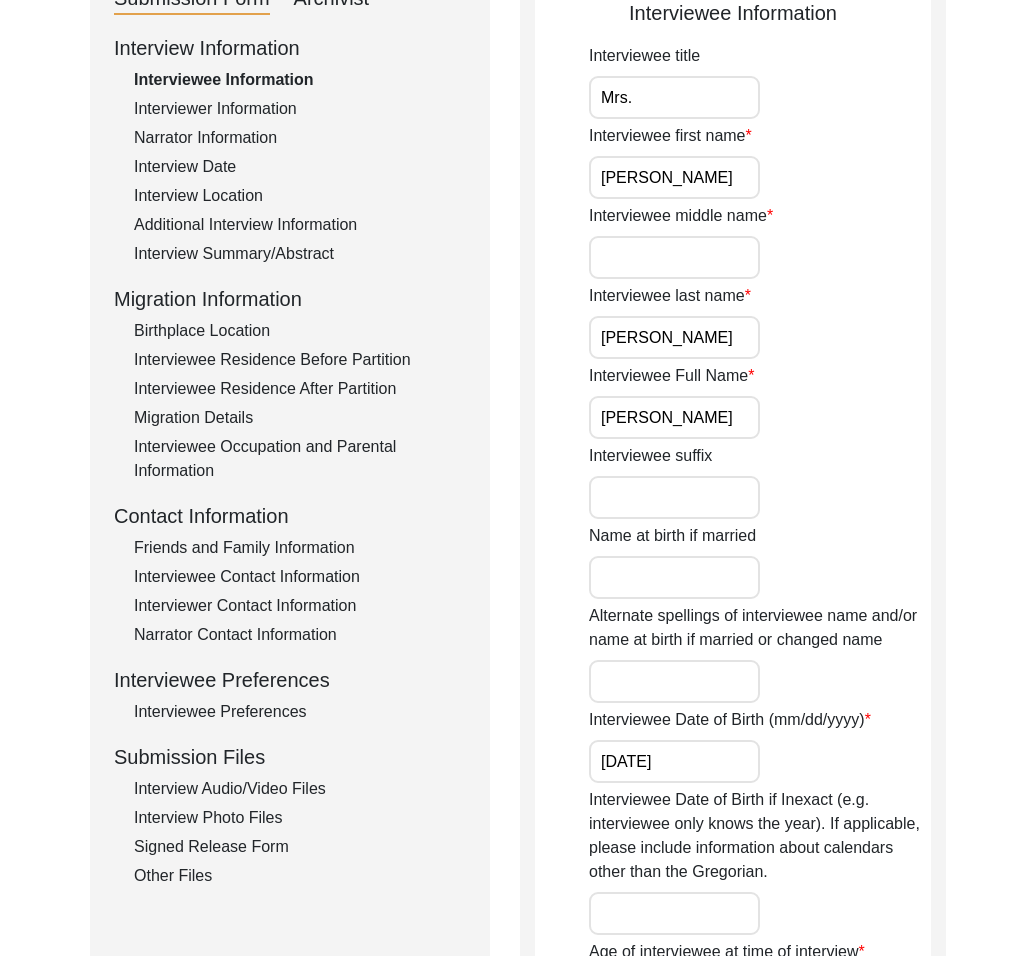 scroll, scrollTop: 262, scrollLeft: 0, axis: vertical 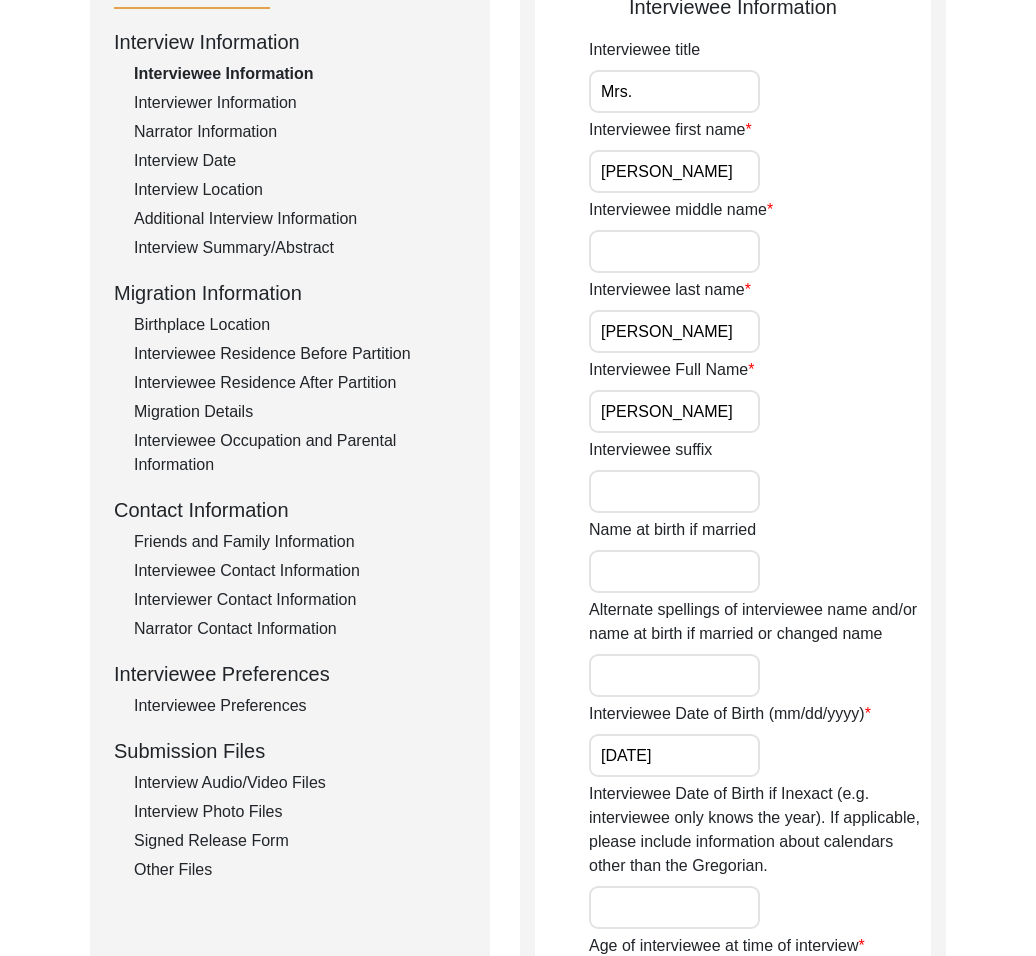 click on "Interview Audio/Video Files" 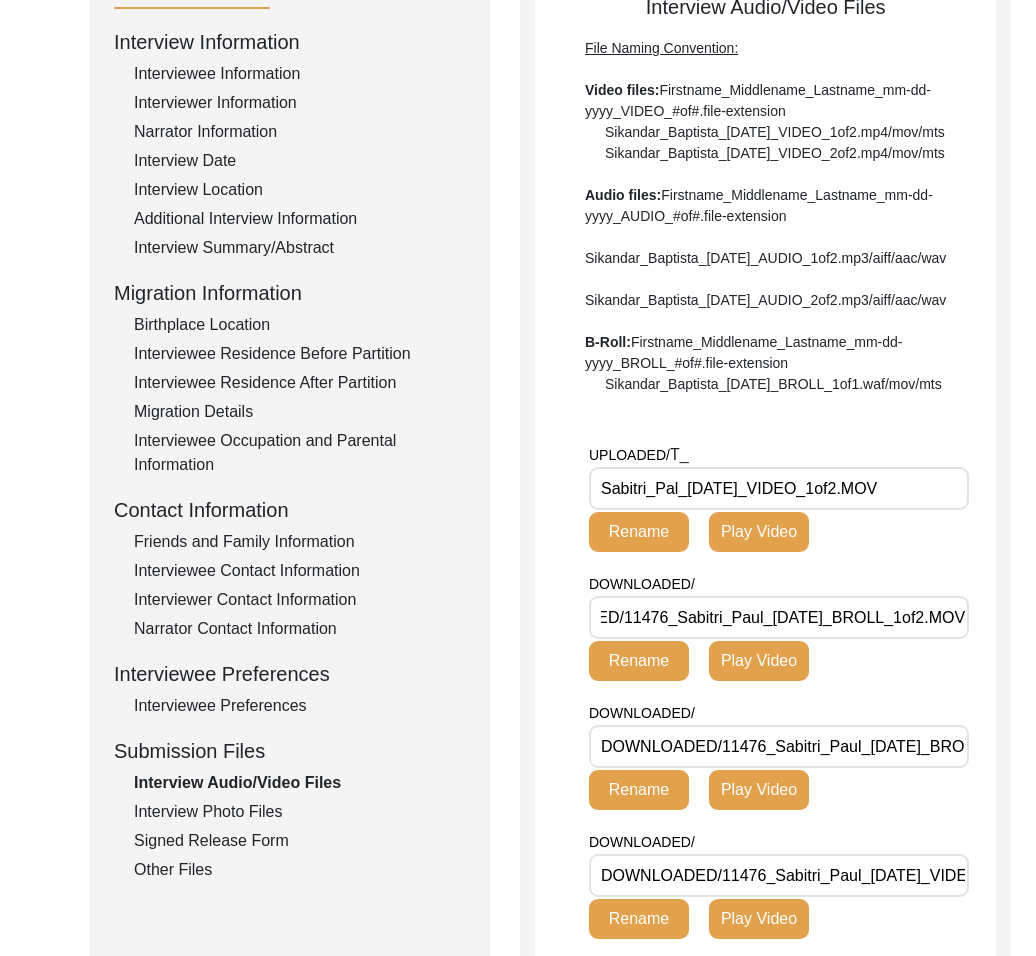 scroll, scrollTop: 0, scrollLeft: 128, axis: horizontal 